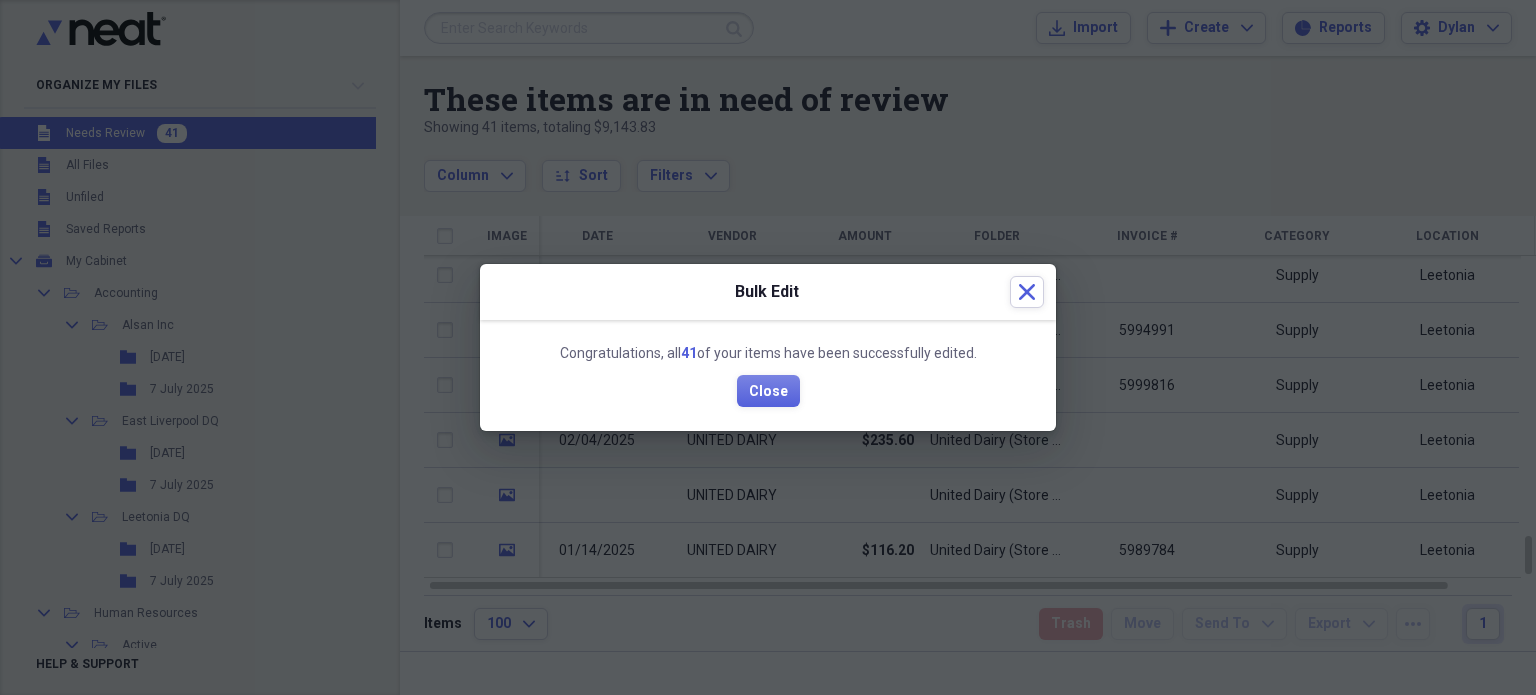 scroll, scrollTop: 0, scrollLeft: 0, axis: both 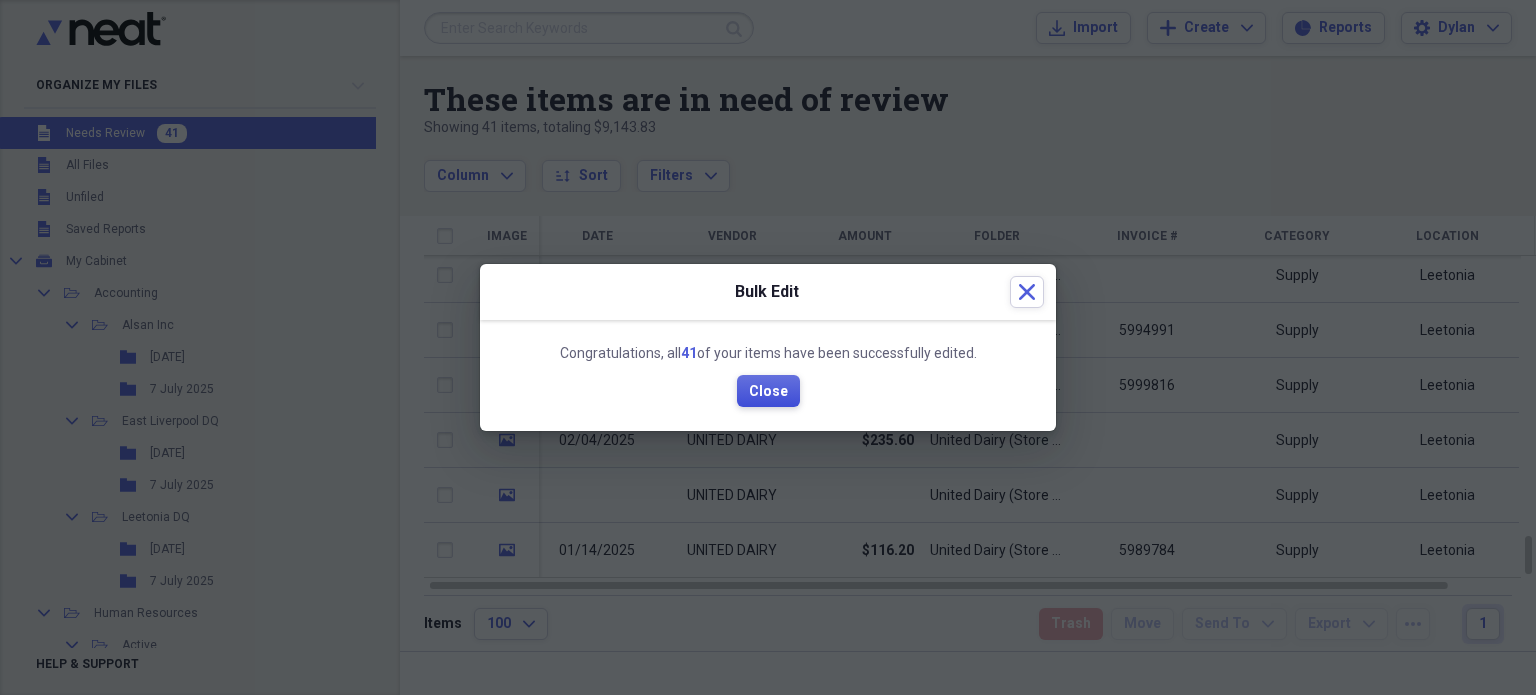 click on "Close" at bounding box center (768, 392) 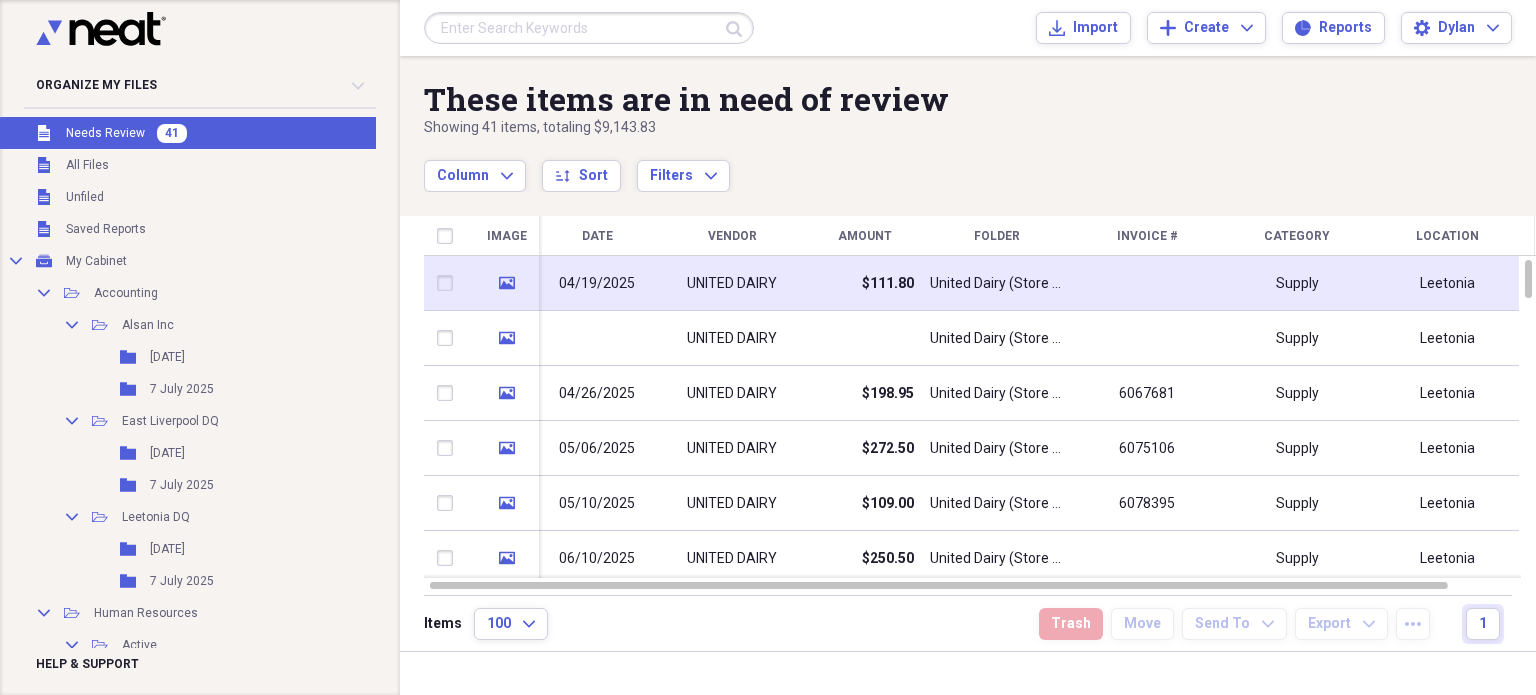 click on "$111.80" at bounding box center (864, 283) 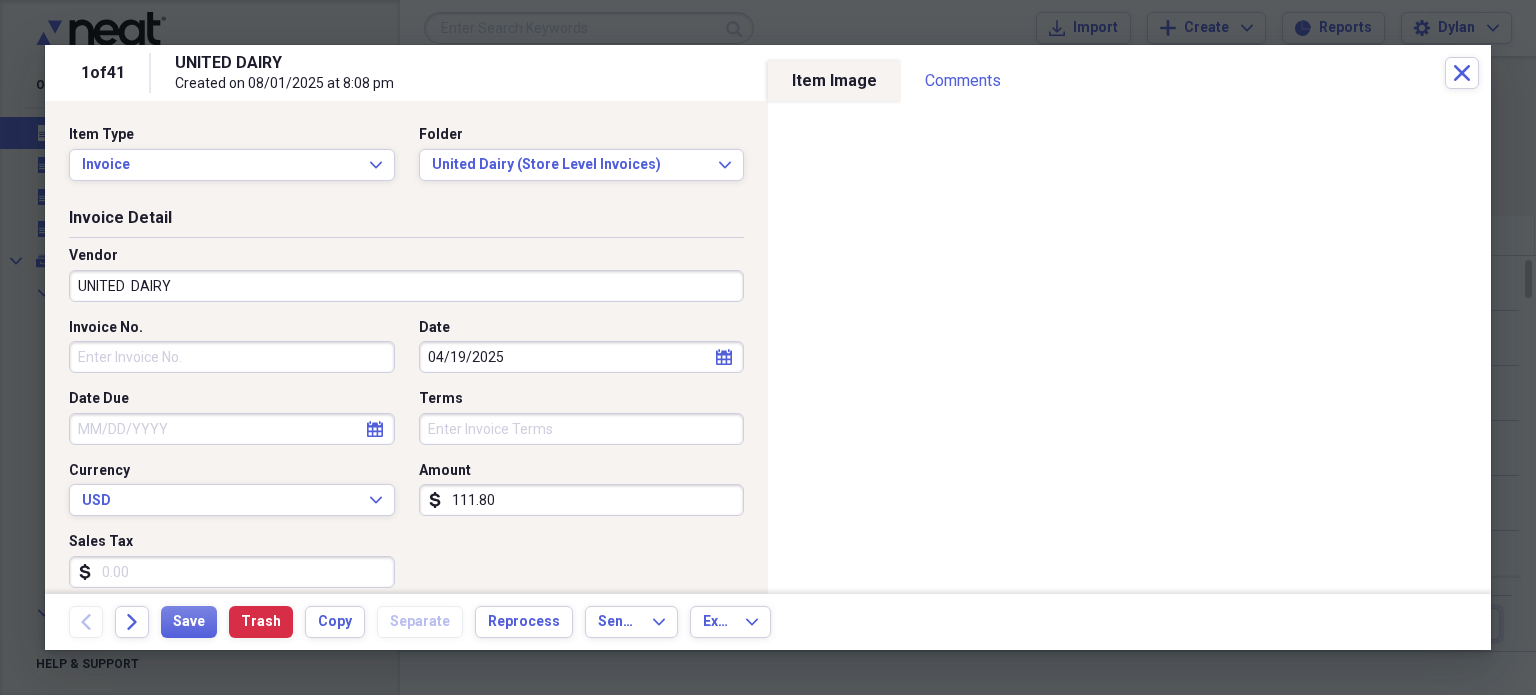 click on "Invoice No." at bounding box center (232, 357) 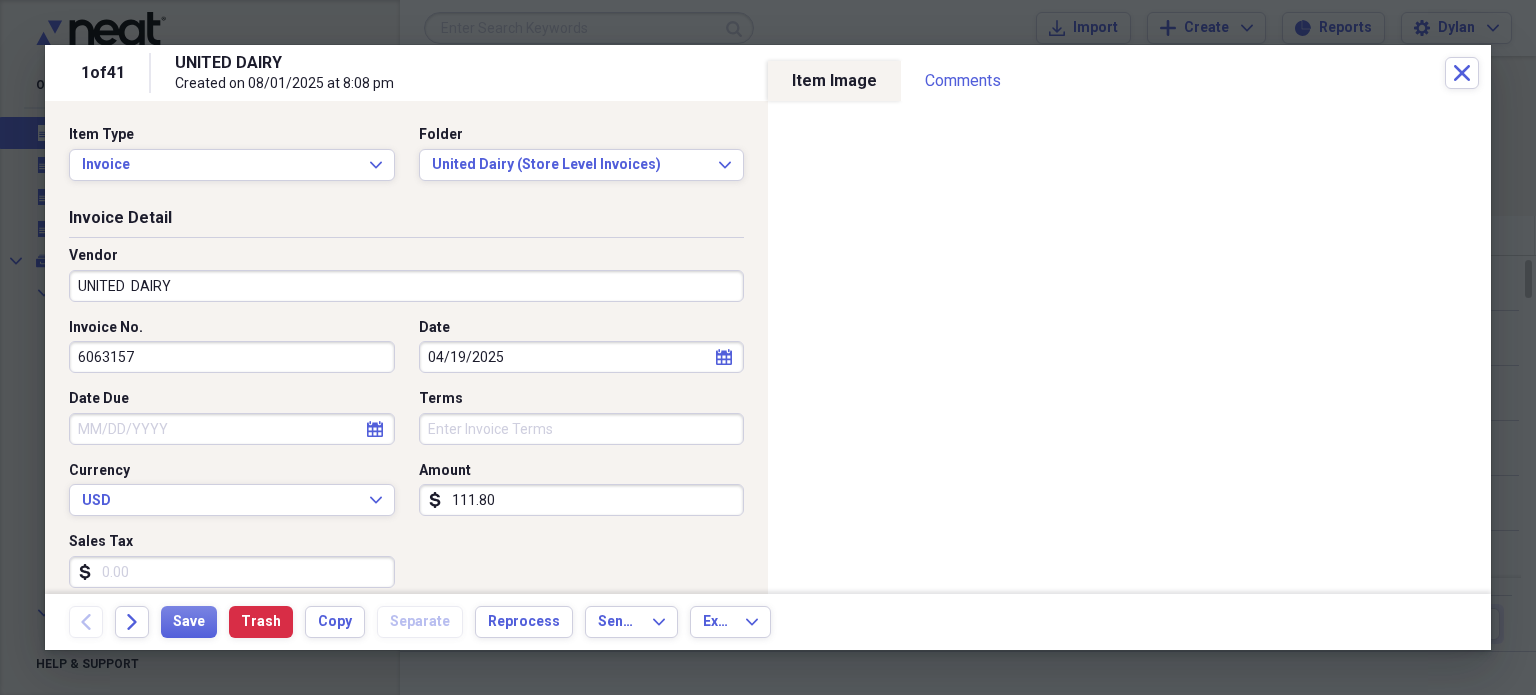 type on "6063157" 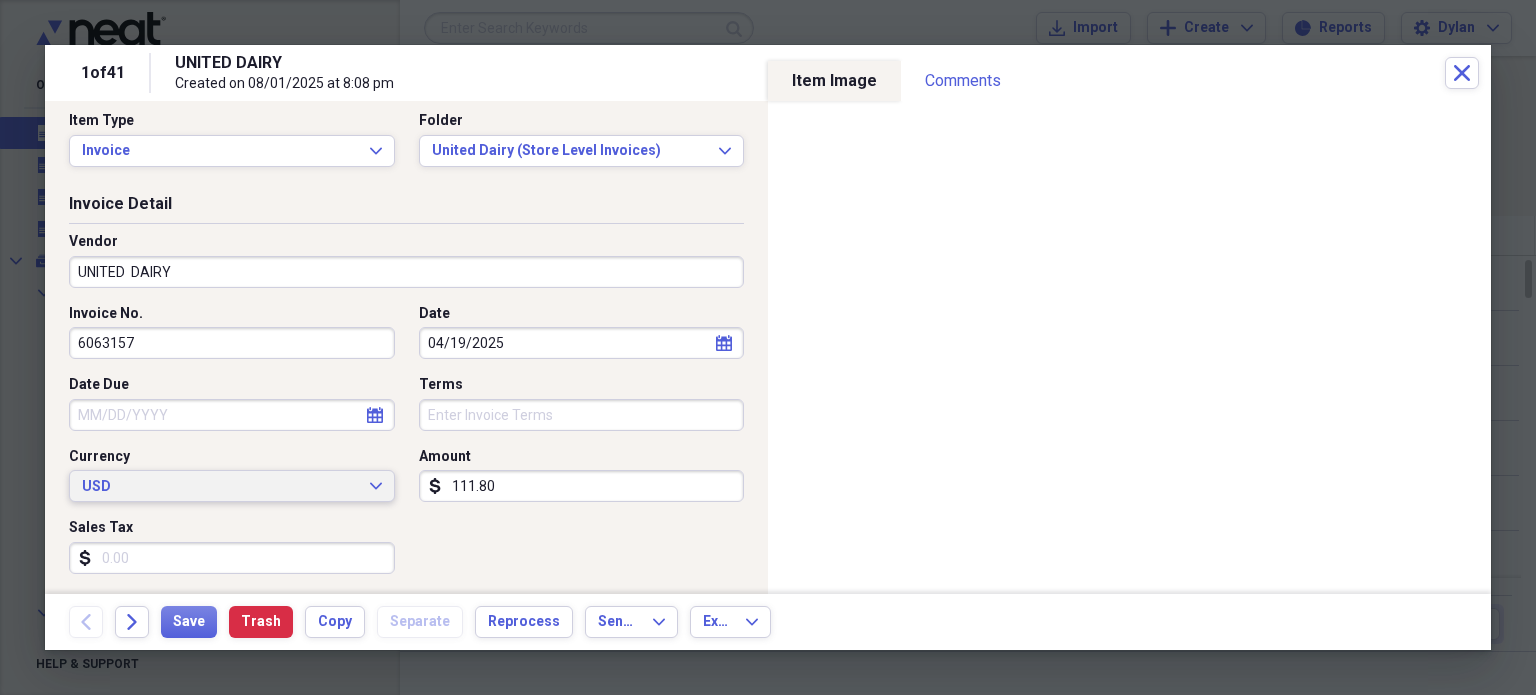 scroll, scrollTop: 0, scrollLeft: 0, axis: both 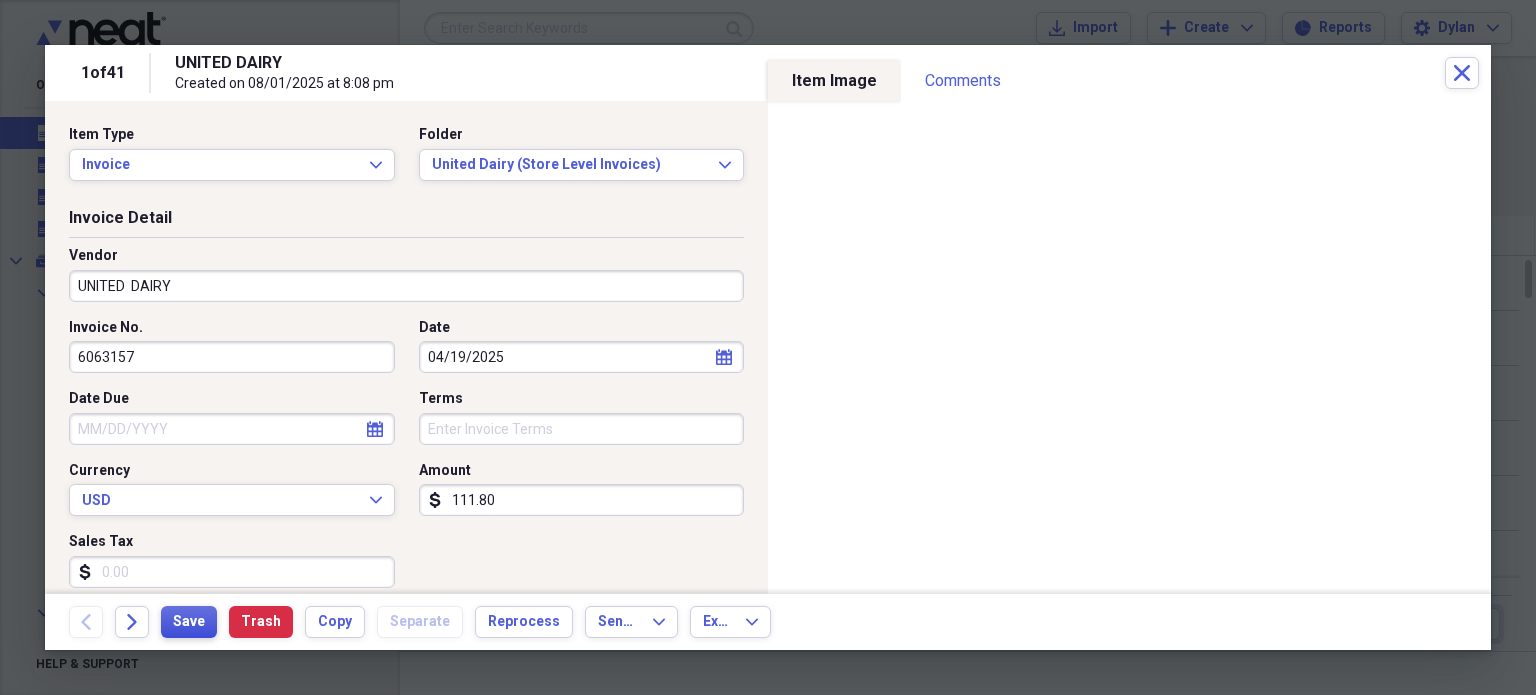 click on "Save" at bounding box center (189, 622) 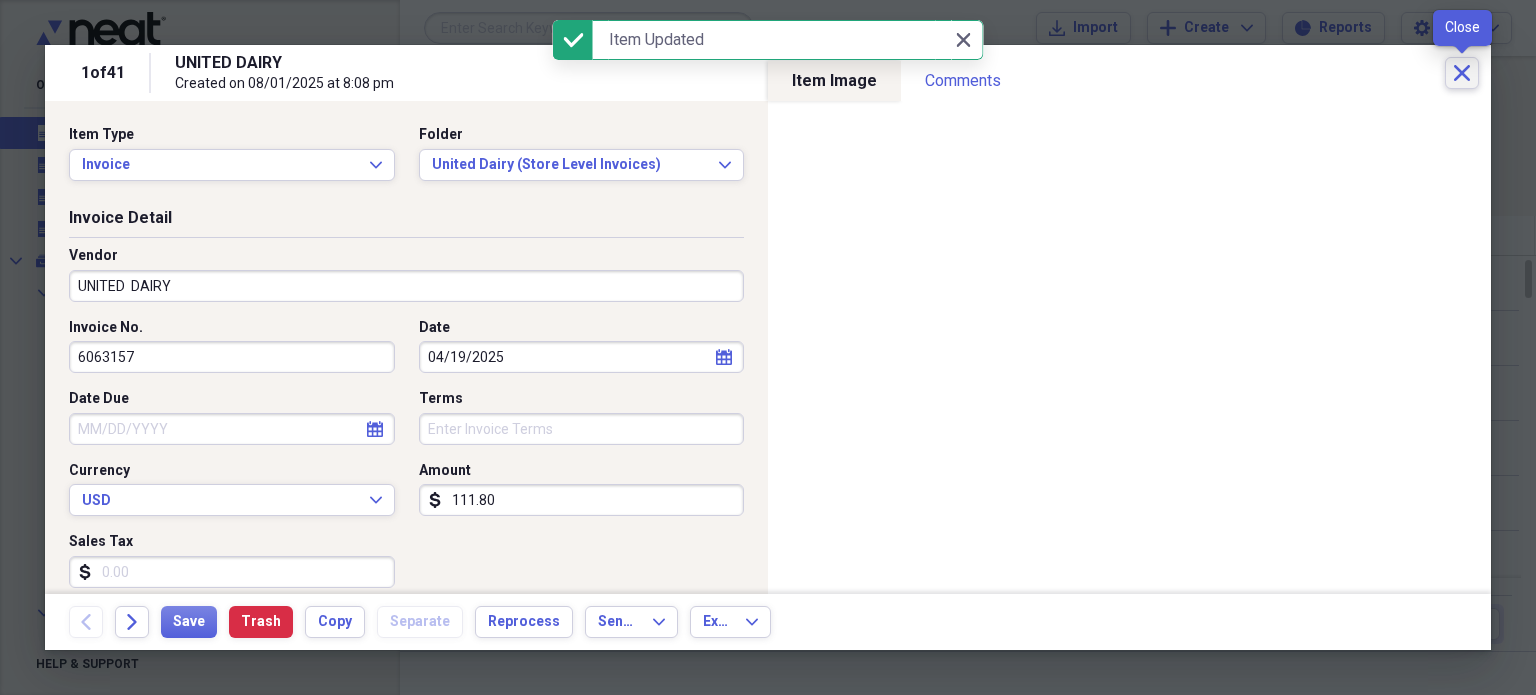 click 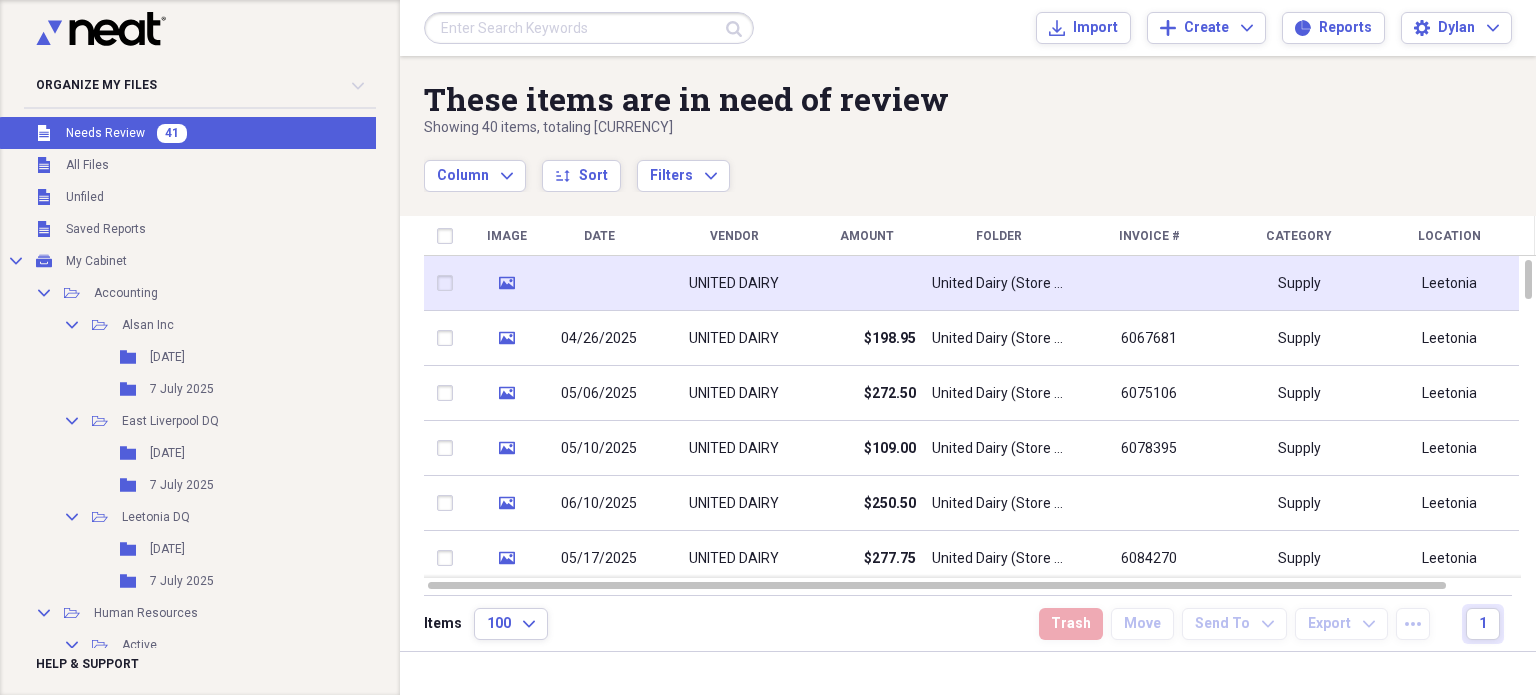 click at bounding box center [866, 283] 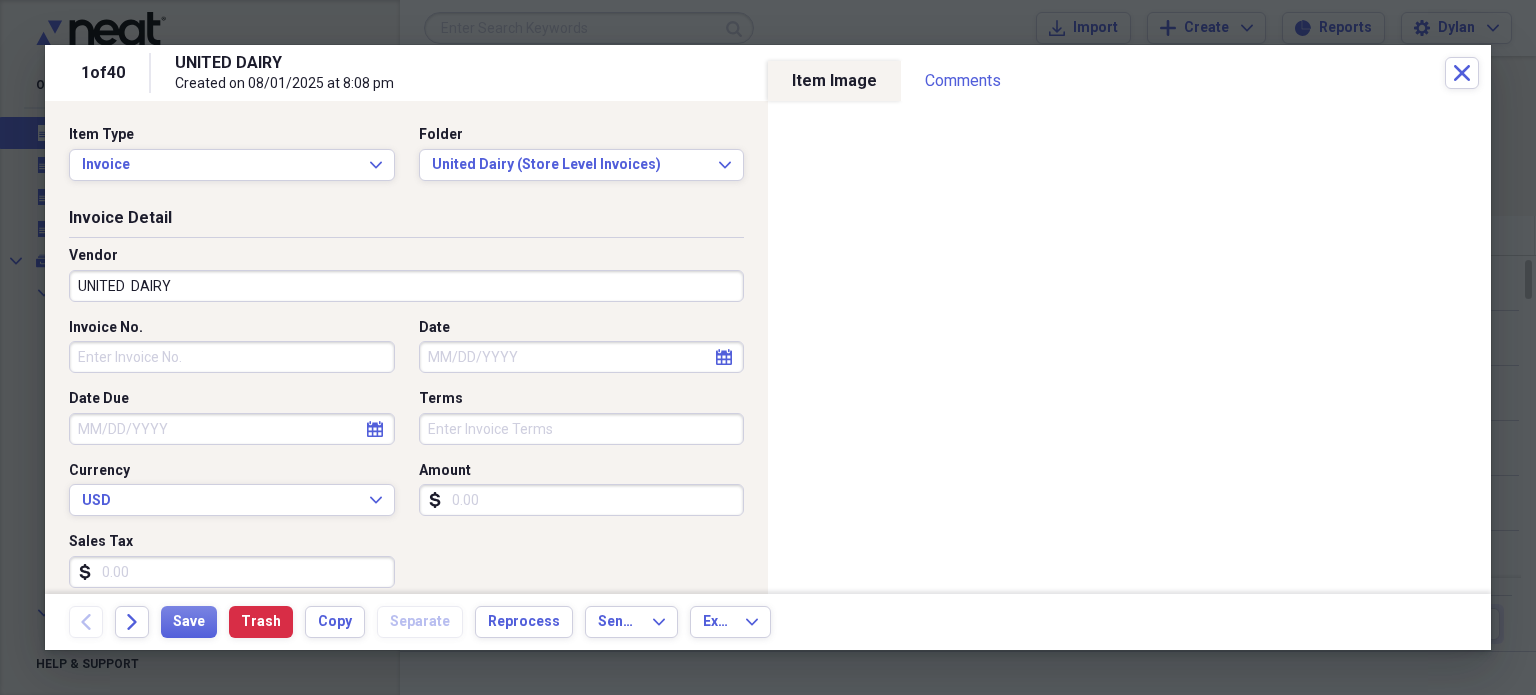 click on "Invoice No." at bounding box center (232, 357) 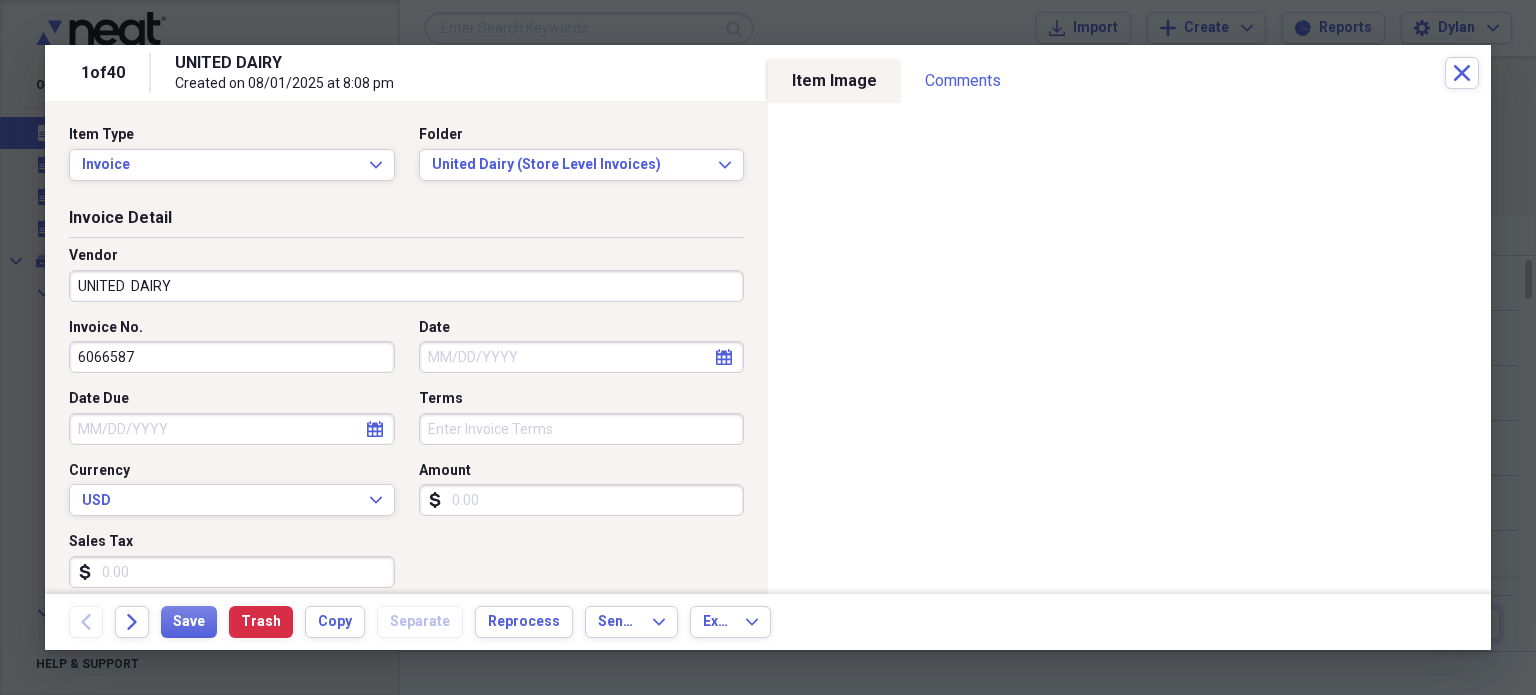 type on "6066587" 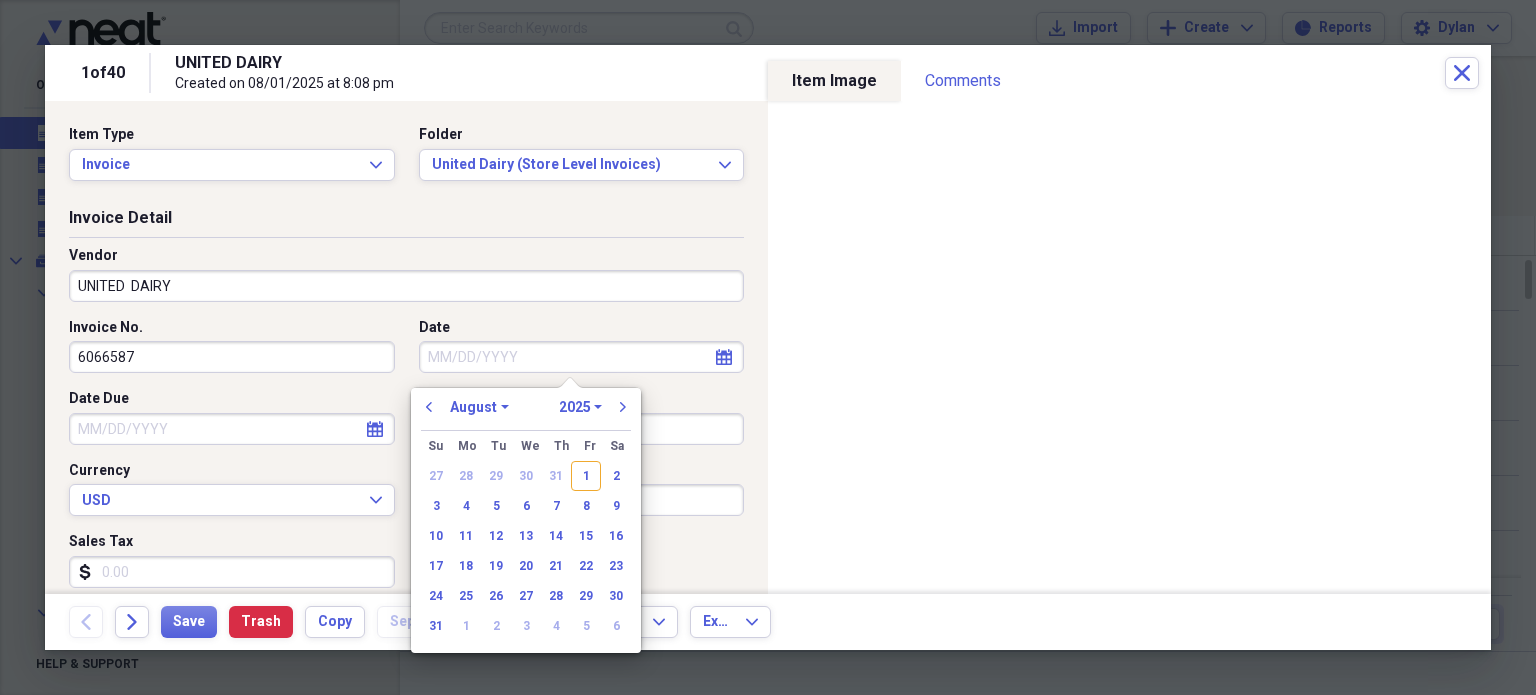 click on "Date" at bounding box center (582, 357) 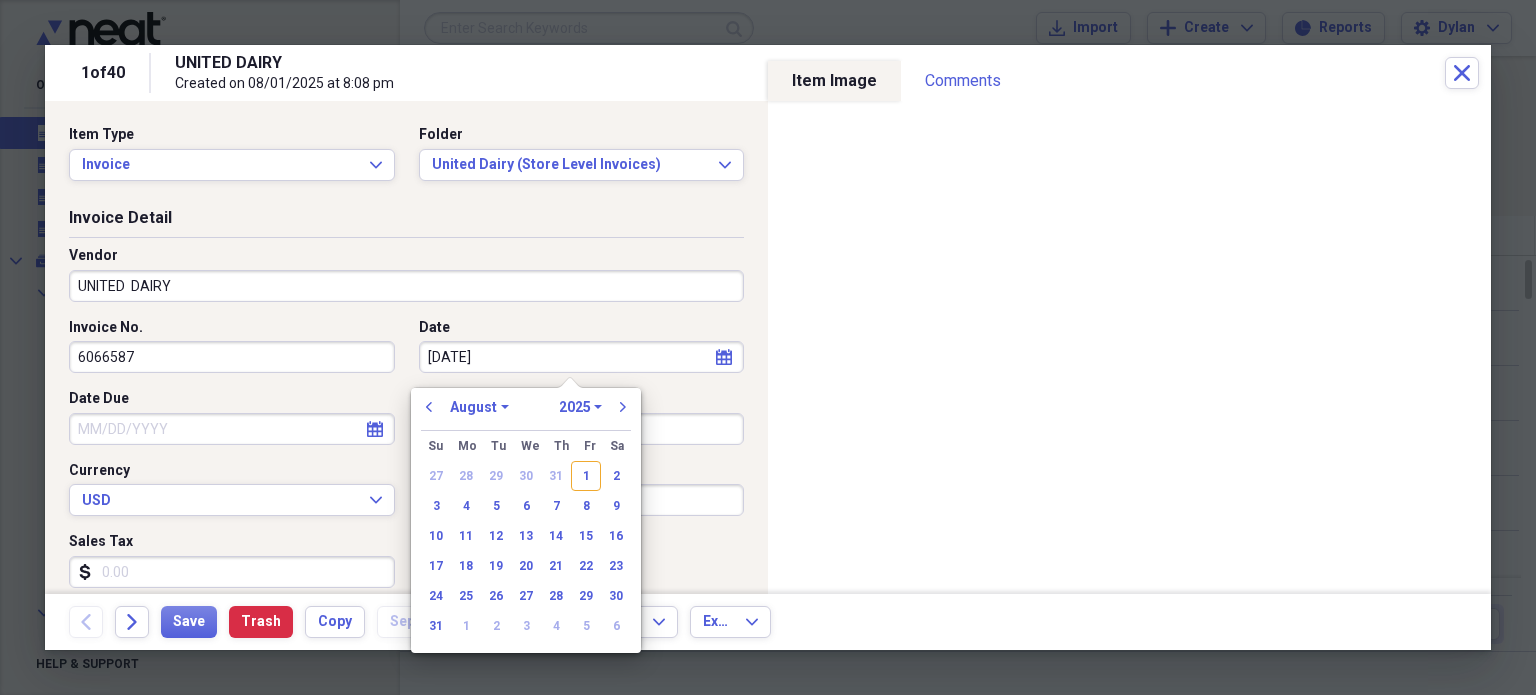 type on "[DATE]" 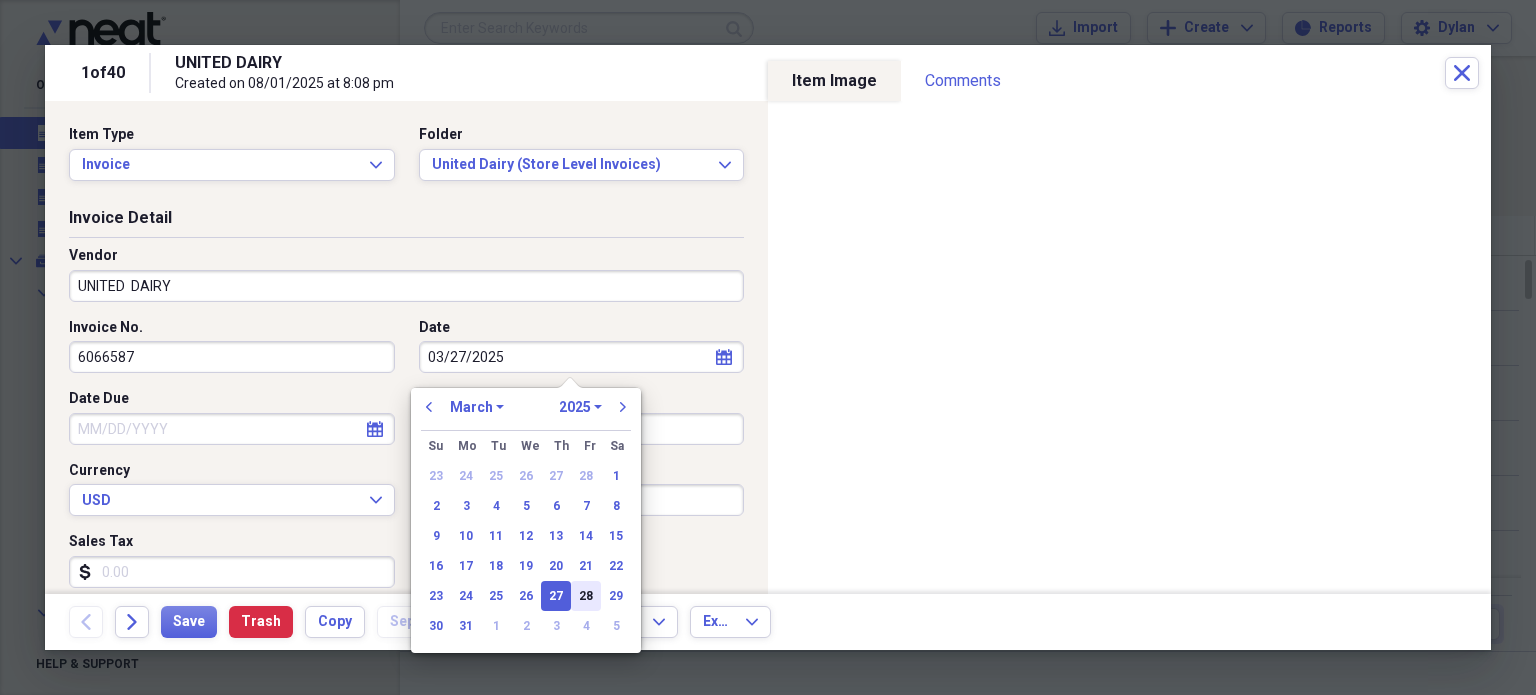 click on "28" at bounding box center (586, 596) 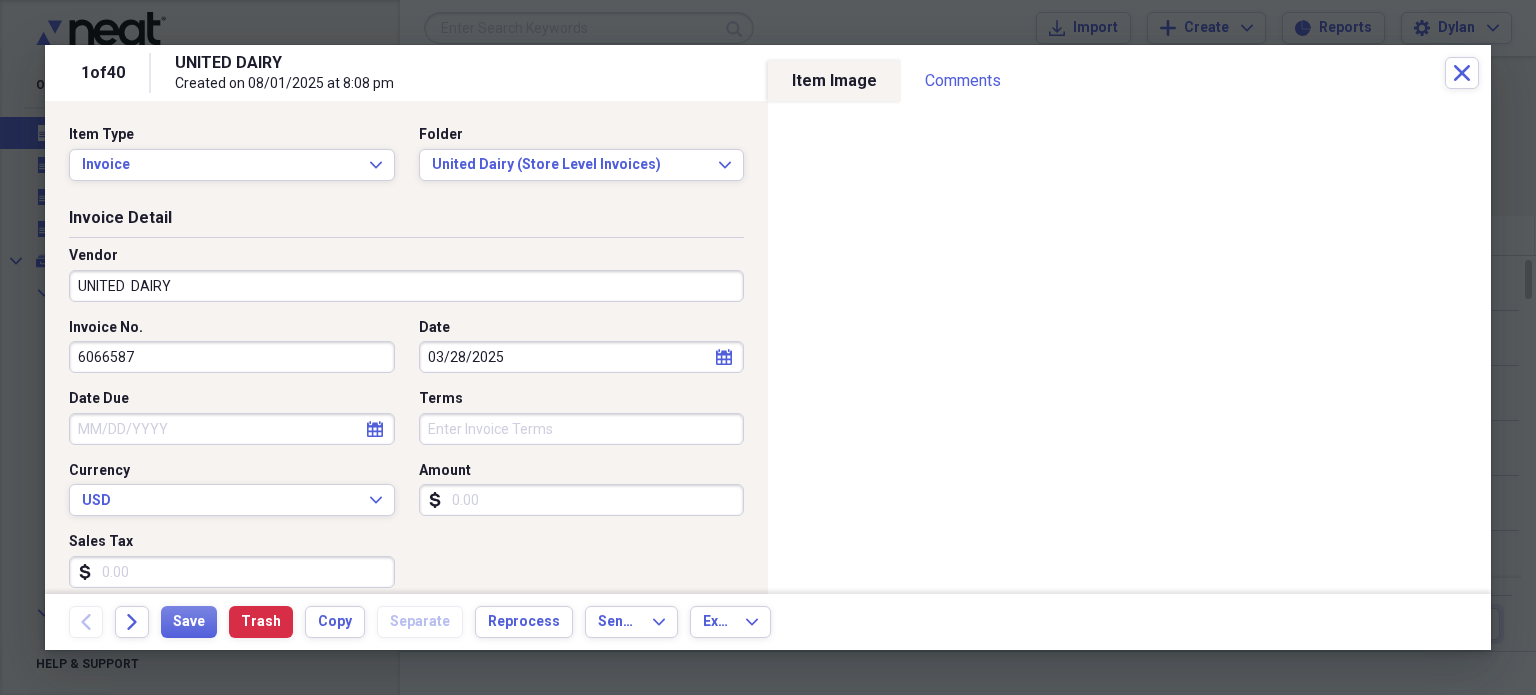 click on "6066587" at bounding box center (232, 357) 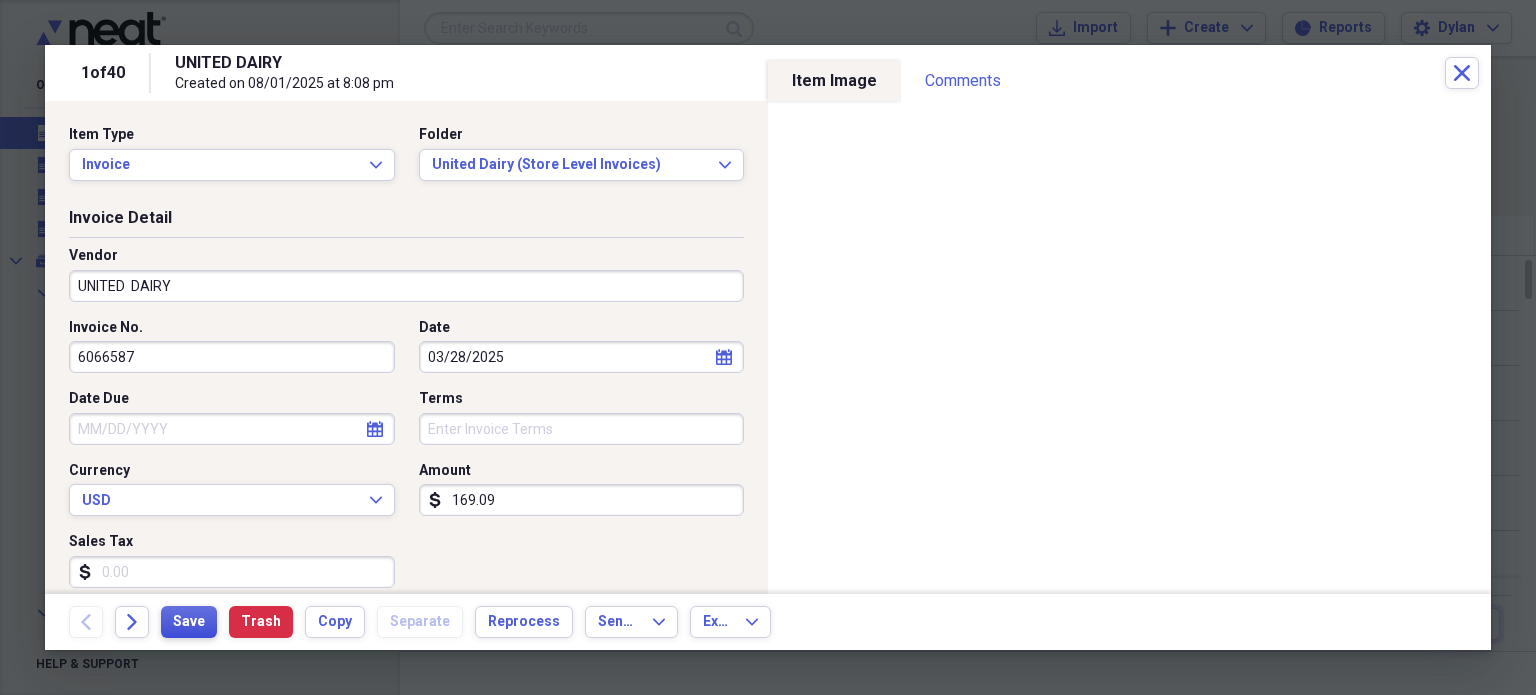 type on "169.09" 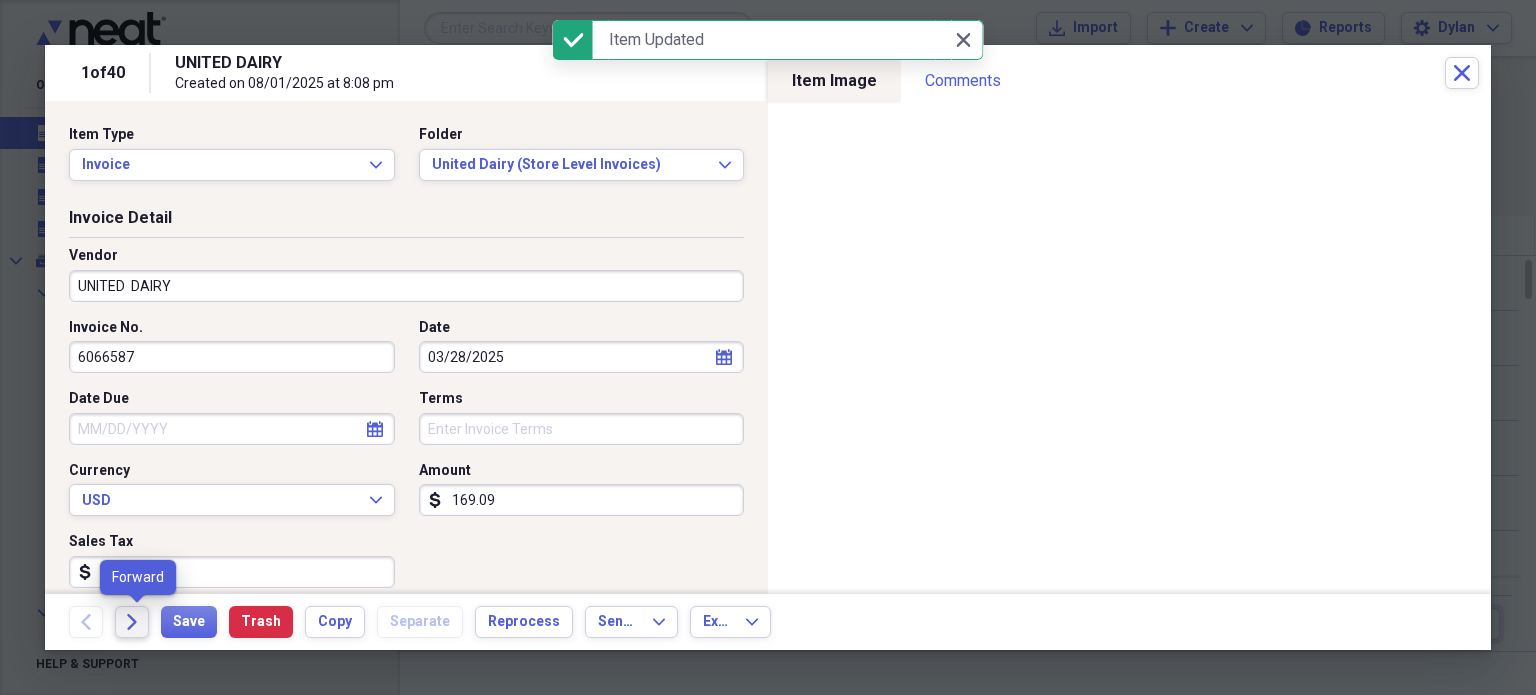 click on "Forward" at bounding box center (132, 622) 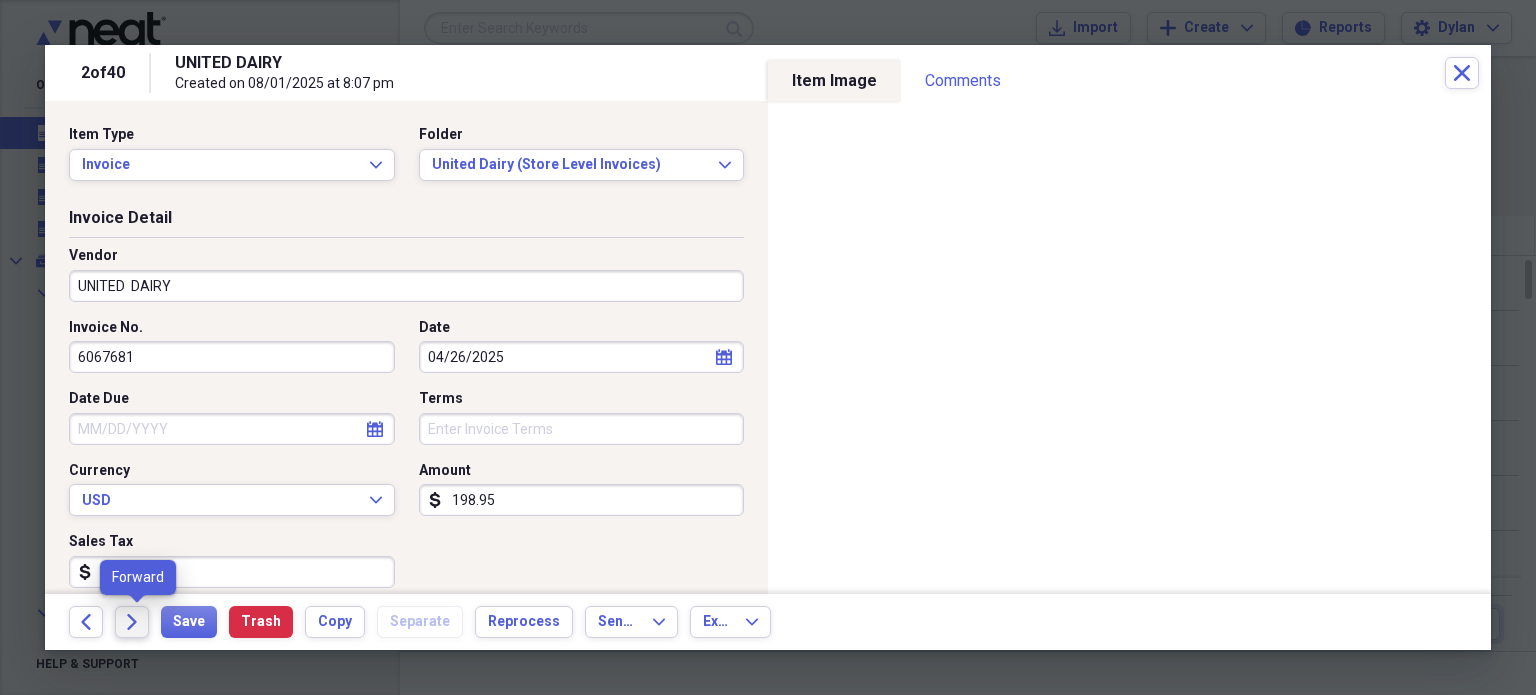 click on "Forward" 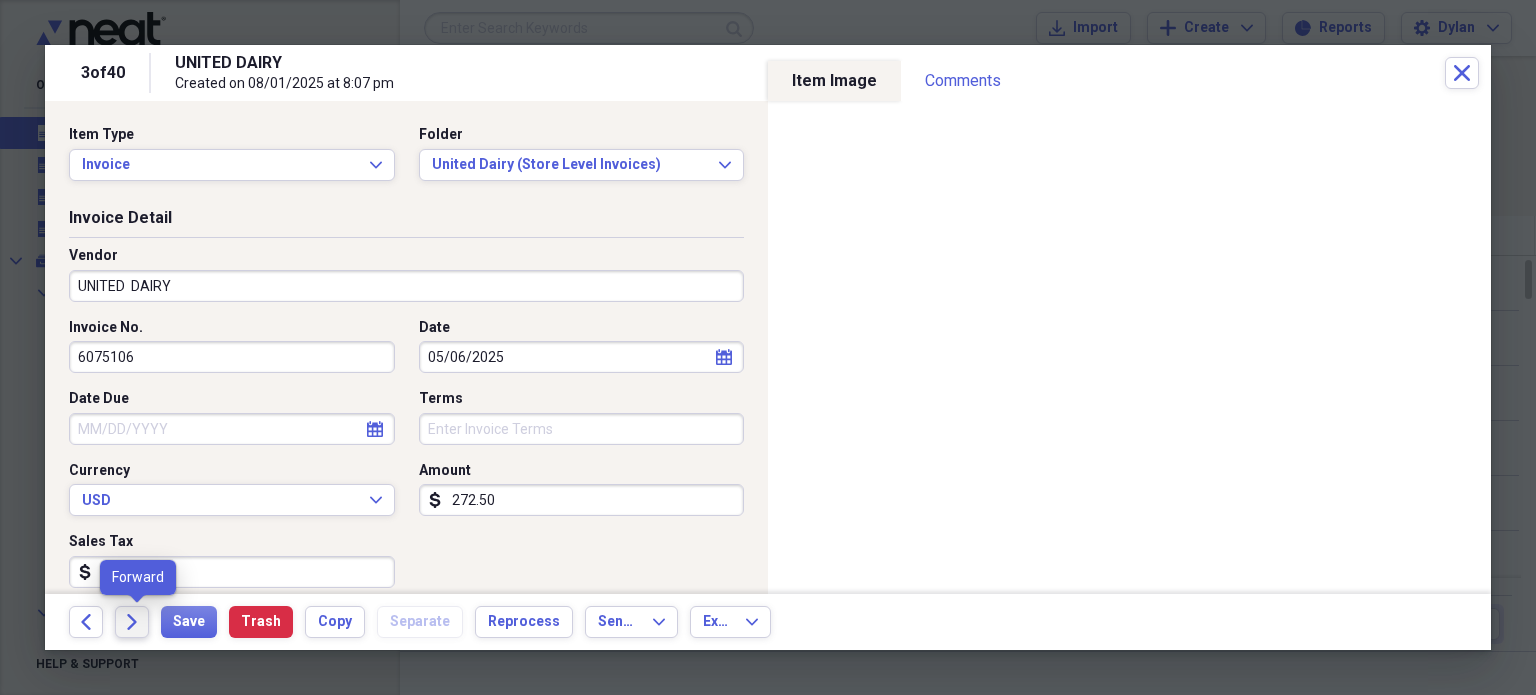 click on "Forward" 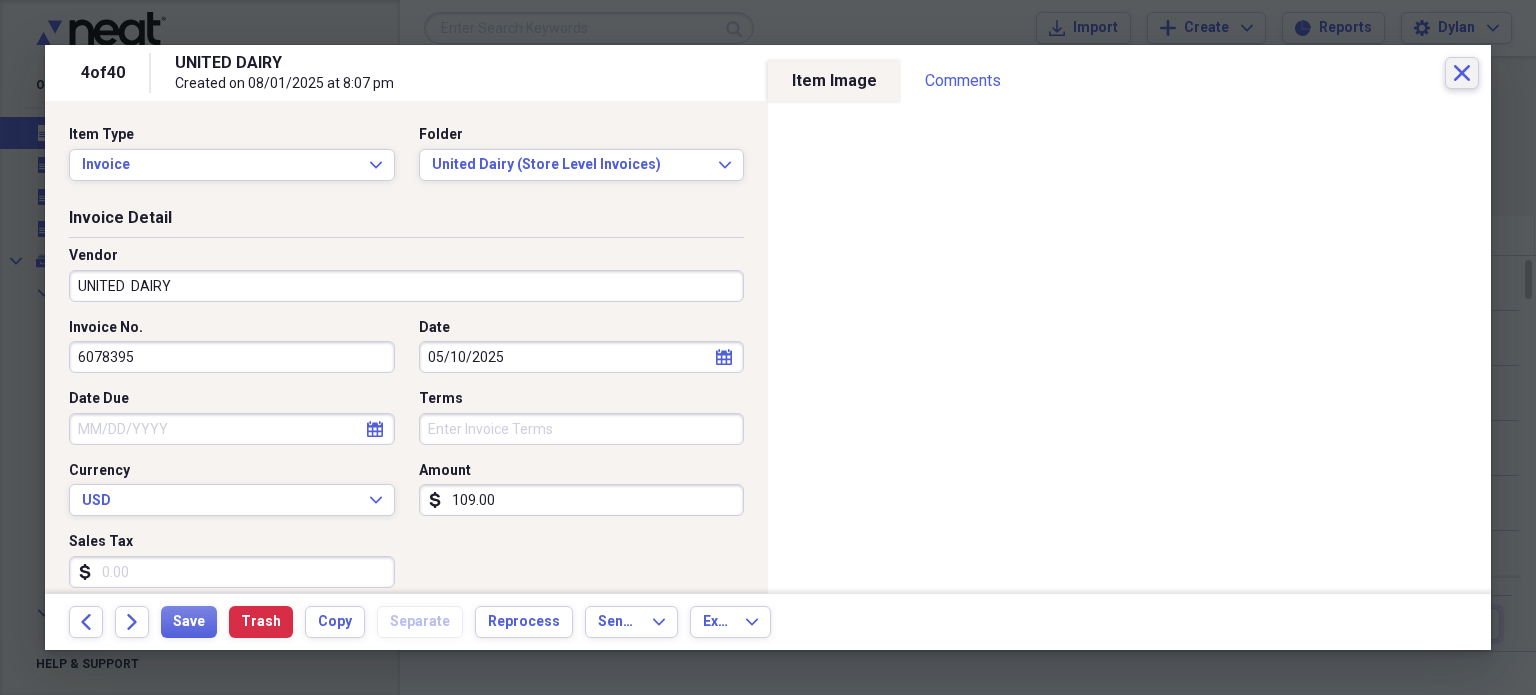 click on "Close" at bounding box center [1462, 73] 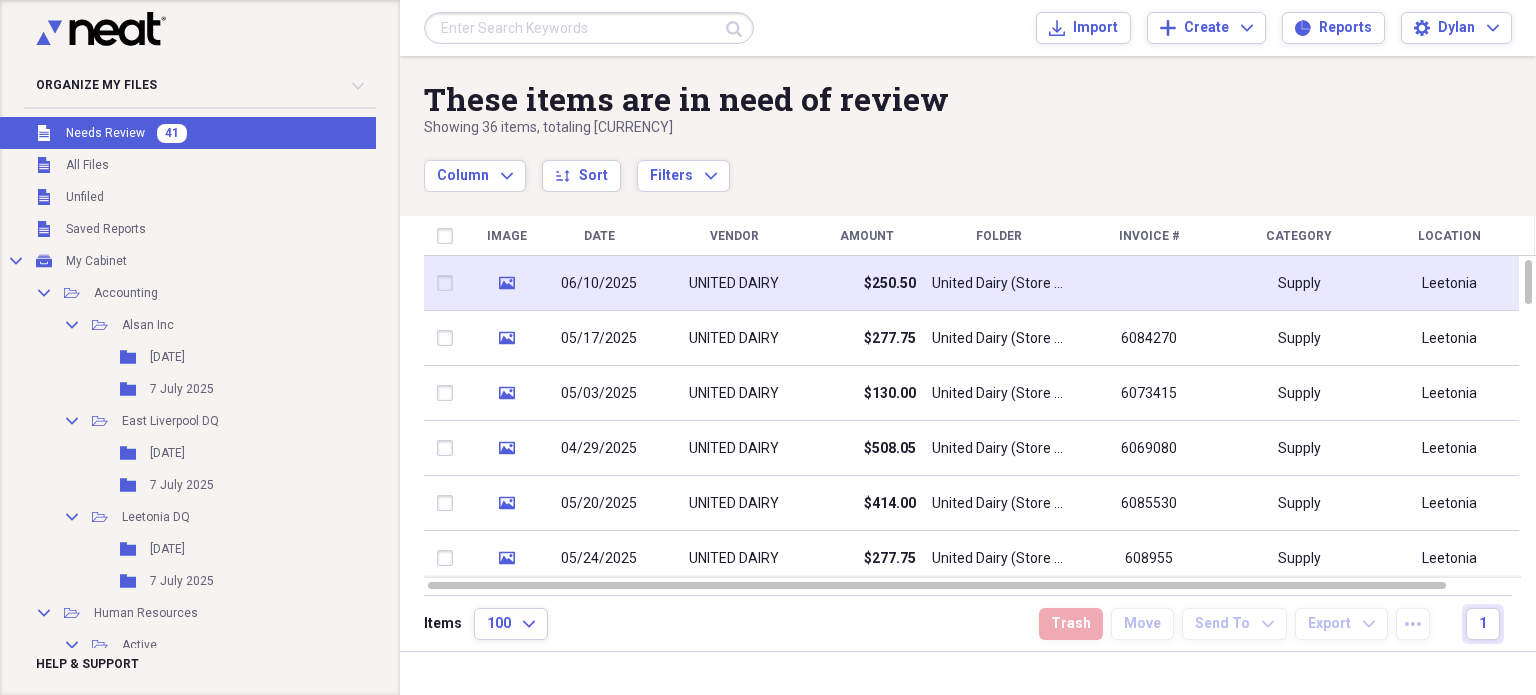 click on "United Dairy (Store Level Invoices)" at bounding box center (999, 283) 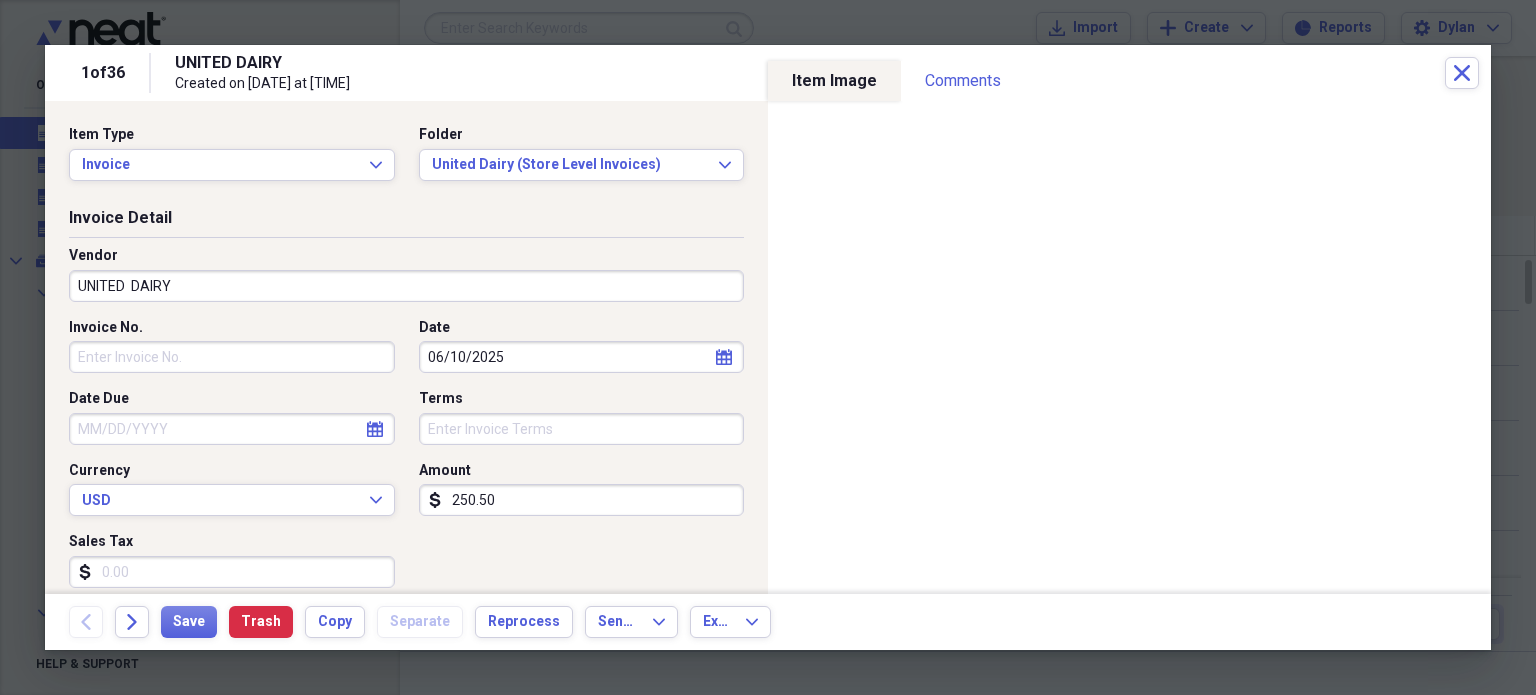 click on "Date Due" at bounding box center [232, 429] 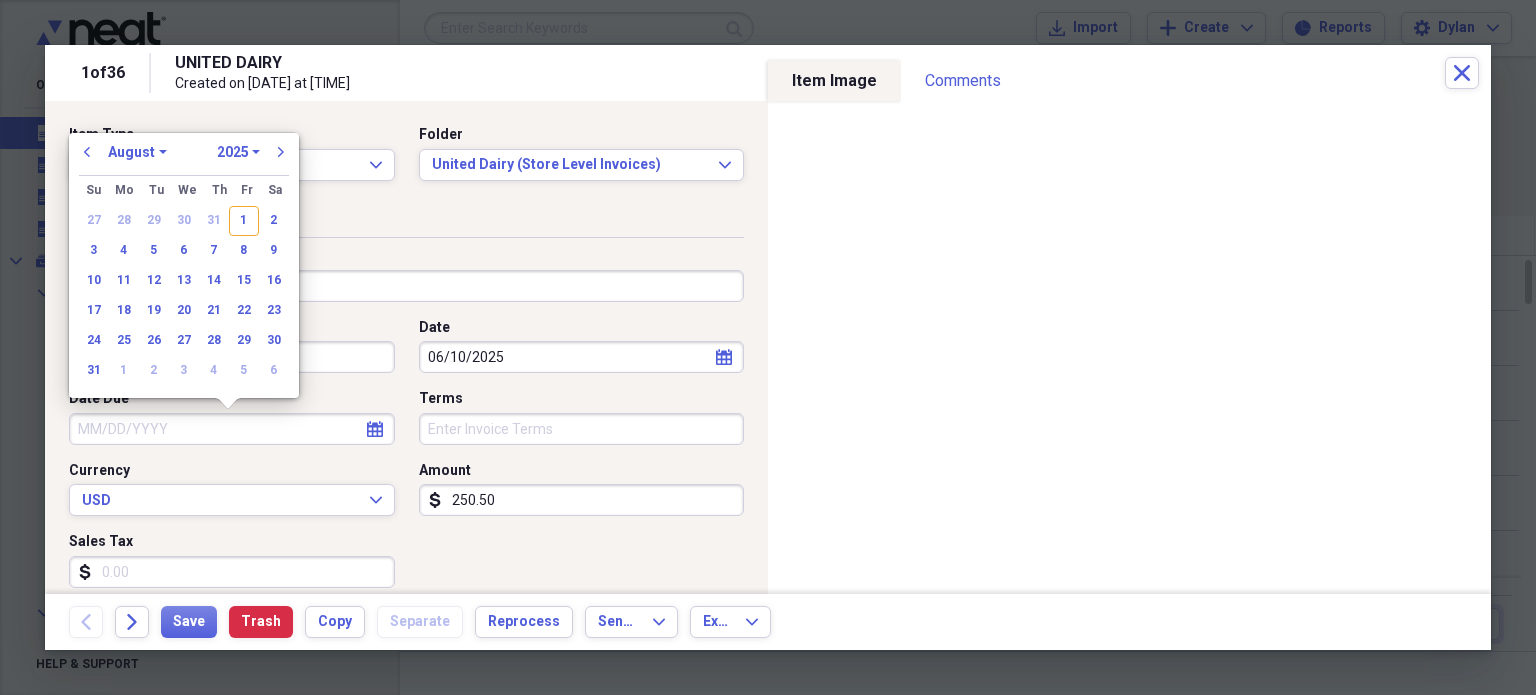click on "Invoice No." at bounding box center [232, 357] 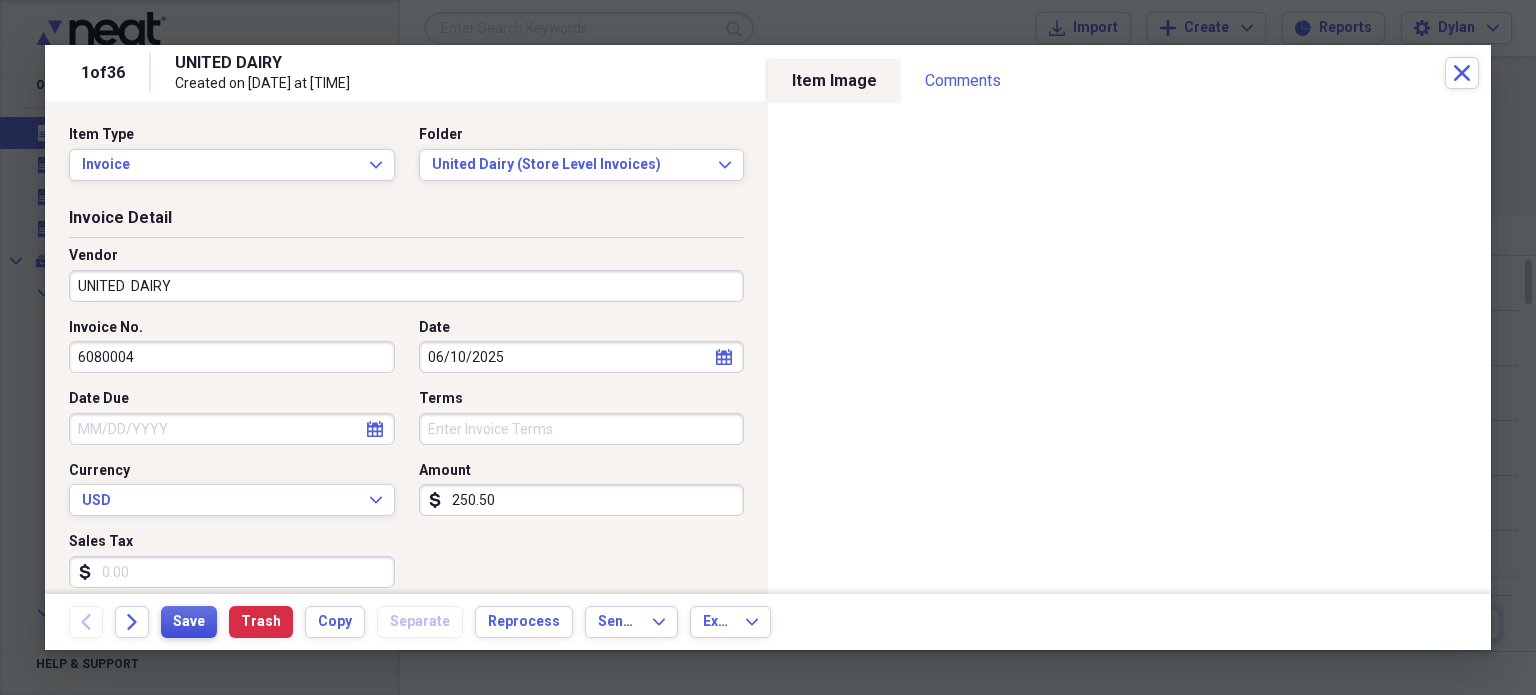 type on "6080004" 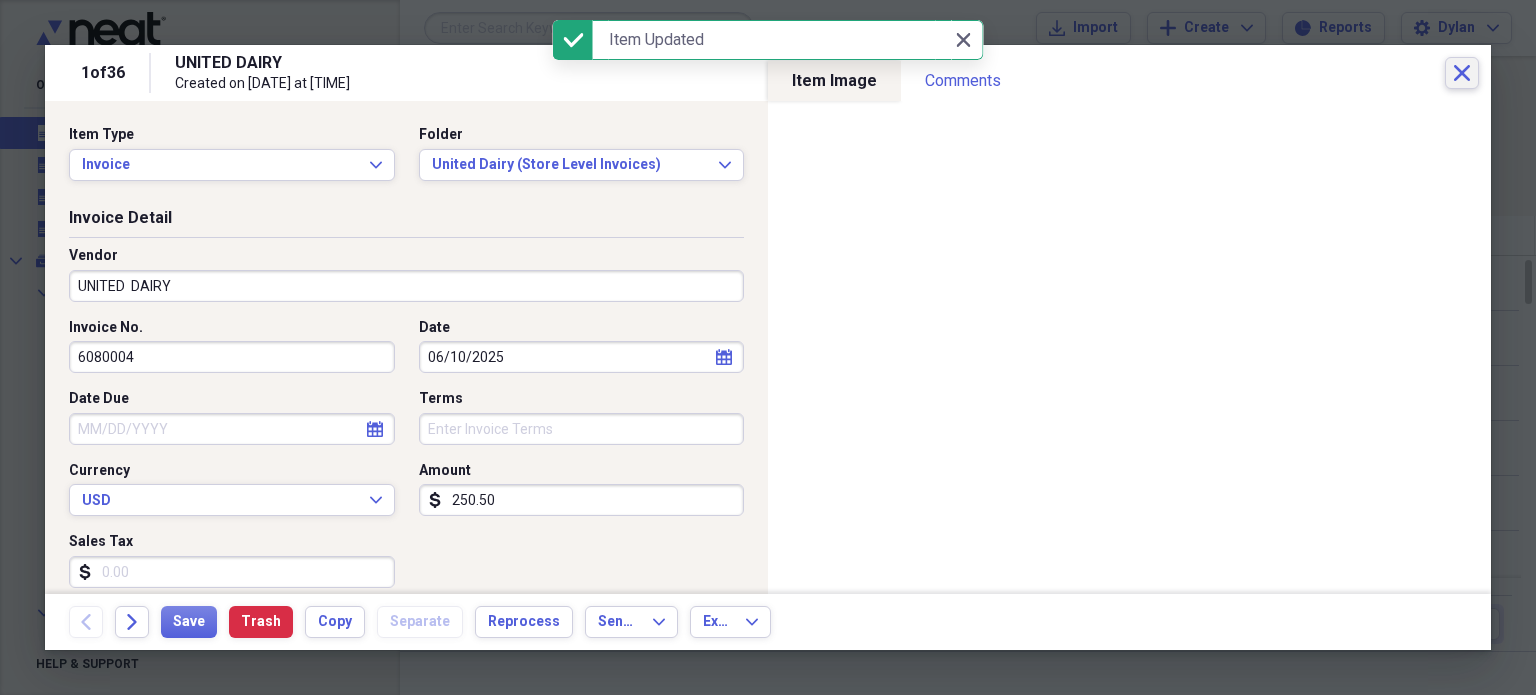 click on "Close" 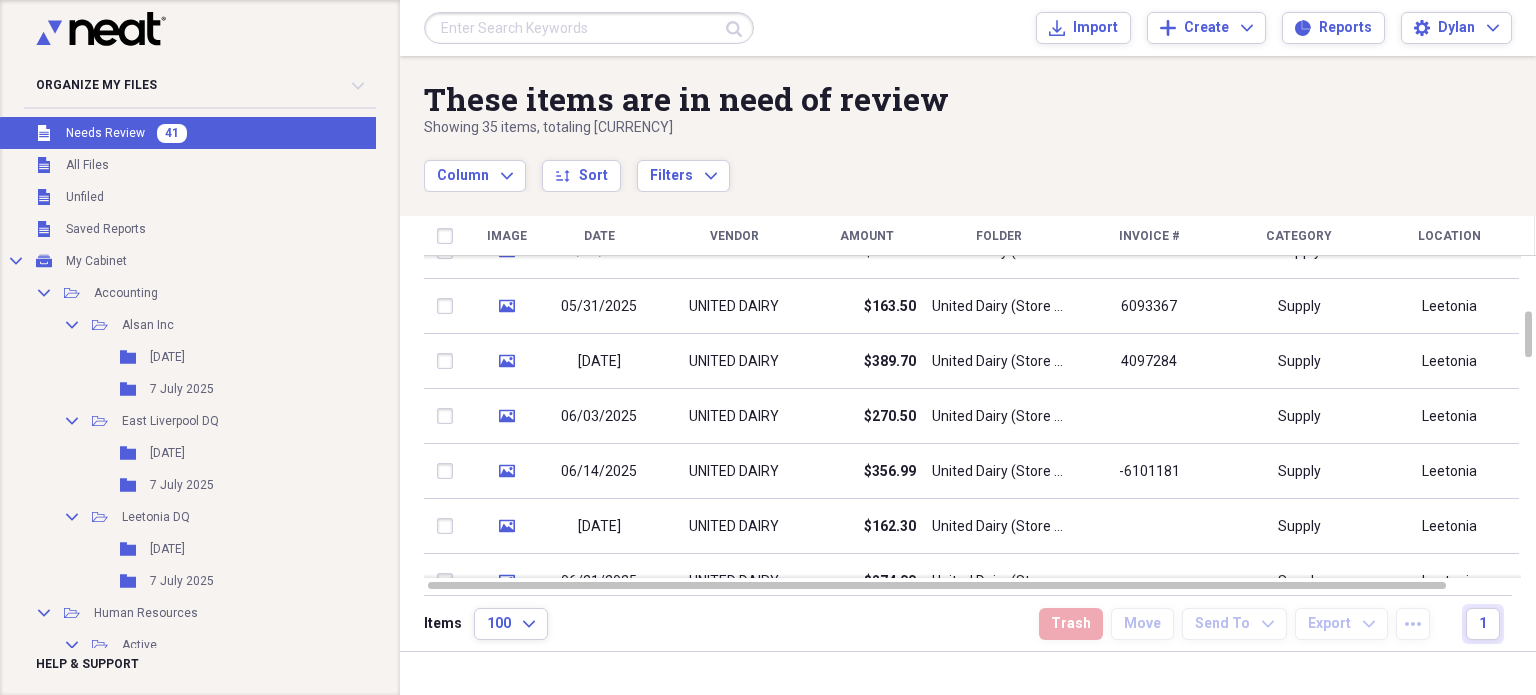click on "UNITED  DAIRY" at bounding box center [734, 416] 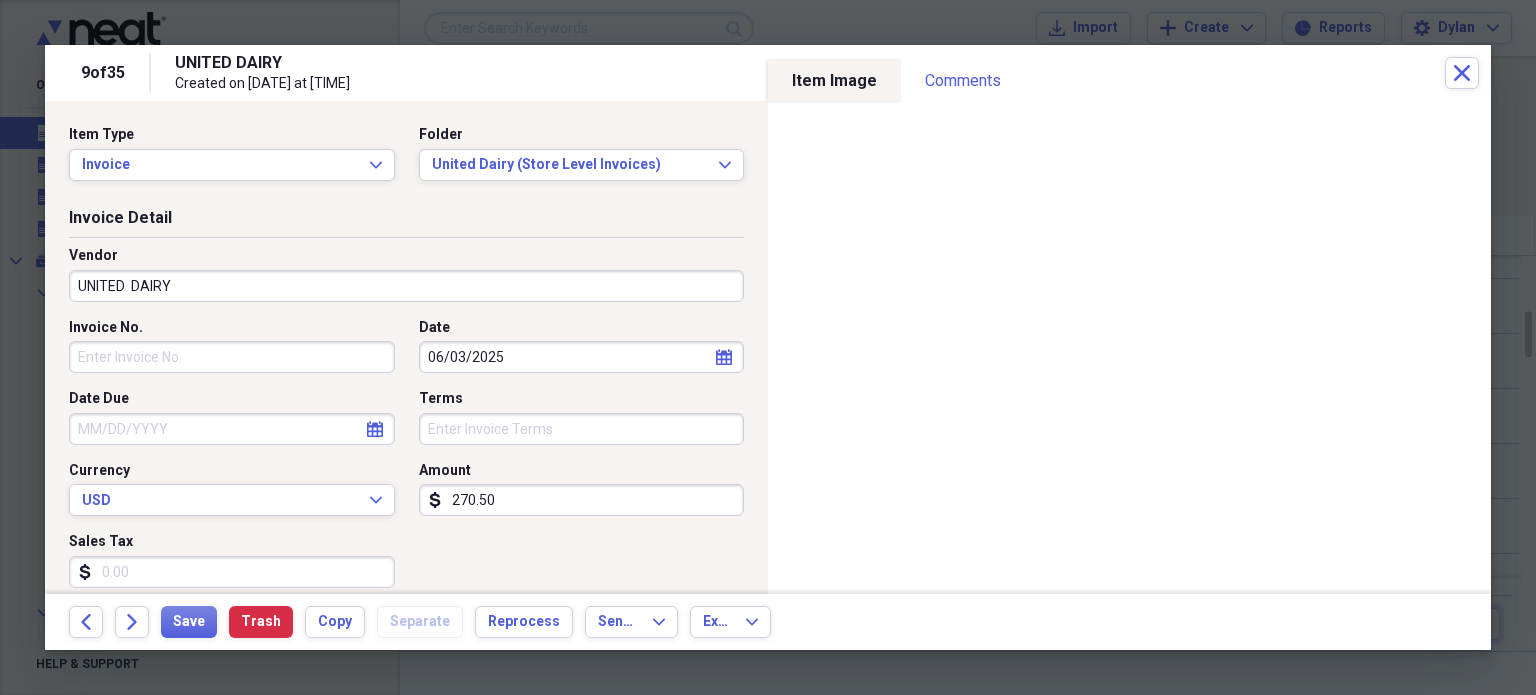 click on "Invoice No." at bounding box center (232, 357) 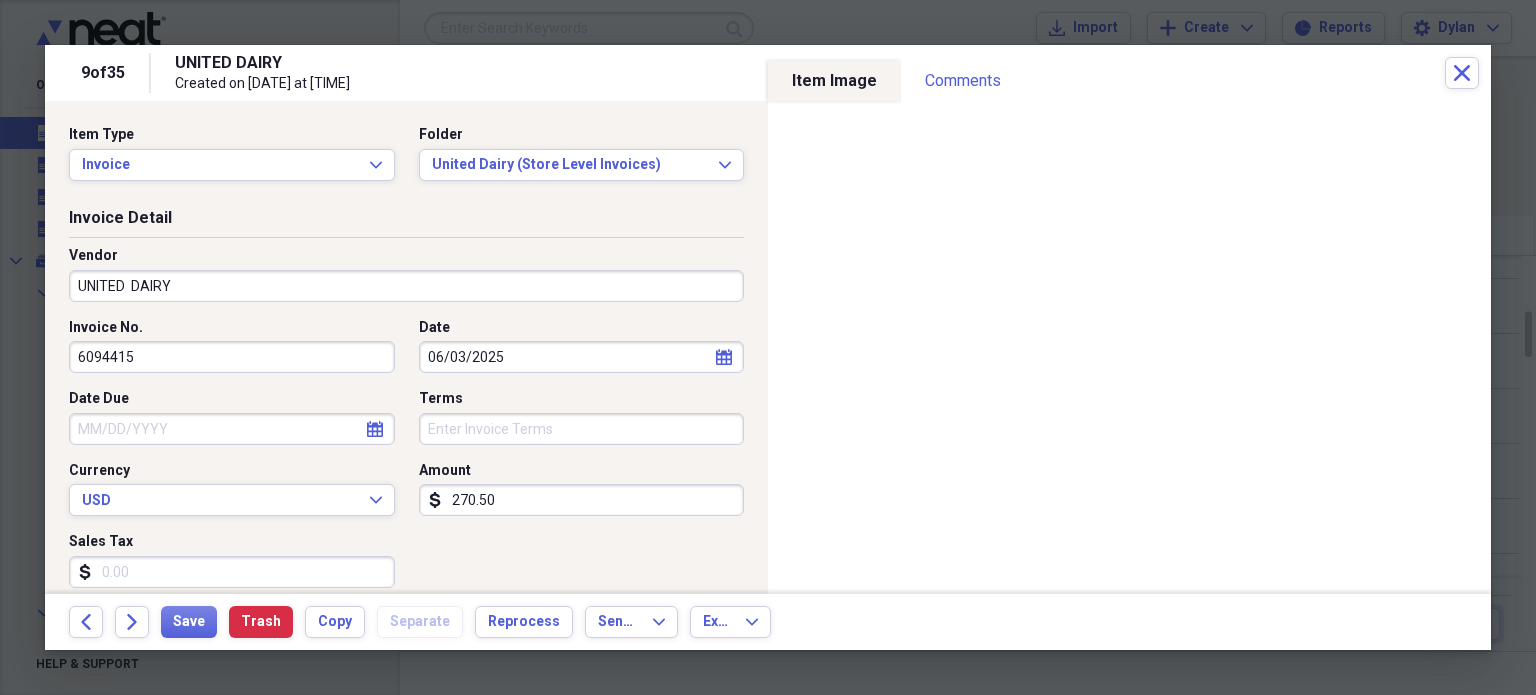 type on "6094415" 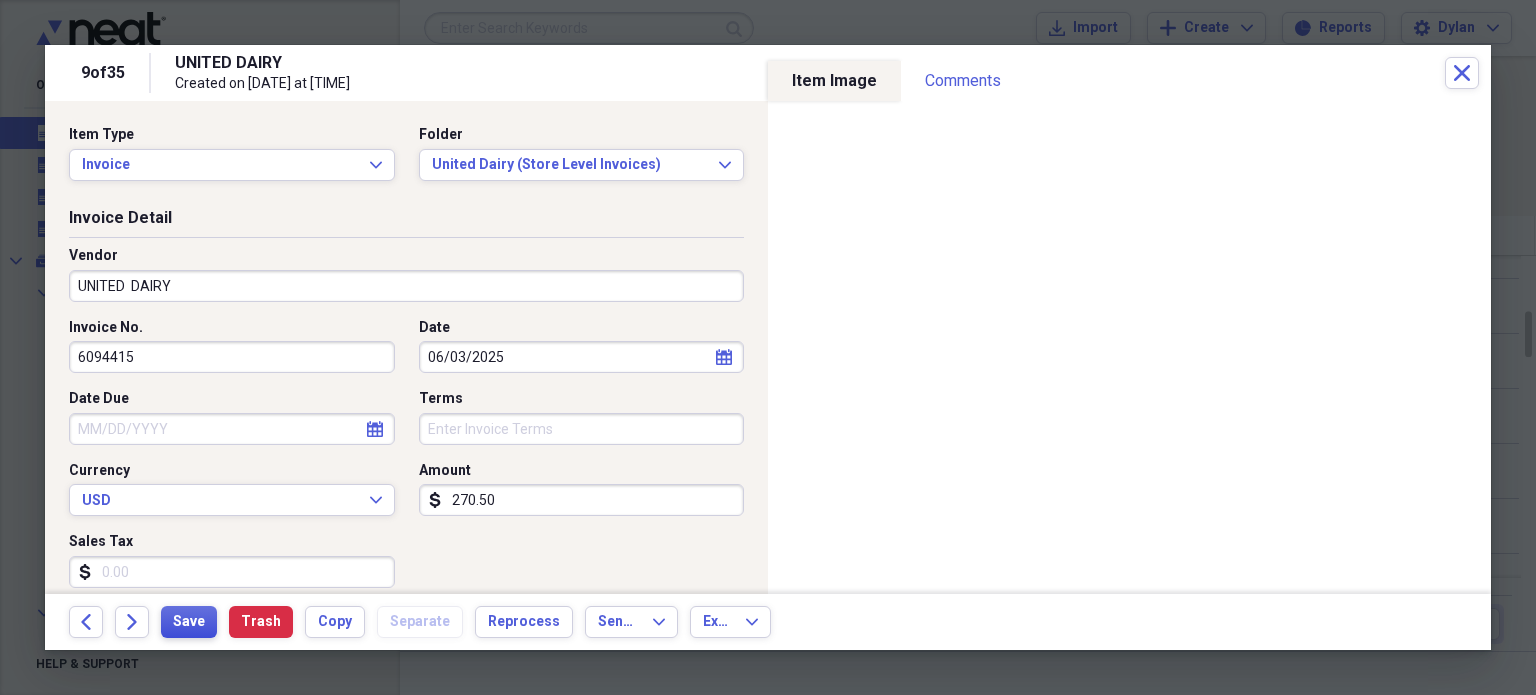 click on "Save" at bounding box center [189, 622] 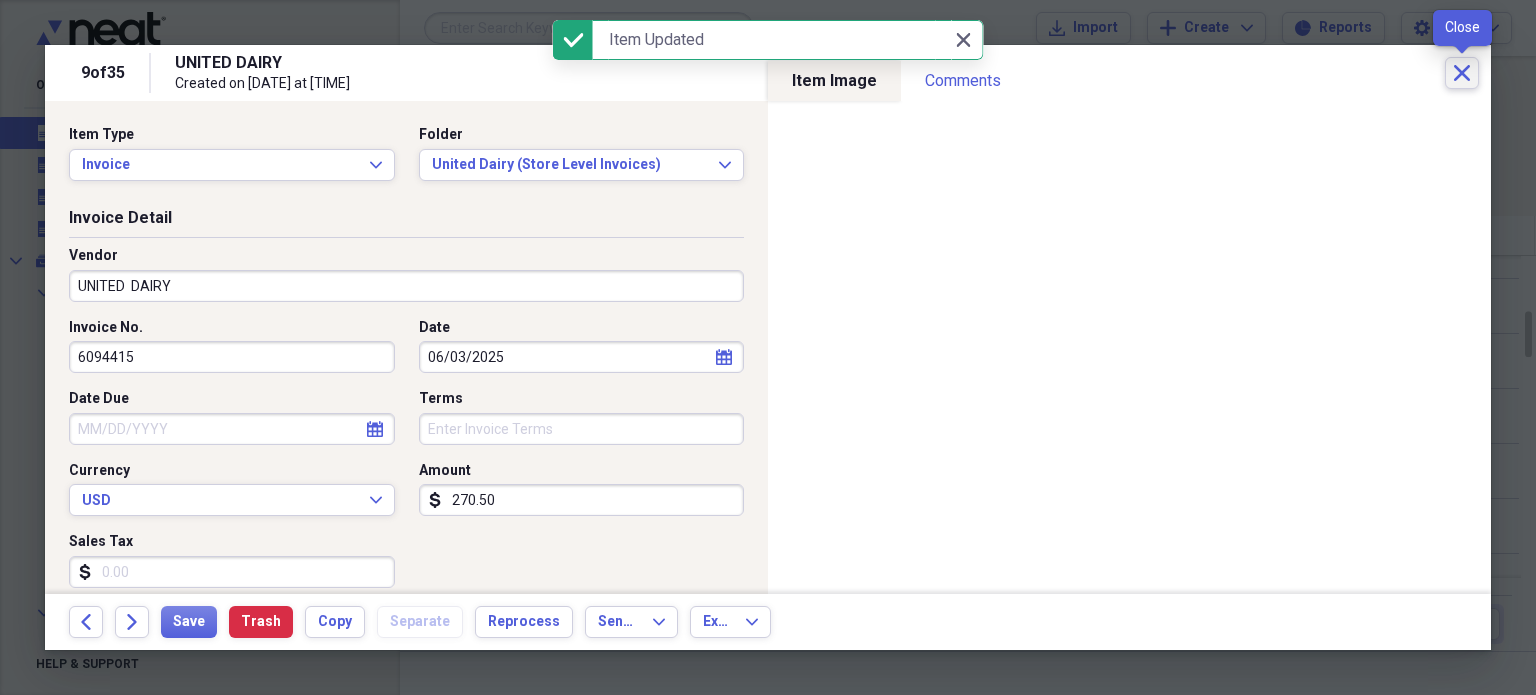click on "Close" 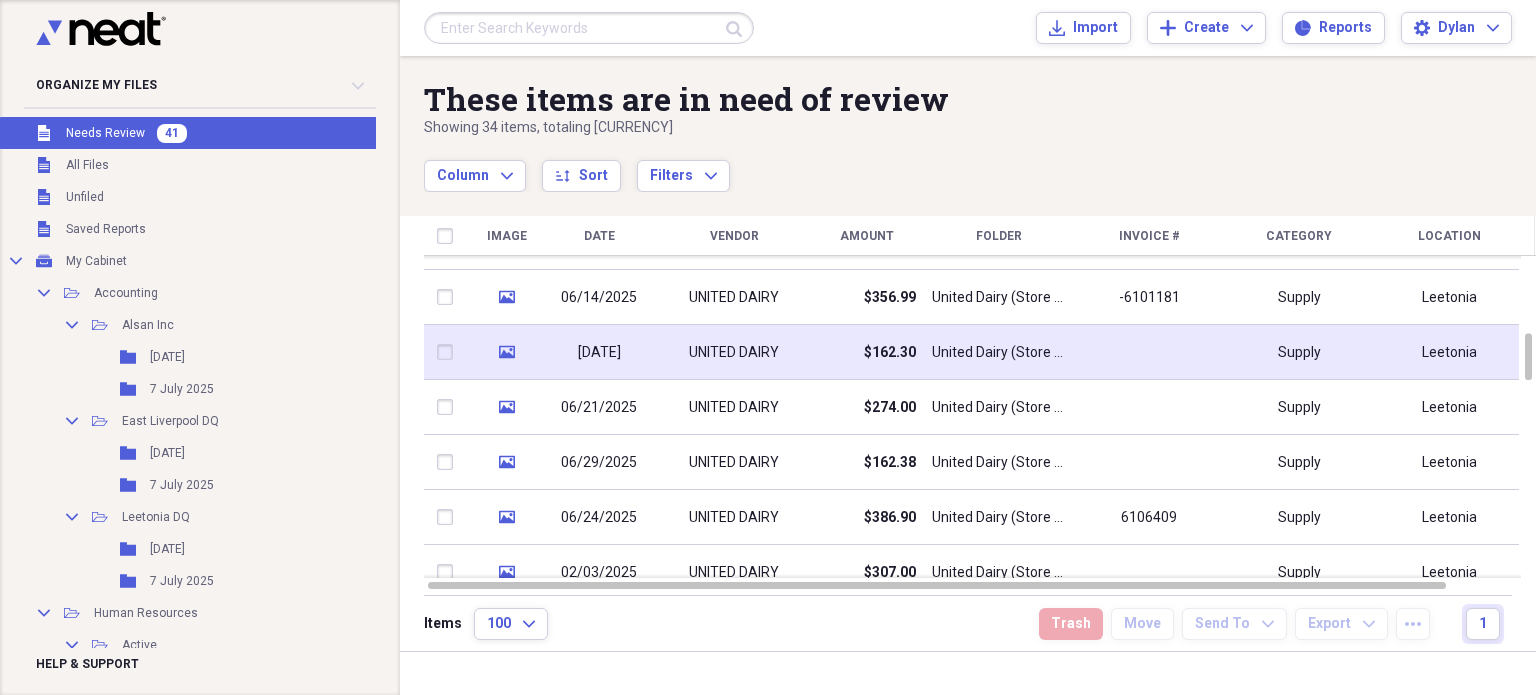 click at bounding box center (1149, 352) 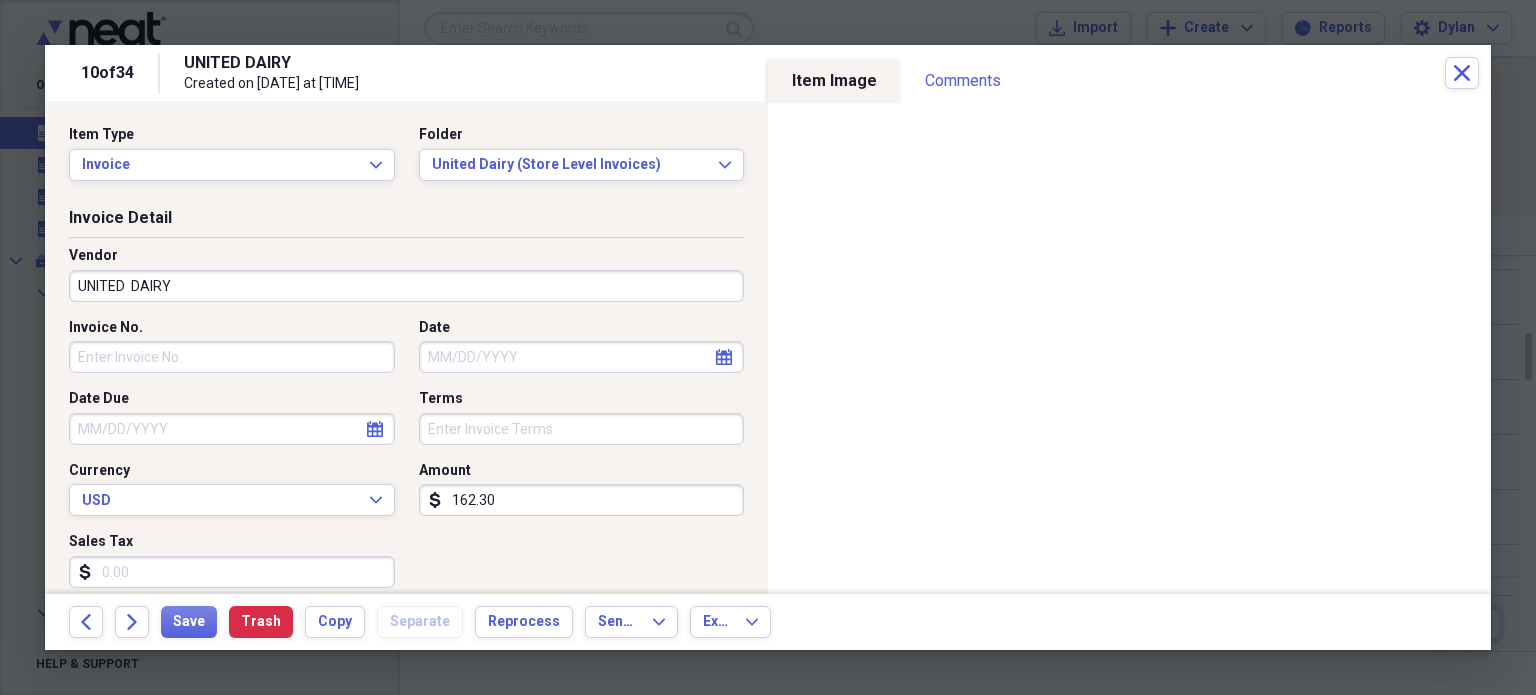 click on "Invoice No." at bounding box center (232, 357) 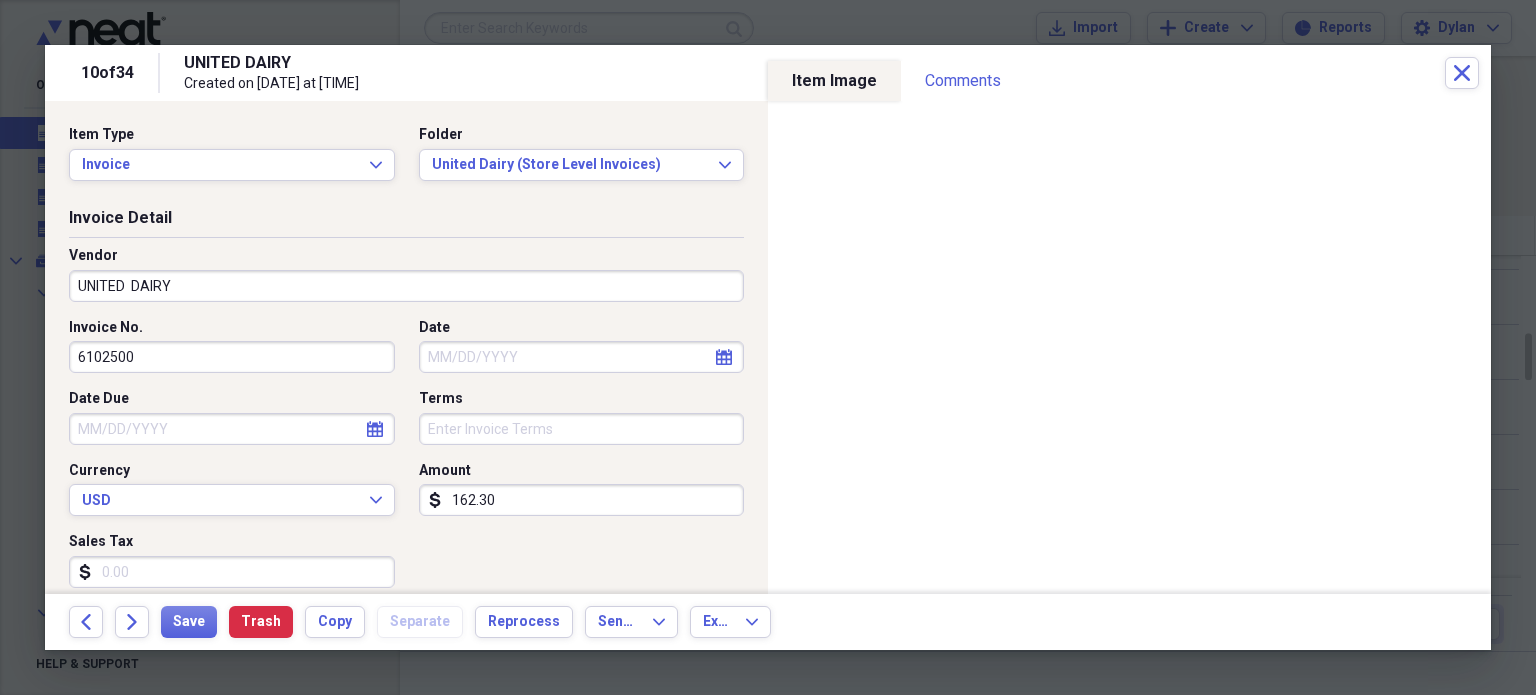 type on "6102500" 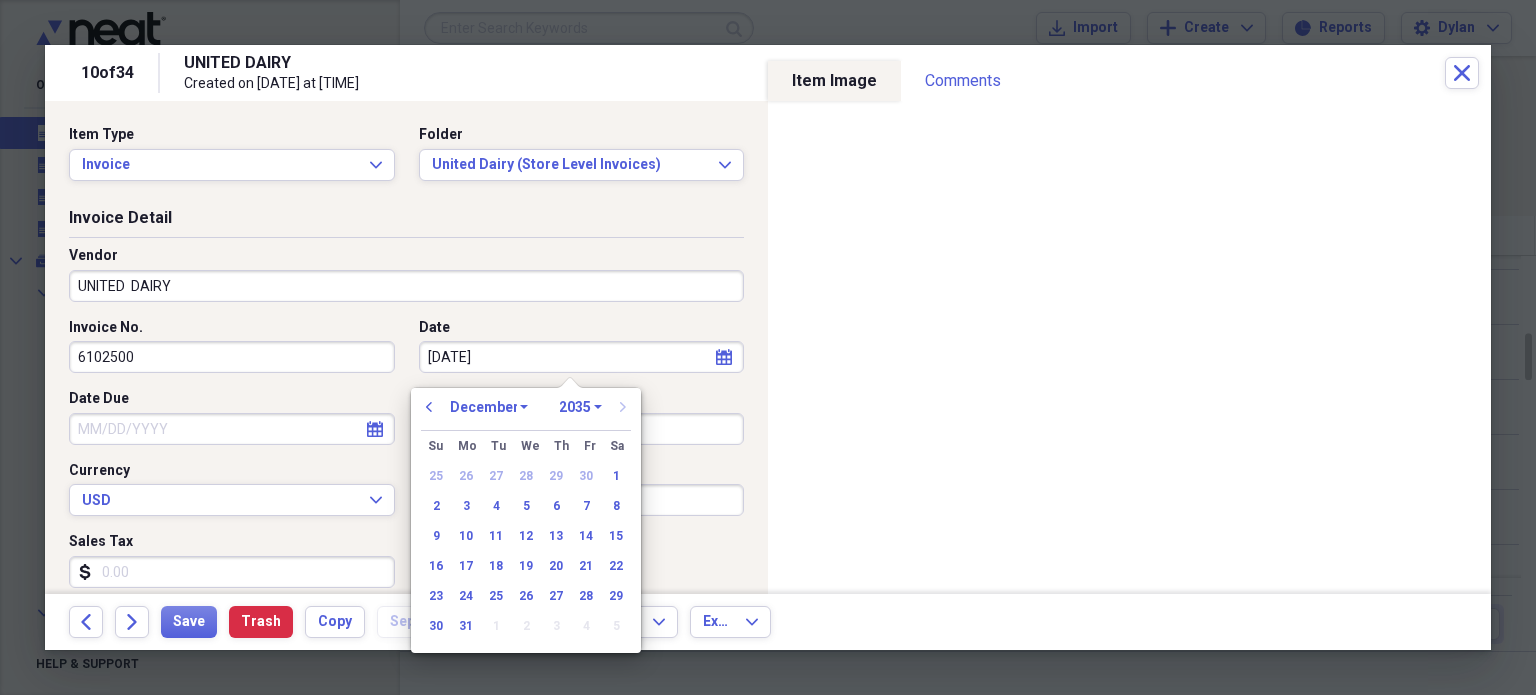 type on "[DATE]" 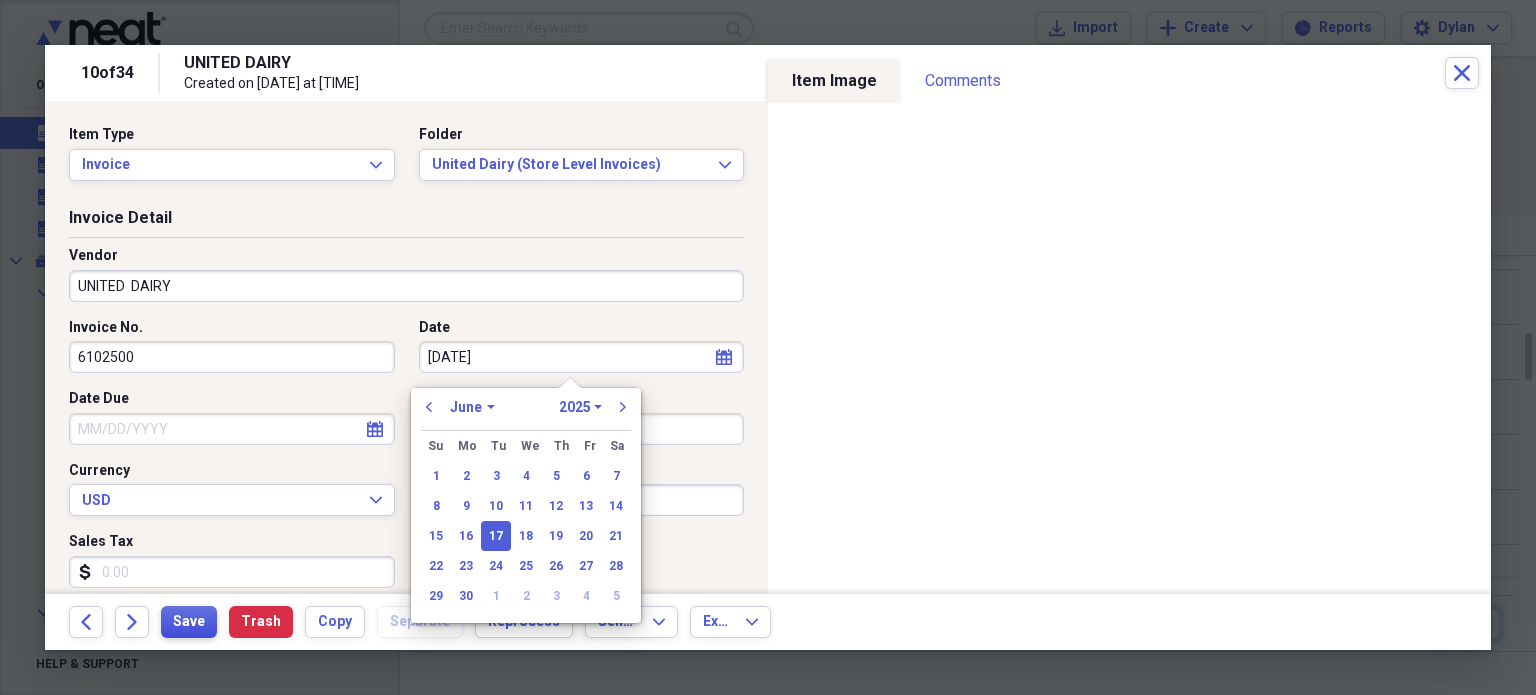 type on "06/17/2025" 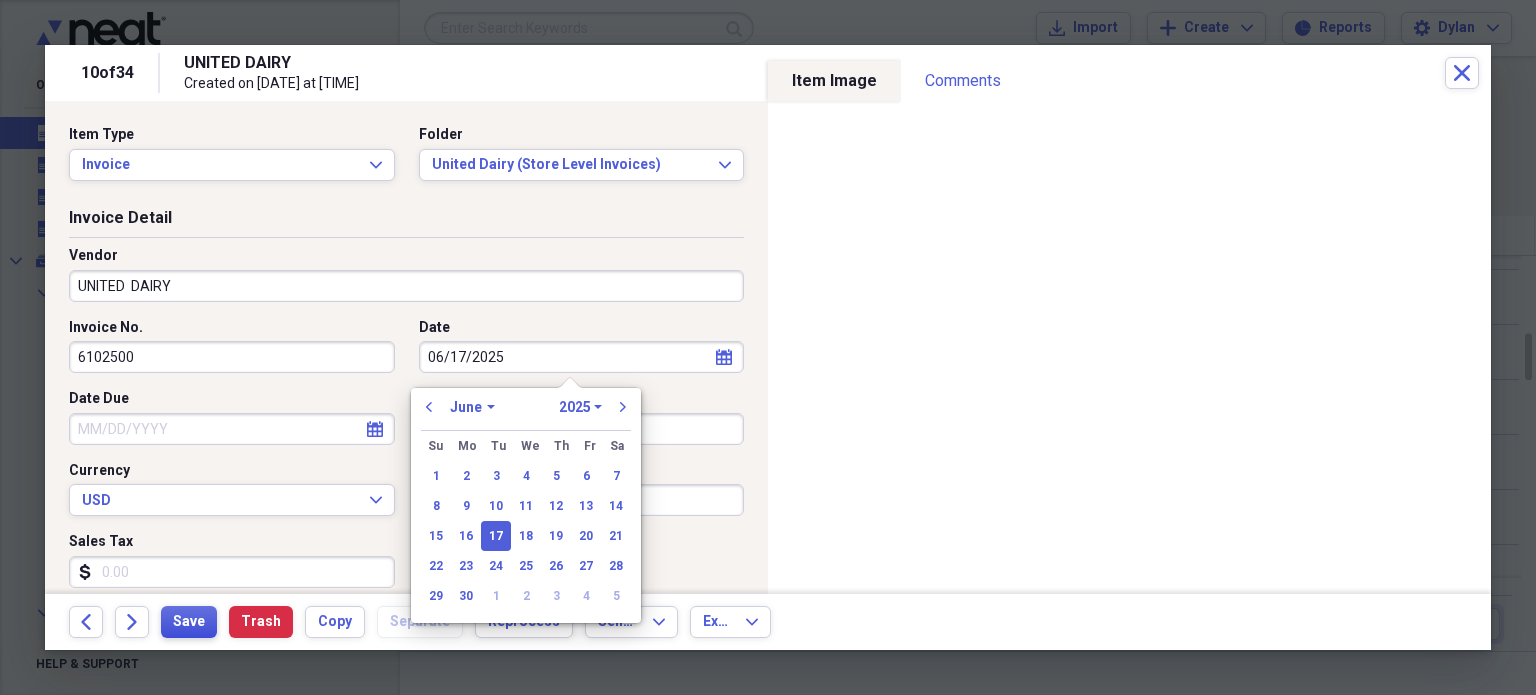 click on "Save" at bounding box center (189, 622) 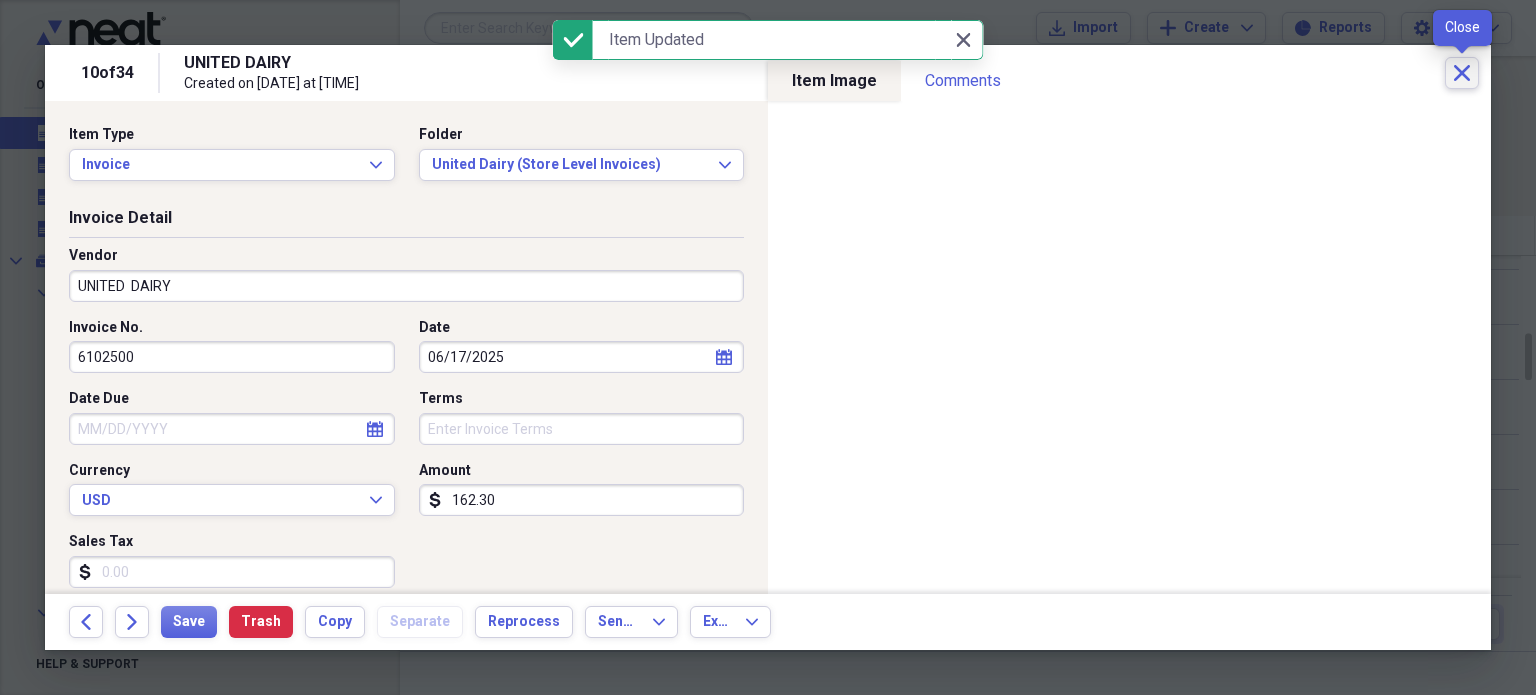 click on "Close" at bounding box center (1462, 73) 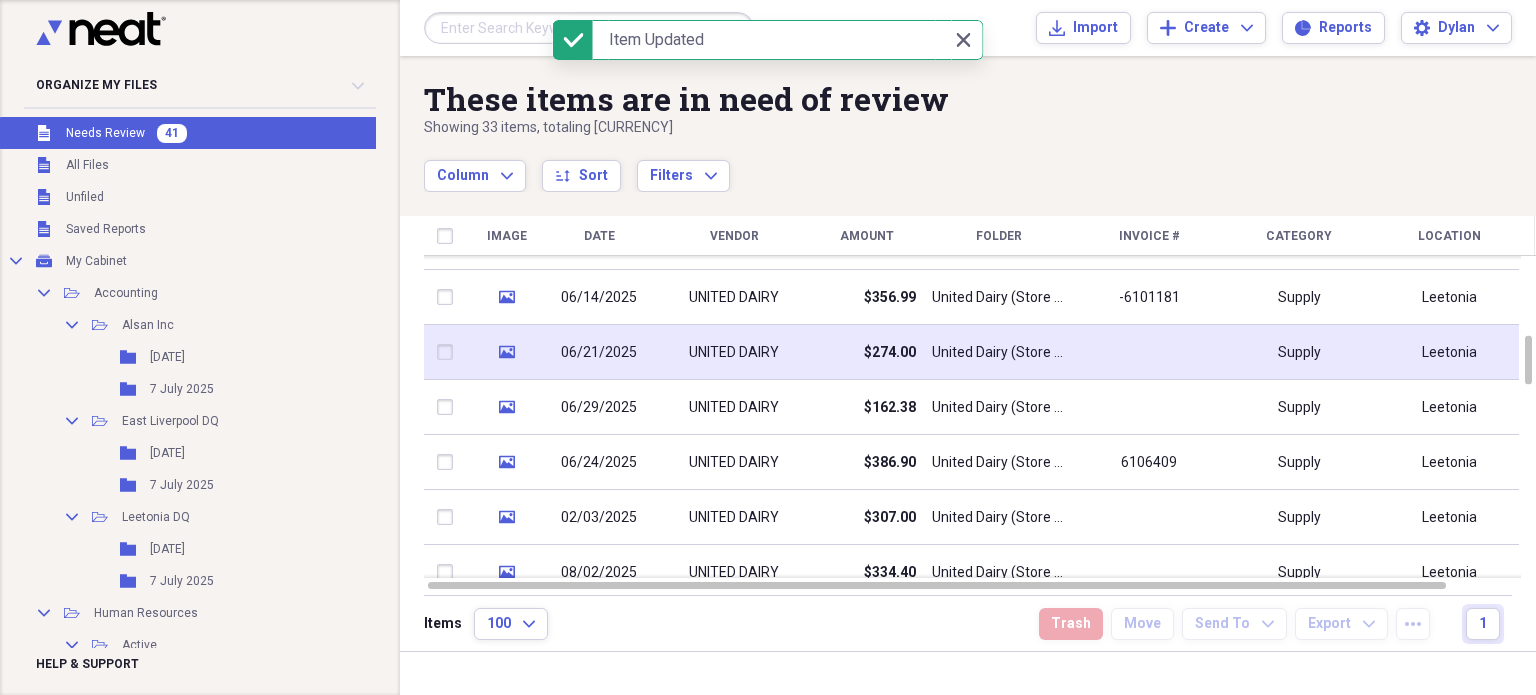 click at bounding box center [1149, 352] 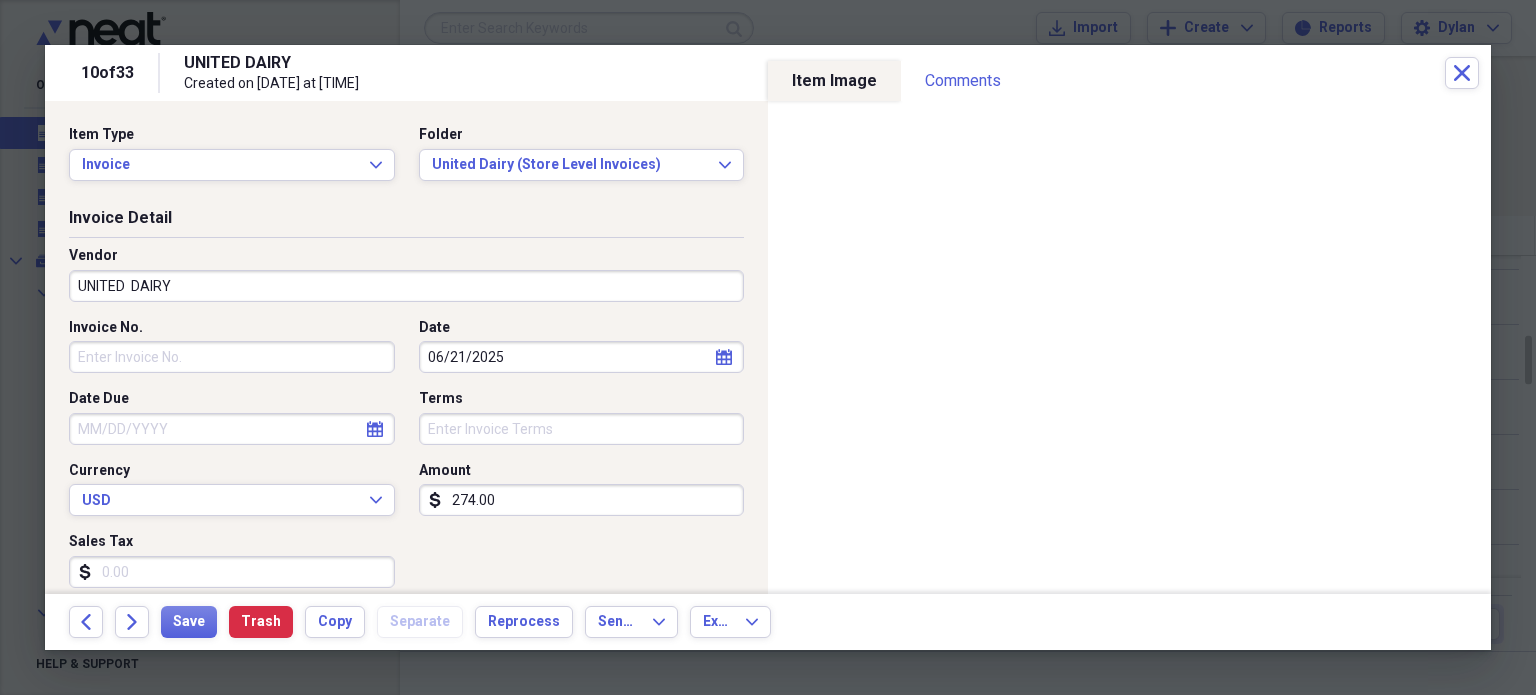 click on "Invoice No." at bounding box center (232, 357) 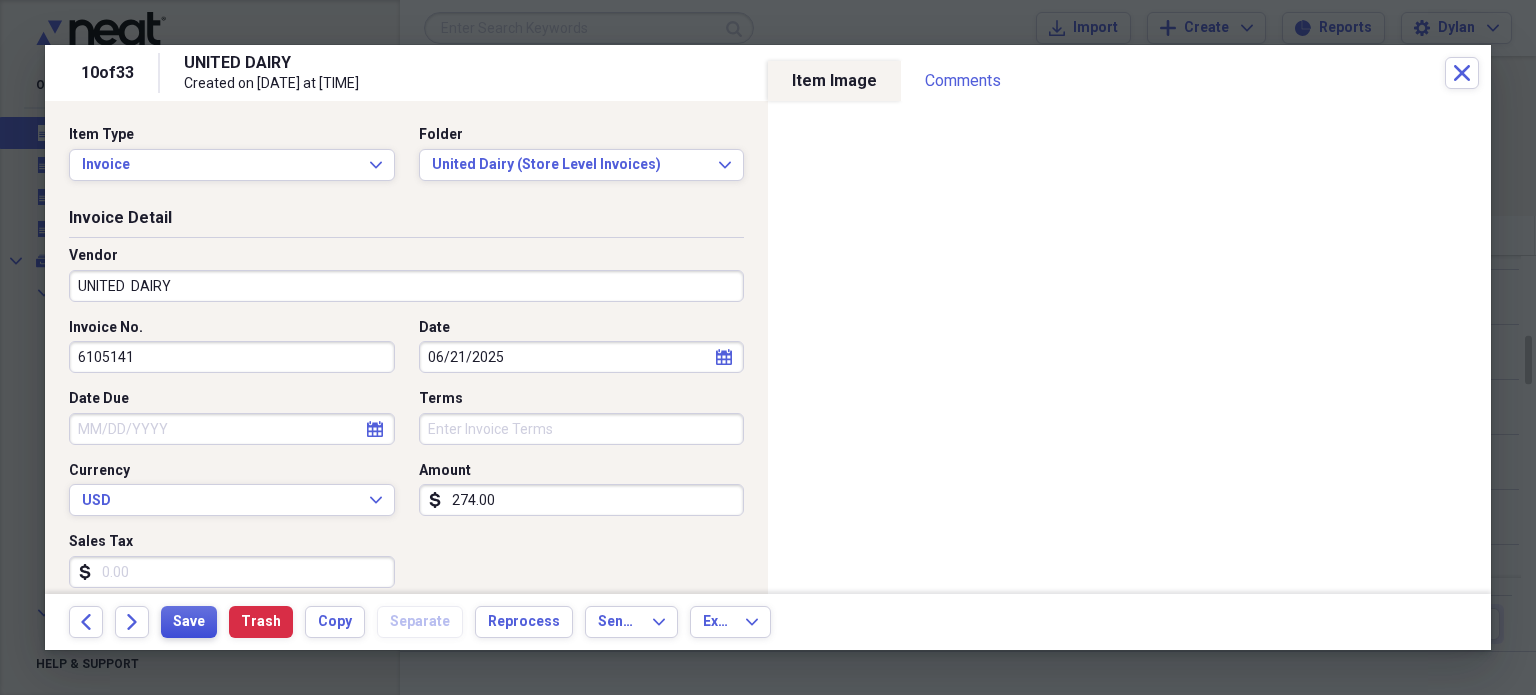 type on "6105141" 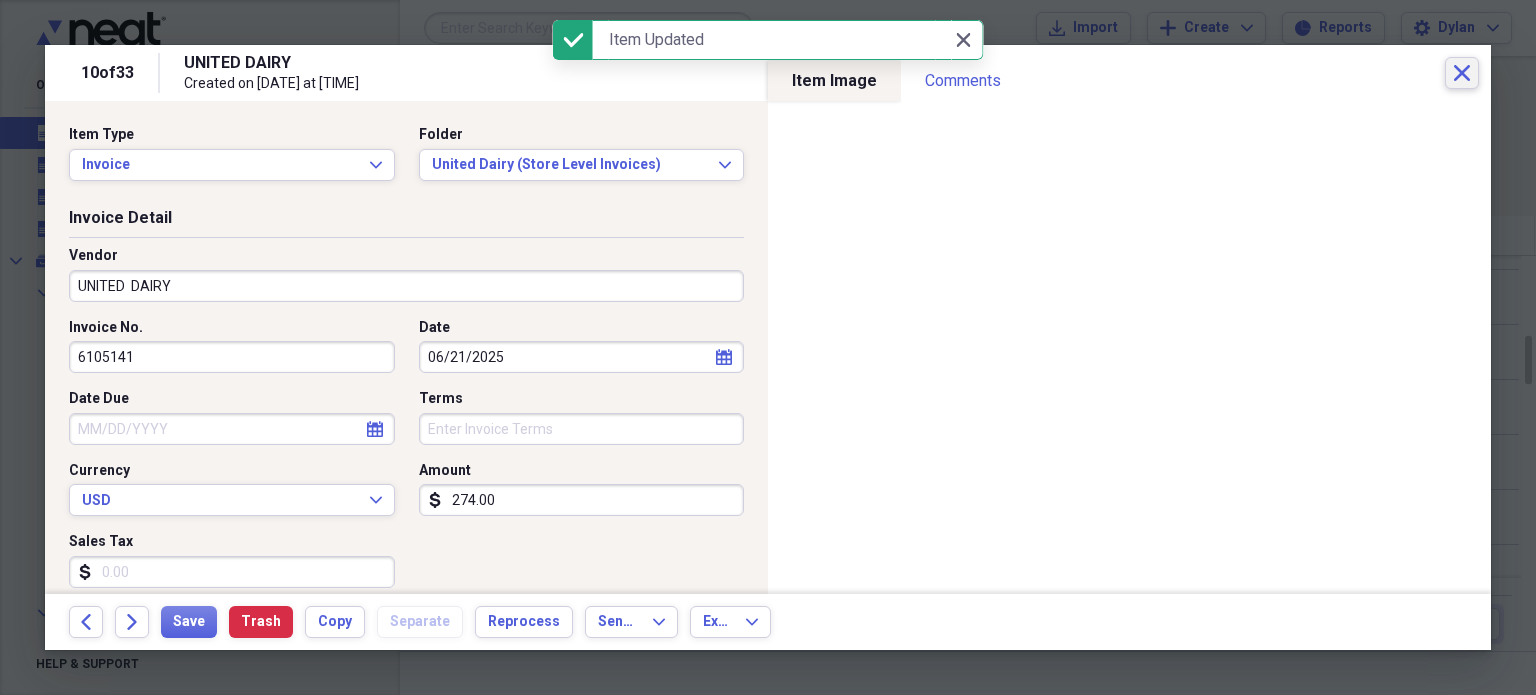 click on "Close" 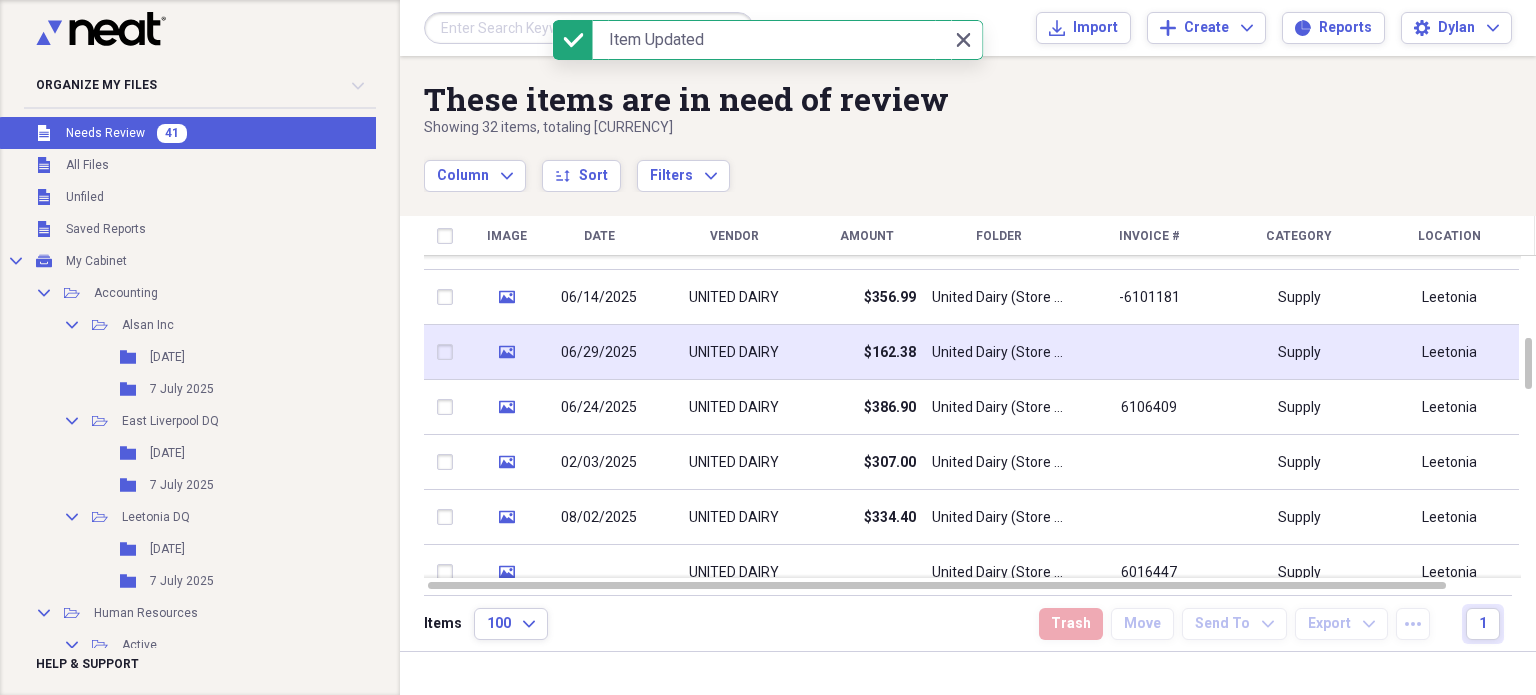 click on "$162.38" at bounding box center (890, 353) 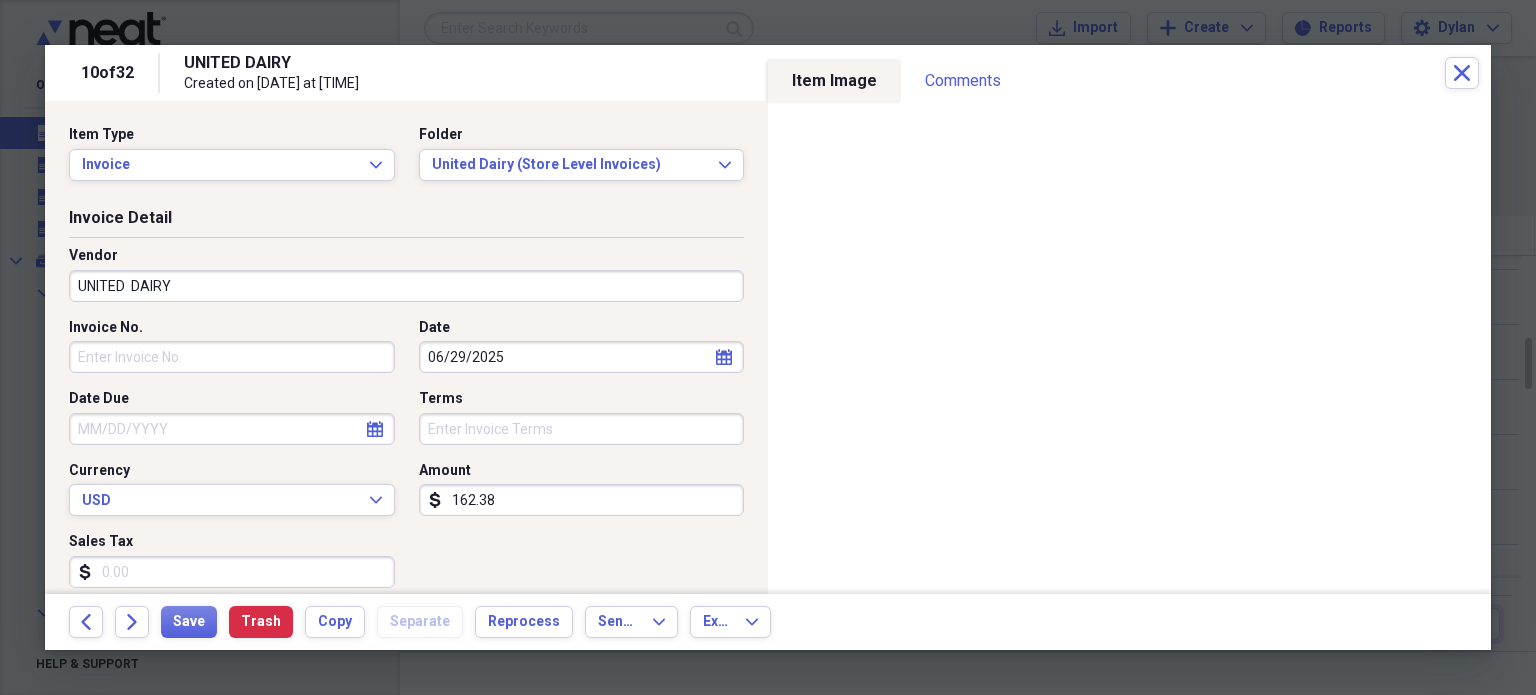 click on "Invoice No." at bounding box center (232, 357) 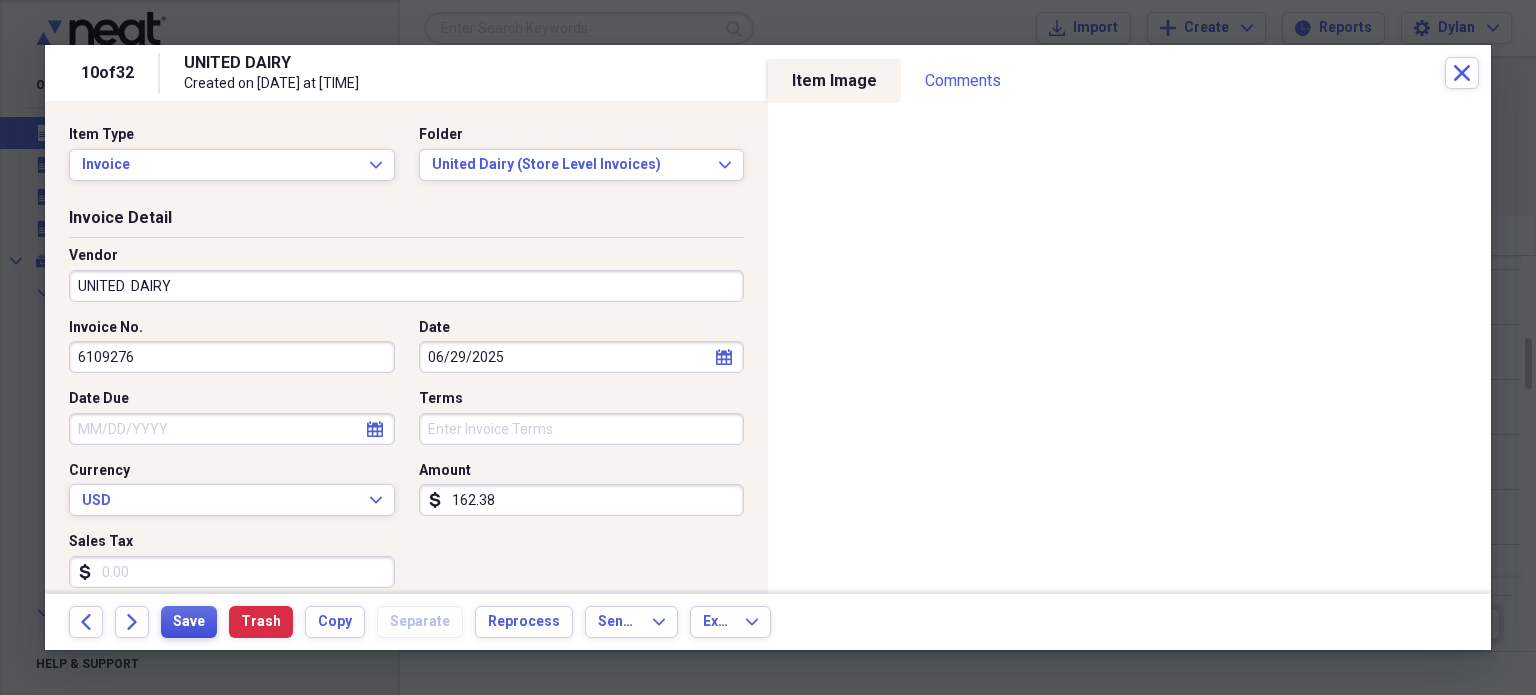 type on "6109276" 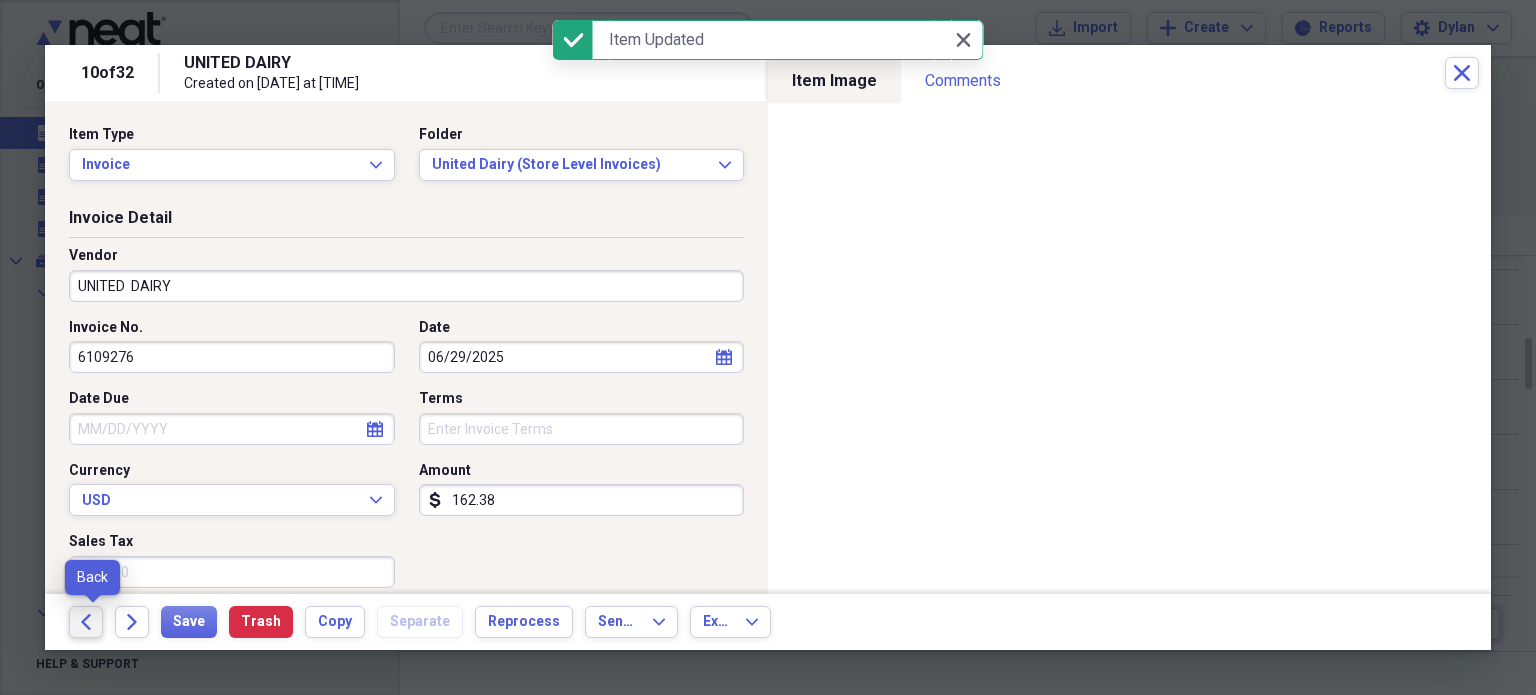 click on "Back" 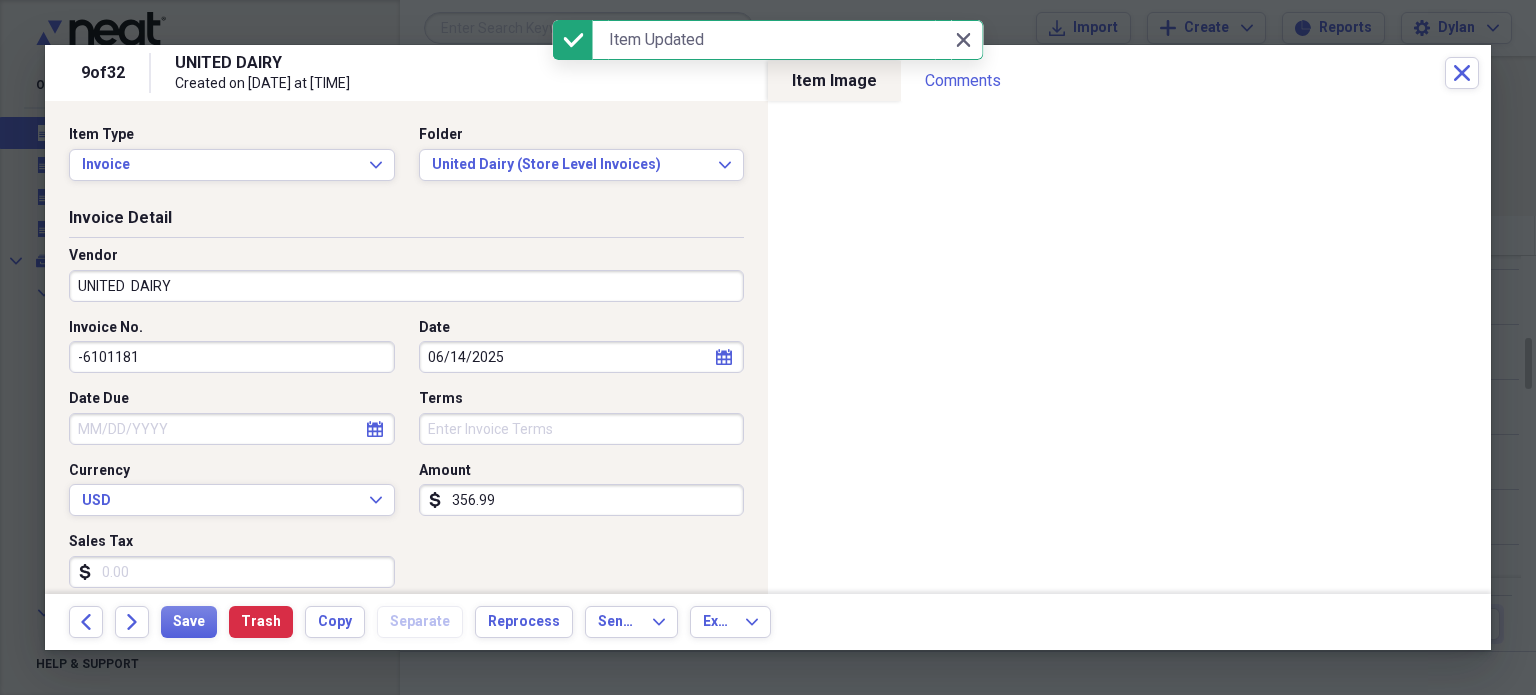 click on "-6101181" at bounding box center (232, 357) 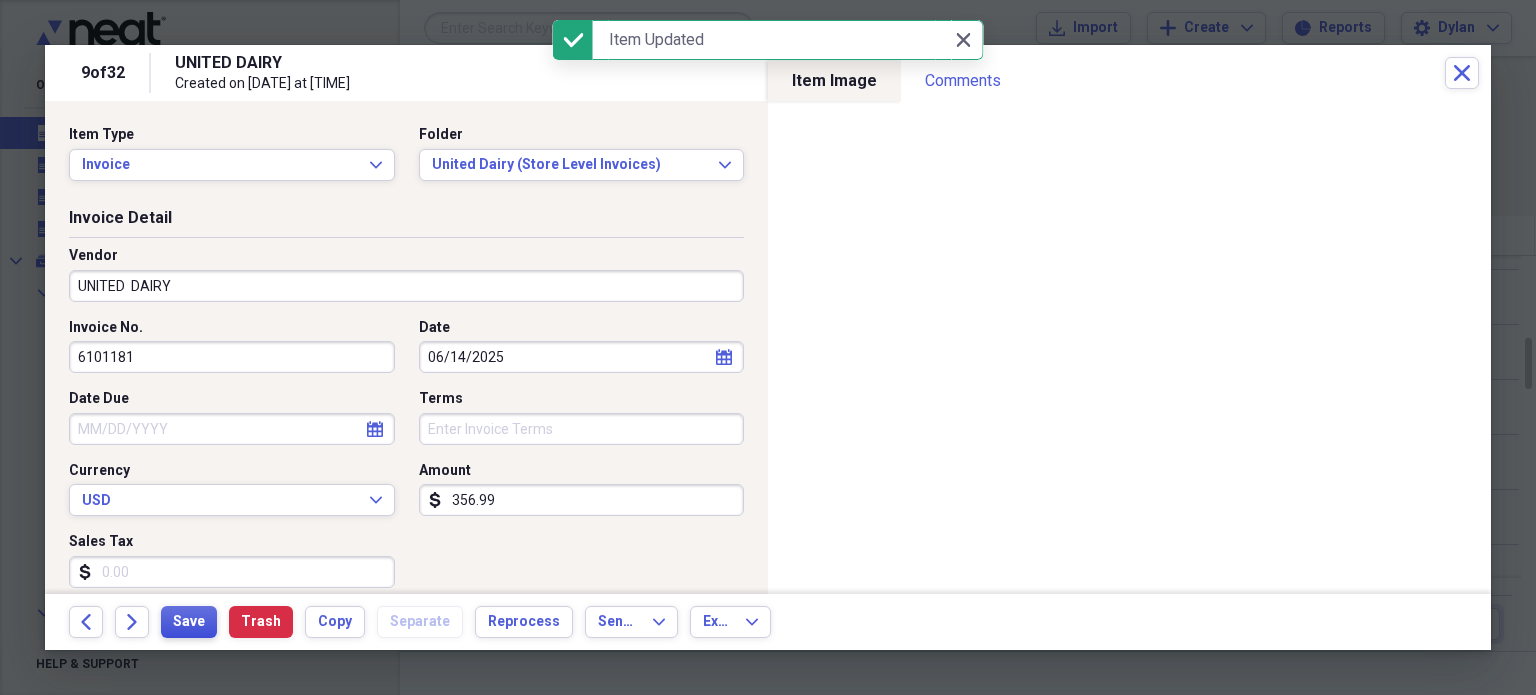type on "6101181" 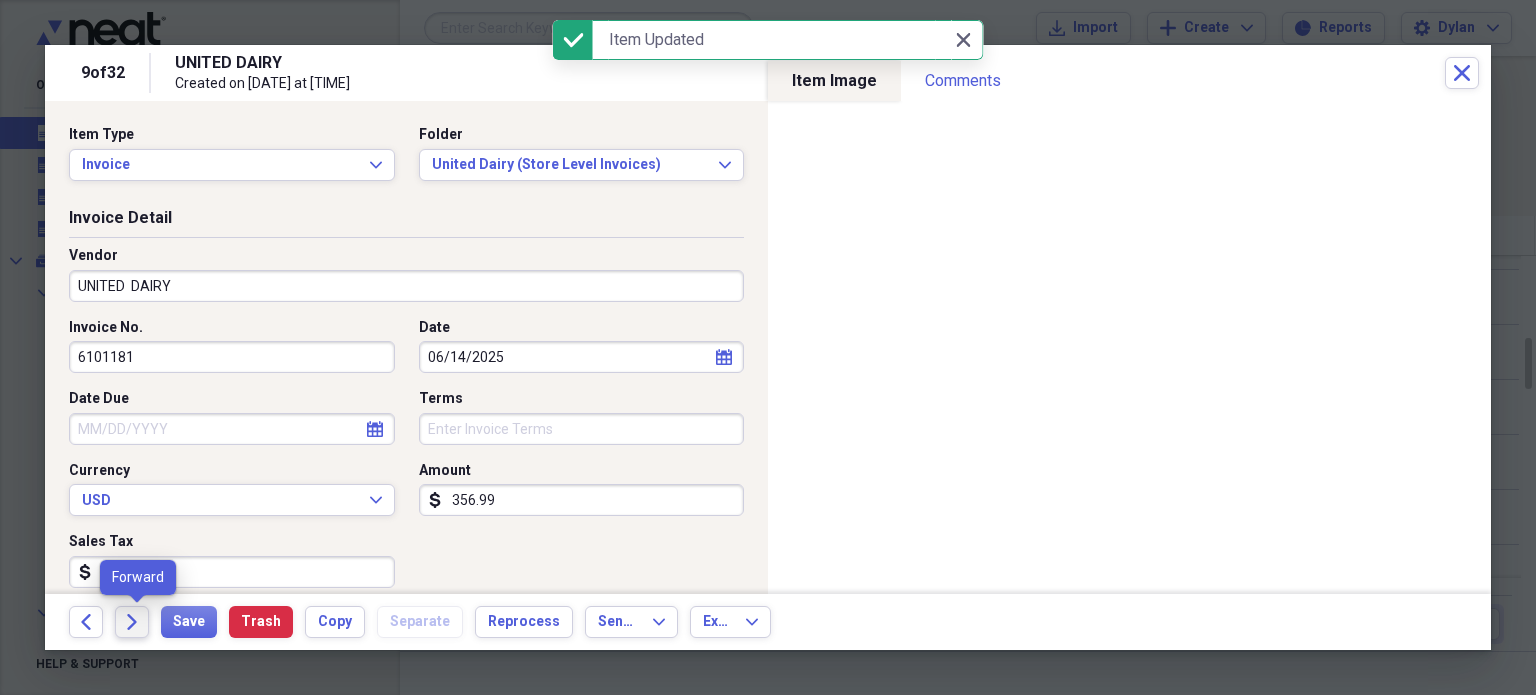 click 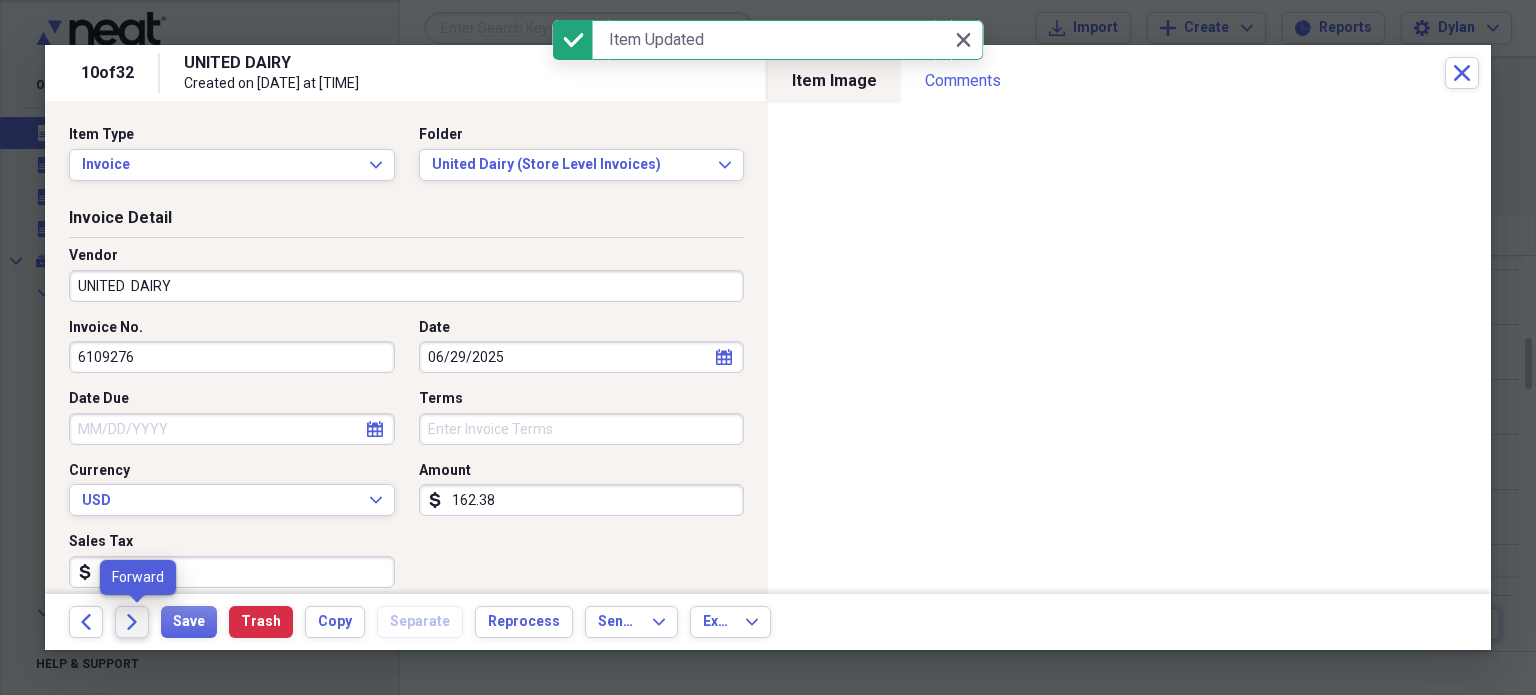 click 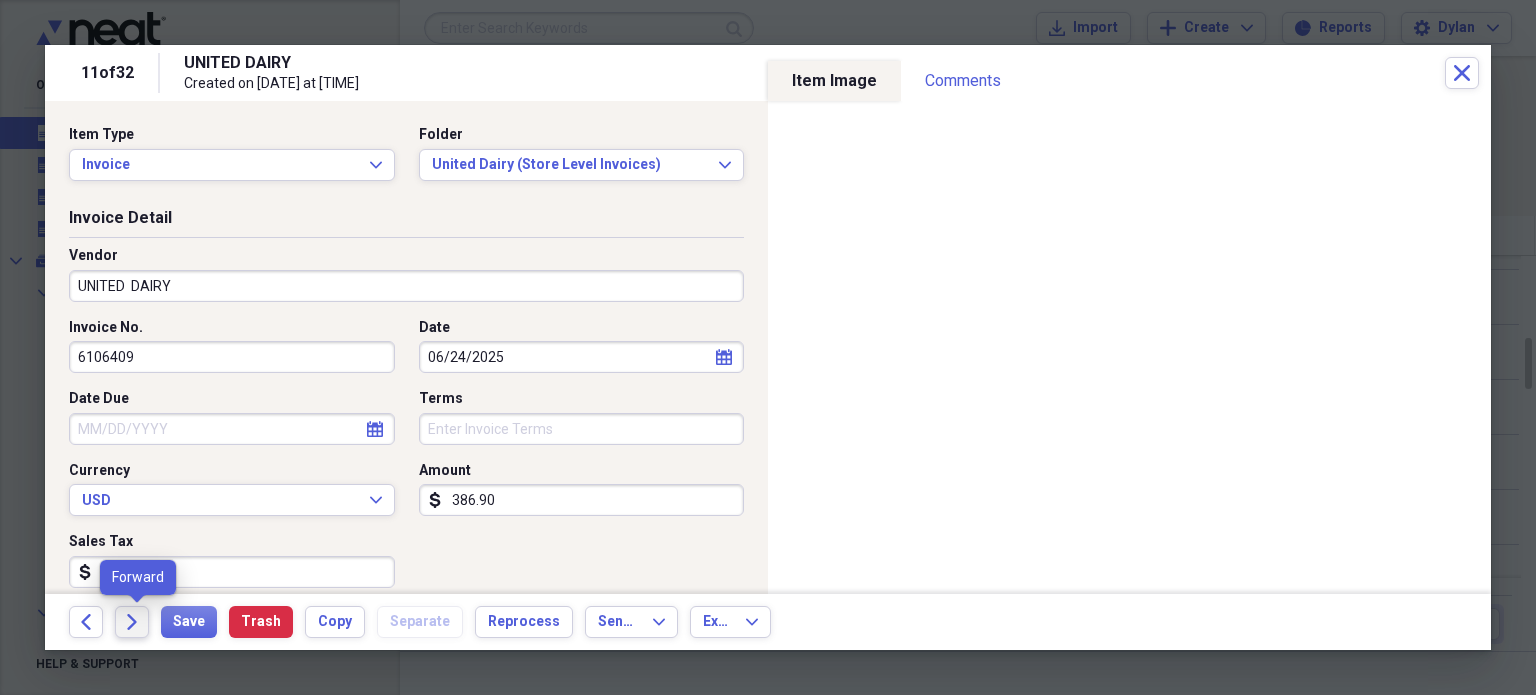 click 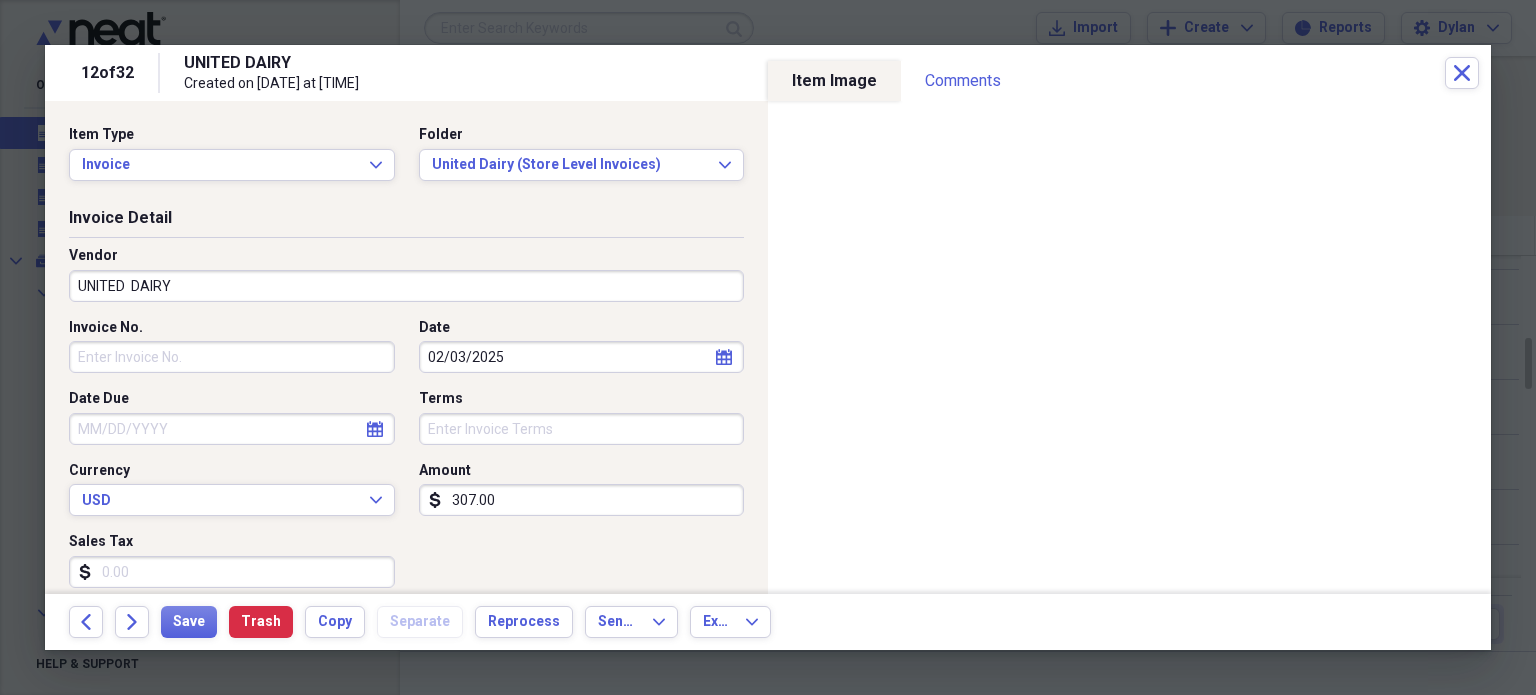 click on "Invoice No." at bounding box center [232, 357] 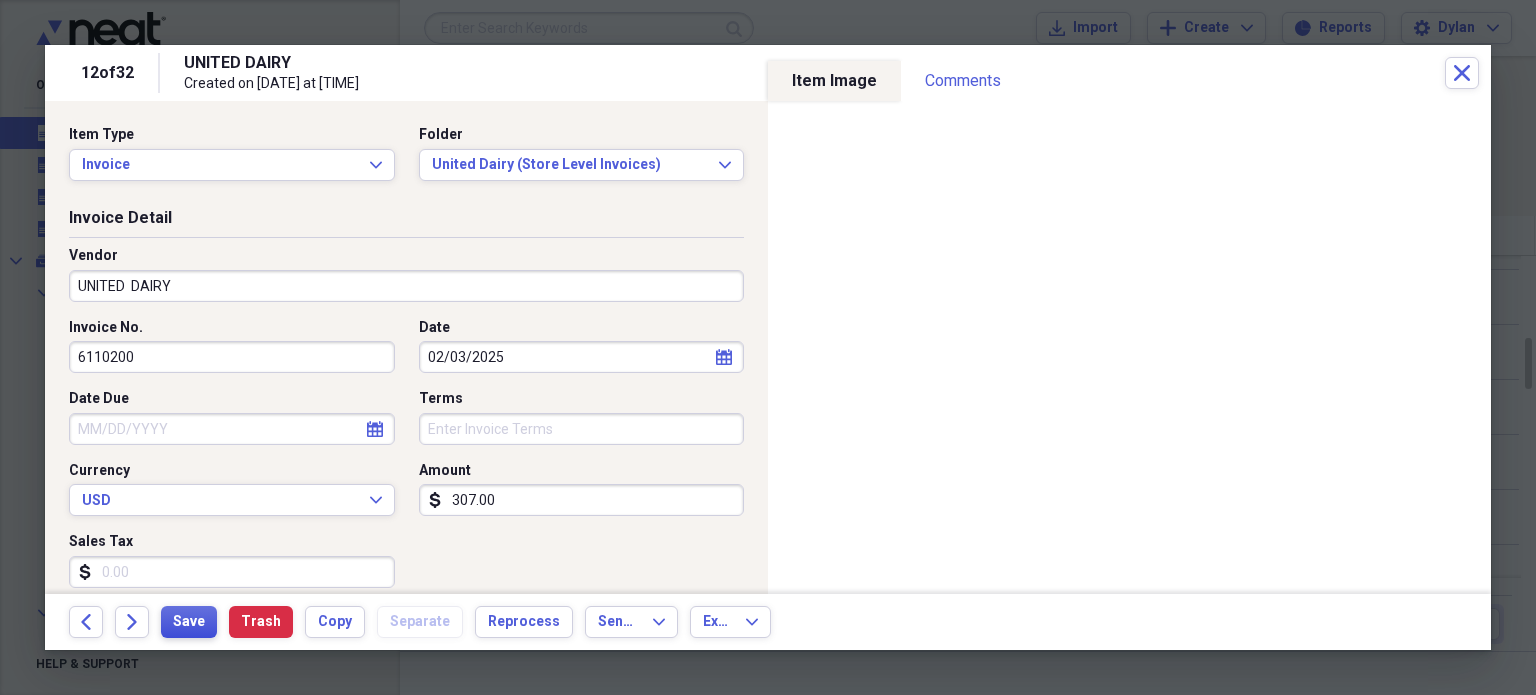 type on "6110200" 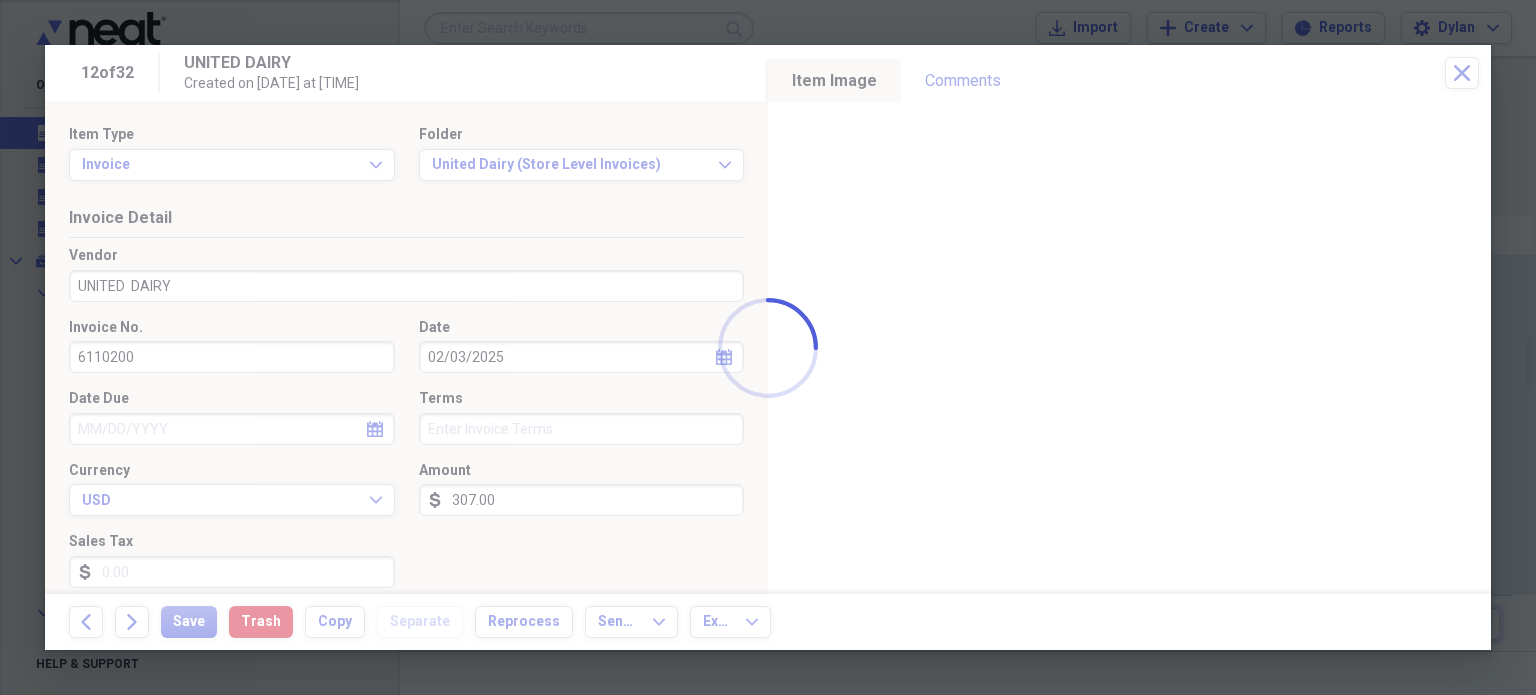 click at bounding box center (768, 347) 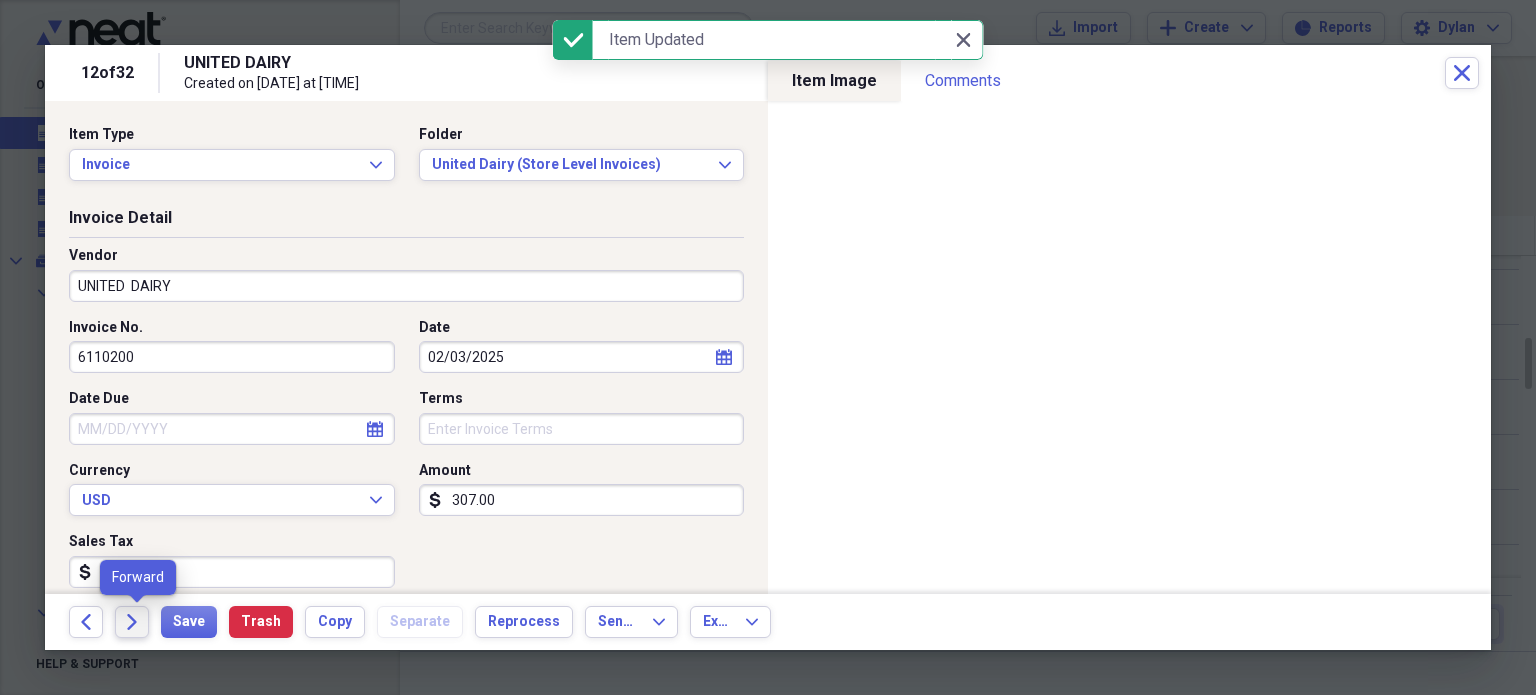 click on "Forward" 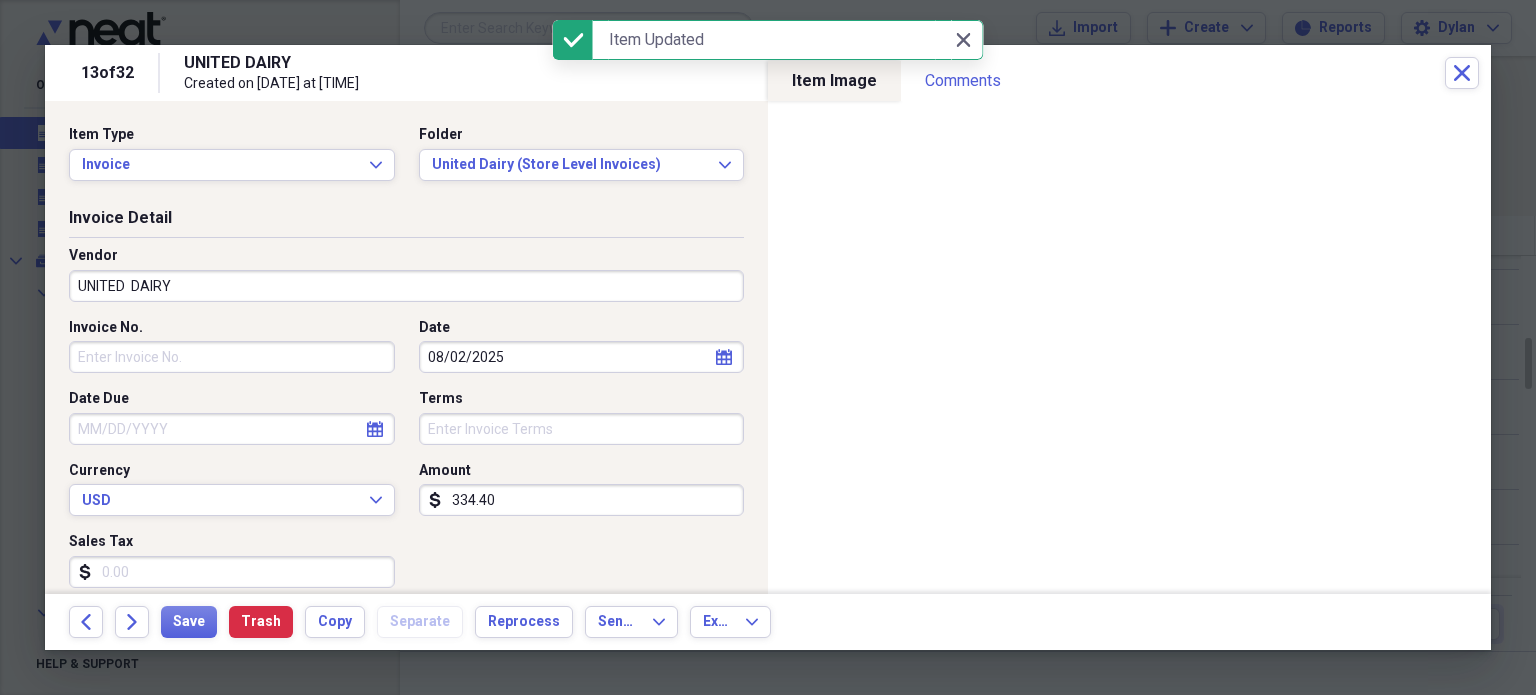 click on "Invoice No." at bounding box center (232, 357) 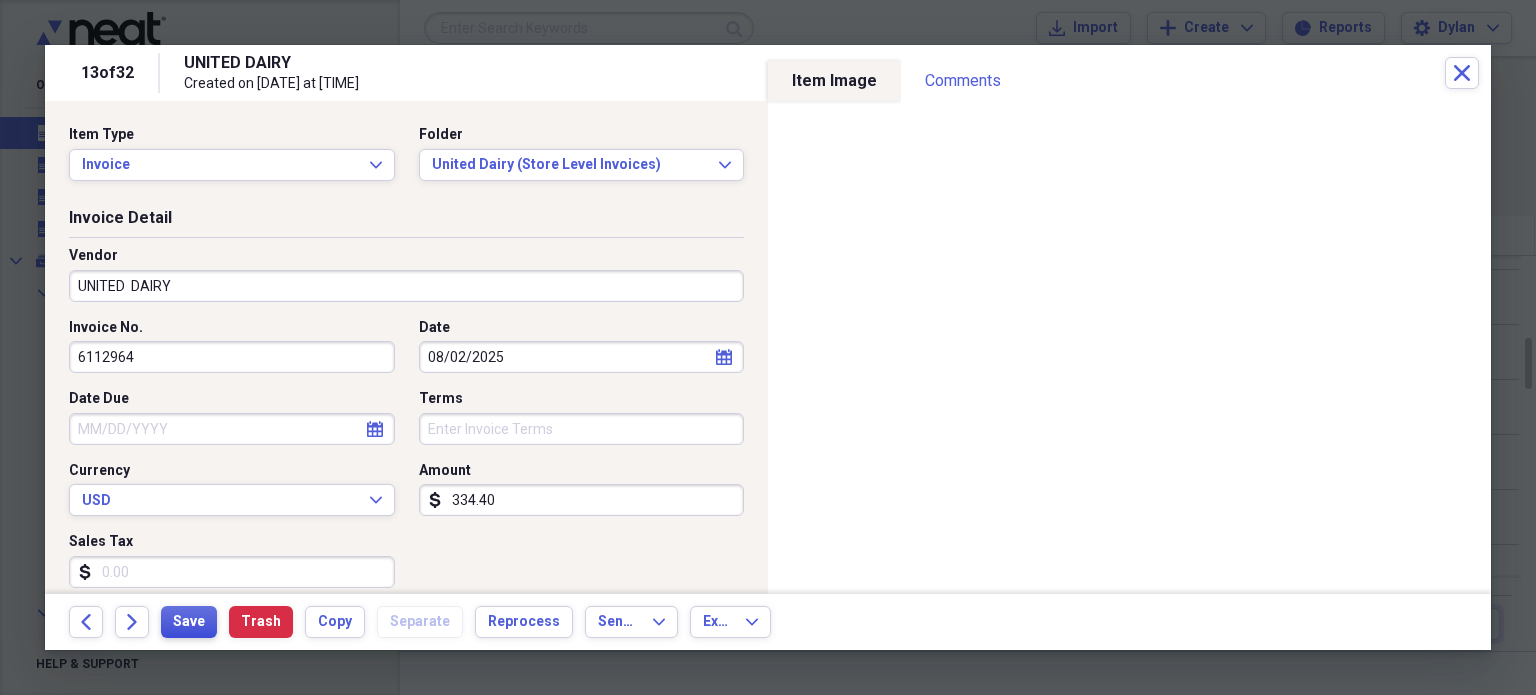 type on "6112964" 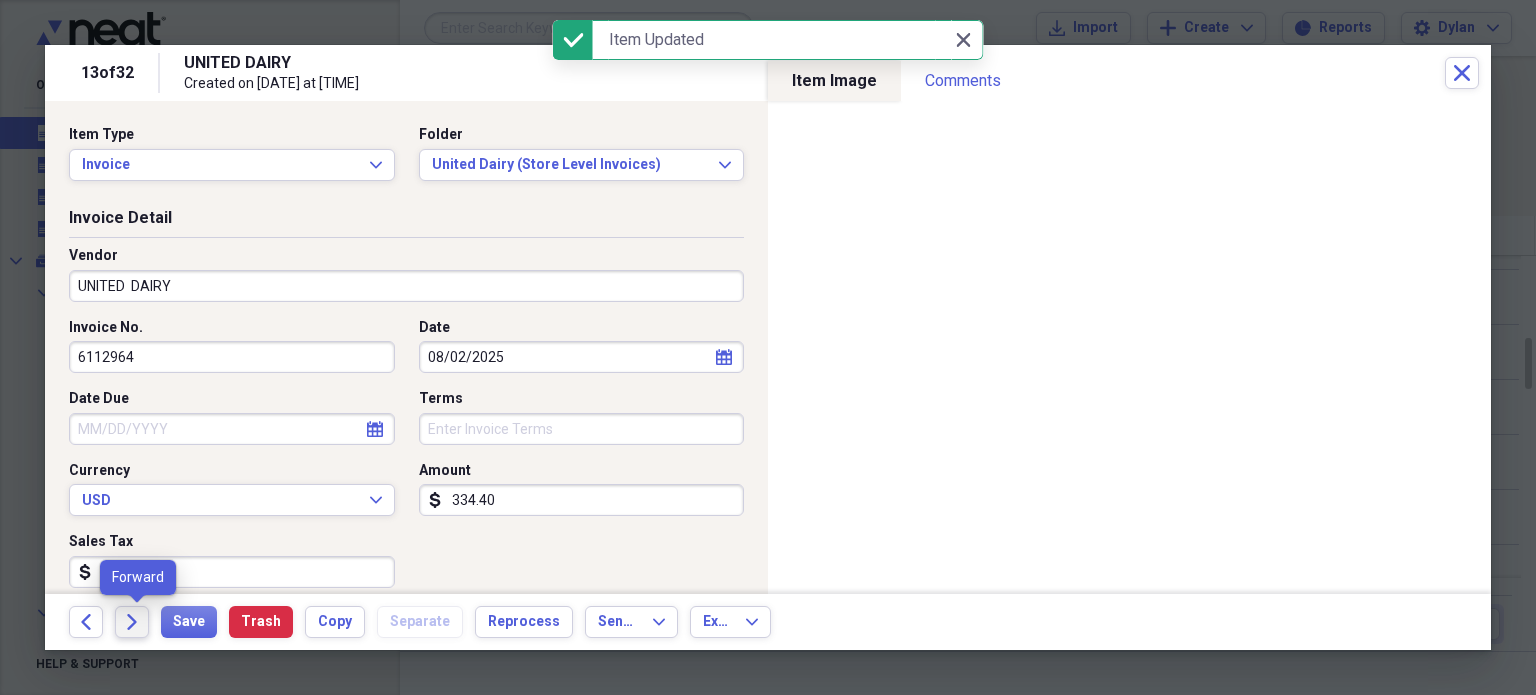 click on "Forward" 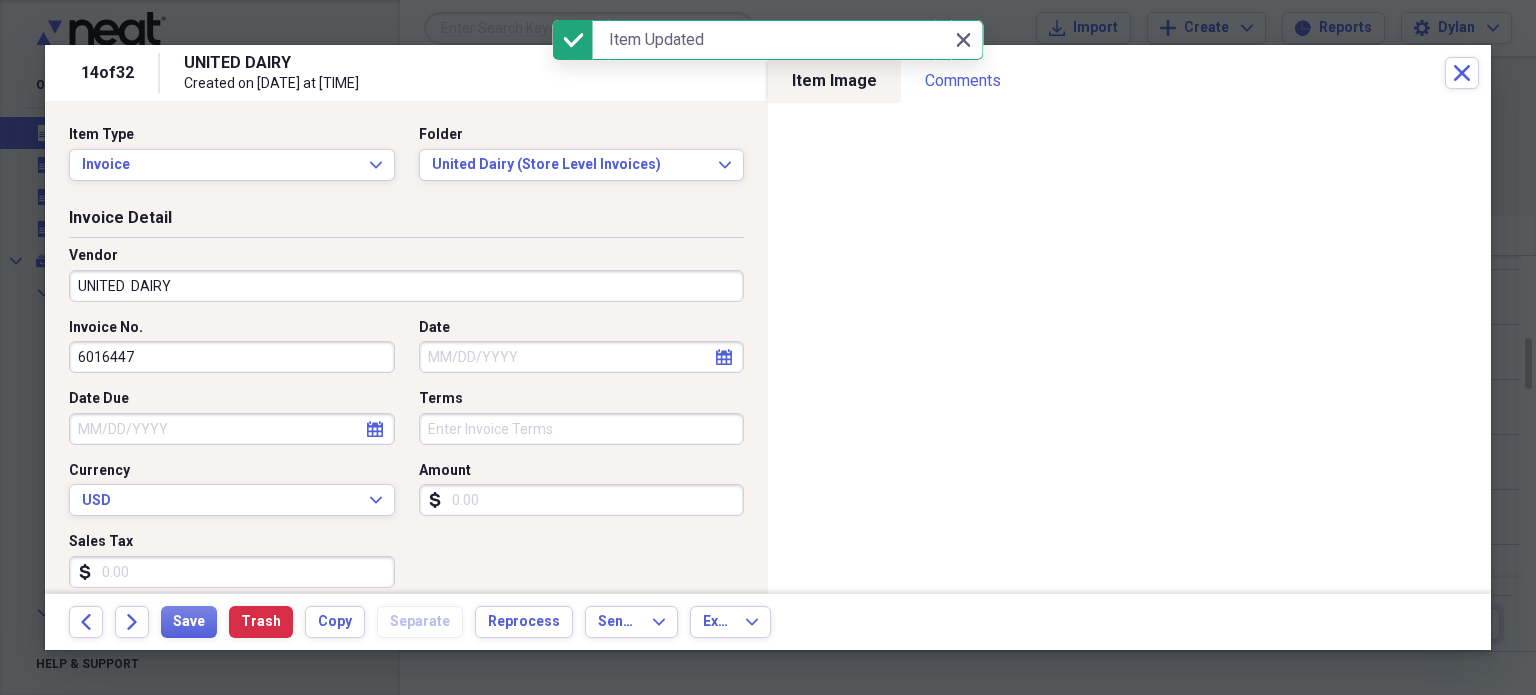 click on "Date" at bounding box center (582, 357) 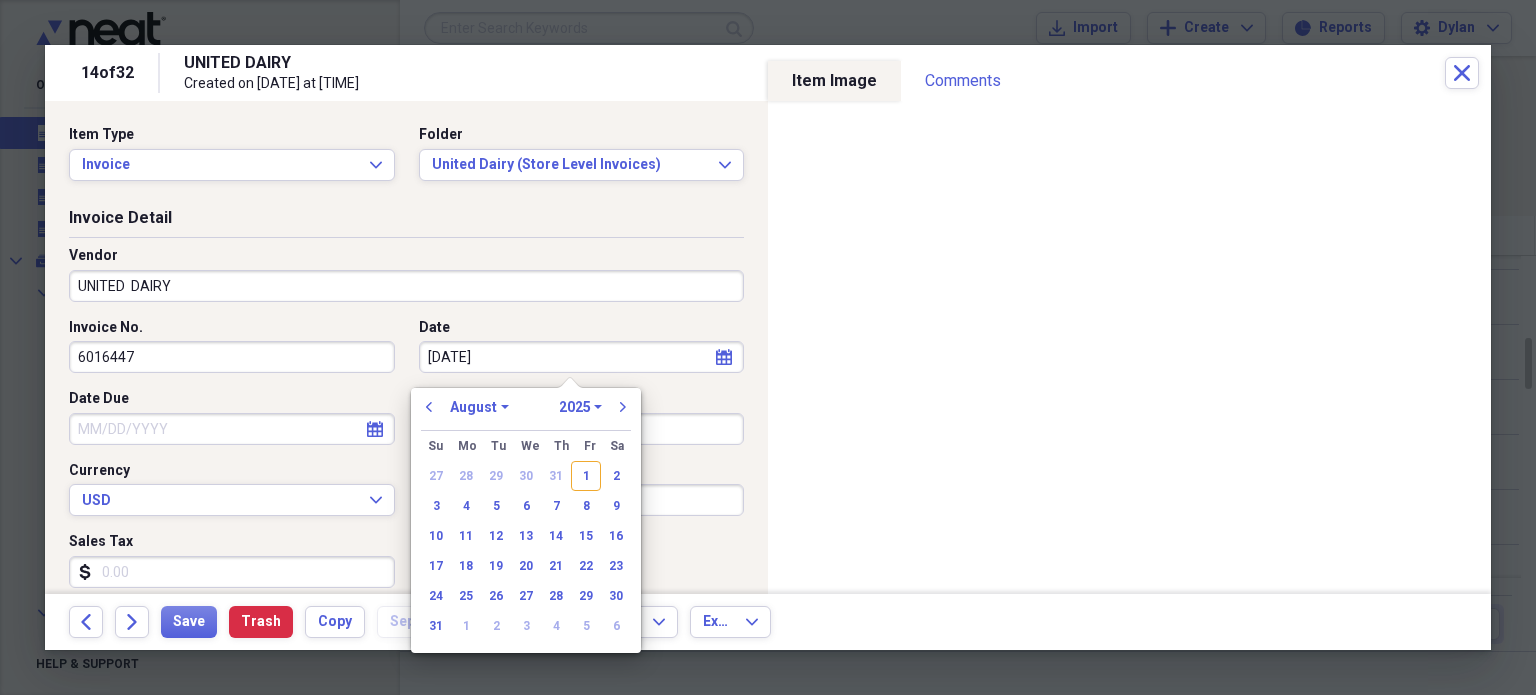 type on "[DATE]" 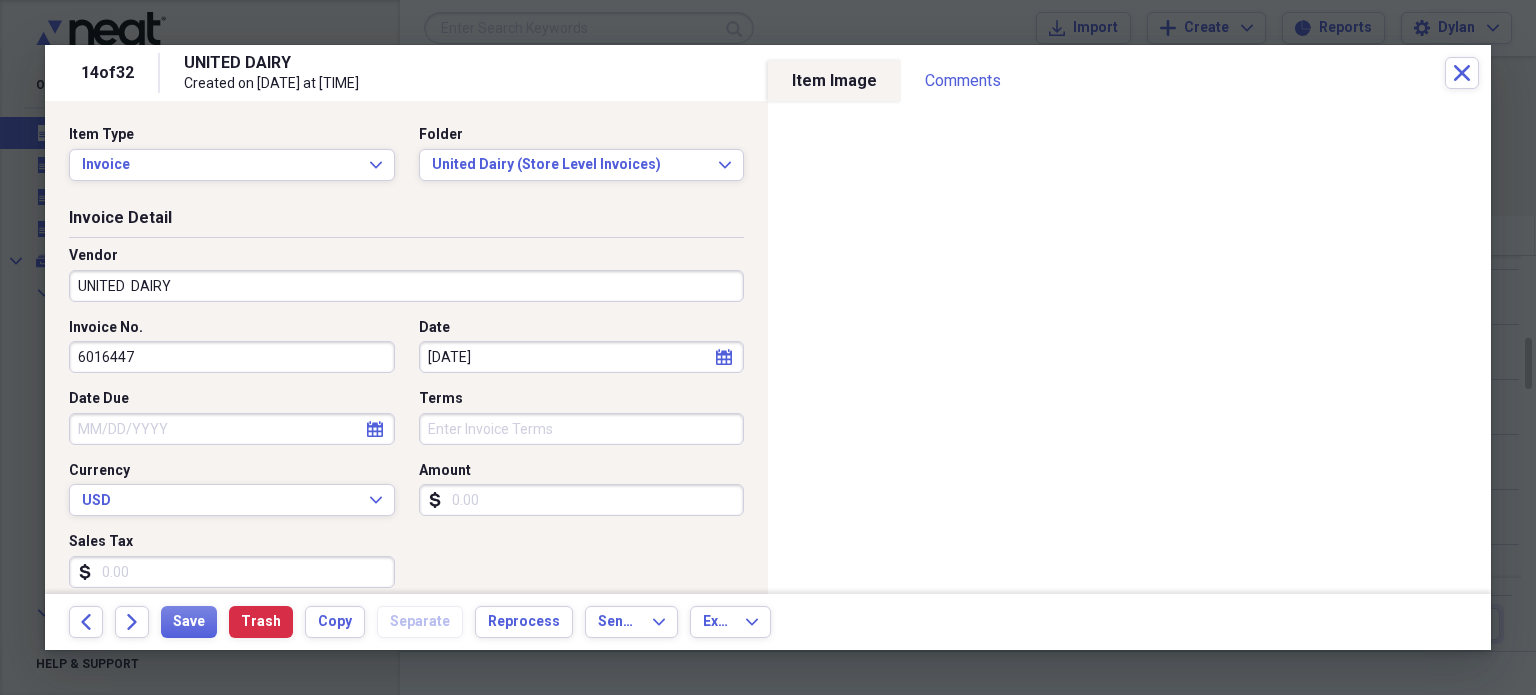 scroll, scrollTop: 0, scrollLeft: 0, axis: both 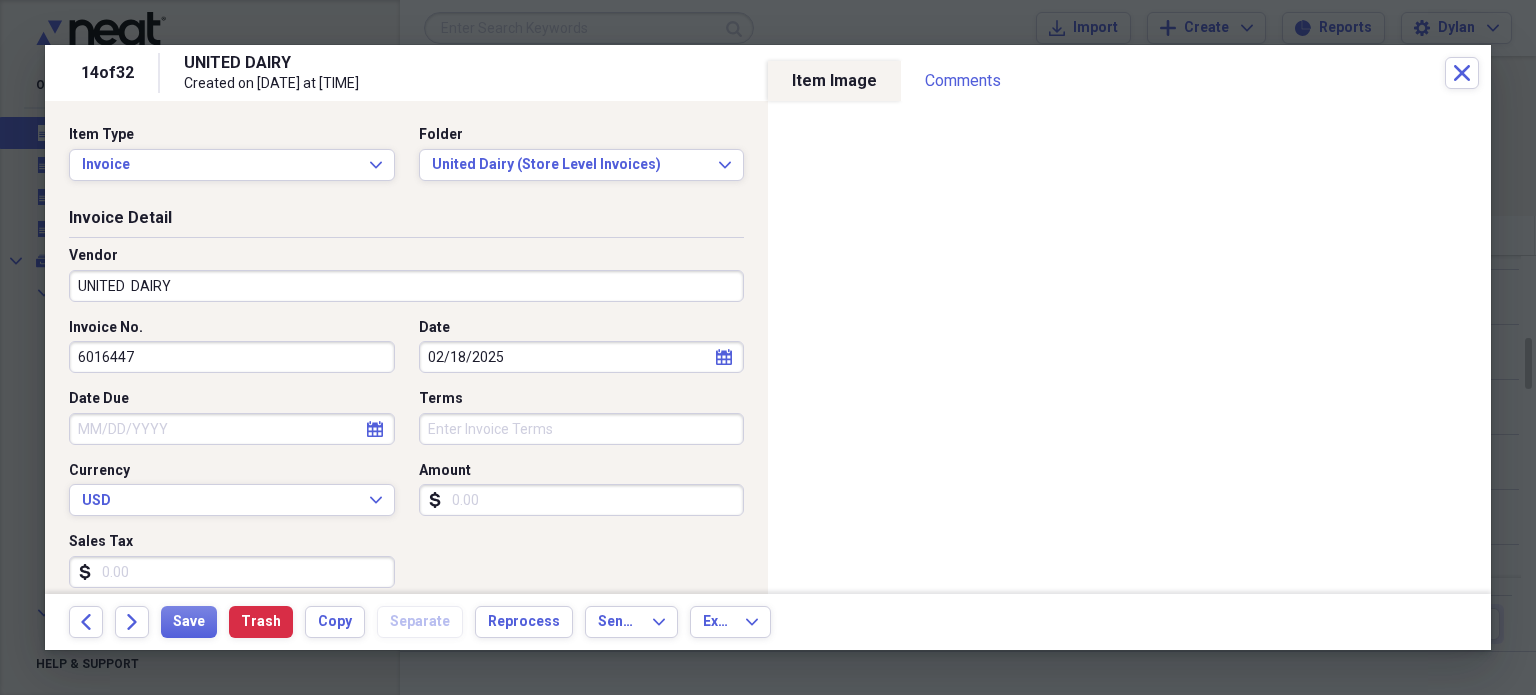 click on "Amount" at bounding box center [582, 500] 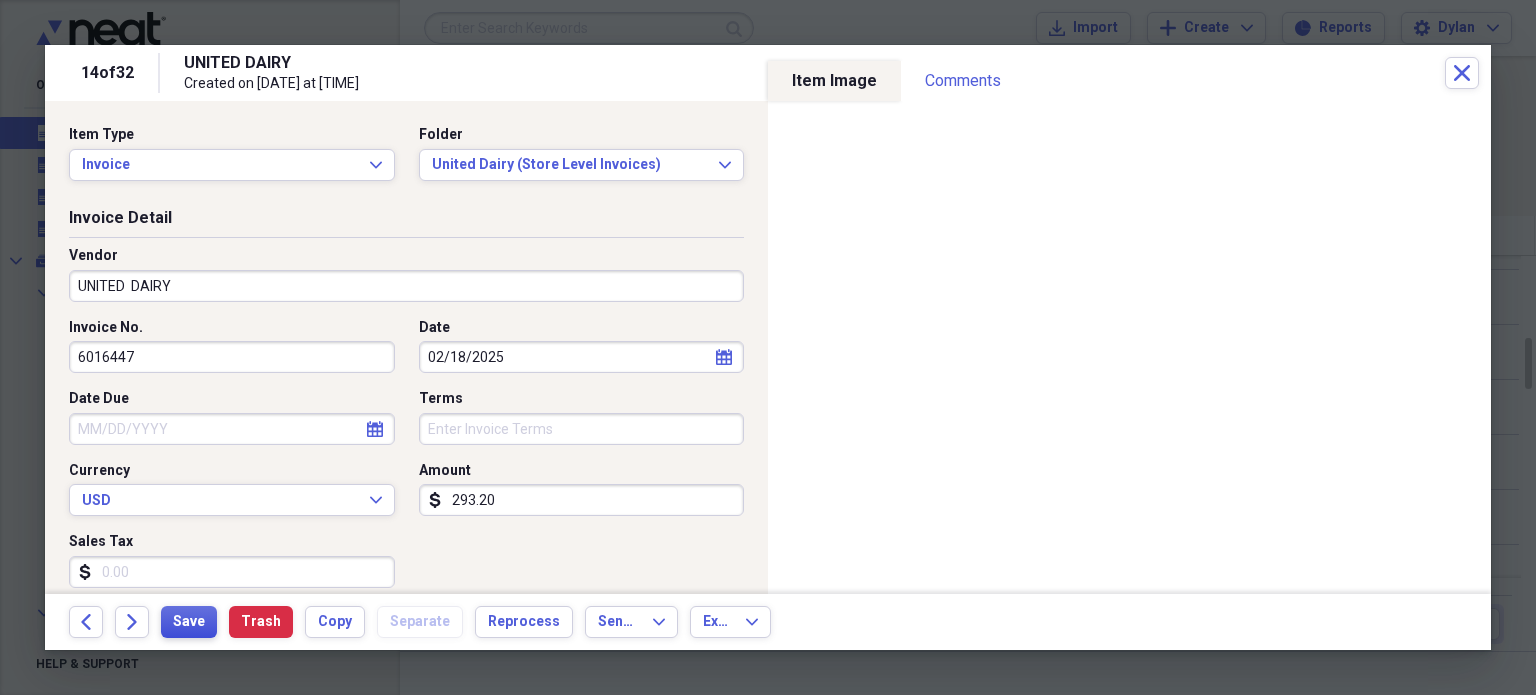type on "293.20" 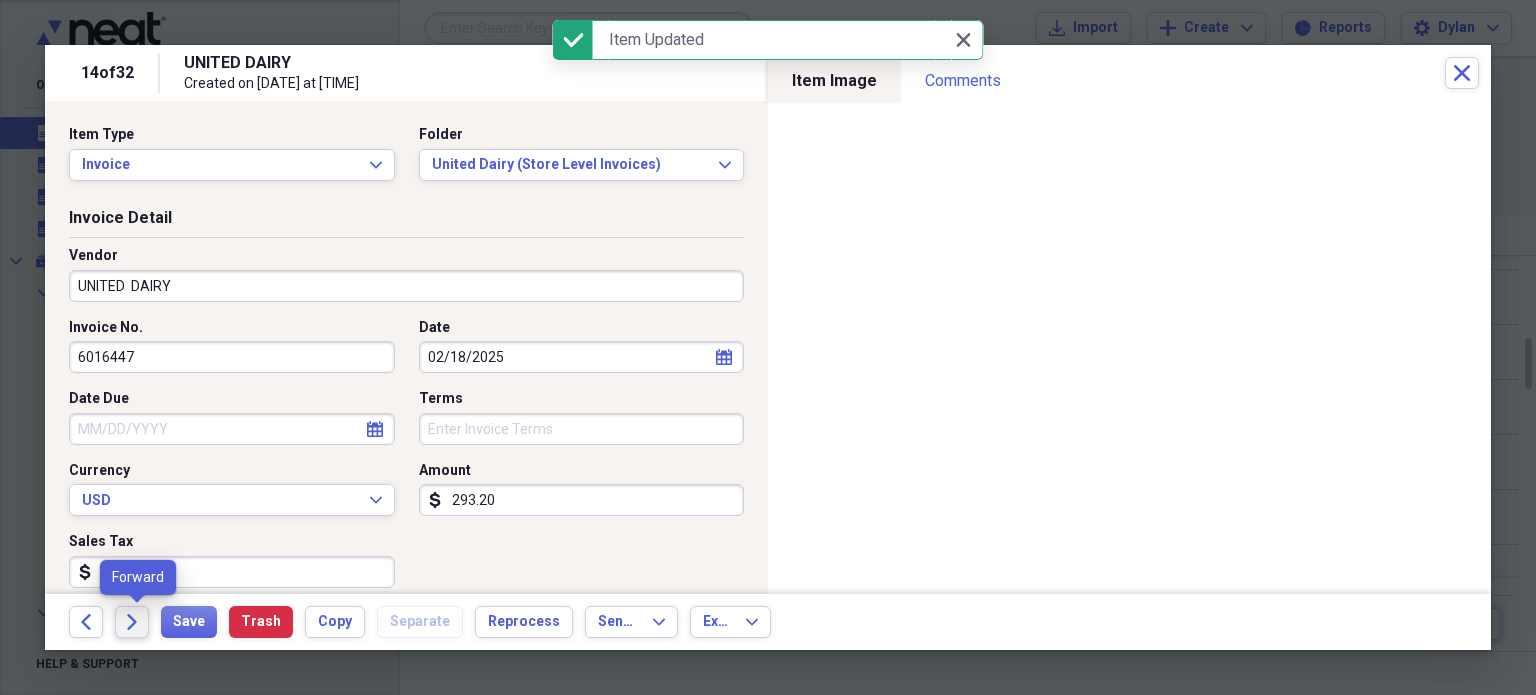 click on "Forward" 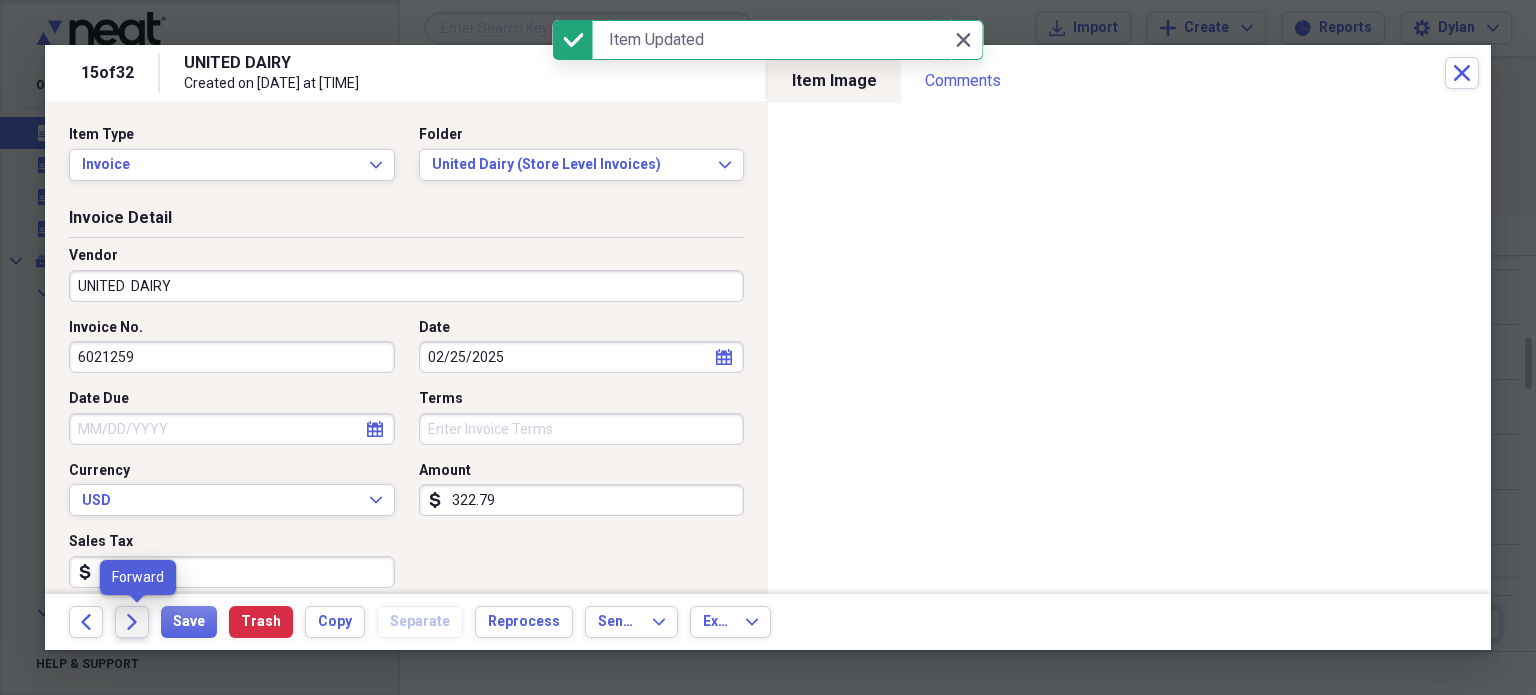 click on "Forward" 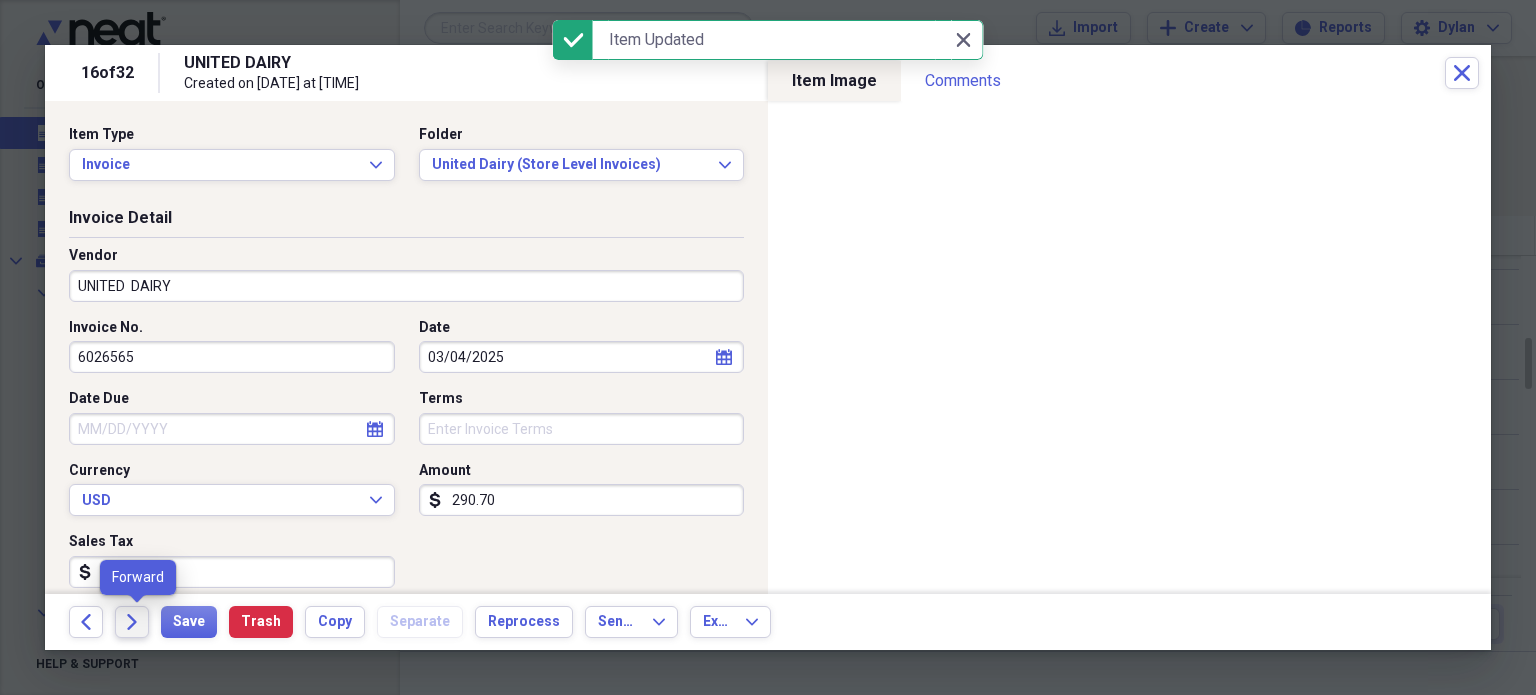 click on "Forward" 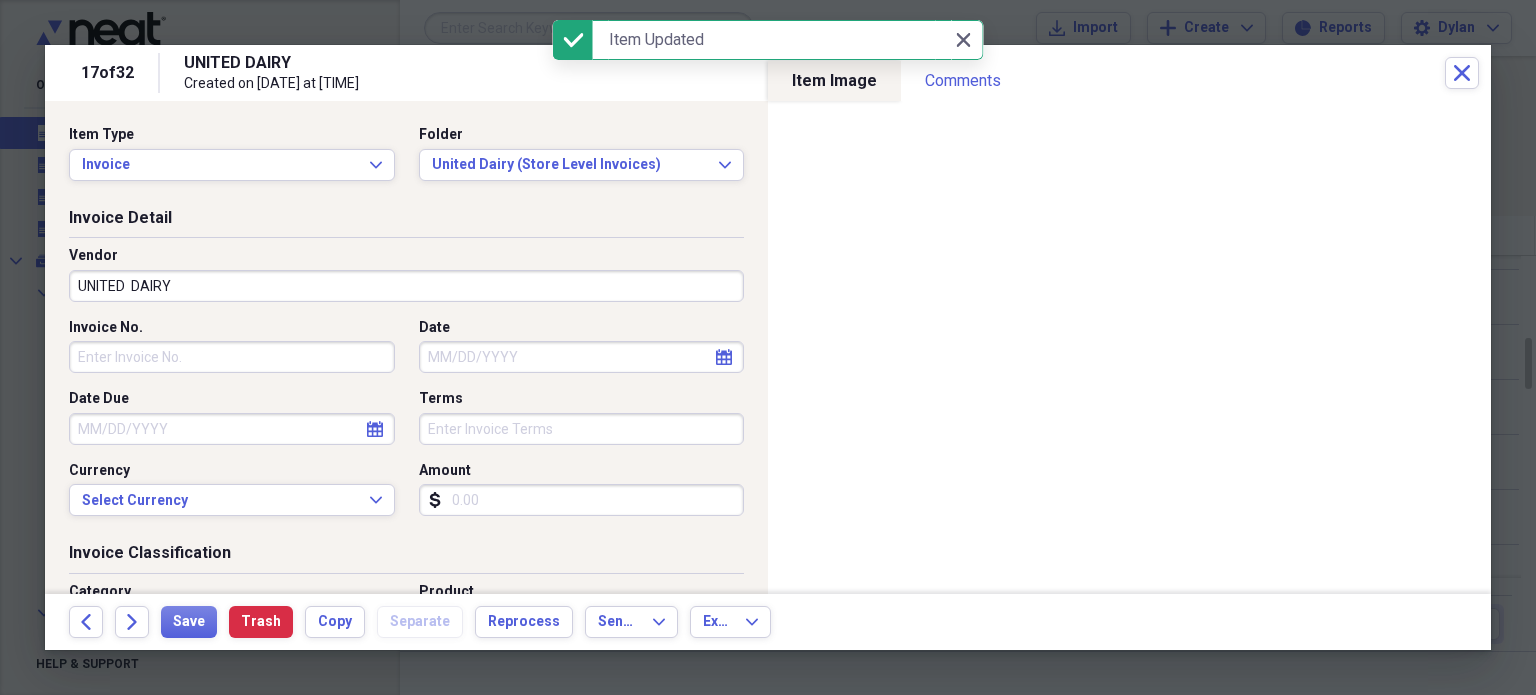click on "Invoice No." at bounding box center [232, 357] 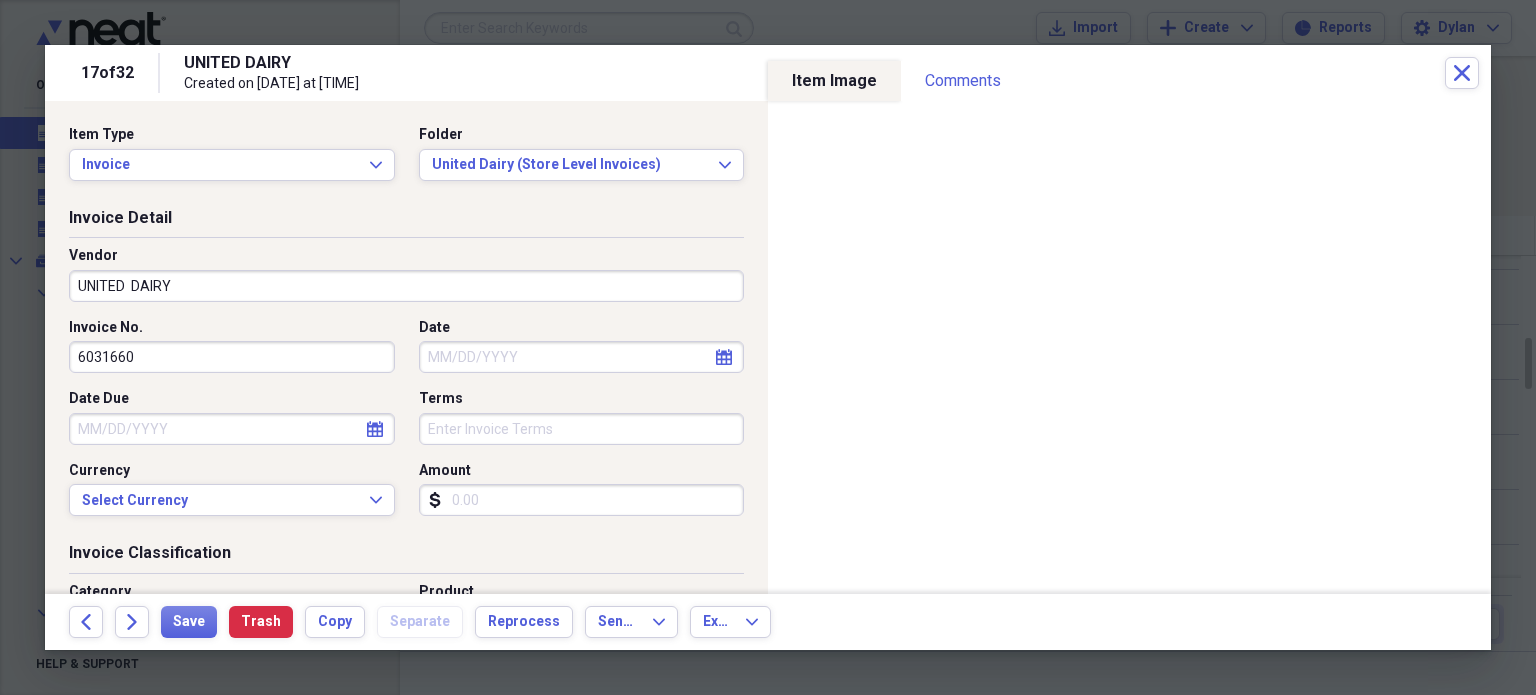 type on "6031660" 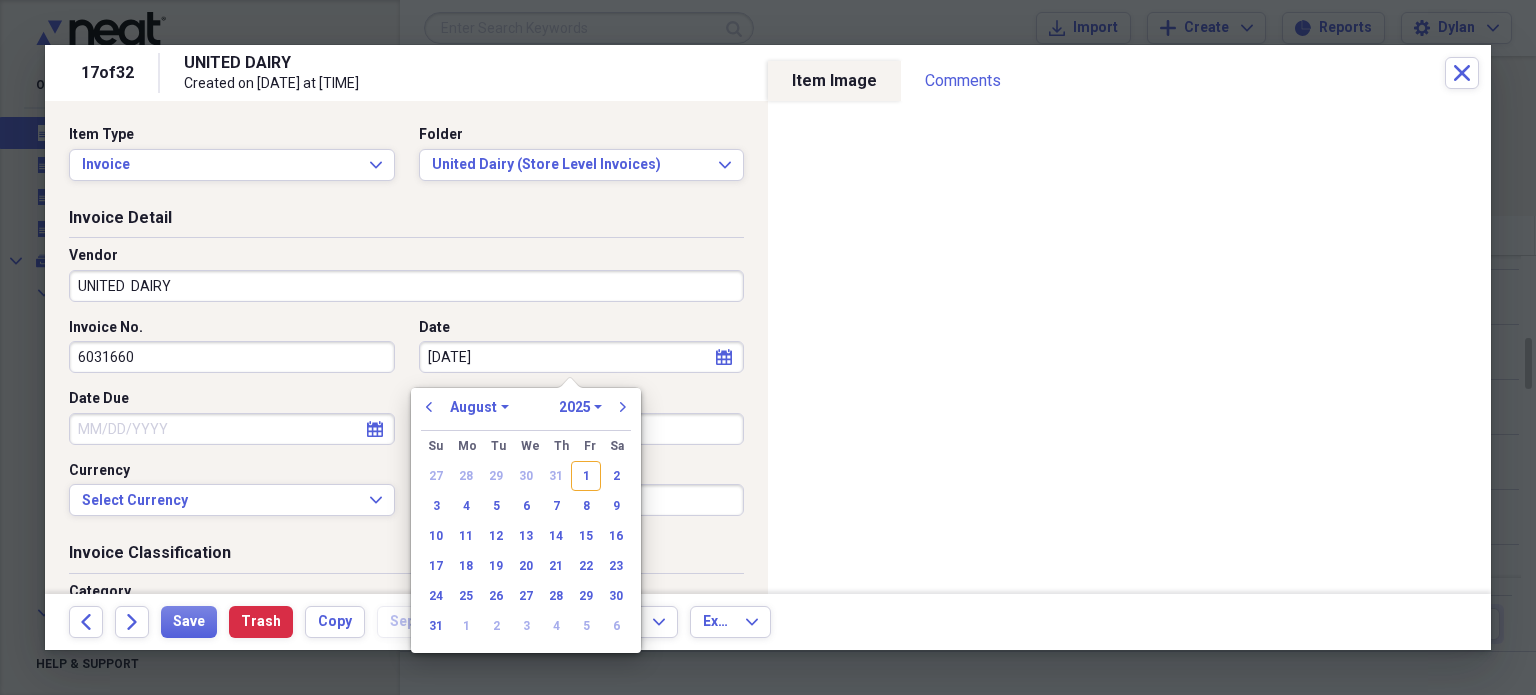 type on "[DATE]" 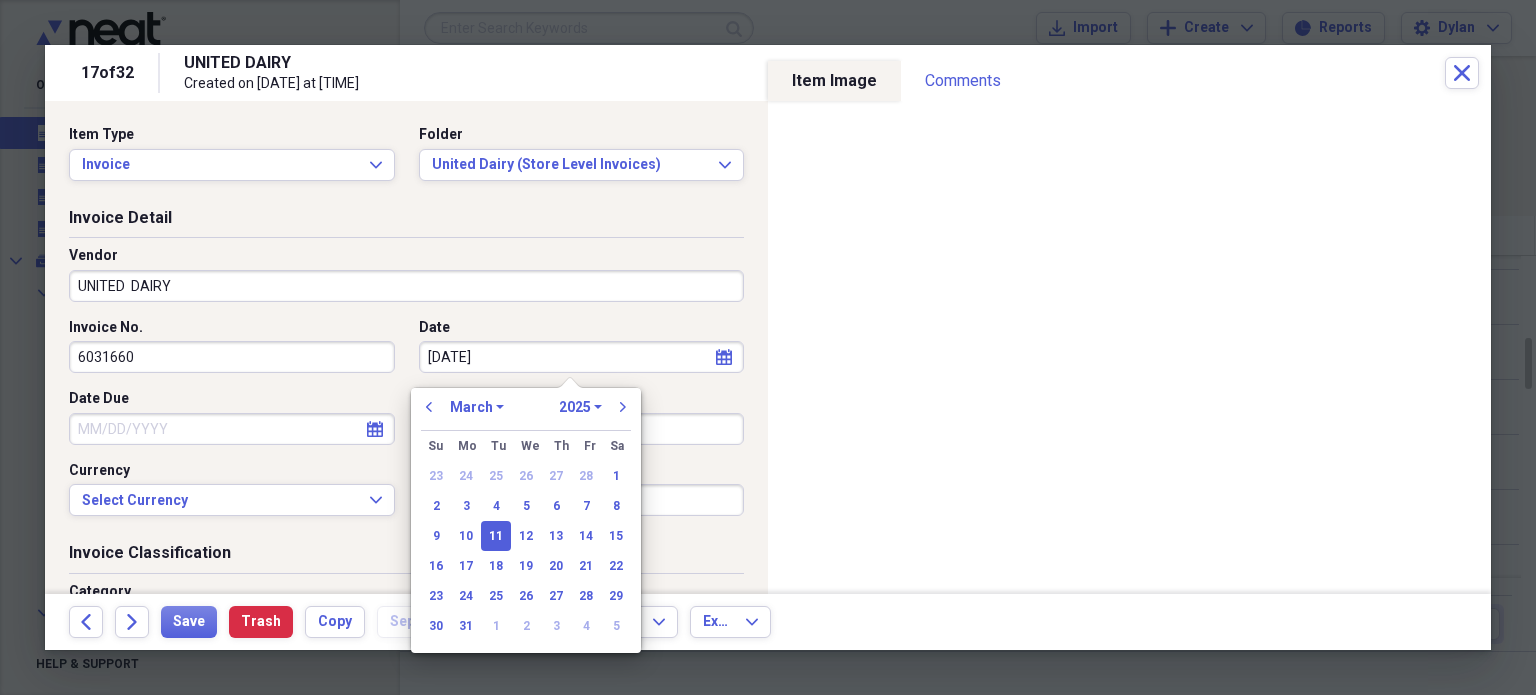 type on "03/11/2025" 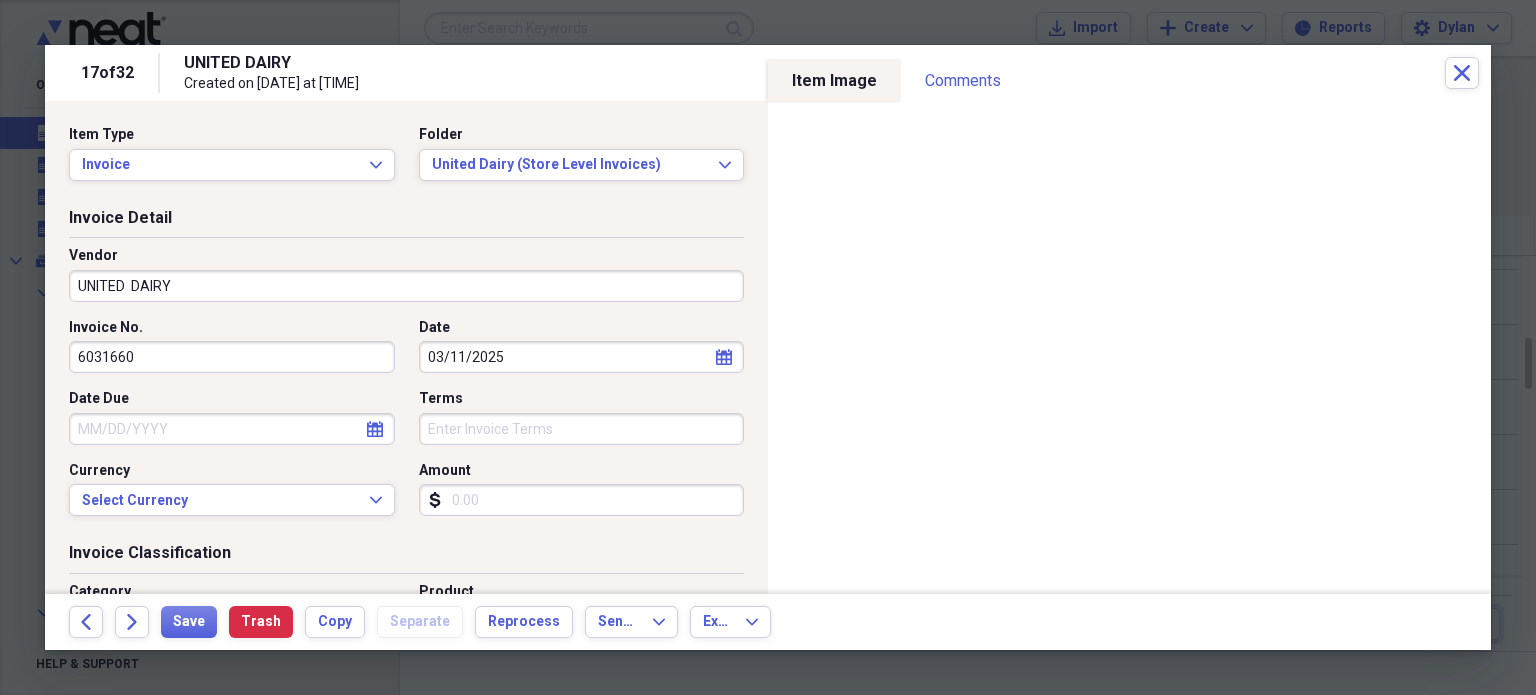 click on "Amount" at bounding box center (582, 500) 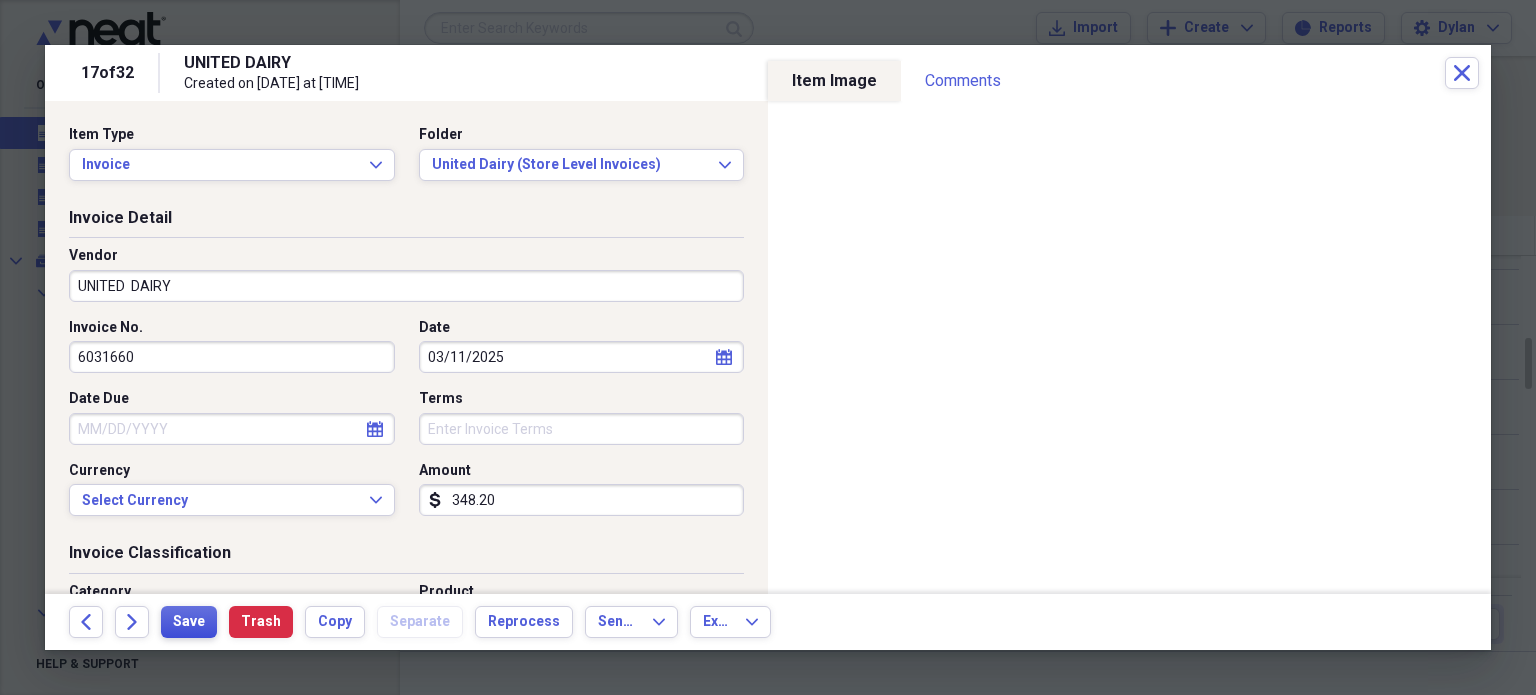 type on "348.20" 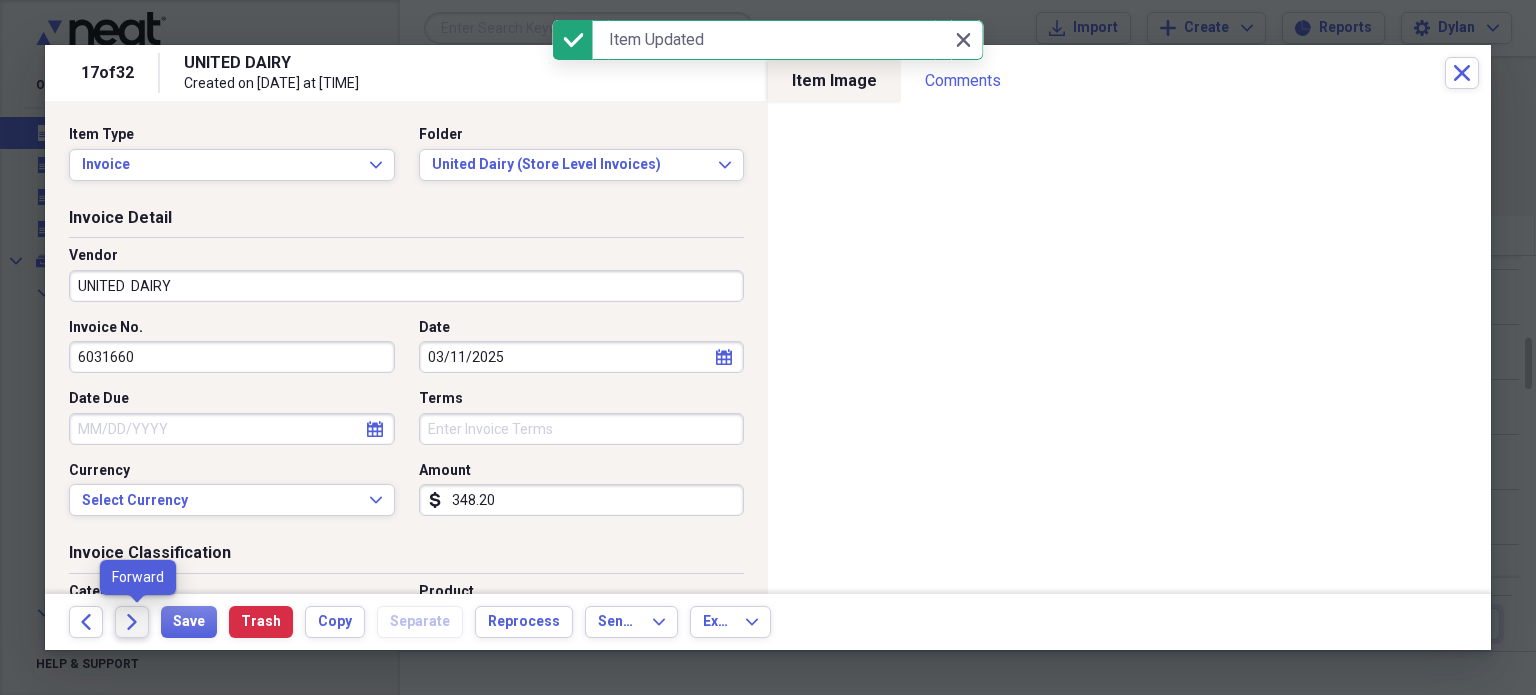 click on "Forward" 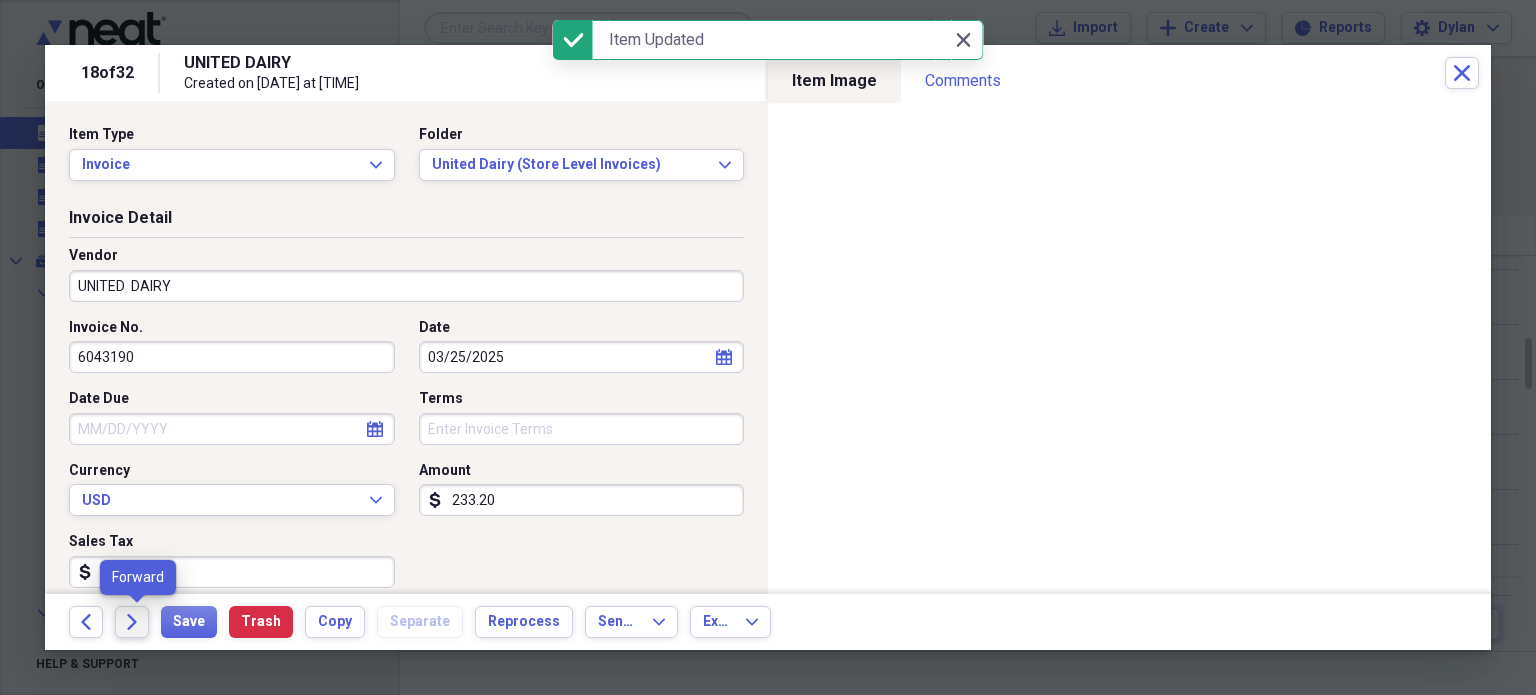 click on "Forward" 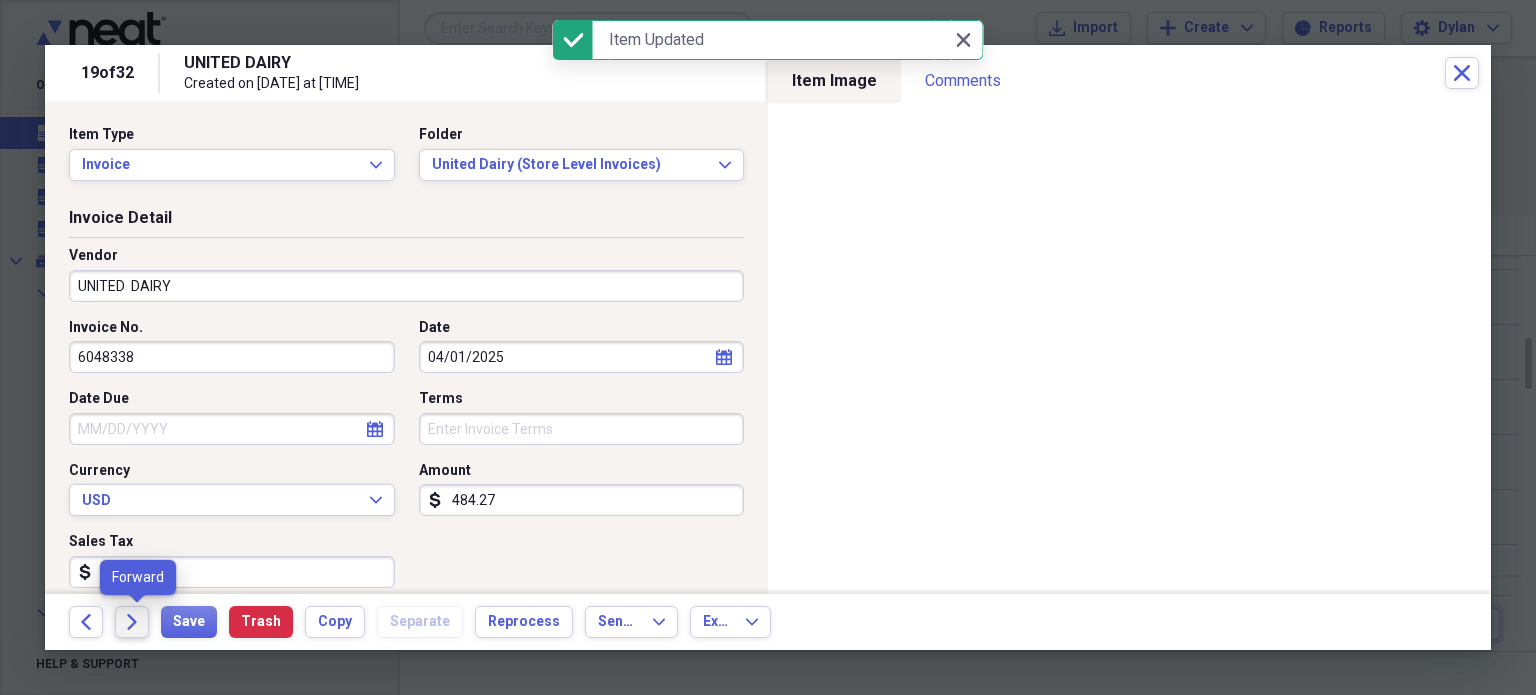click on "Forward" 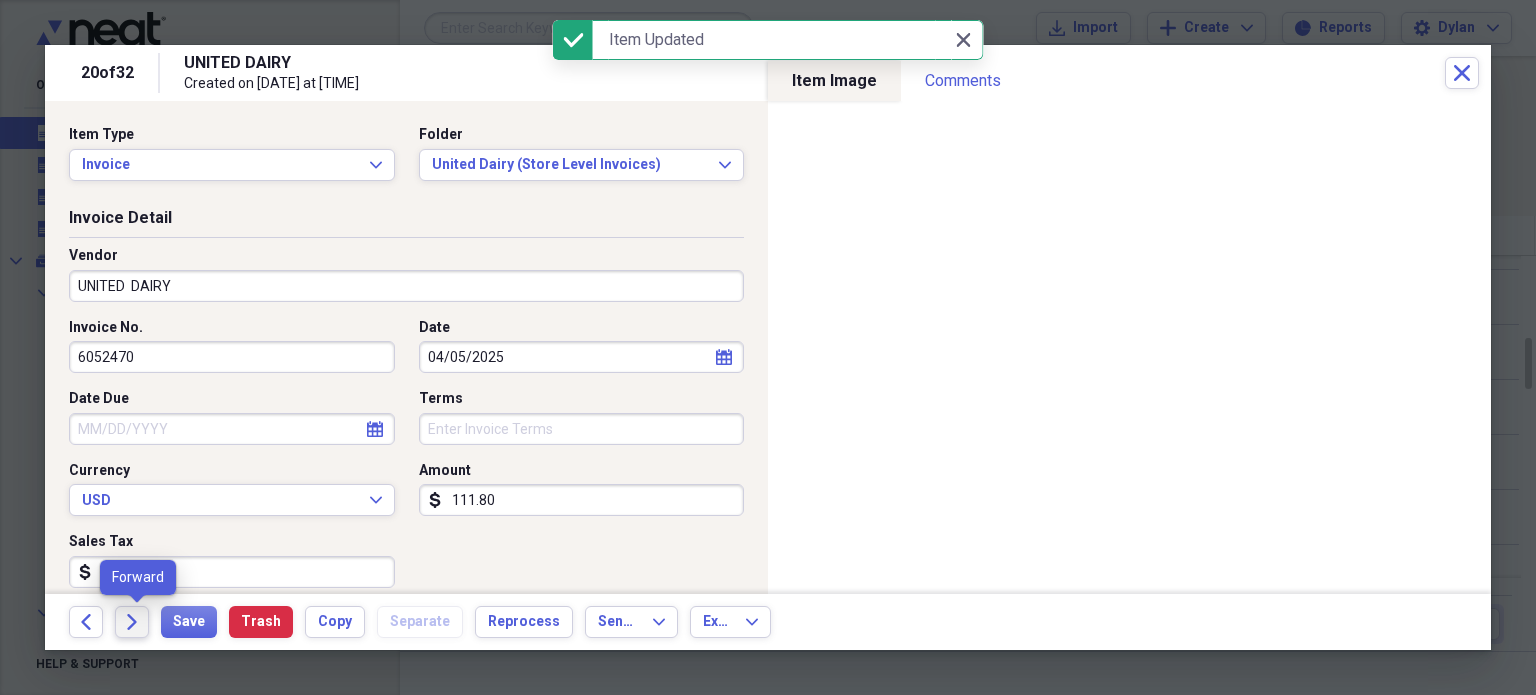 click on "Forward" 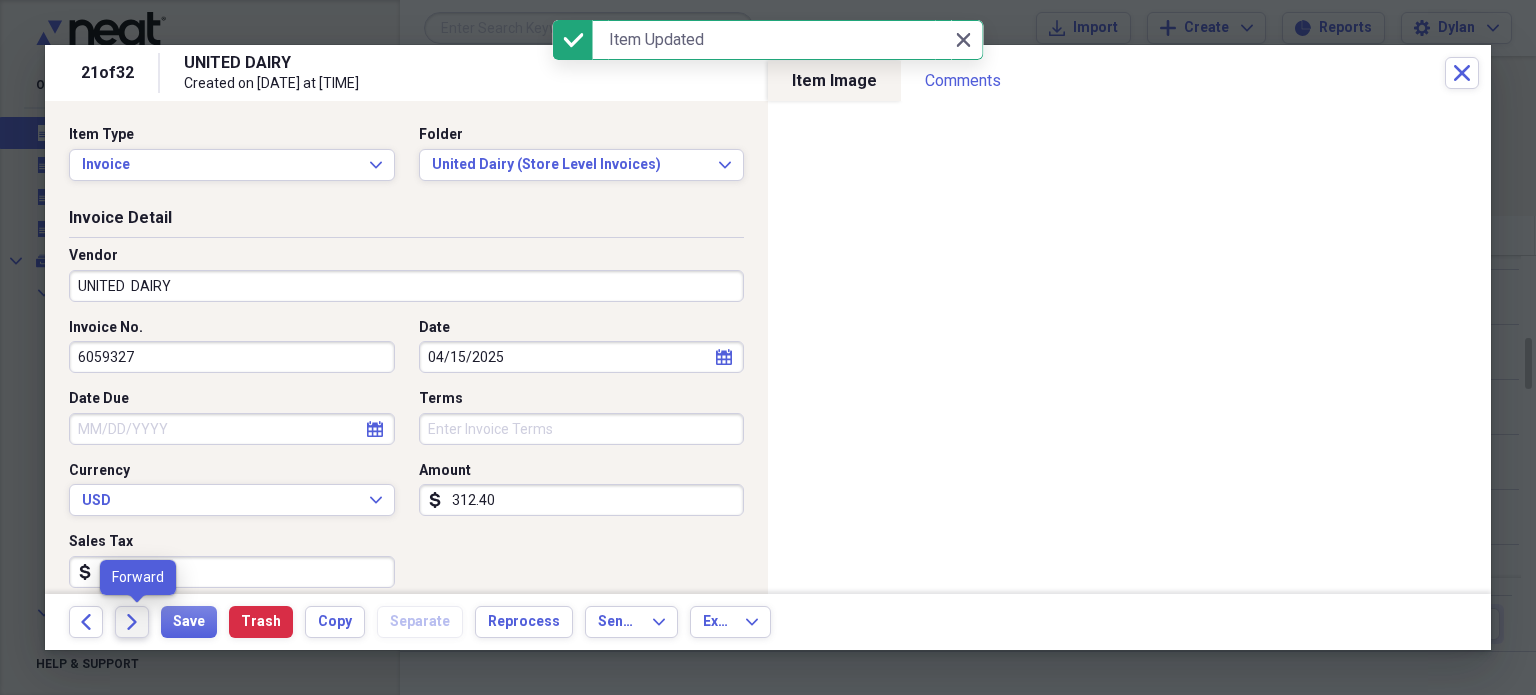 click on "Forward" 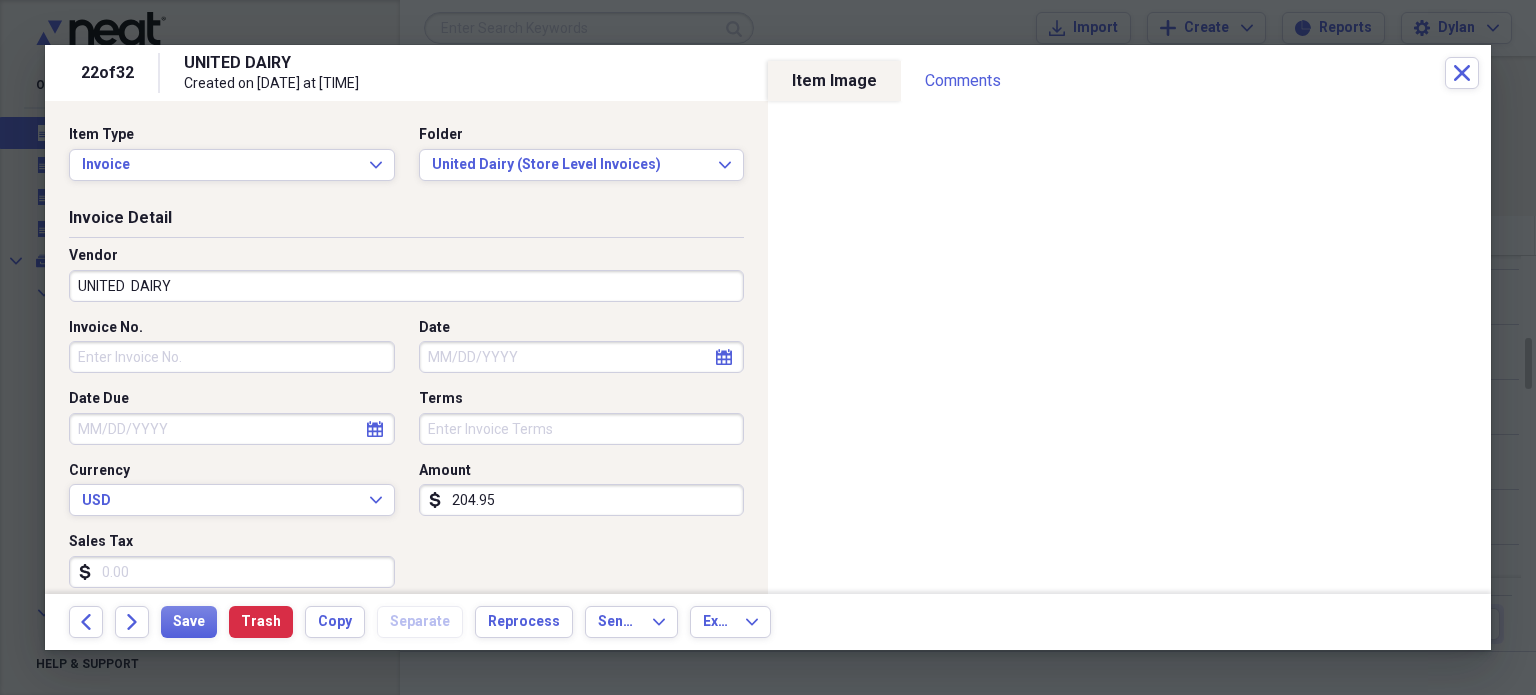 click on "Invoice No." at bounding box center (232, 357) 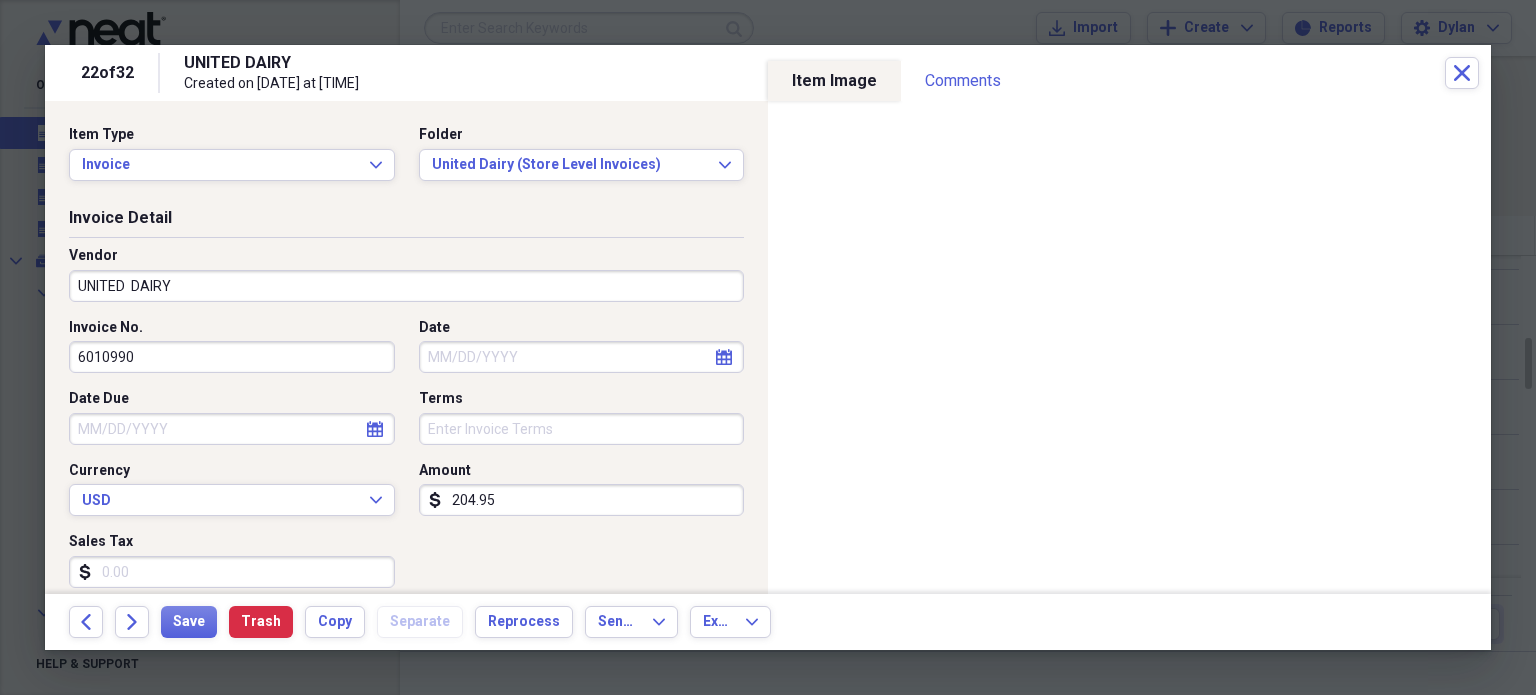type on "6010990" 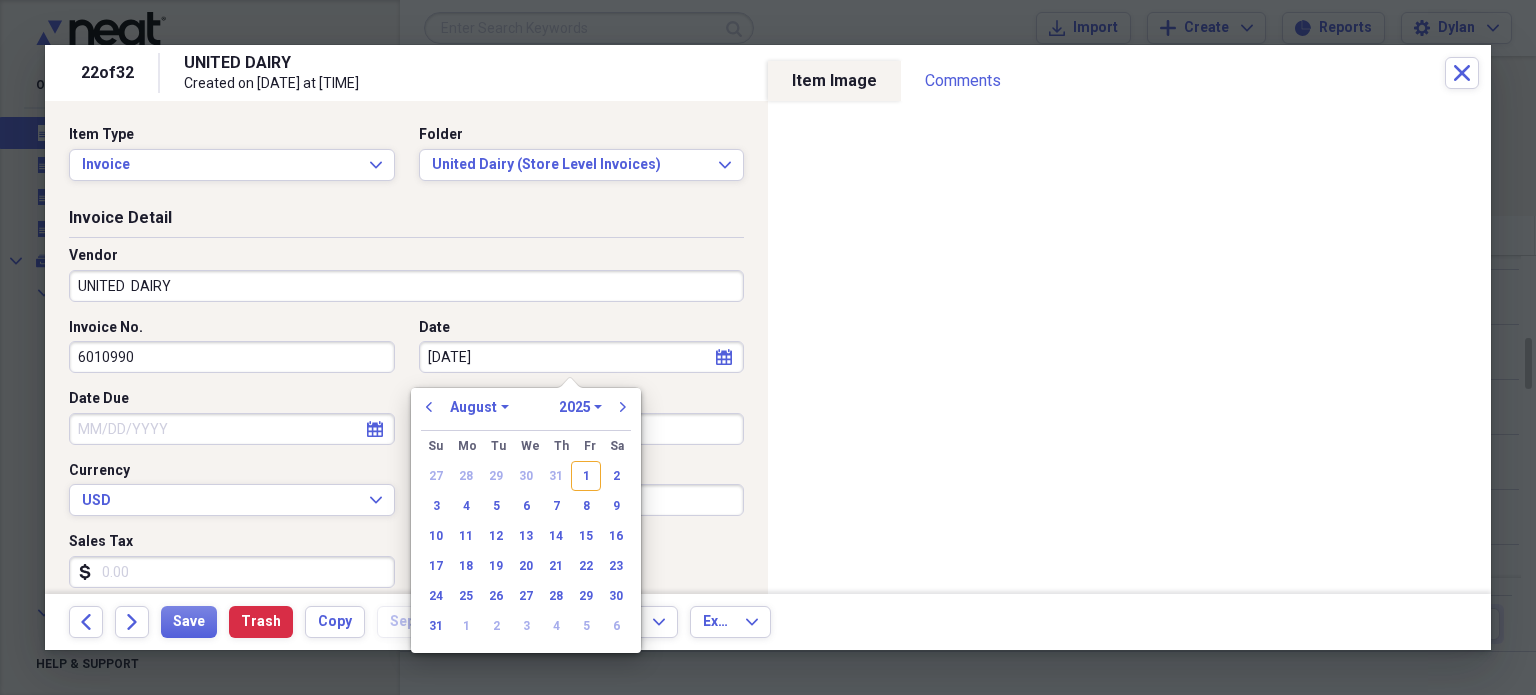 type on "[DATE]" 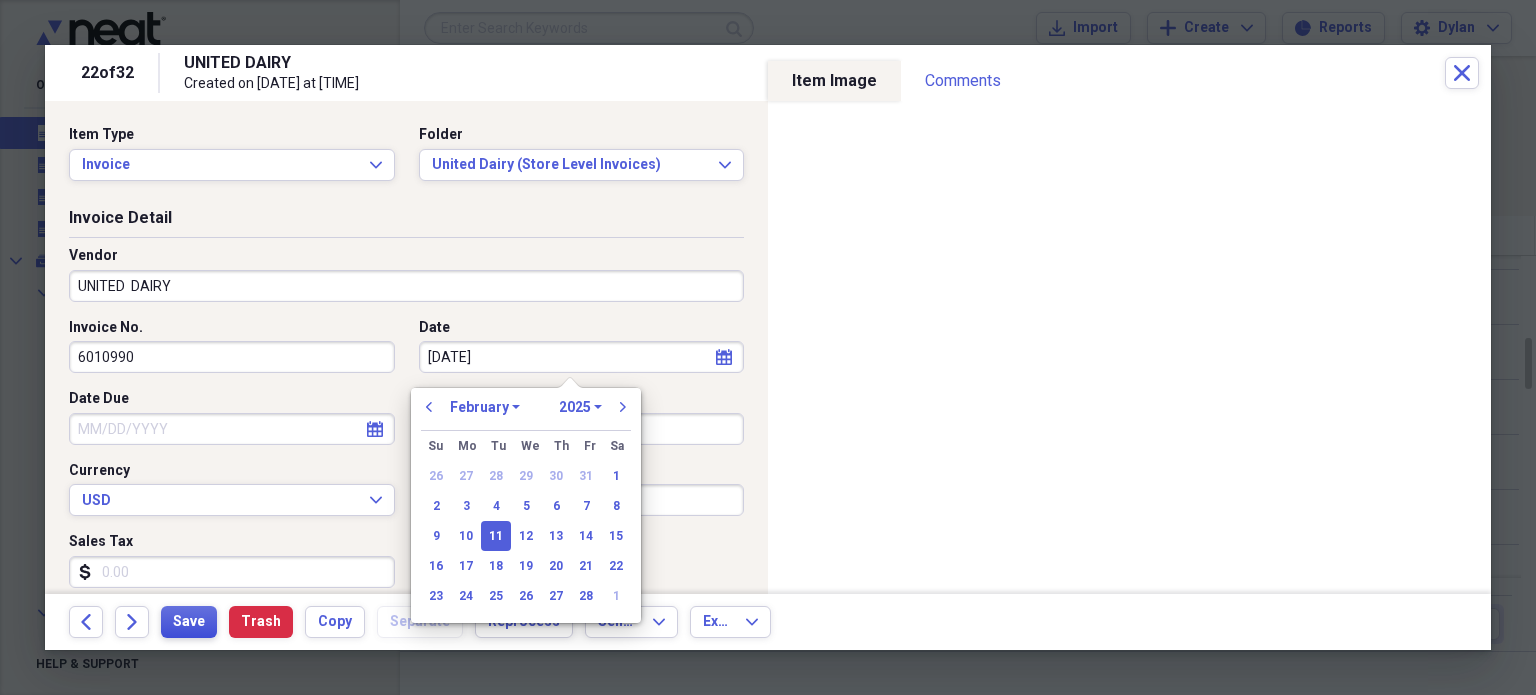 type on "02/11/2025" 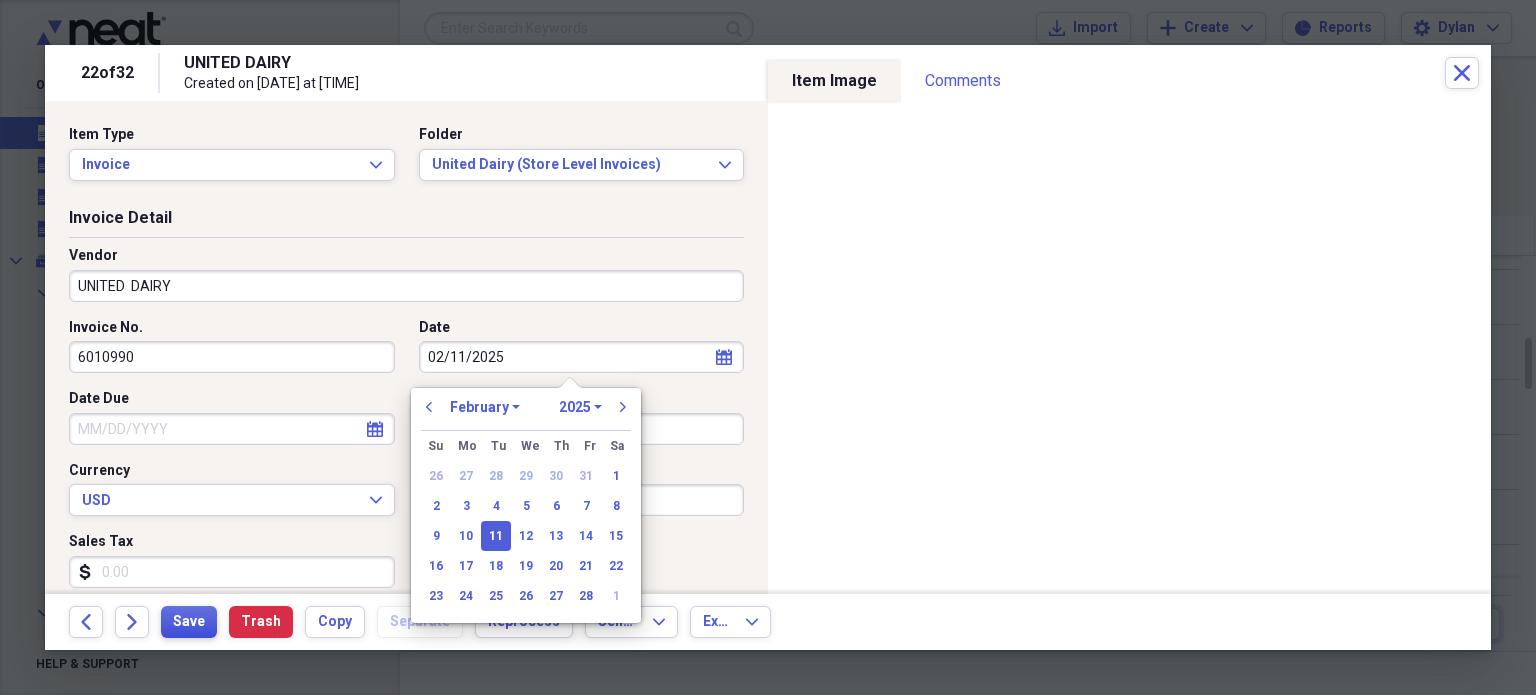 click on "Save" at bounding box center (189, 622) 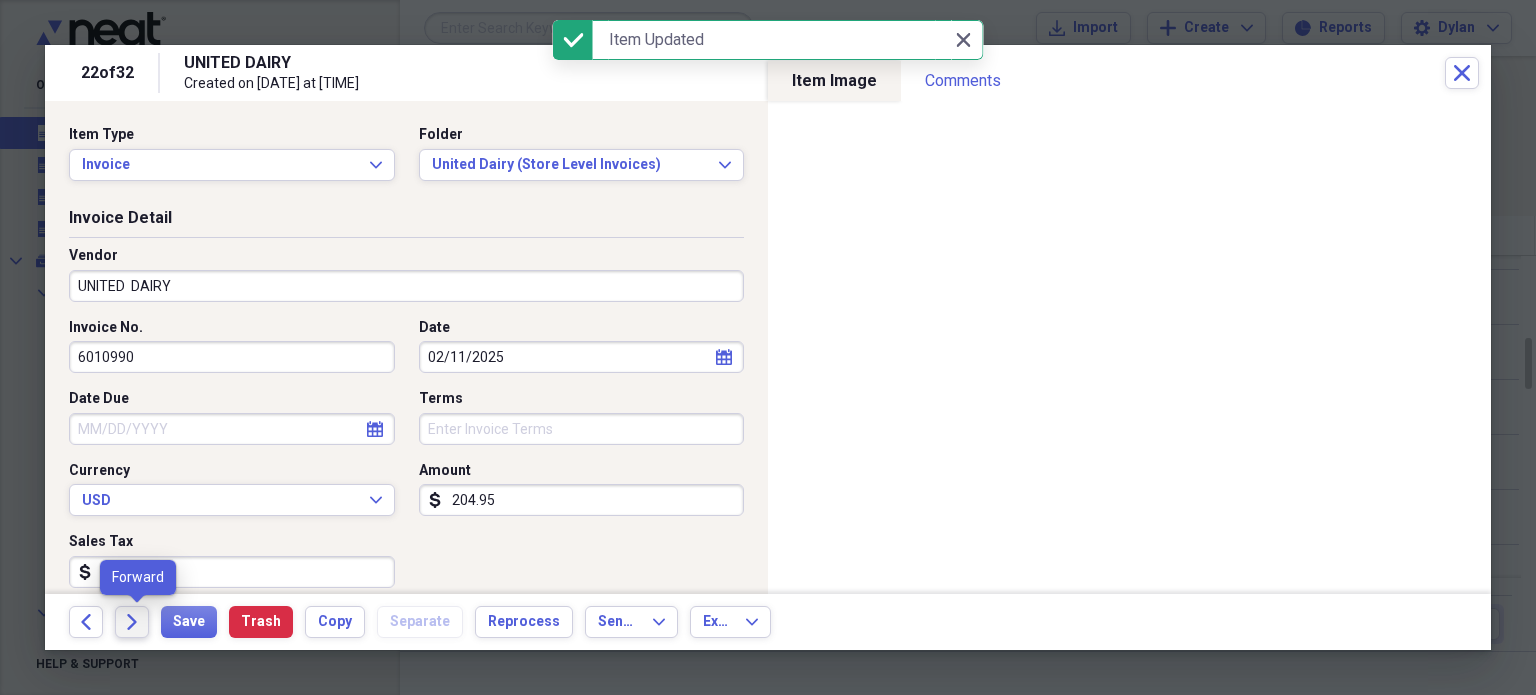click on "Forward" at bounding box center (132, 622) 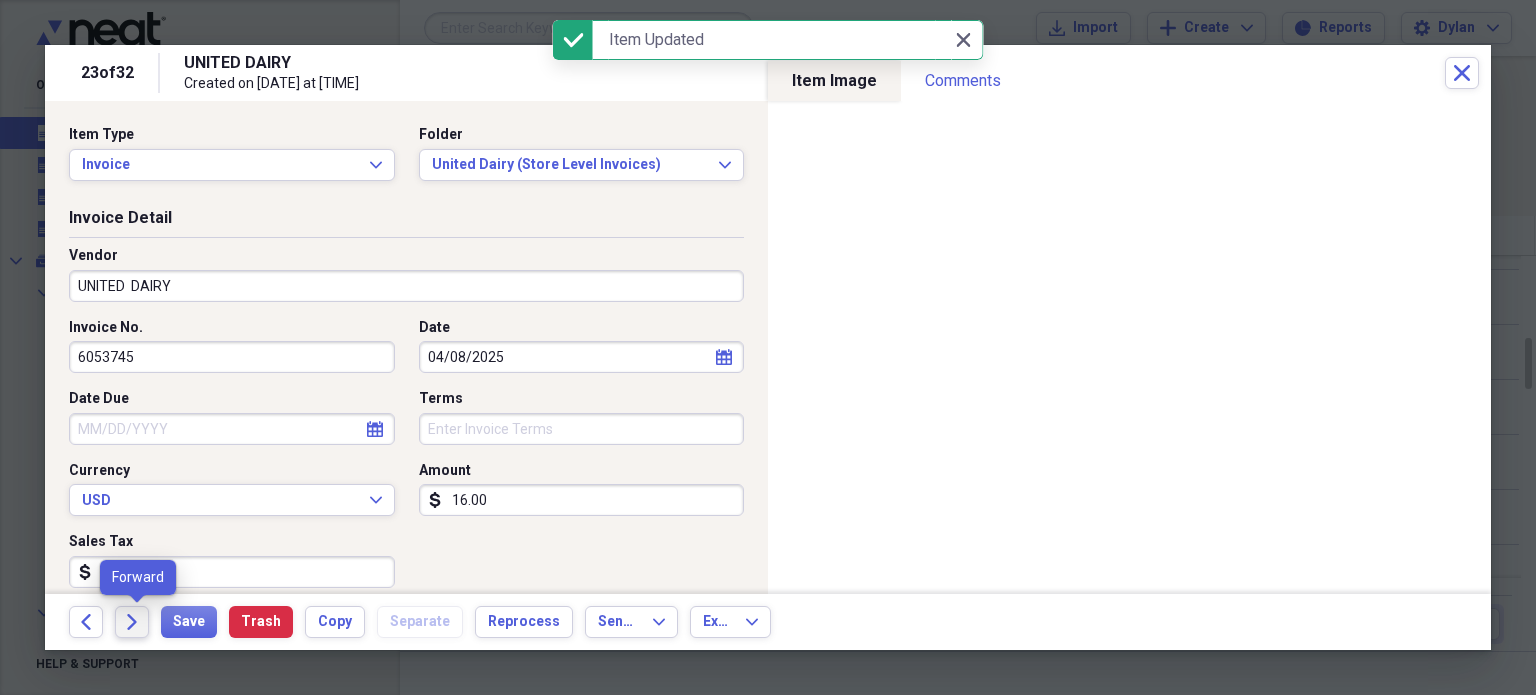 click on "Forward" at bounding box center (132, 622) 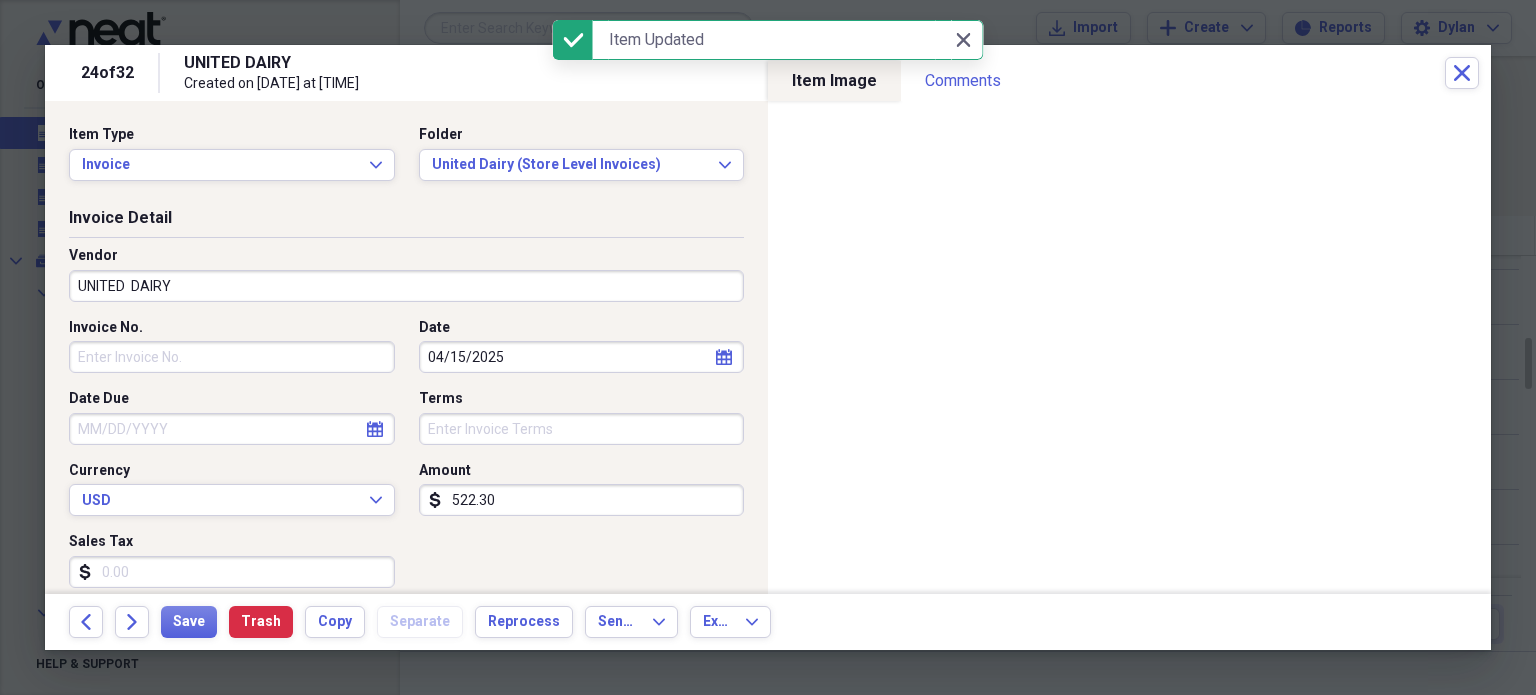 click on "Invoice No." at bounding box center (232, 357) 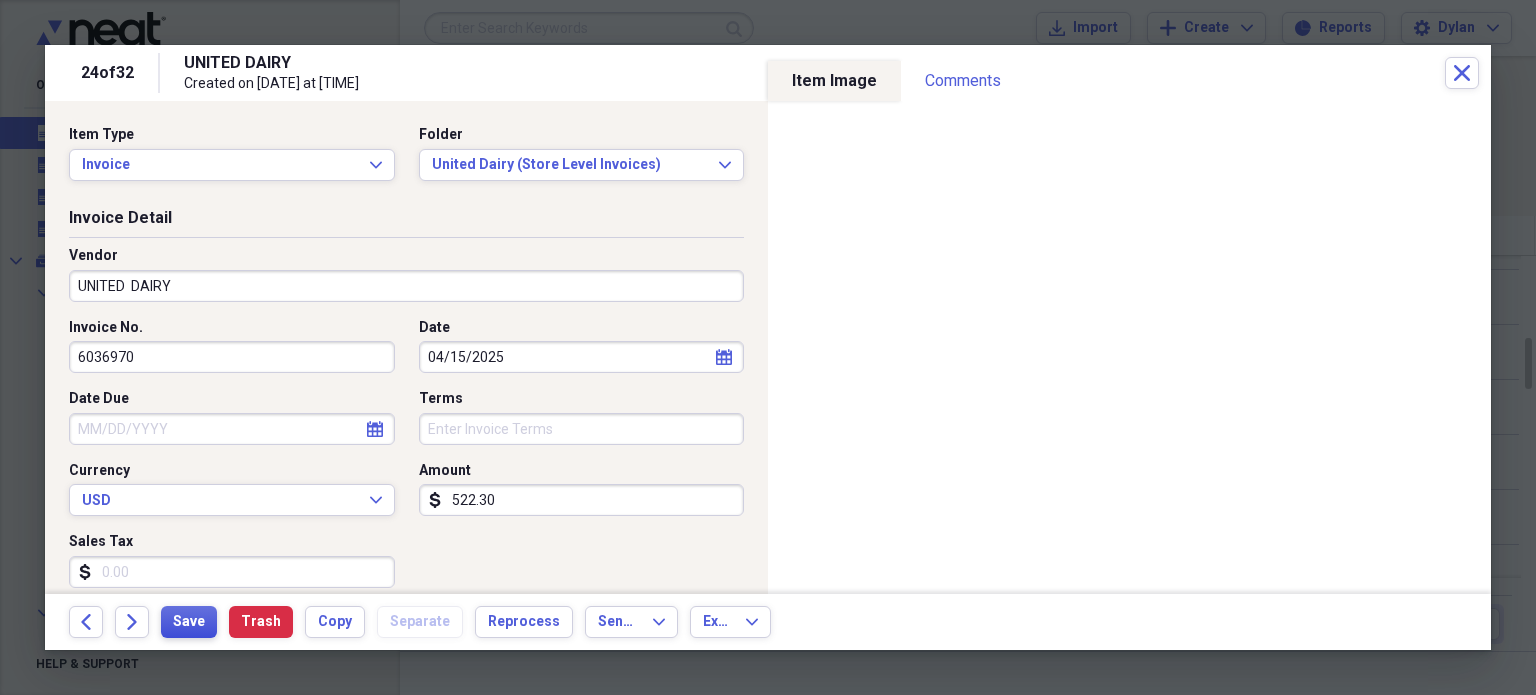 type on "6036970" 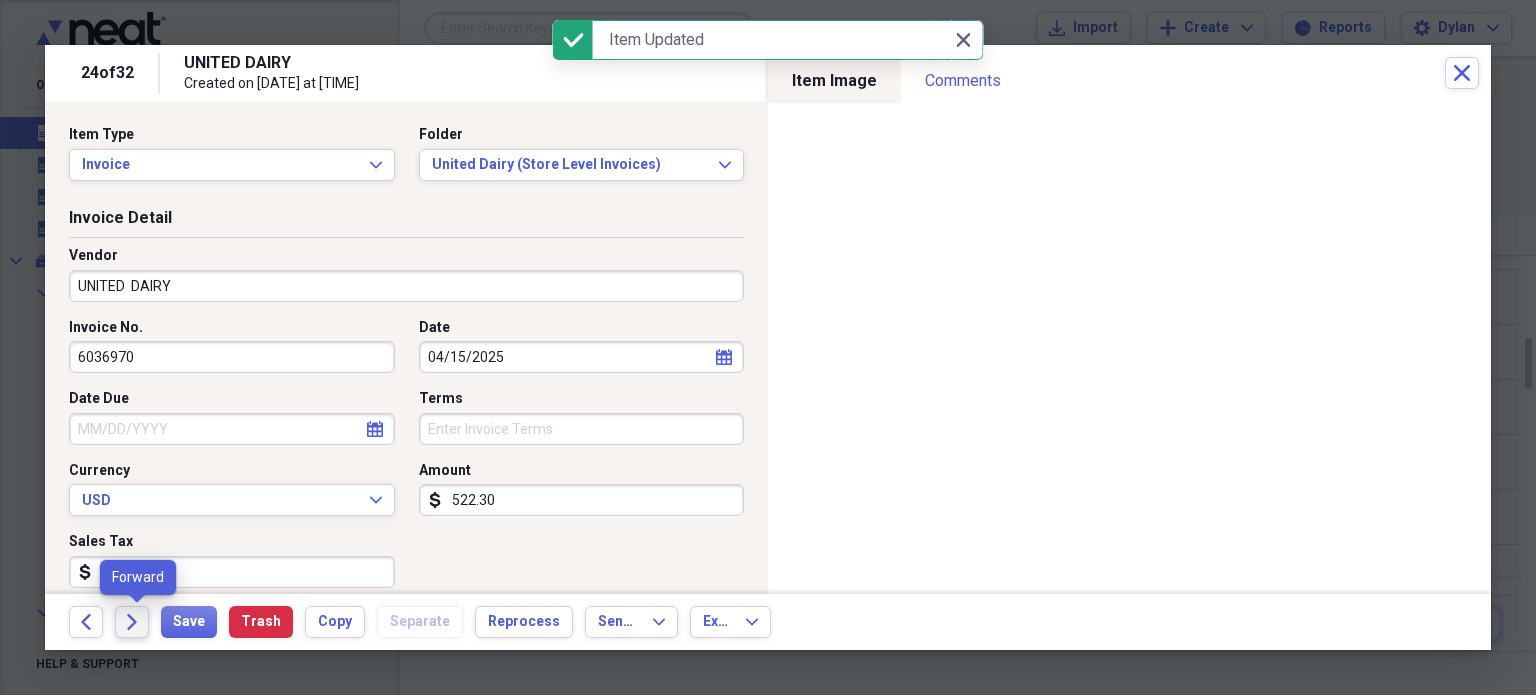 click 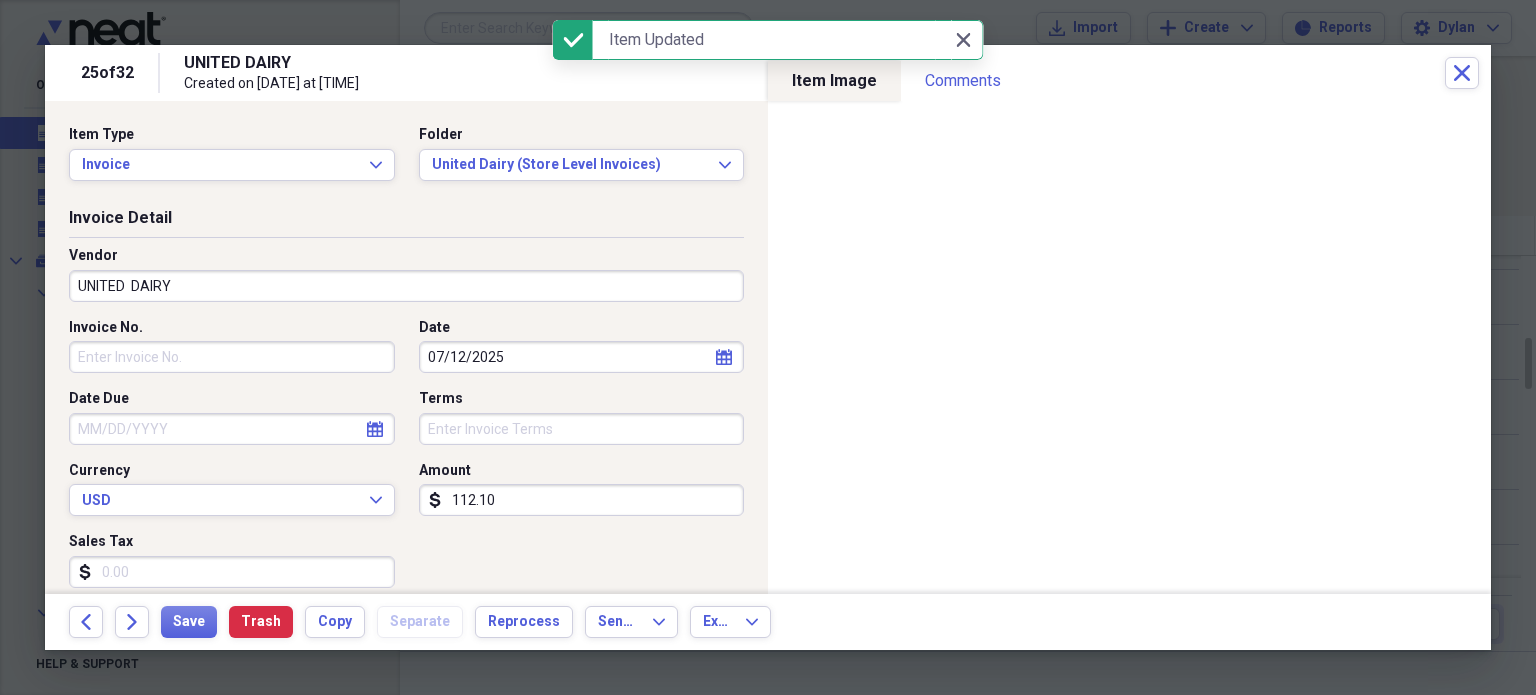 click on "Invoice No." at bounding box center (232, 357) 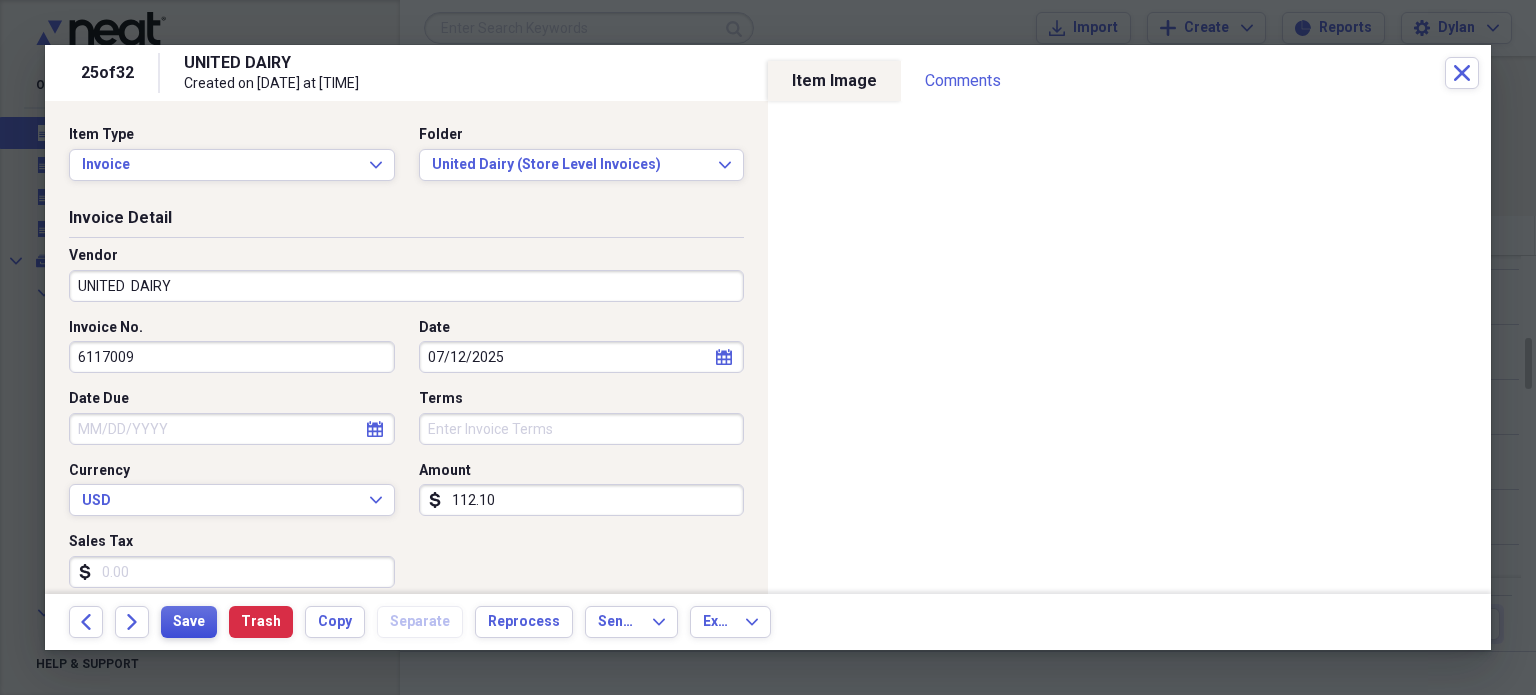 type on "6117009" 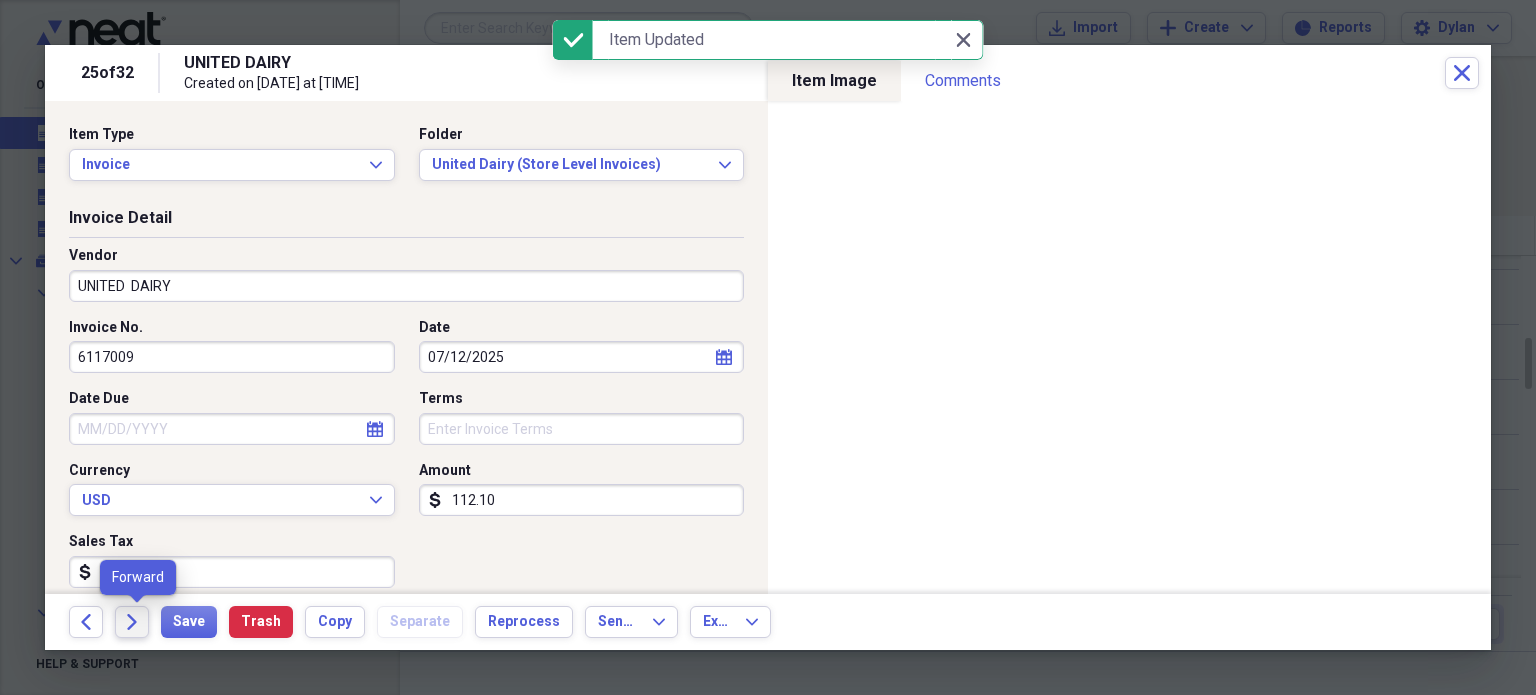 click 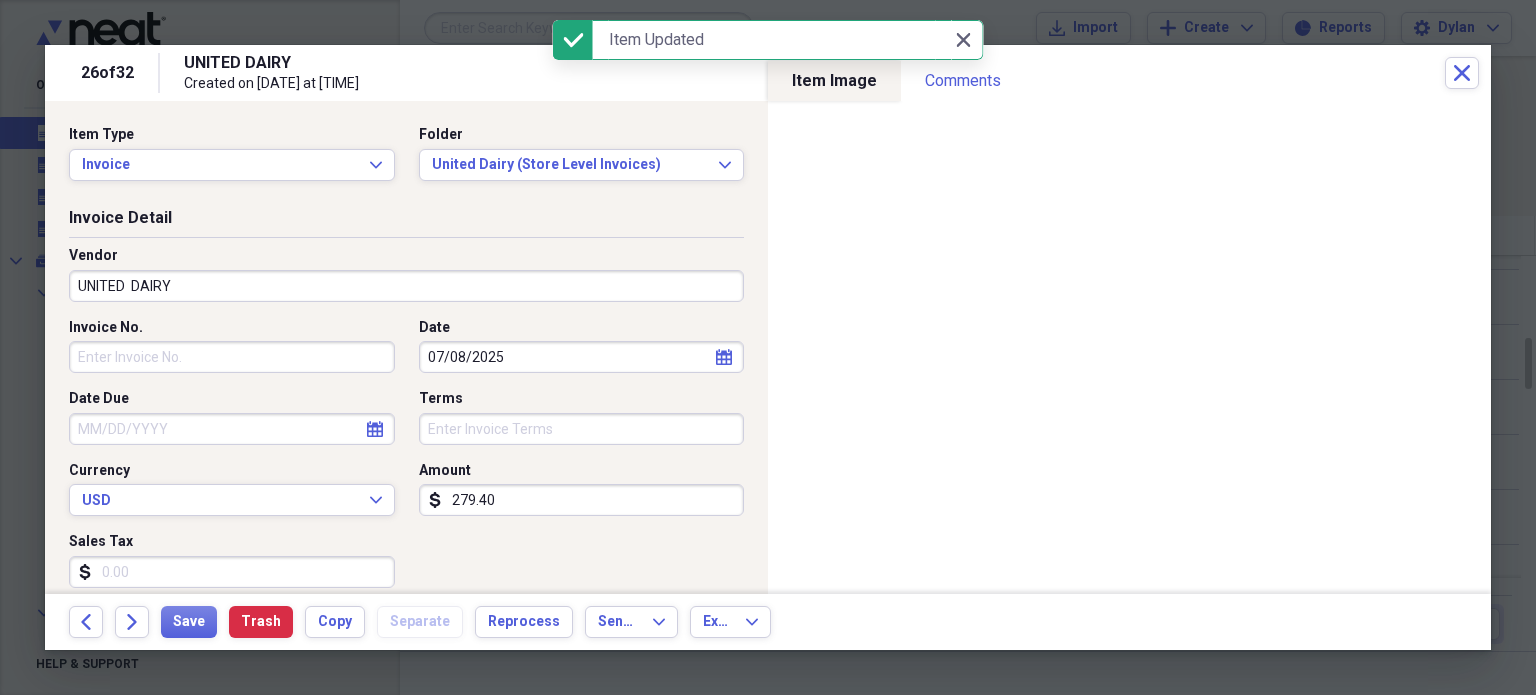 click on "Invoice No. Date [DATE] calendar Calendar Date Due calendar Calendar Terms Currency USD Expand Amount dollar-sign 279.40 Sales Tax dollar-sign" at bounding box center (406, 461) 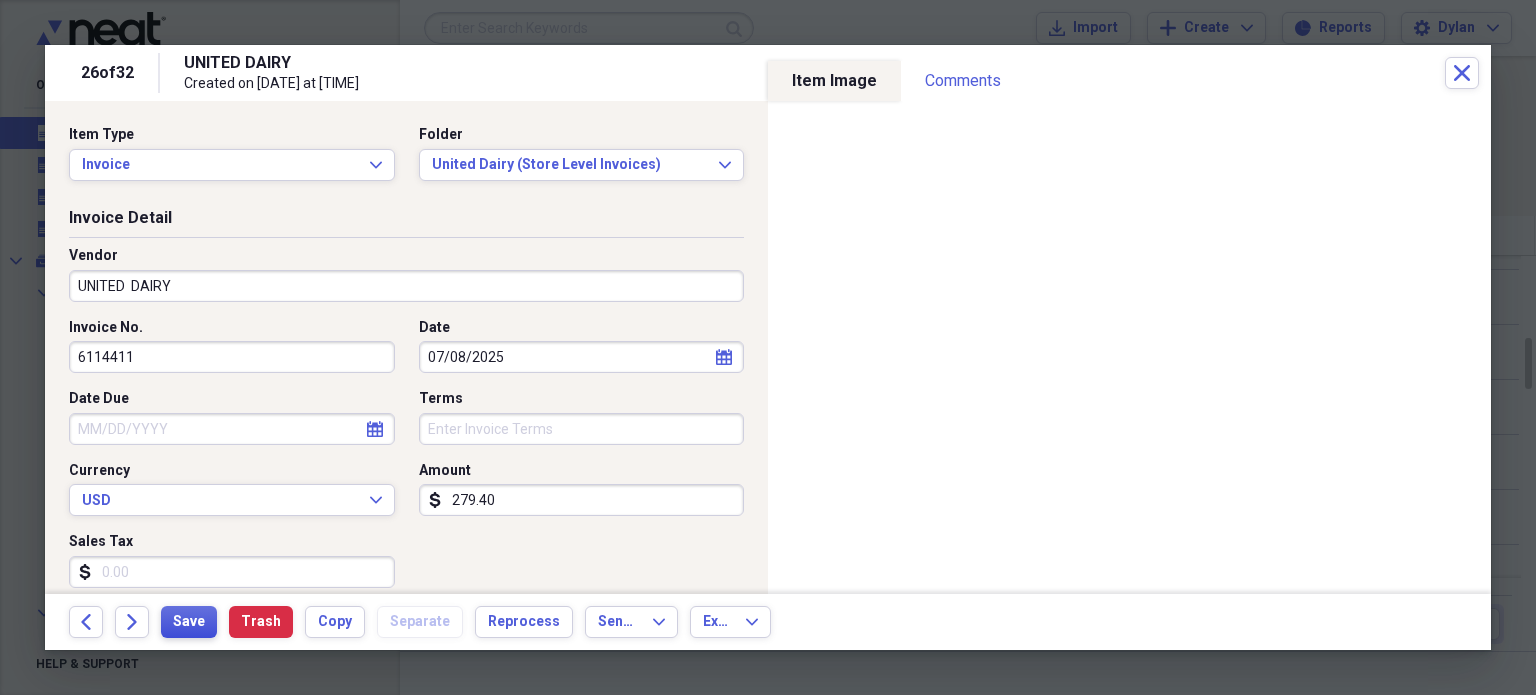 type on "6114411" 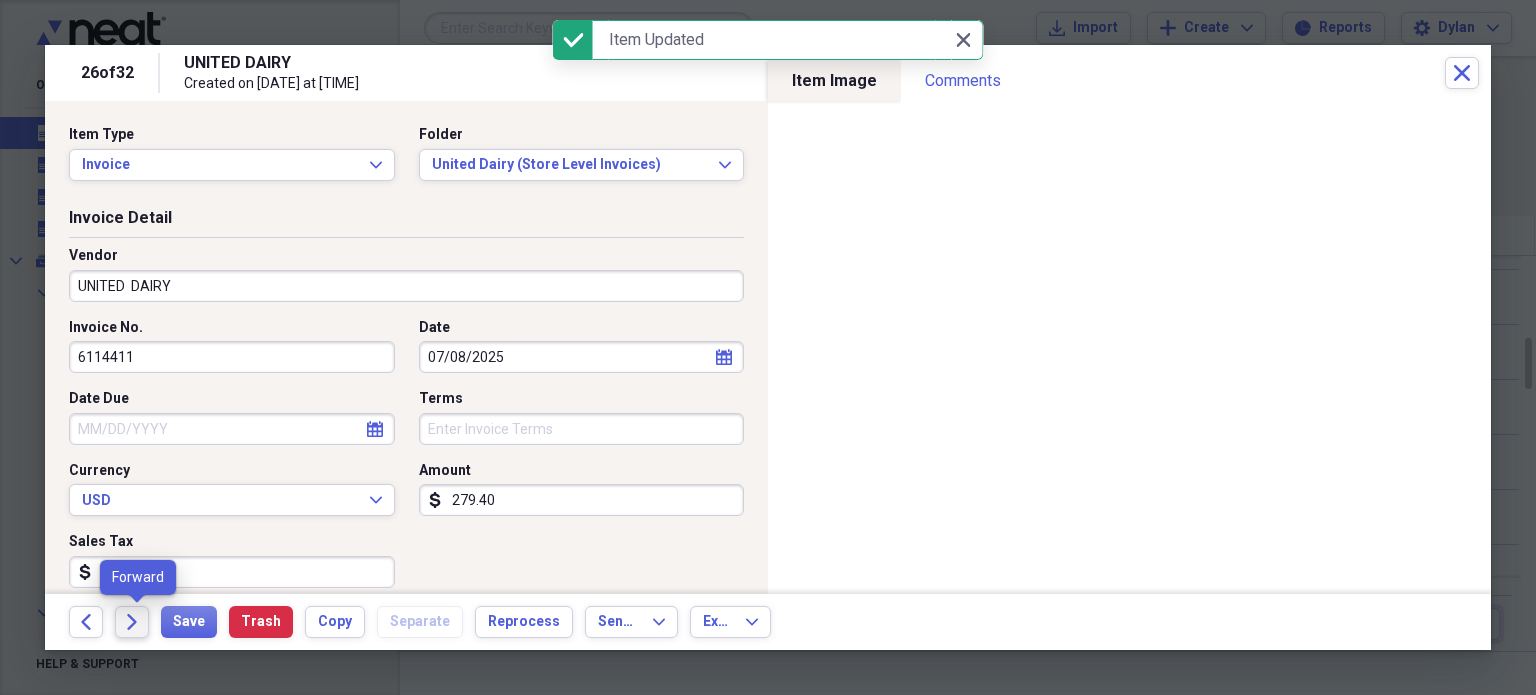 click on "Forward" at bounding box center [132, 622] 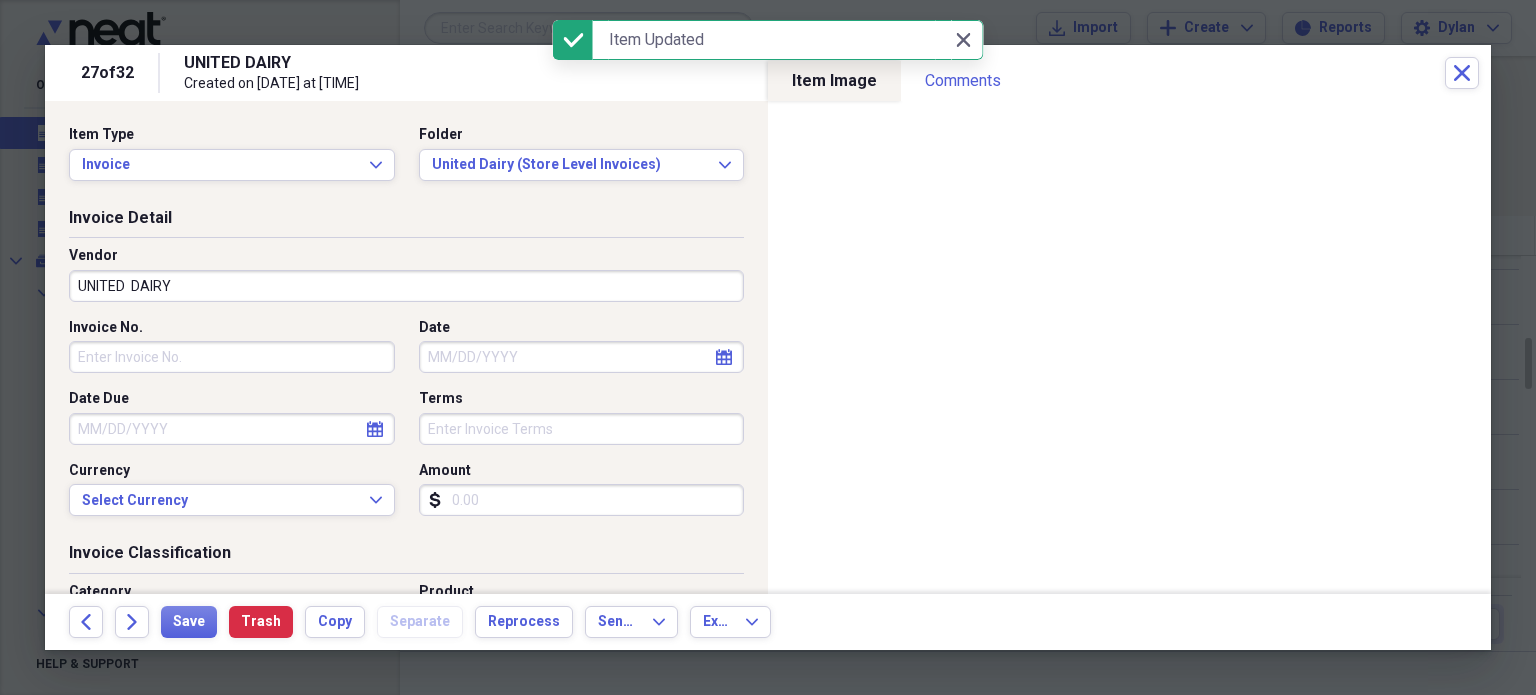 click on "Invoice No." at bounding box center (232, 357) 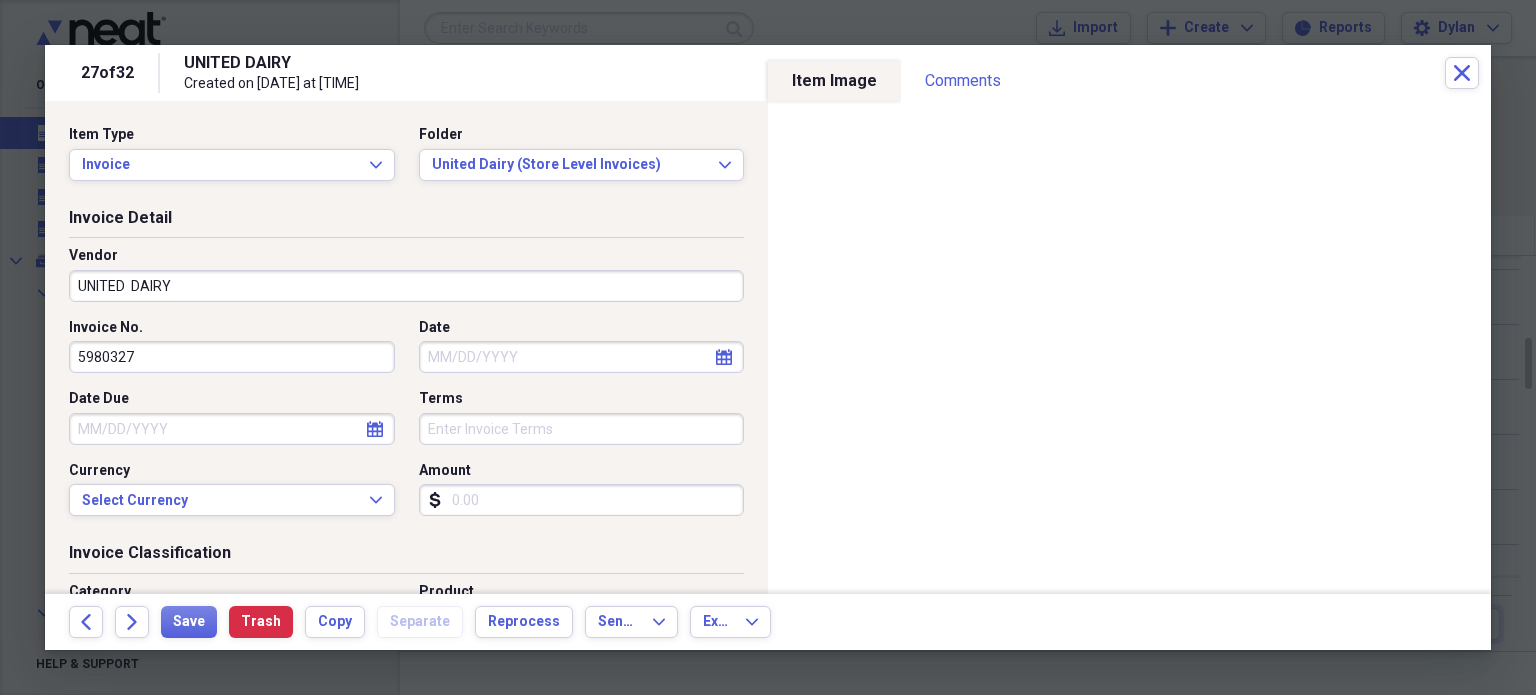 type on "5980327" 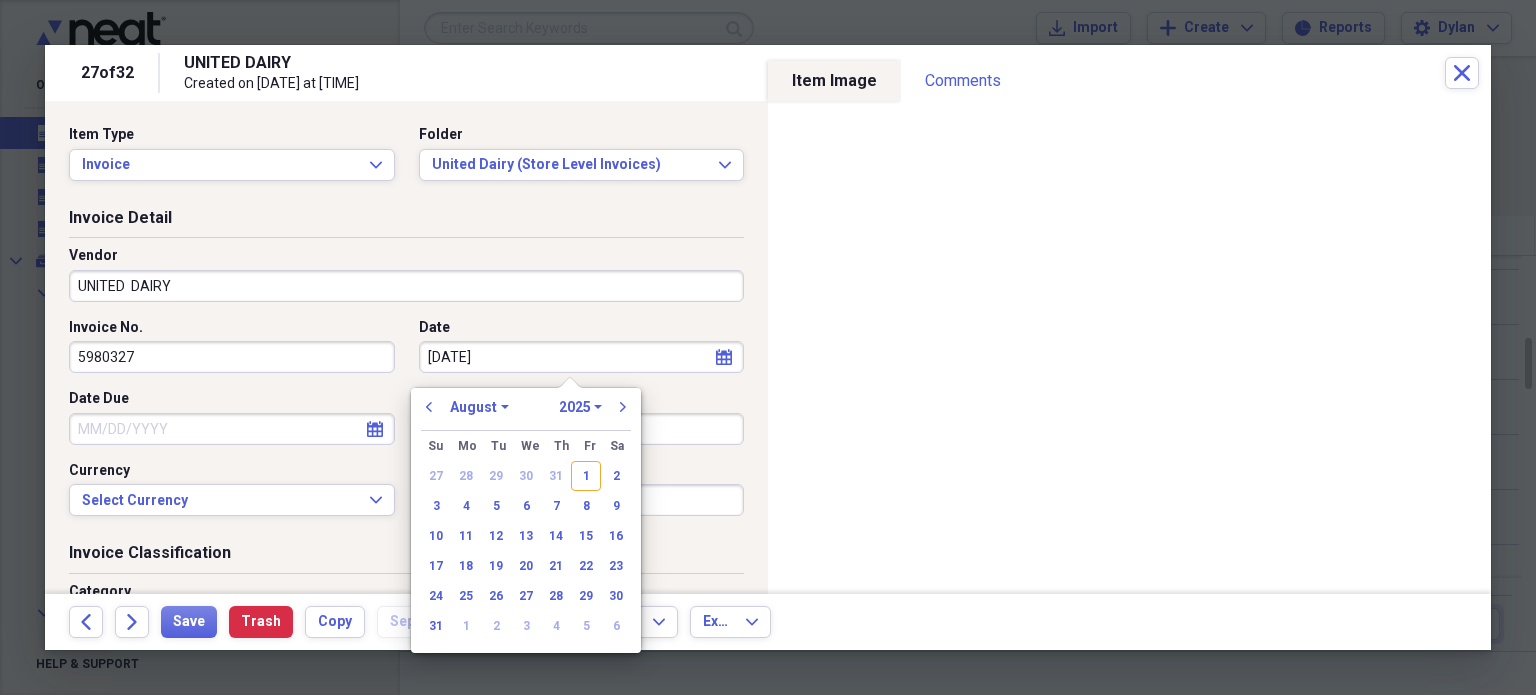 type on "[DATE]" 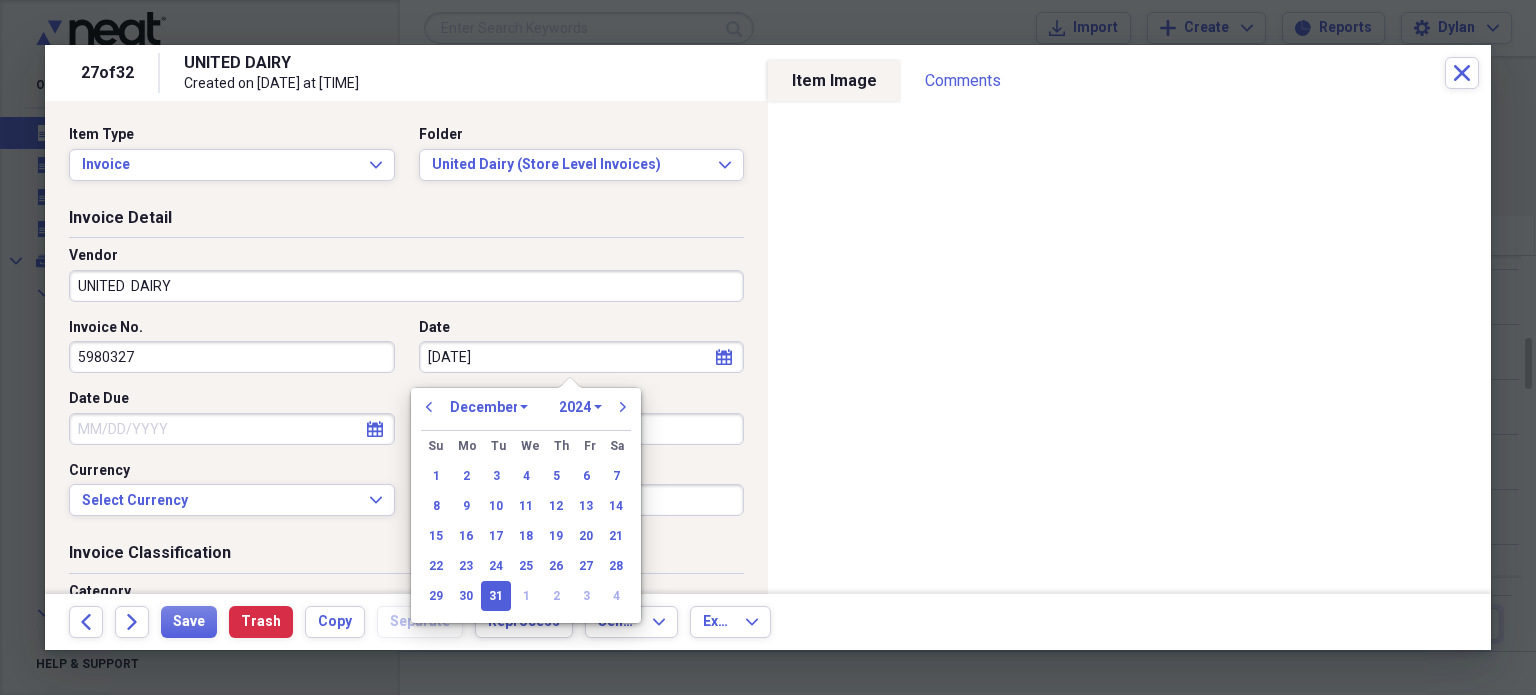type on "12/31/2024" 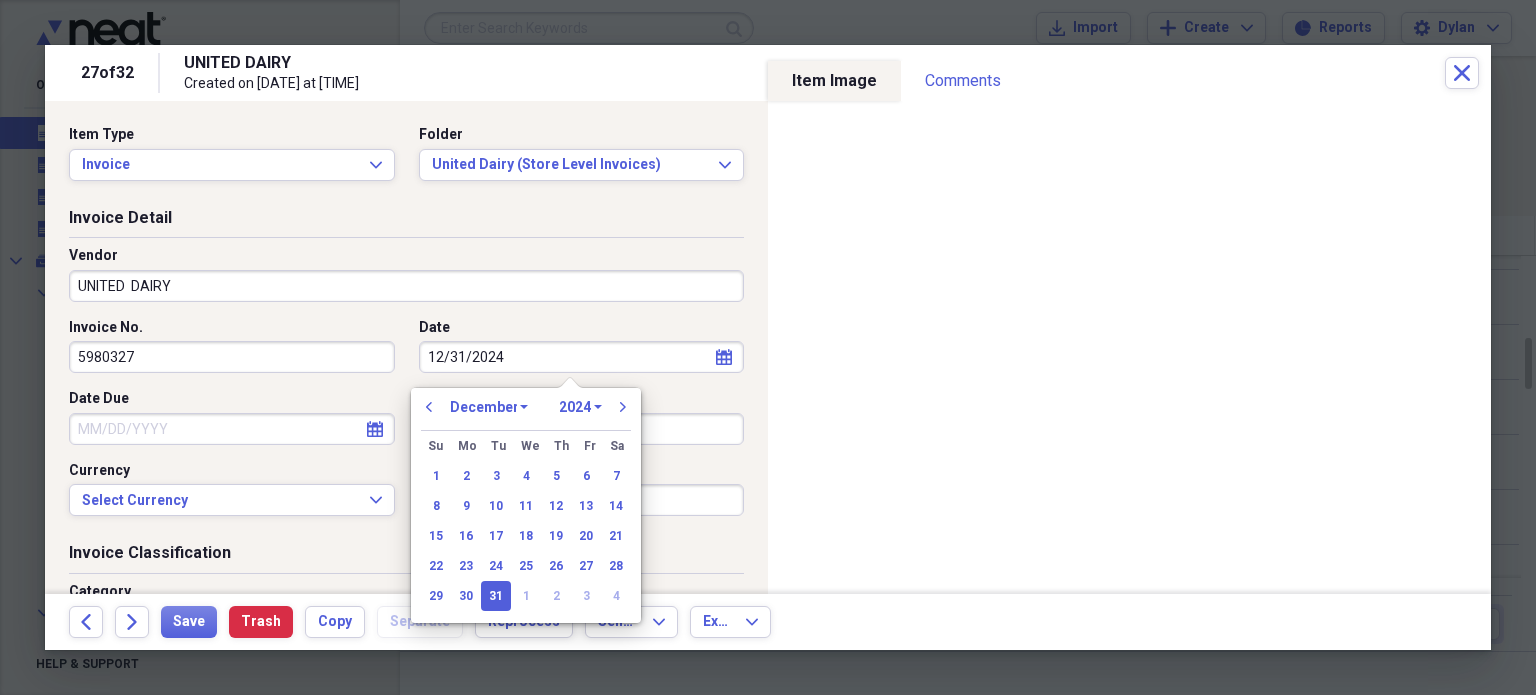 click on "Date Due" at bounding box center (232, 429) 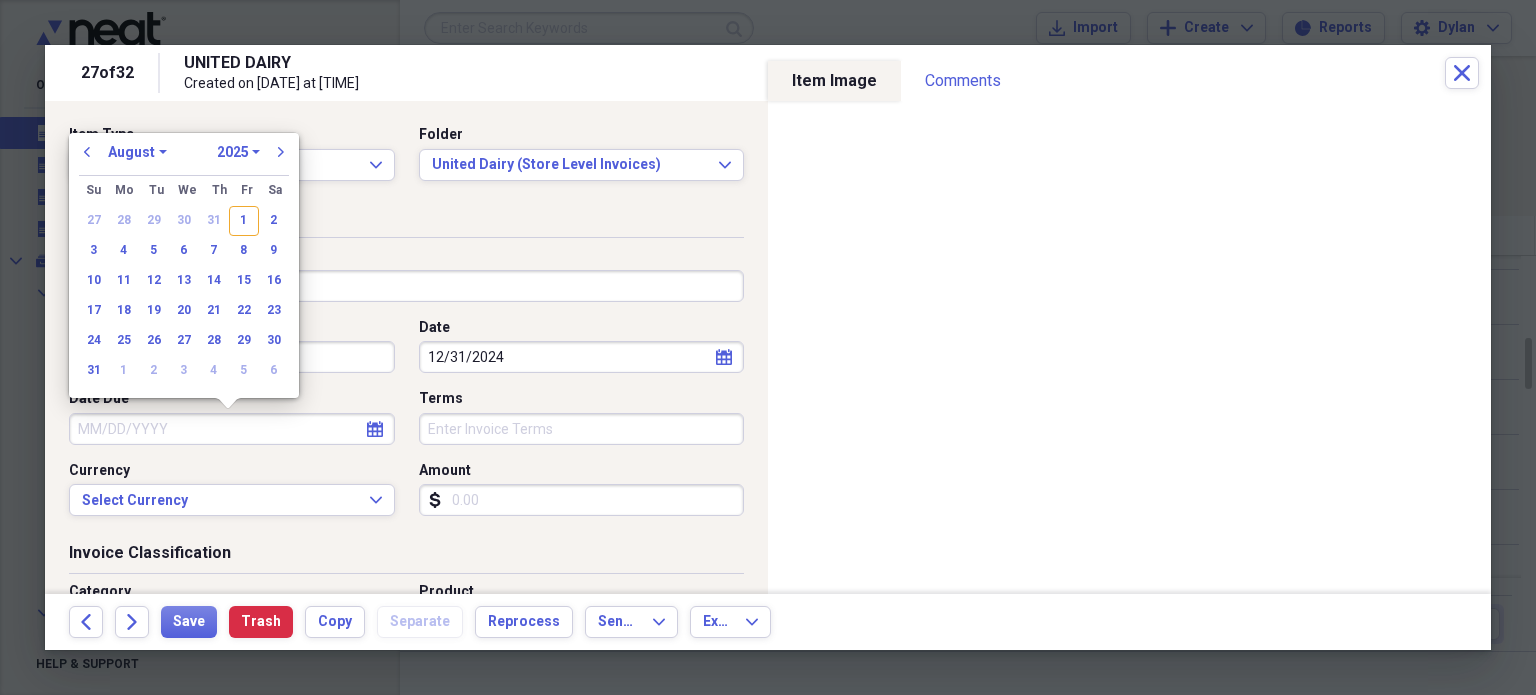 click on "Amount" at bounding box center (582, 500) 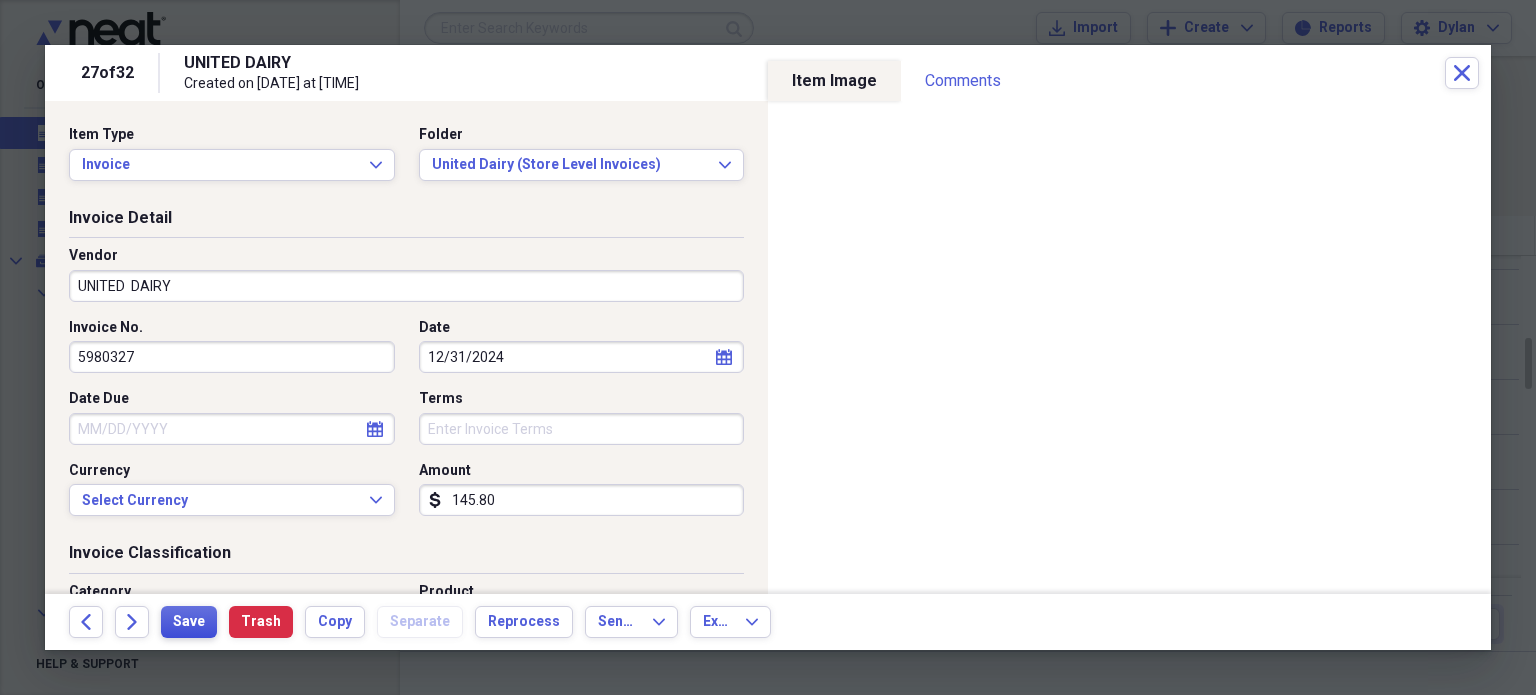 type on "145.80" 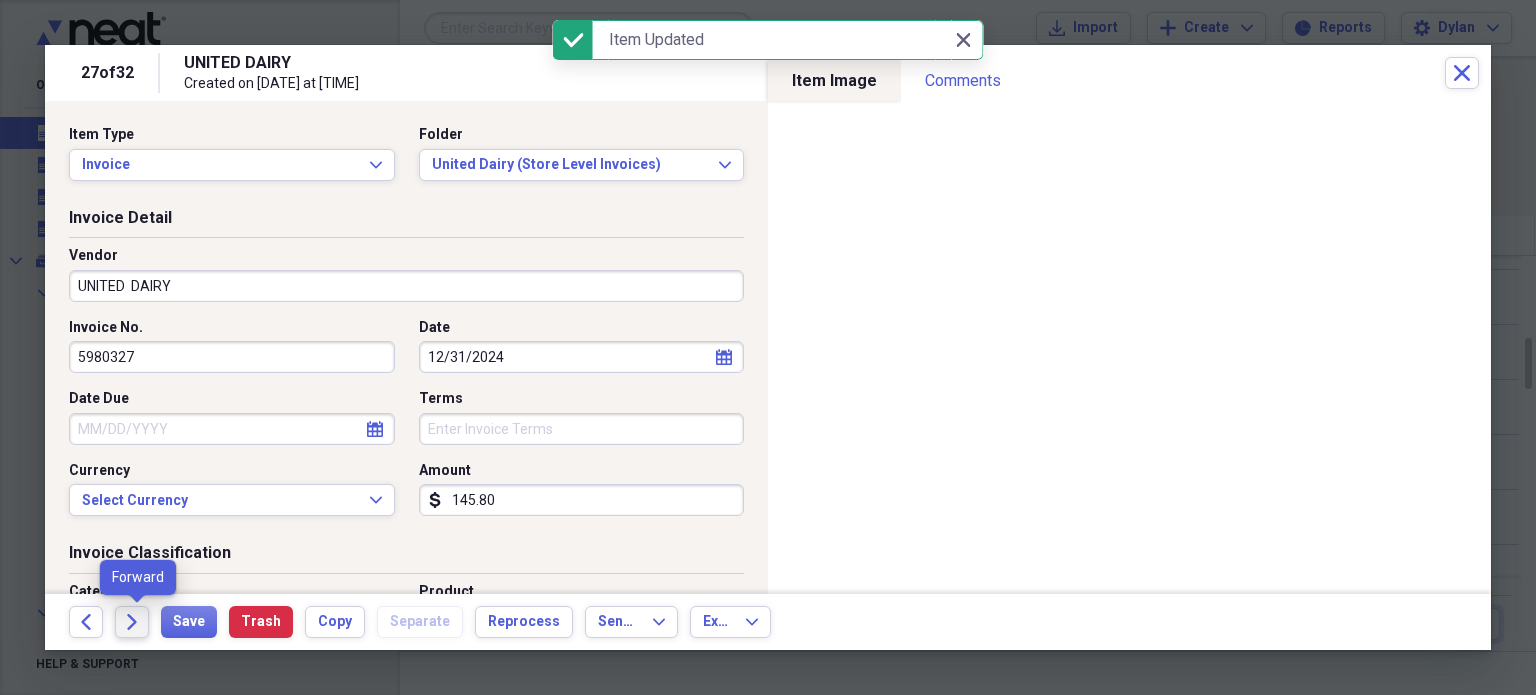 click 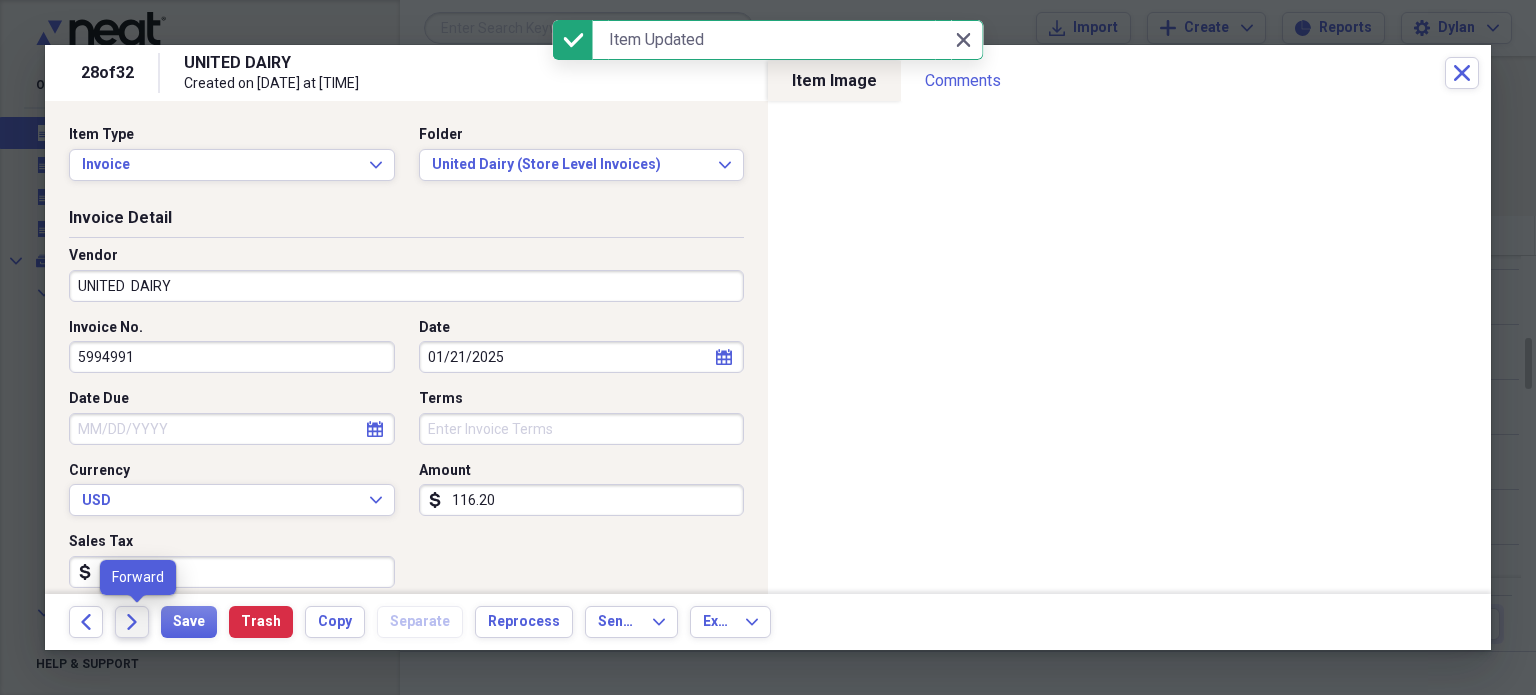click 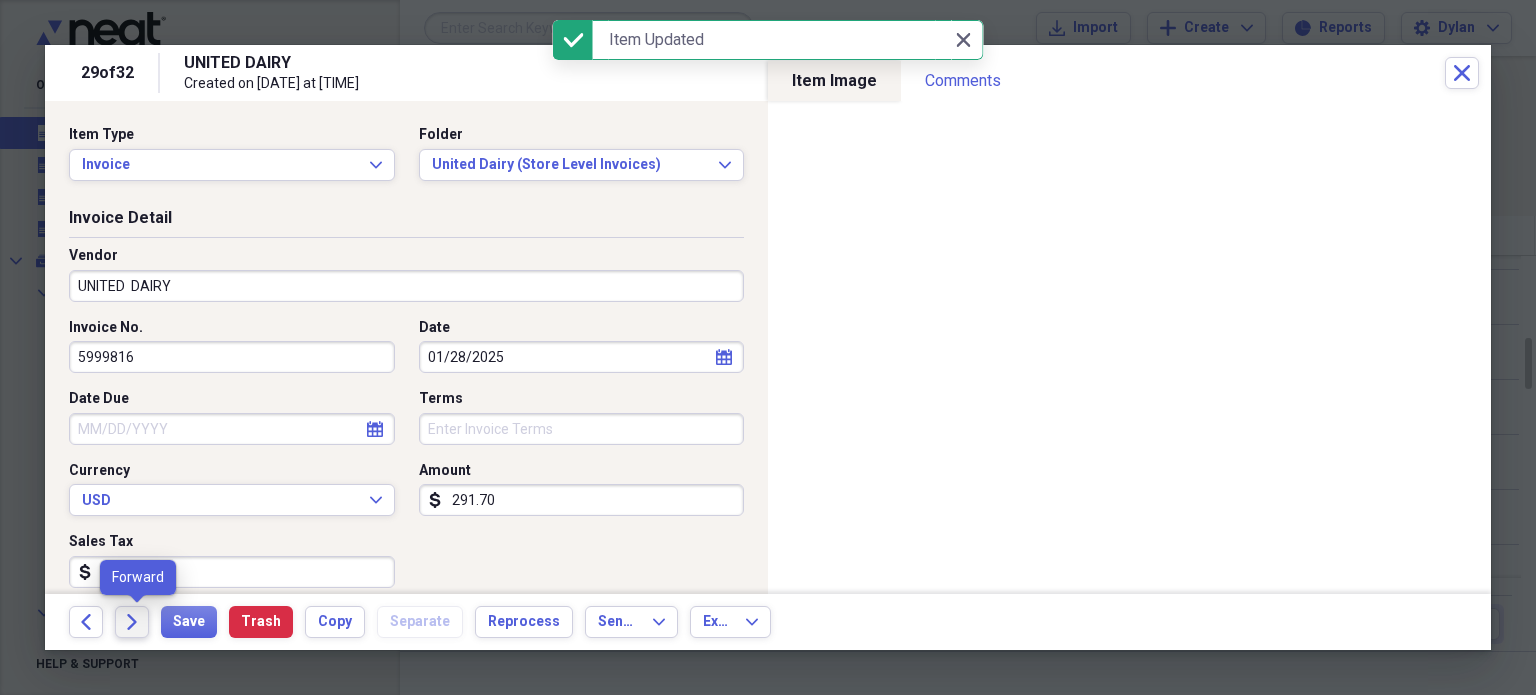 click 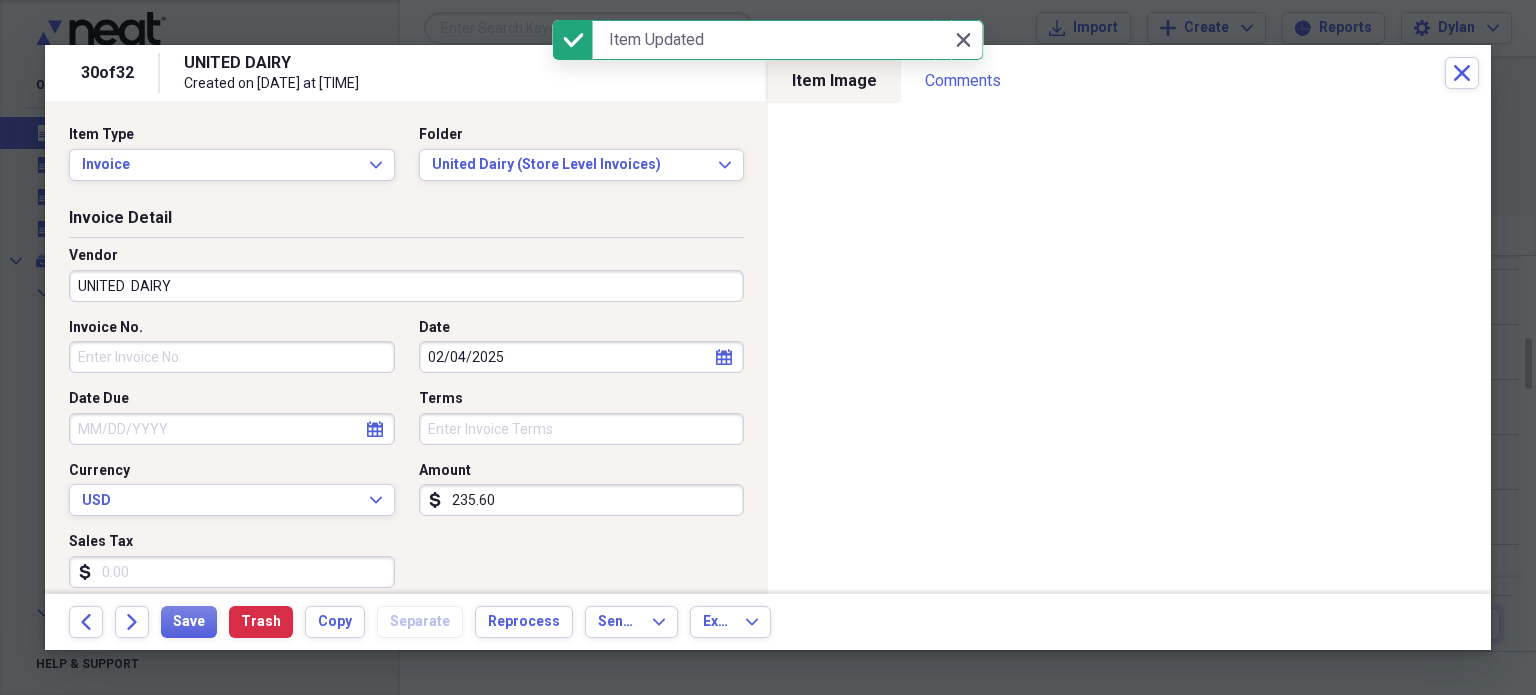click on "Invoice No." at bounding box center [232, 357] 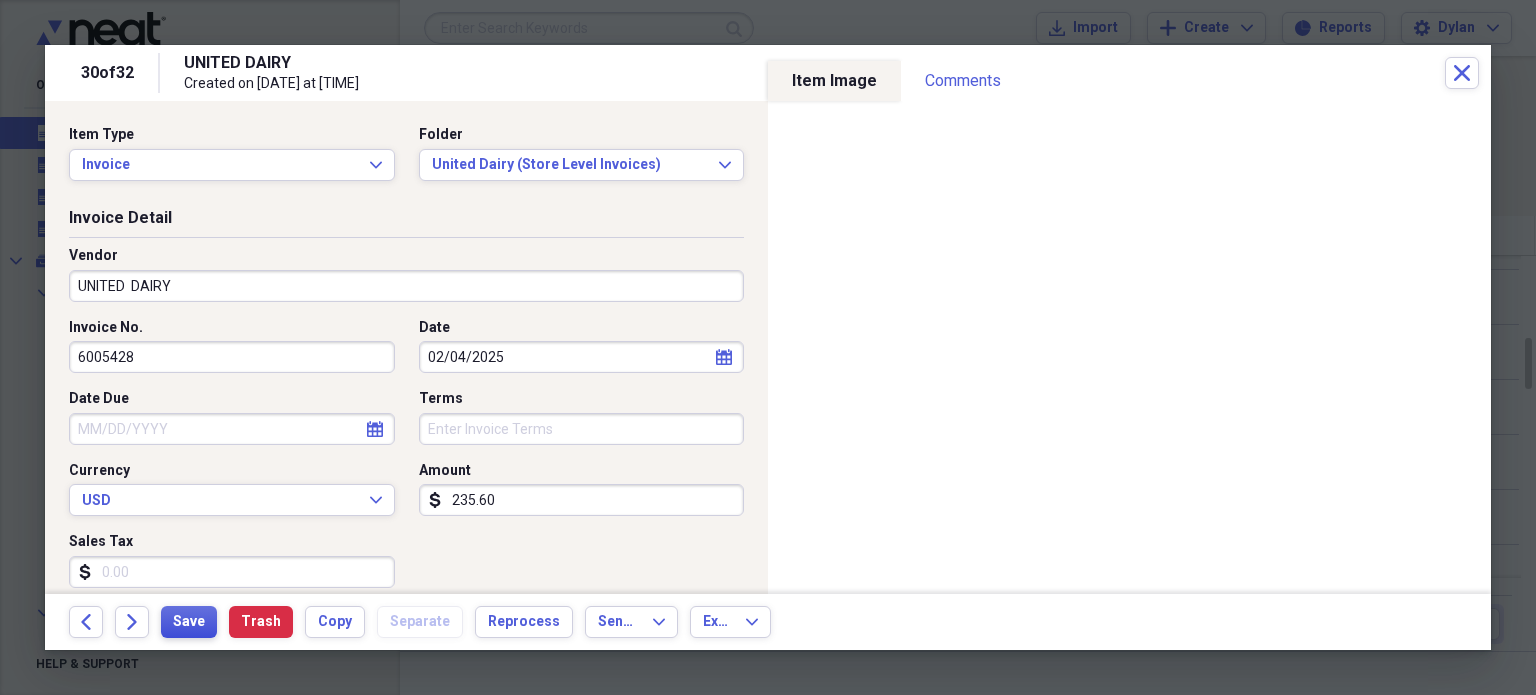 type on "6005428" 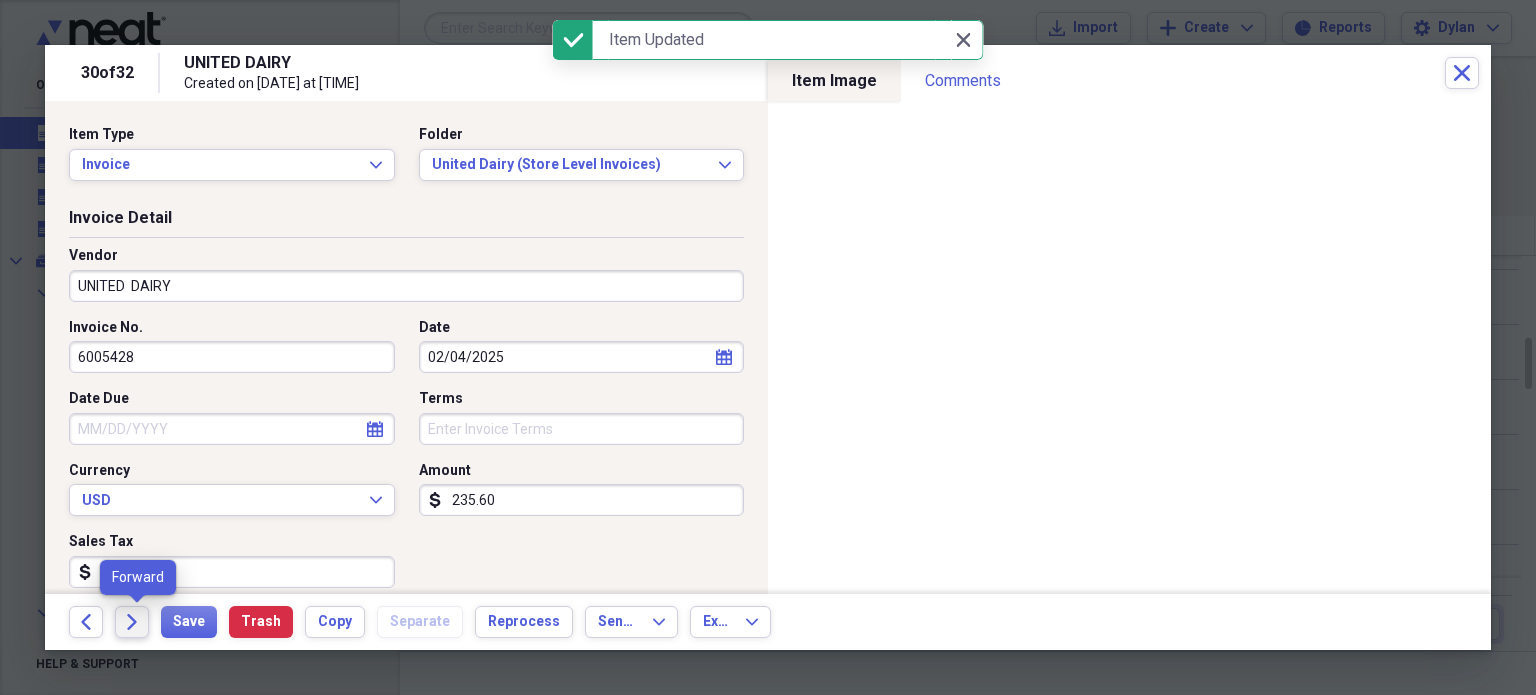 click on "Forward" at bounding box center (132, 622) 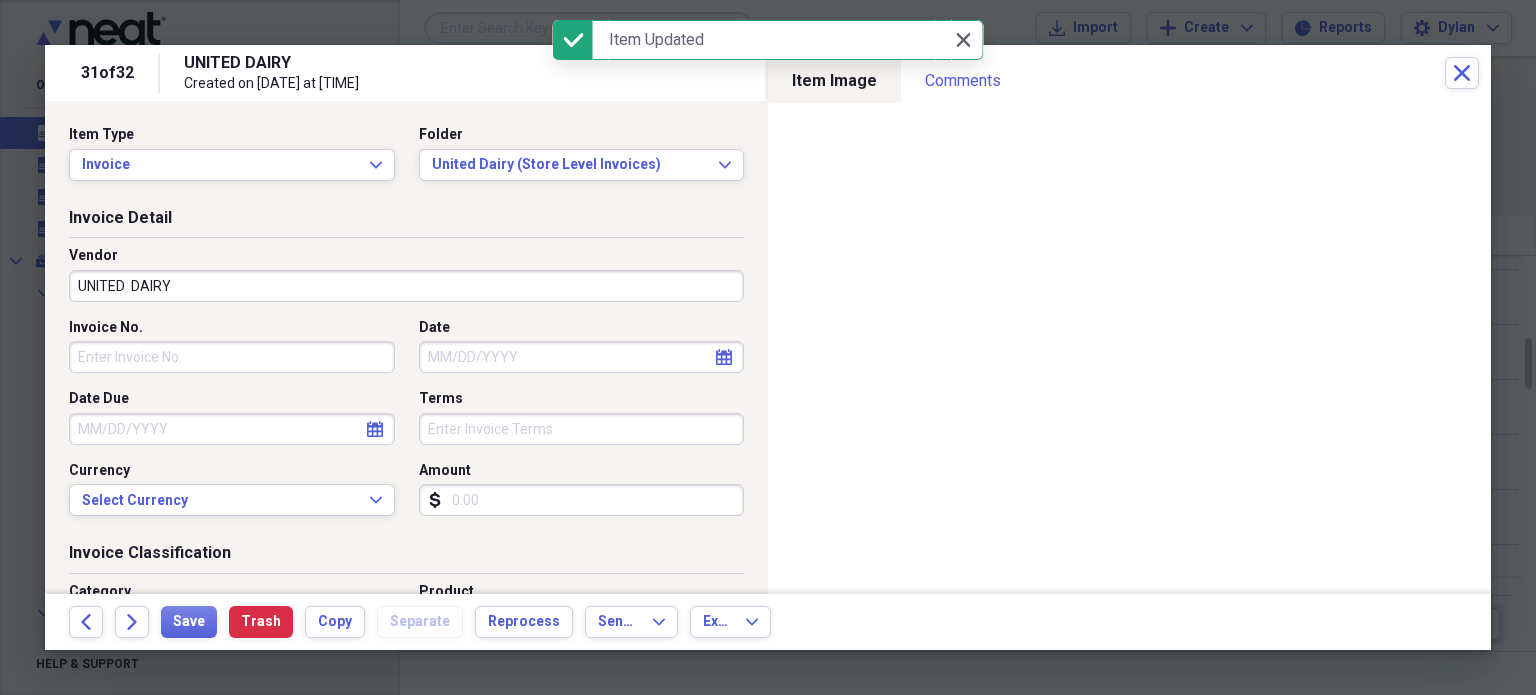 click on "Invoice No." at bounding box center (232, 357) 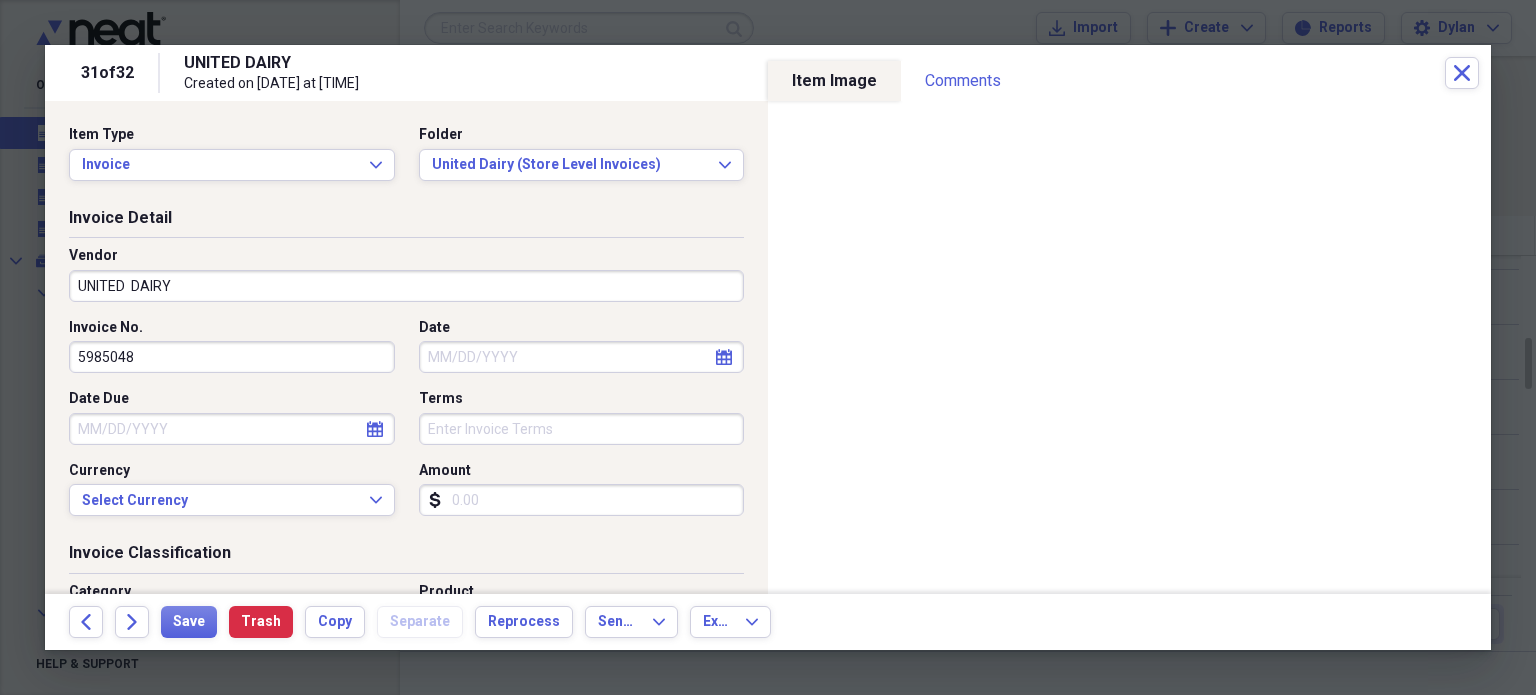 type on "5985048" 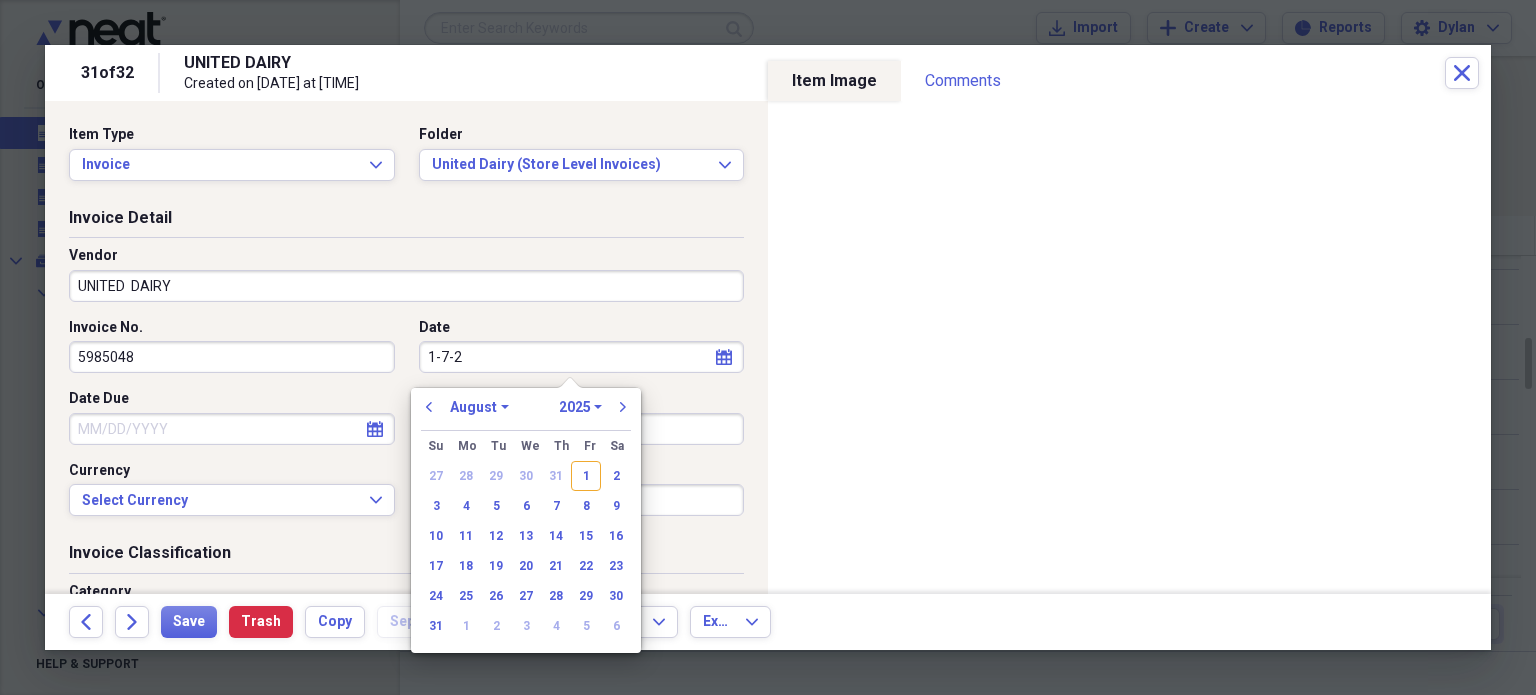 type on "[DATE]" 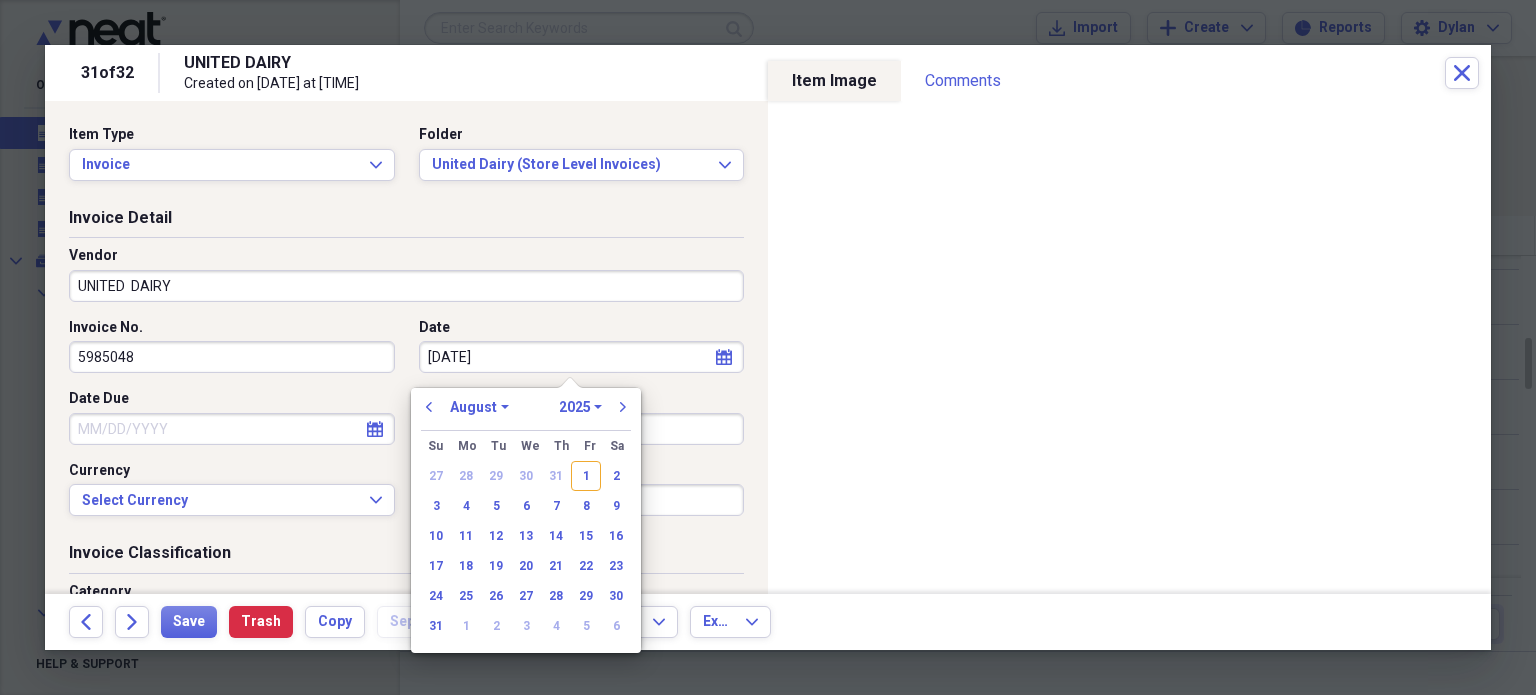 select on "0" 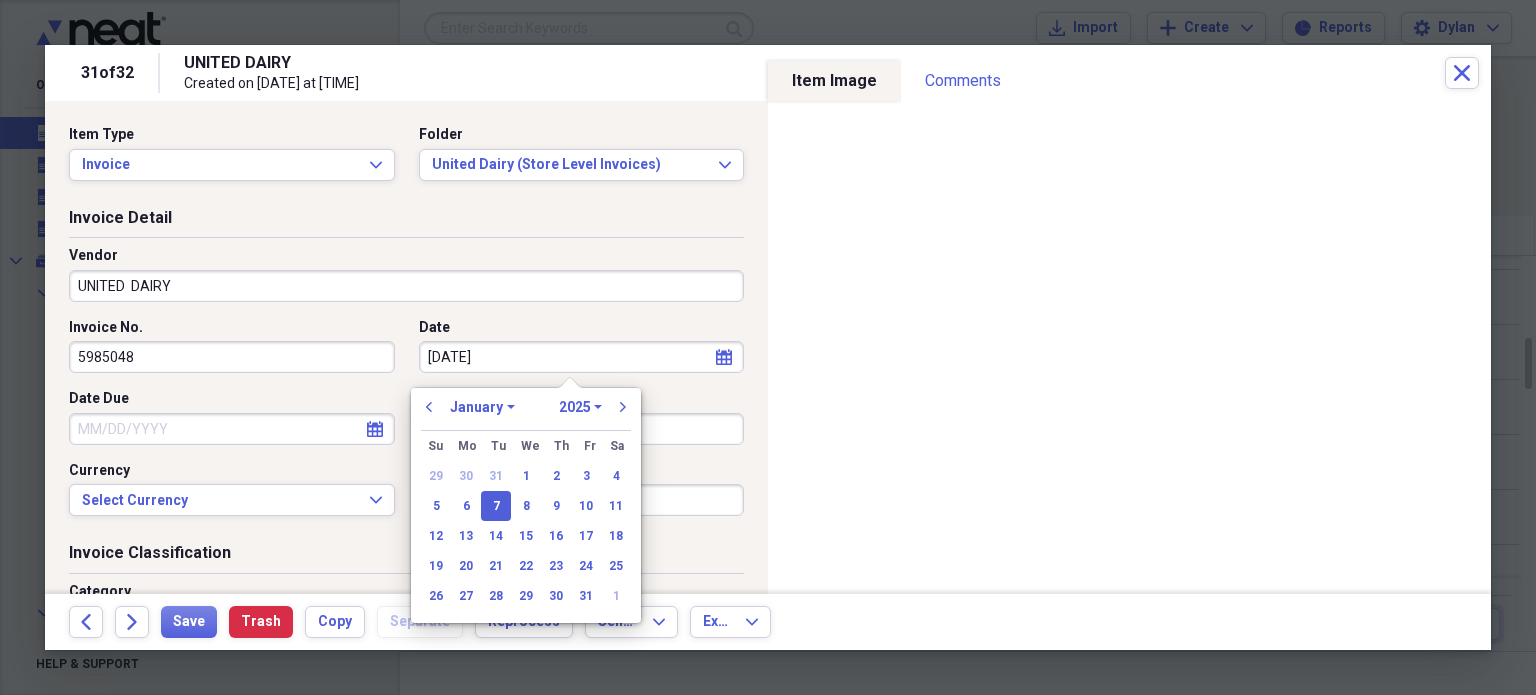 type on "01/07/2025" 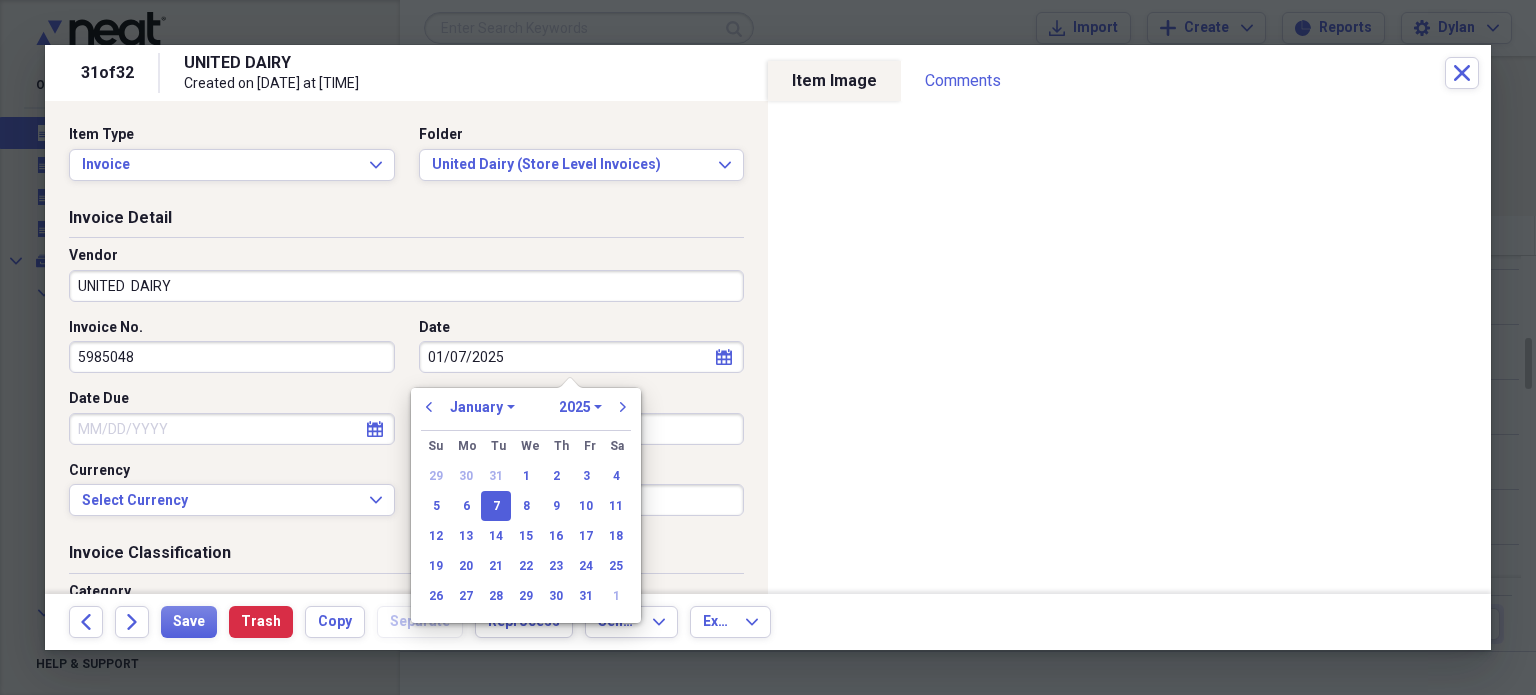 click on "Amount" at bounding box center (582, 500) 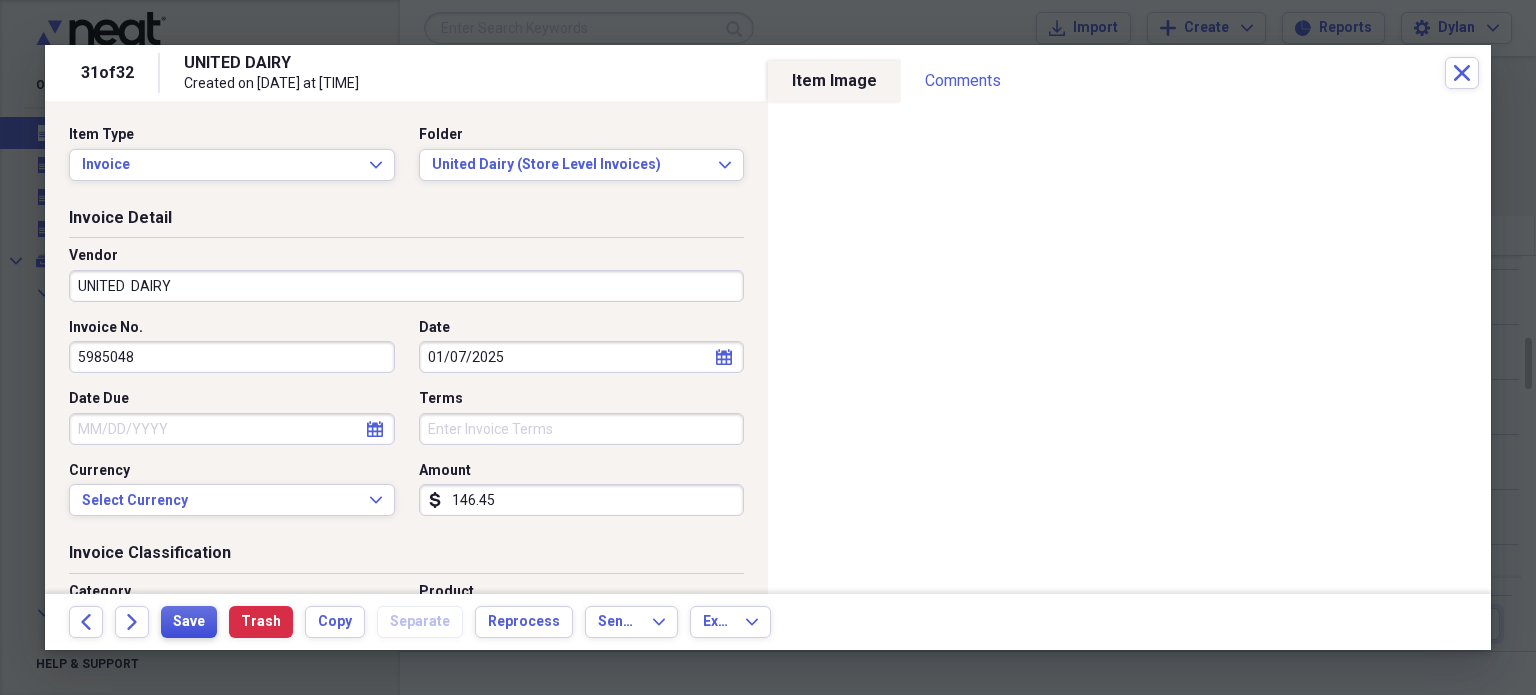 type on "146.45" 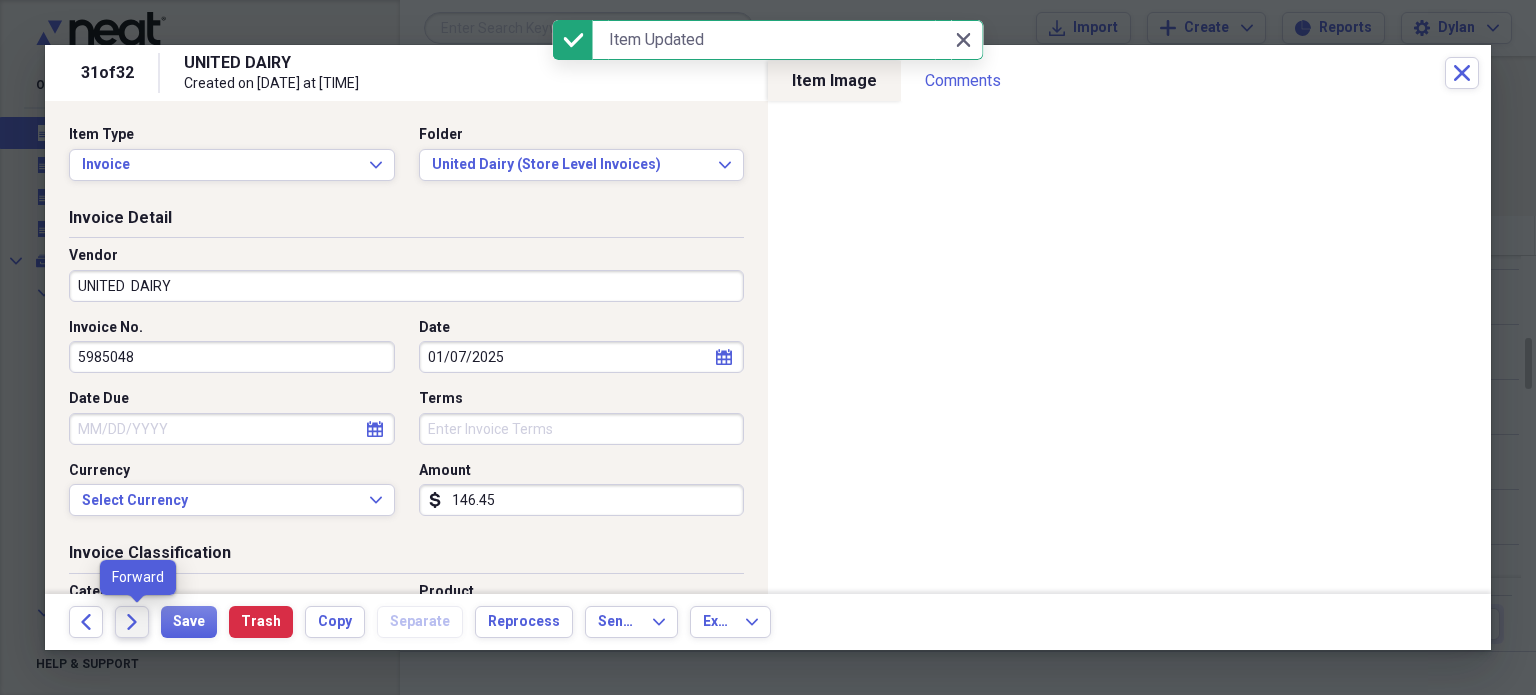 click on "Forward" 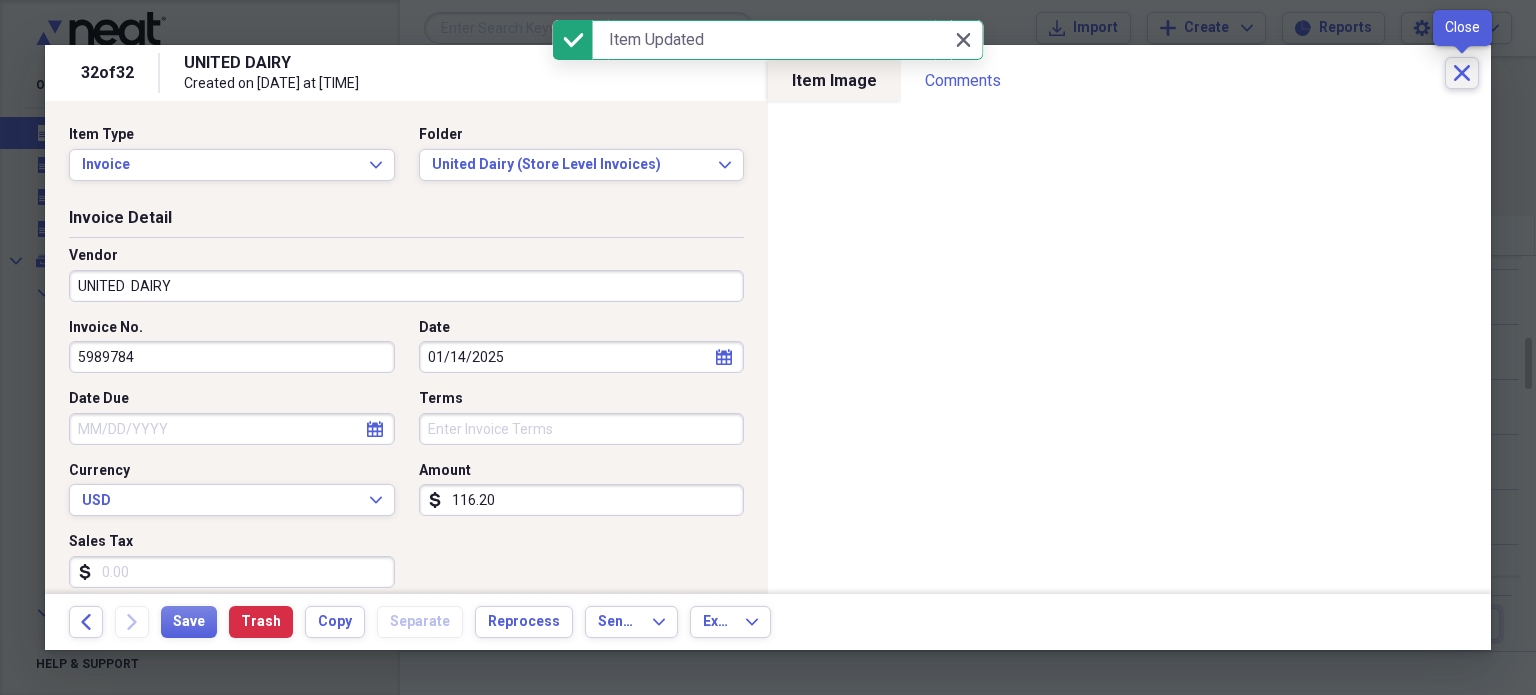 click on "Close" at bounding box center (1462, 73) 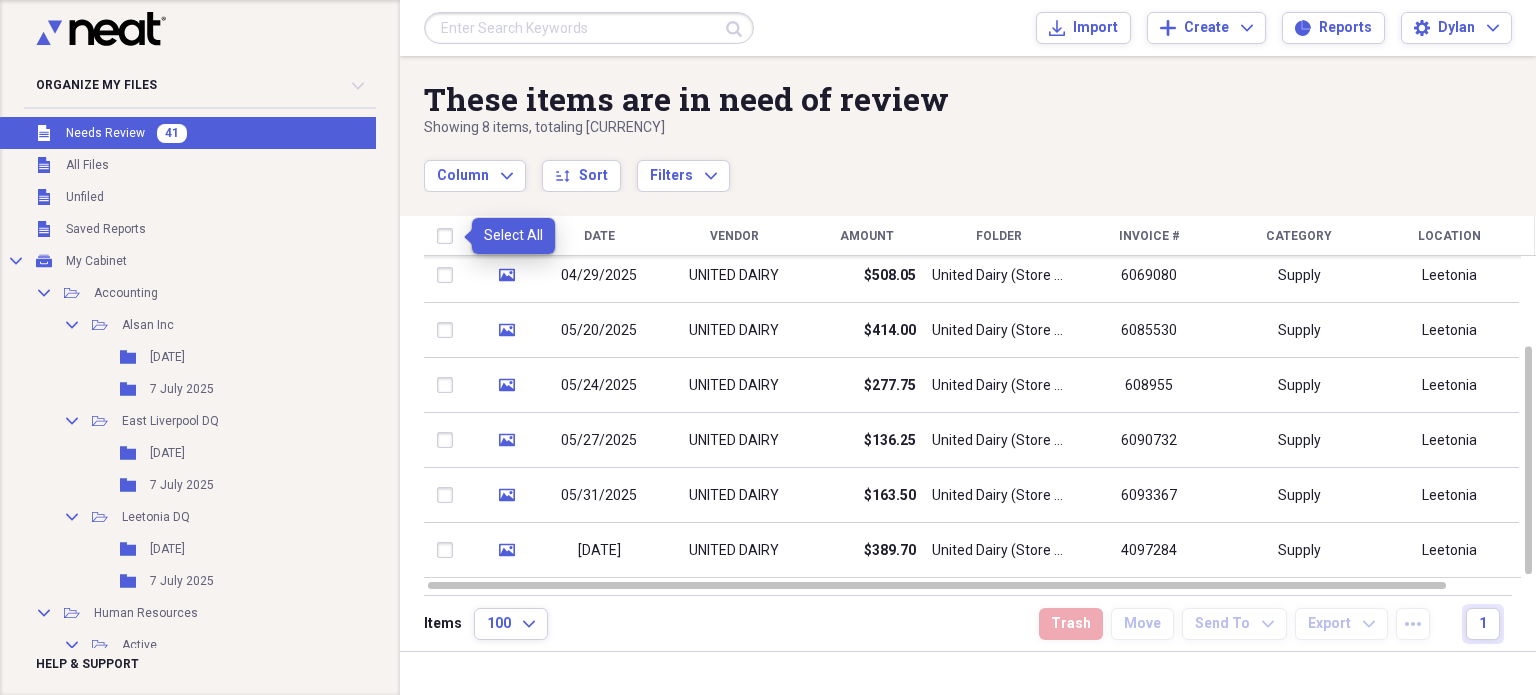 click at bounding box center (449, 236) 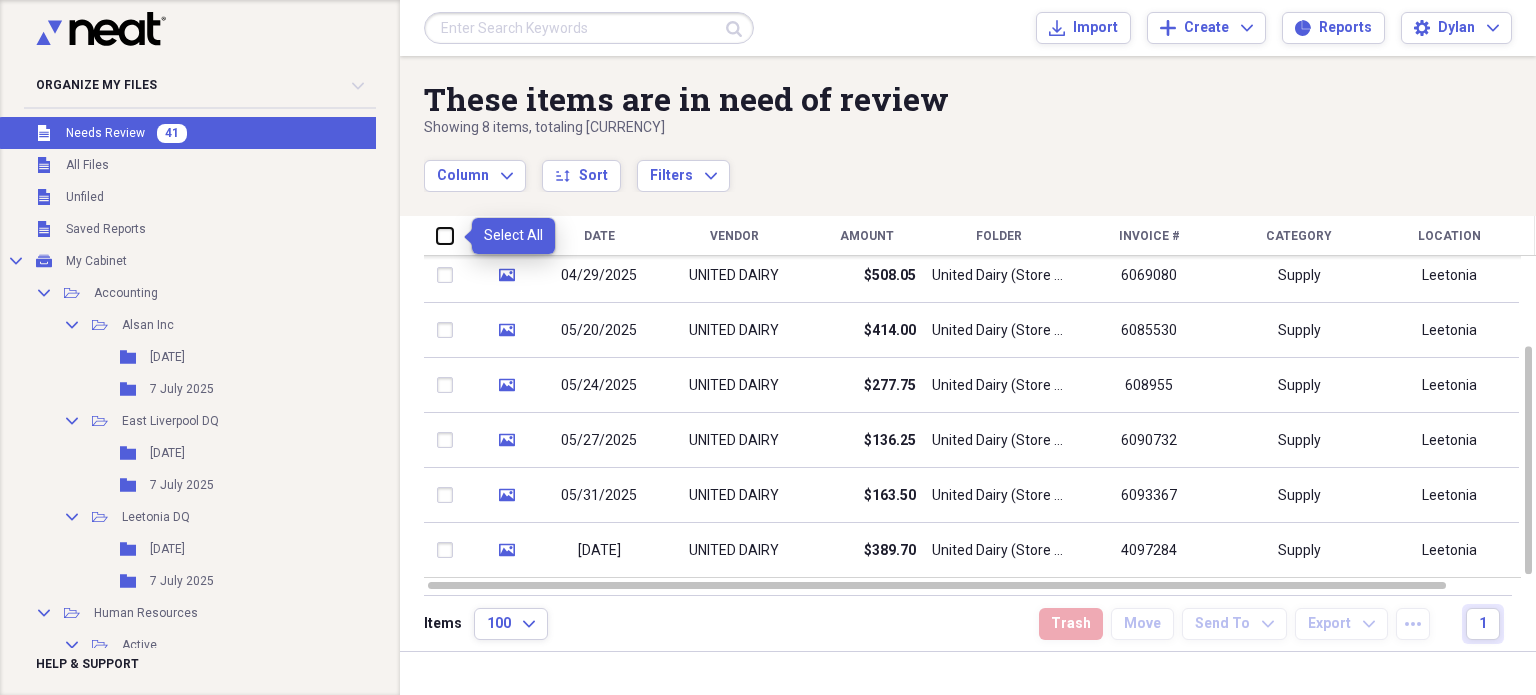 click at bounding box center [437, 235] 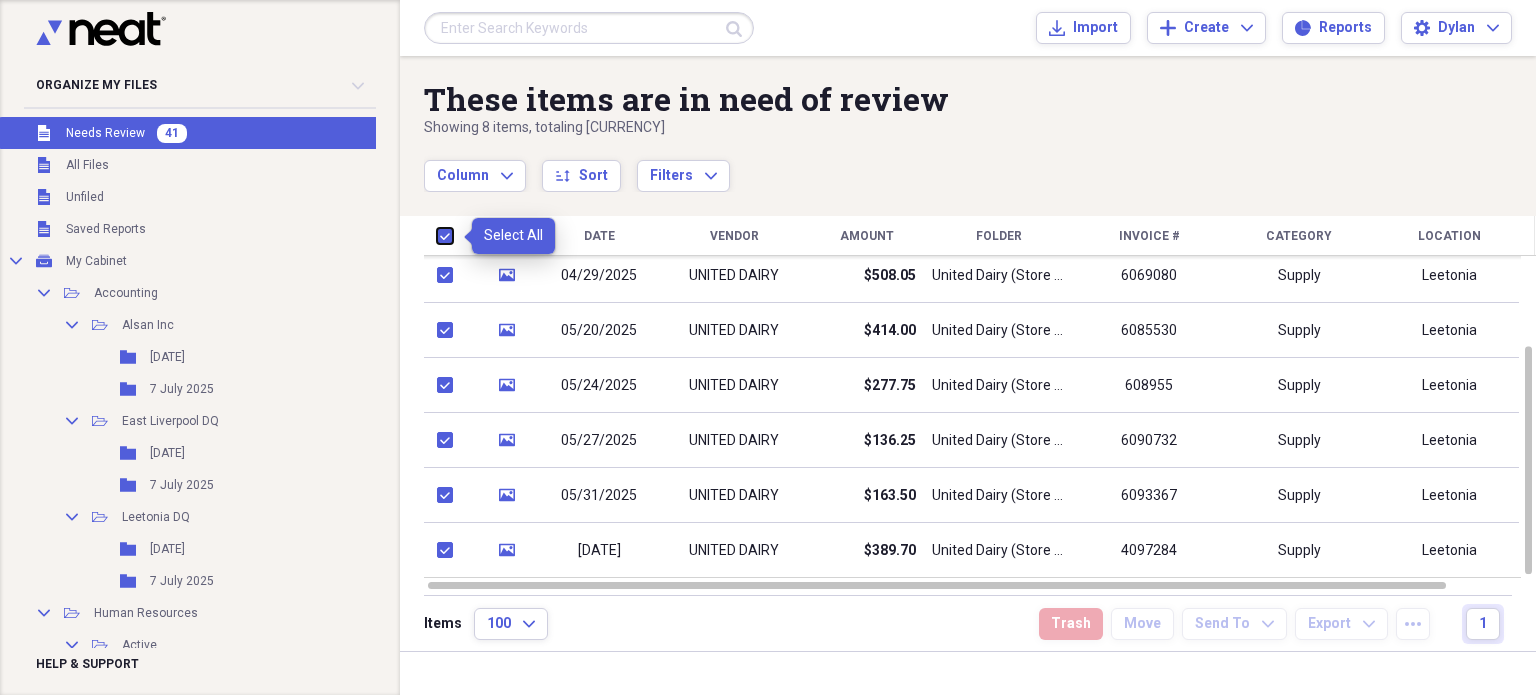 checkbox on "true" 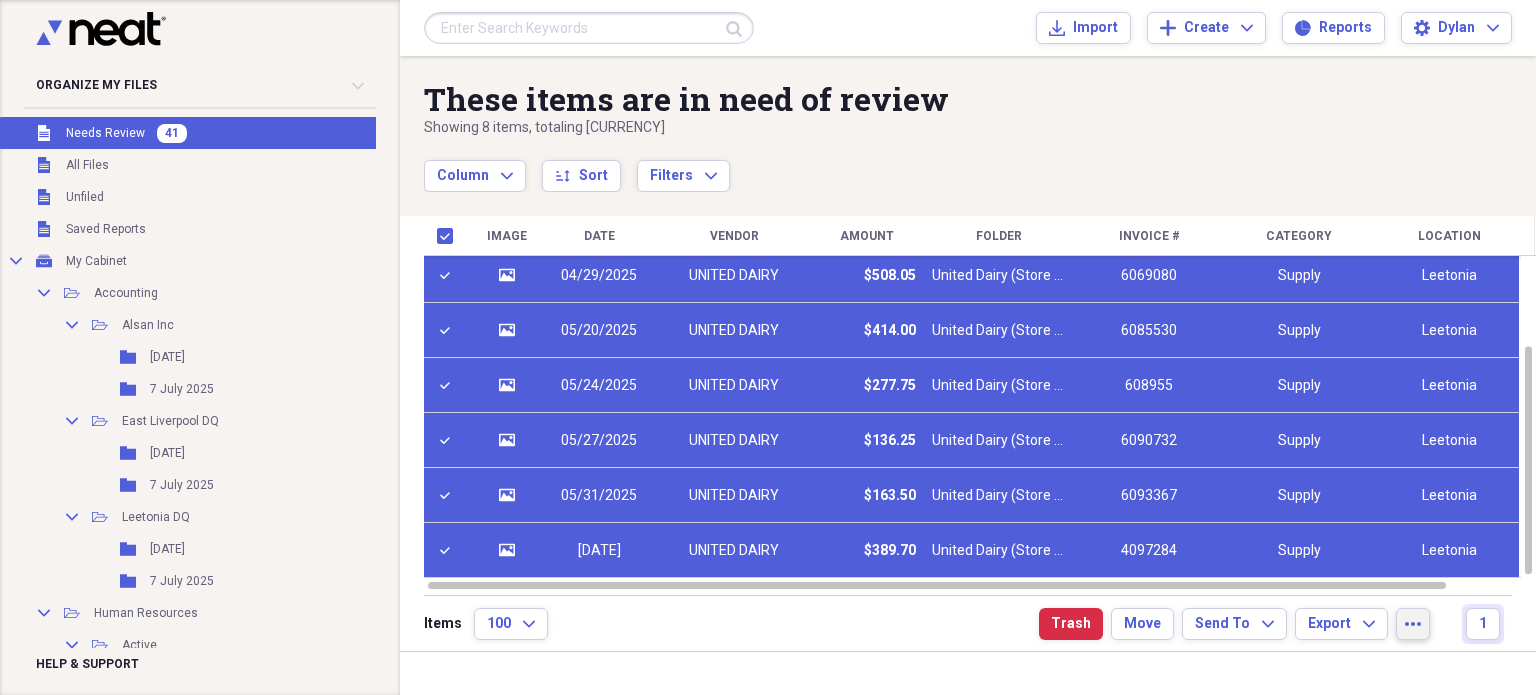 click on "more" 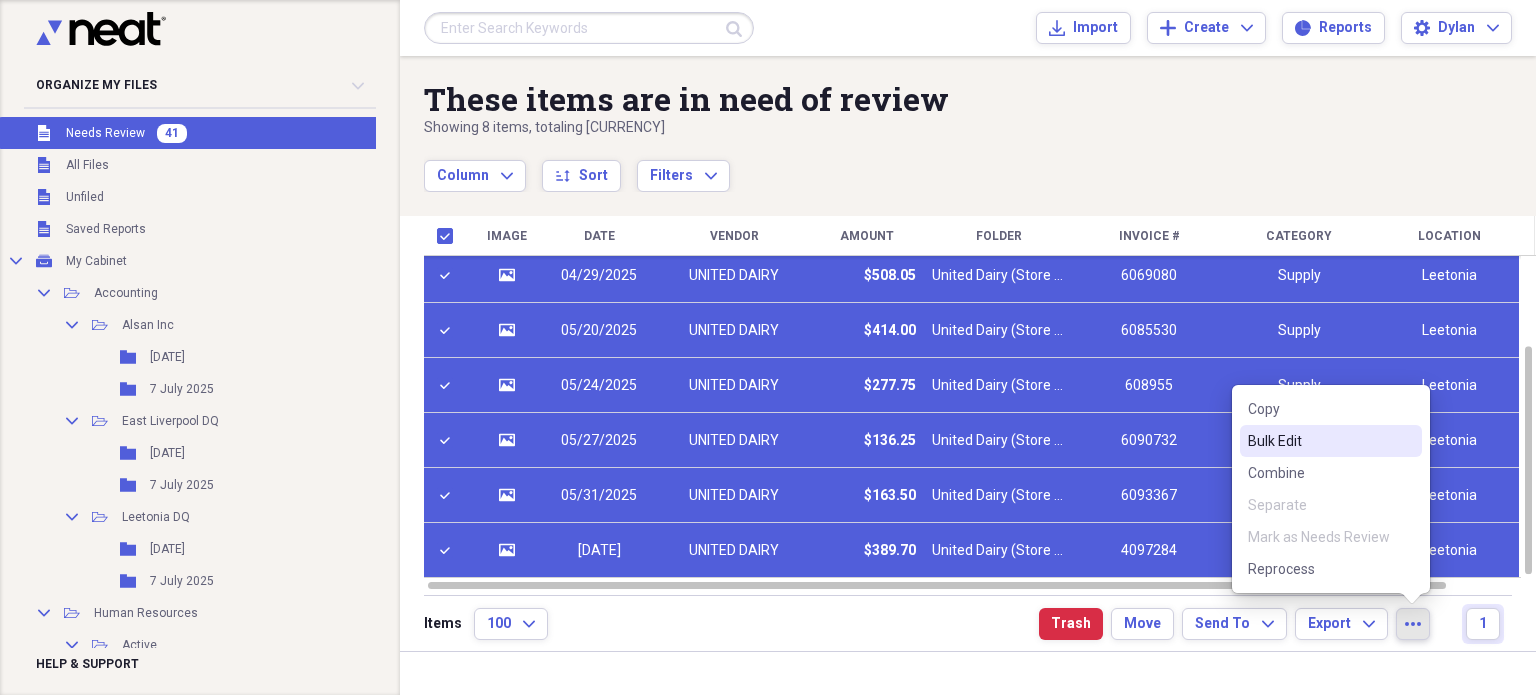 click on "Bulk Edit" at bounding box center [1319, 441] 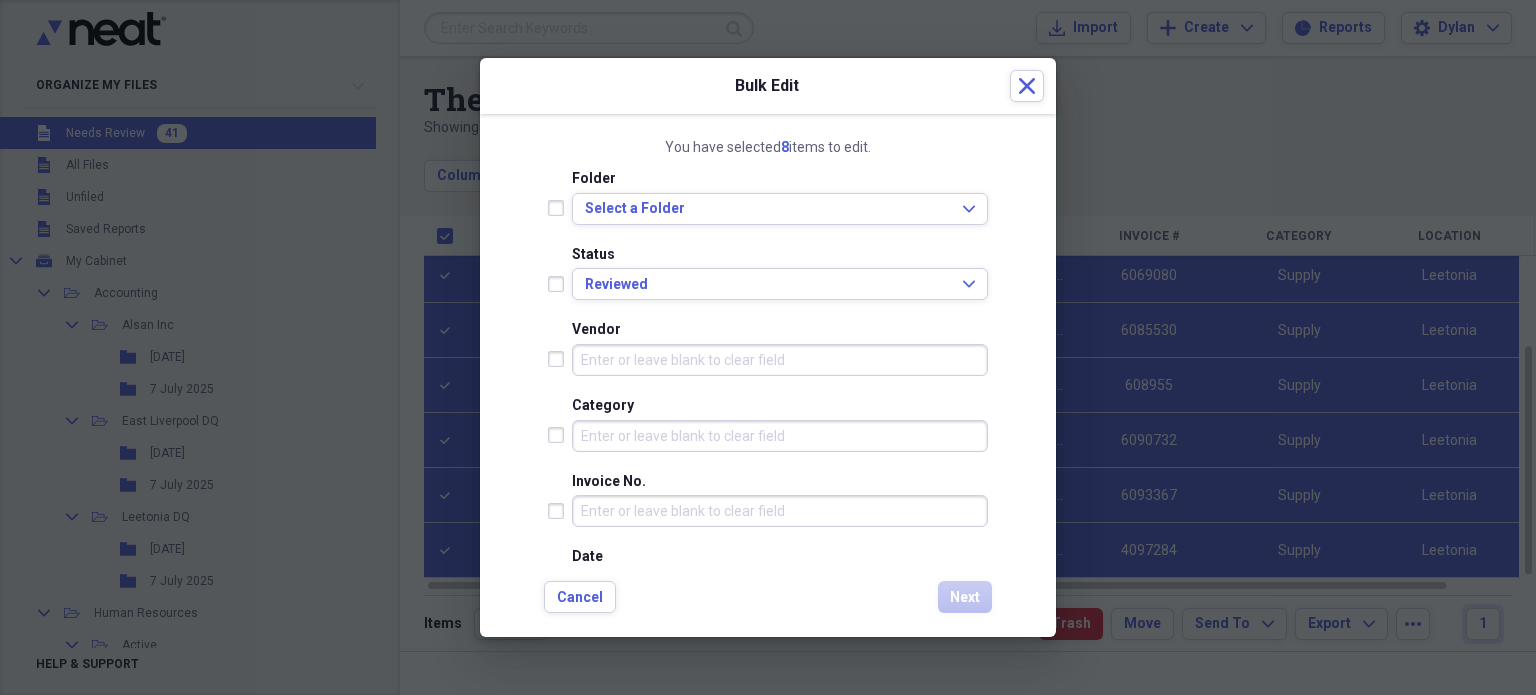 click at bounding box center [560, 284] 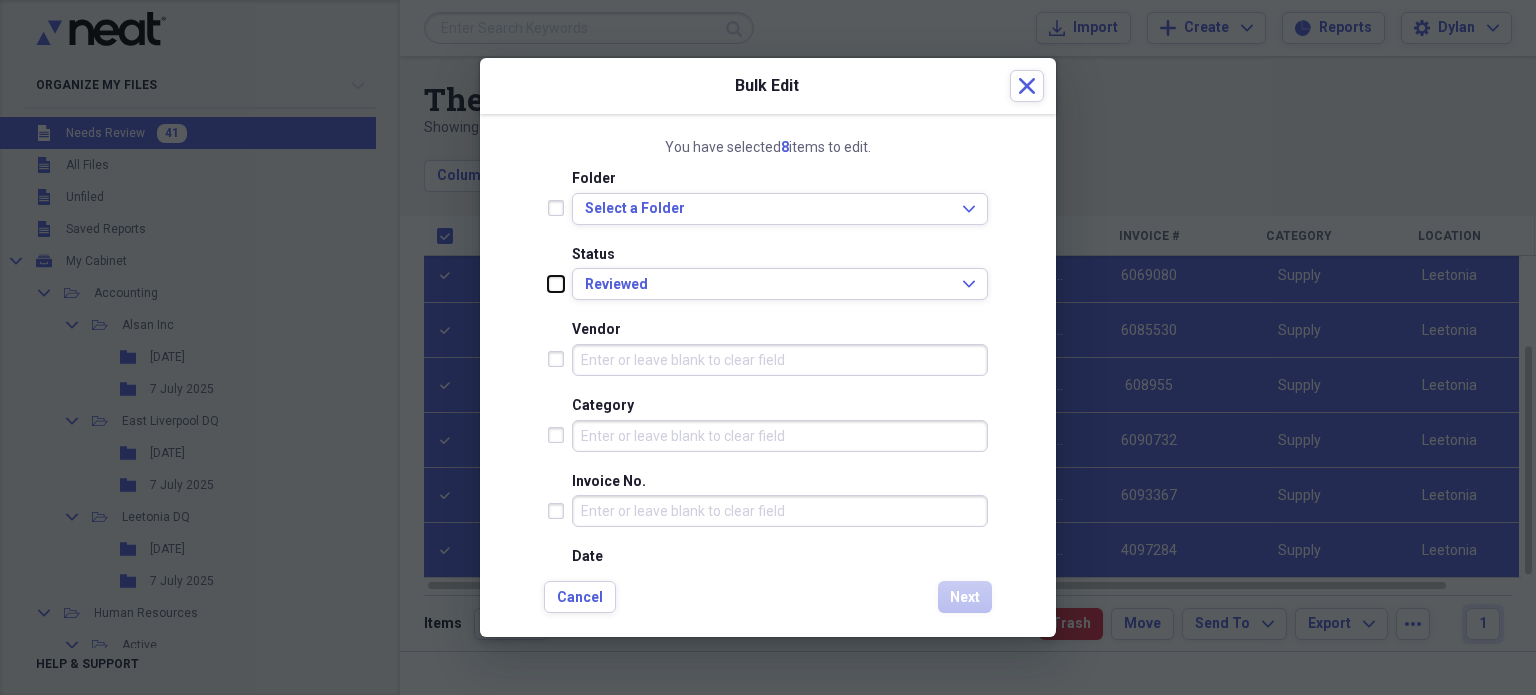 click at bounding box center (548, 283) 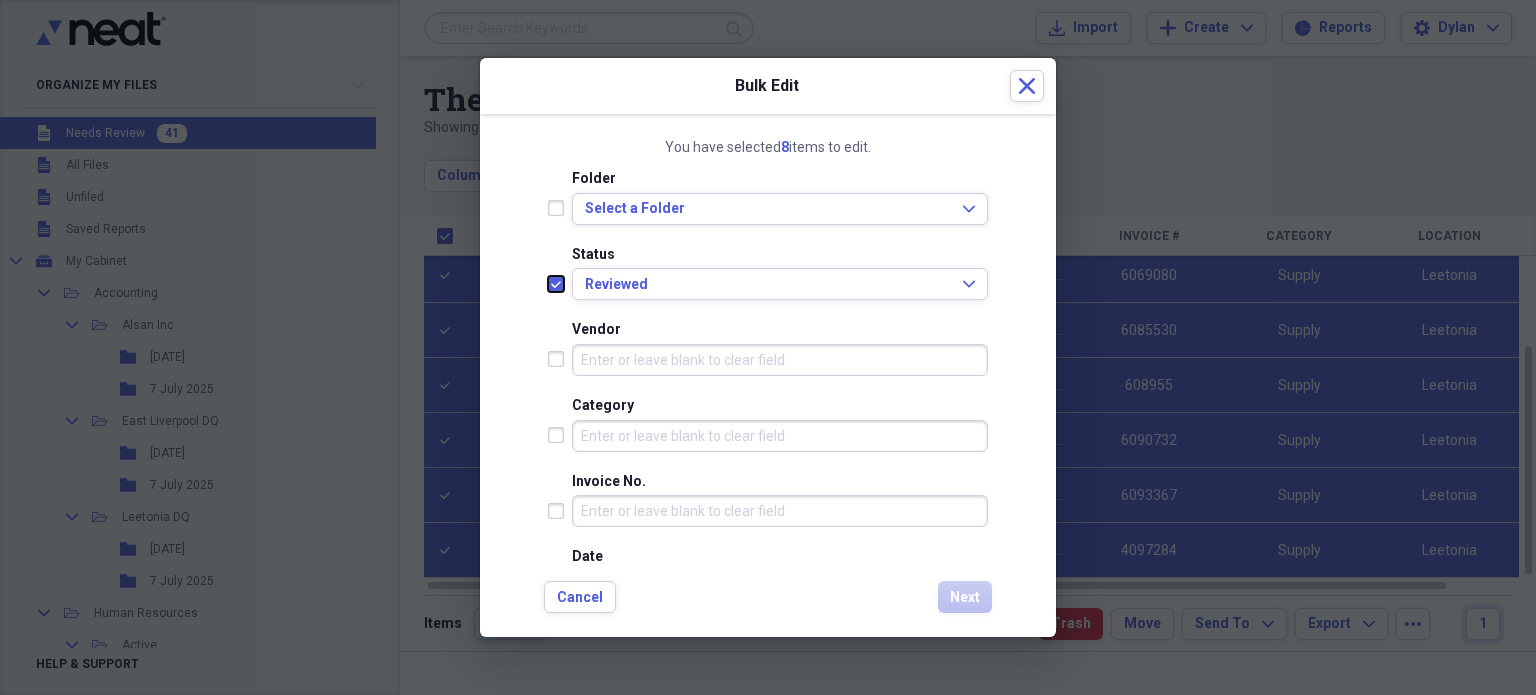 checkbox on "true" 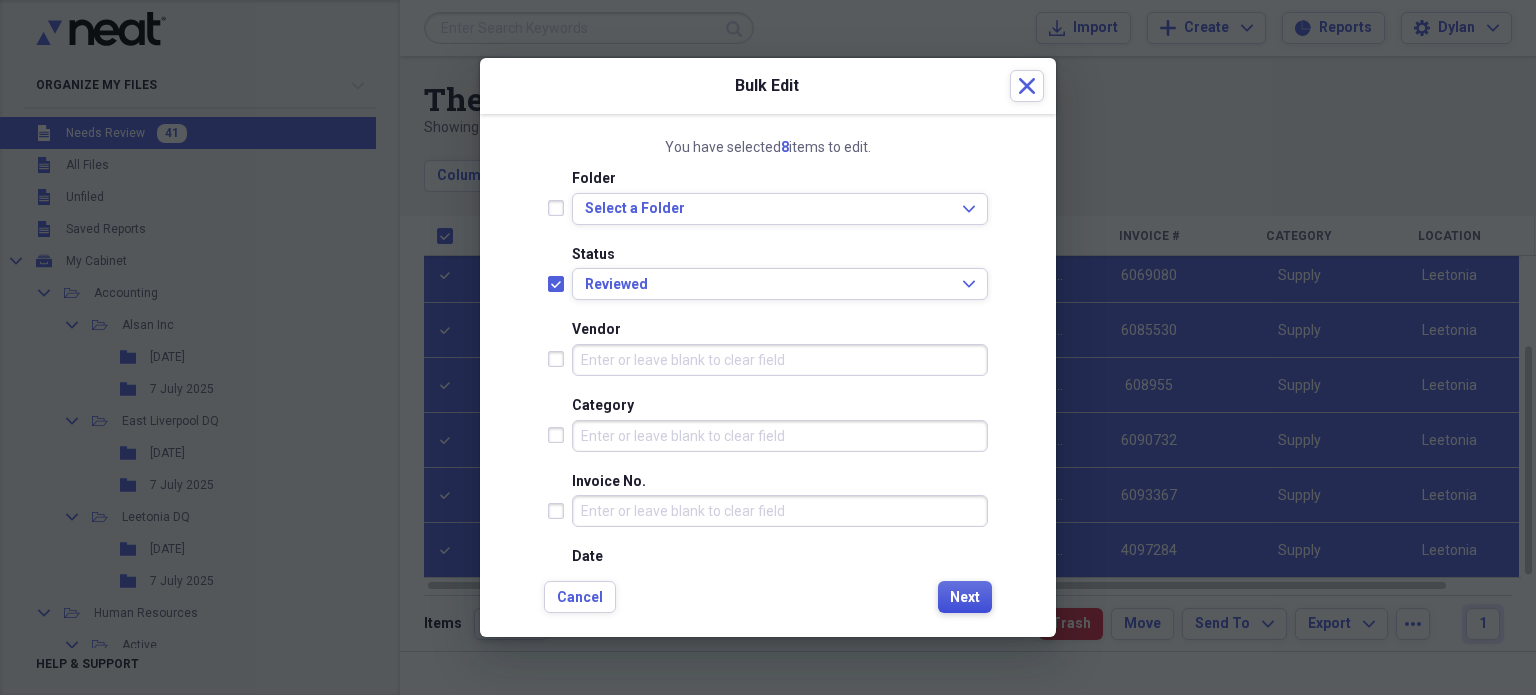 click on "Next" at bounding box center (965, 598) 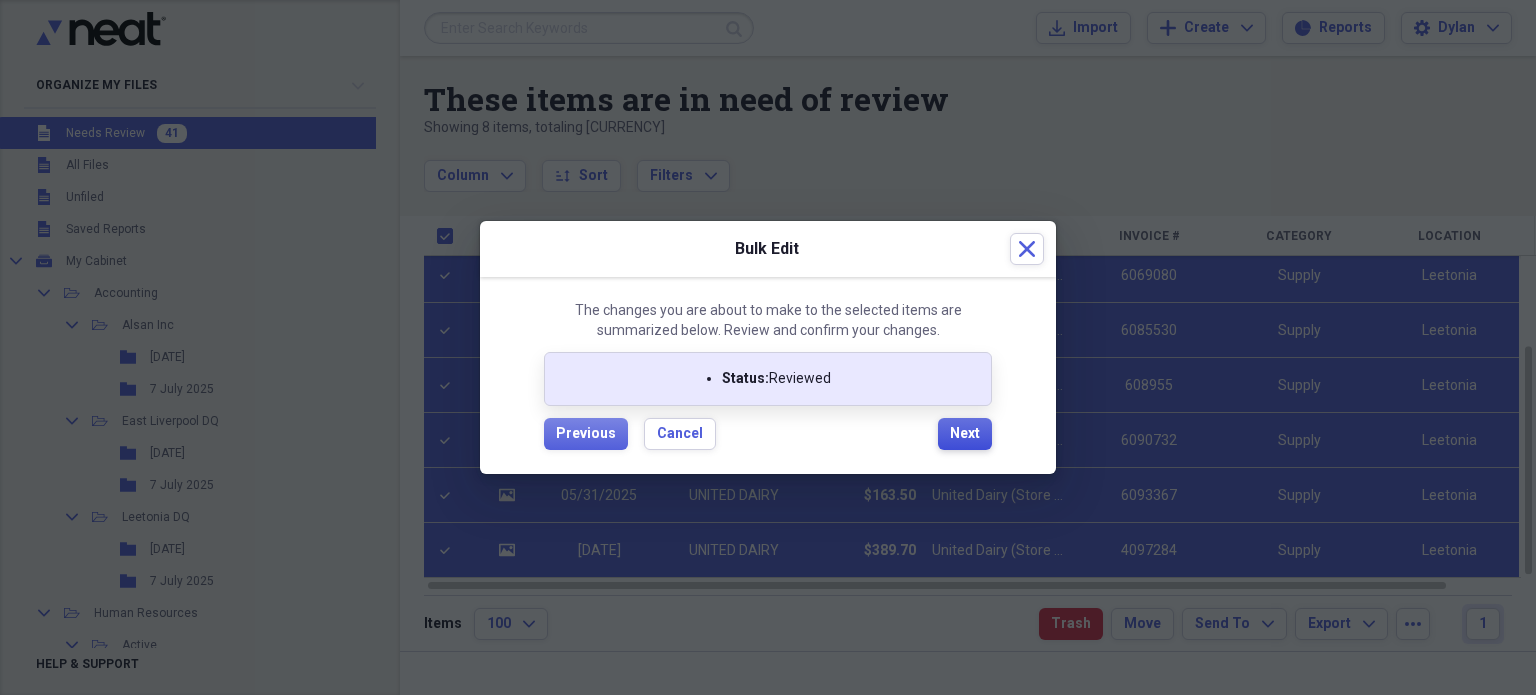 click on "Next" at bounding box center [965, 434] 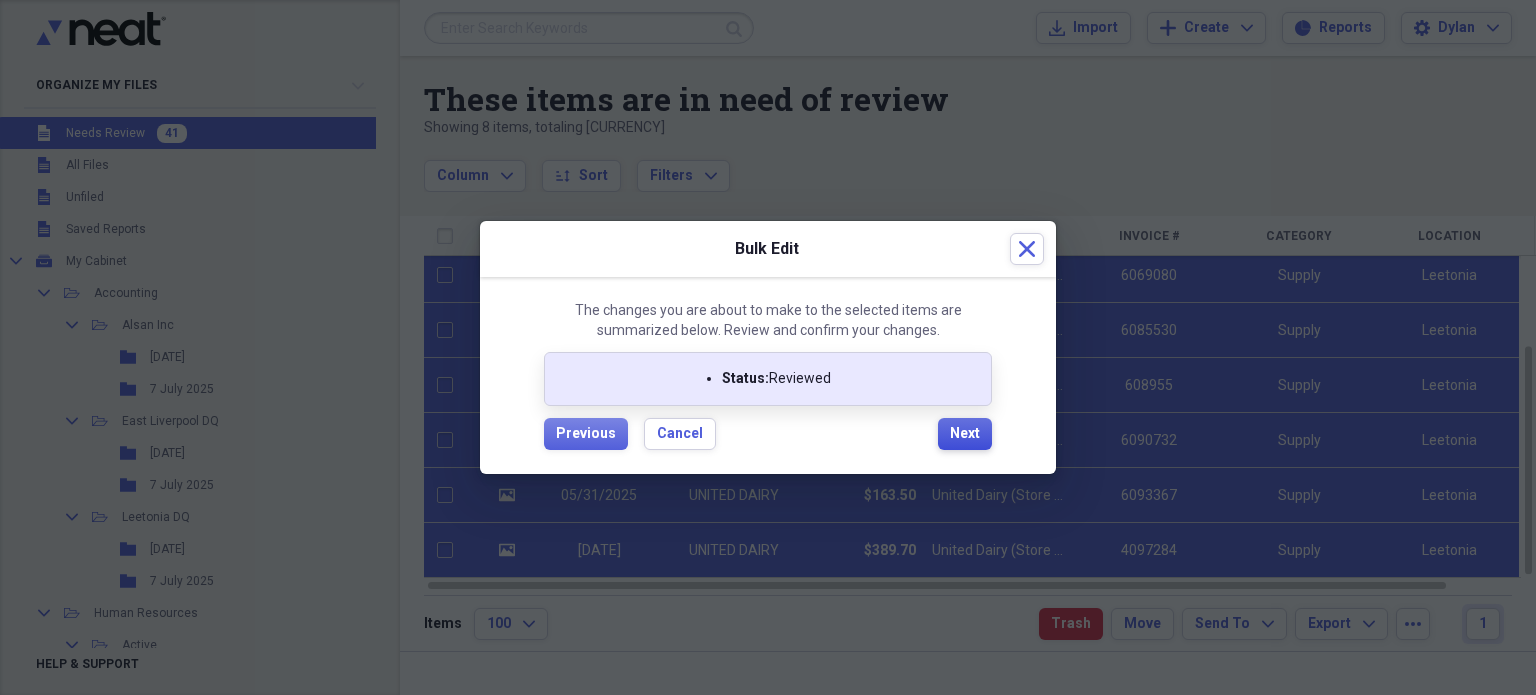 checkbox on "false" 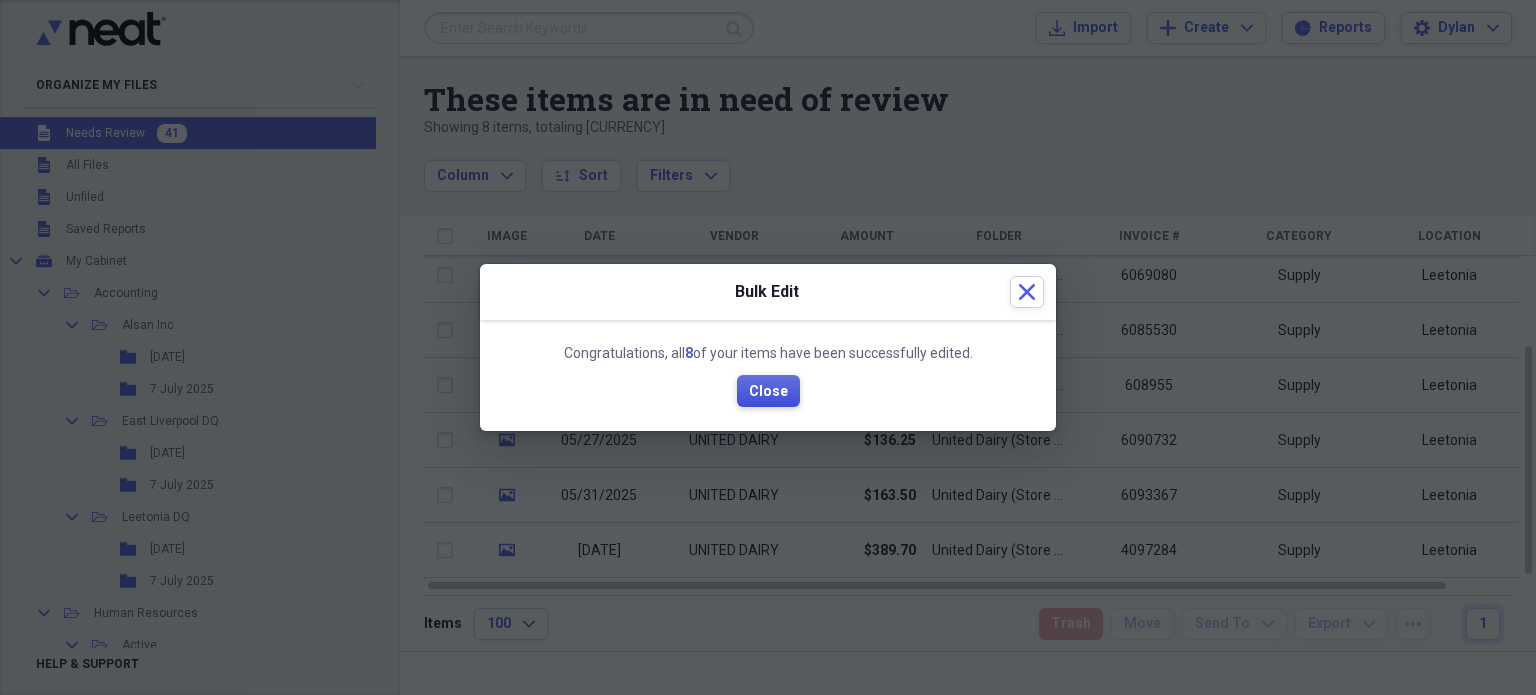 click on "Close" at bounding box center (768, 392) 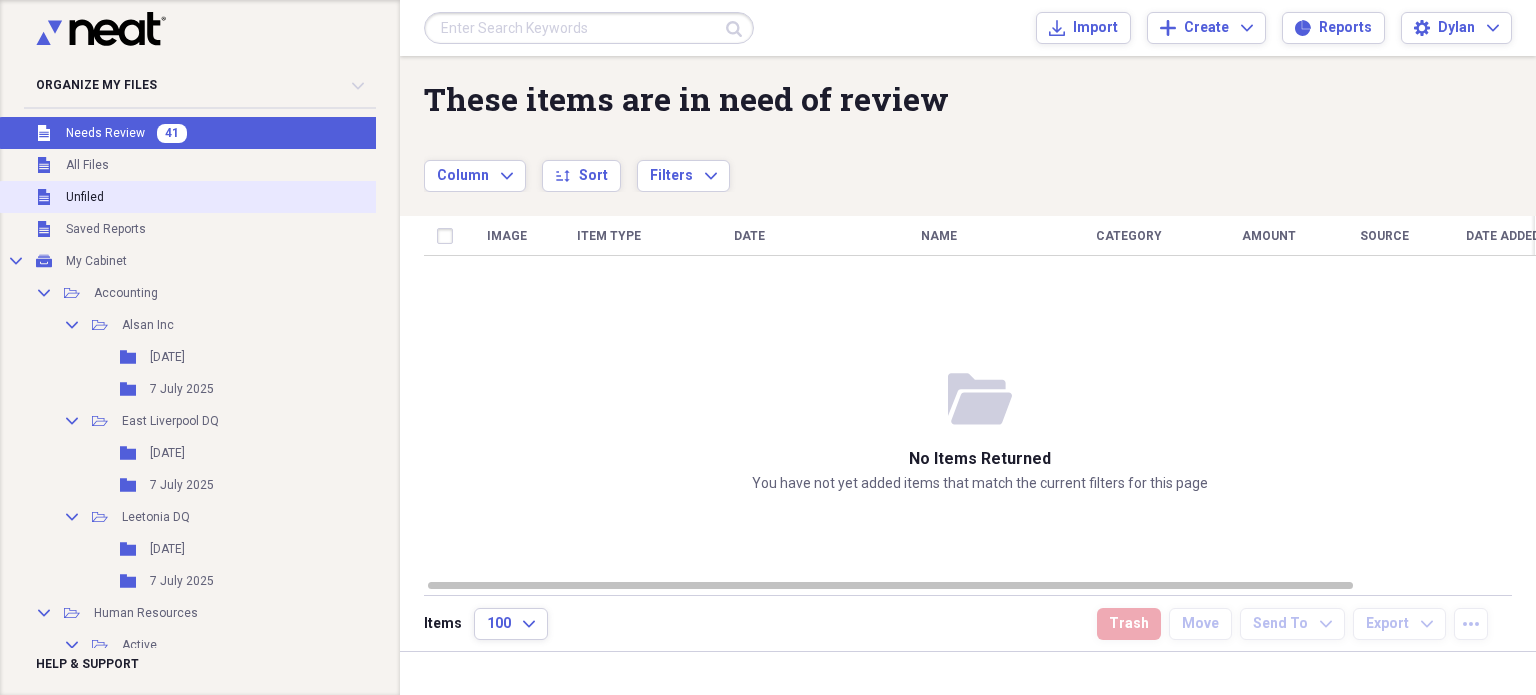 click on "Unfiled Unfiled" at bounding box center (221, 197) 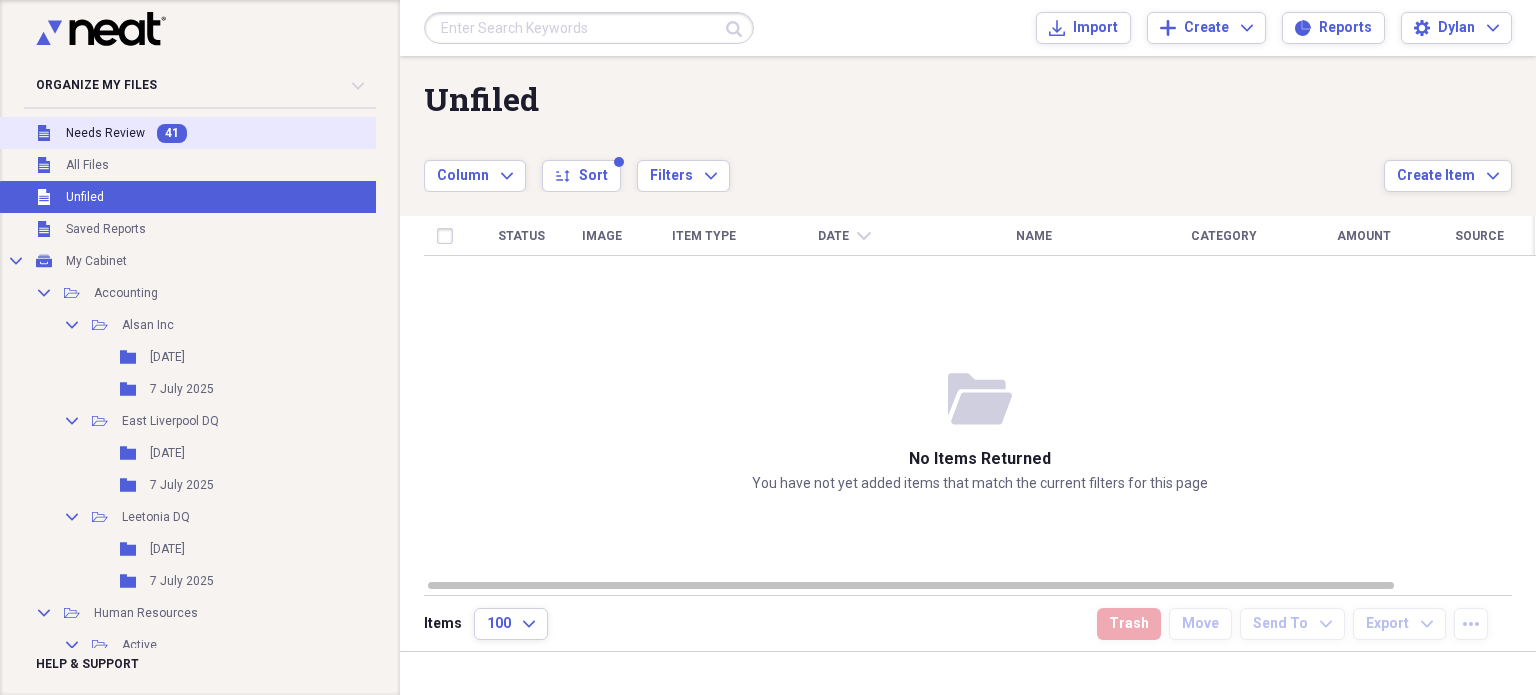 click on "Unfiled Needs Review 41" at bounding box center [221, 133] 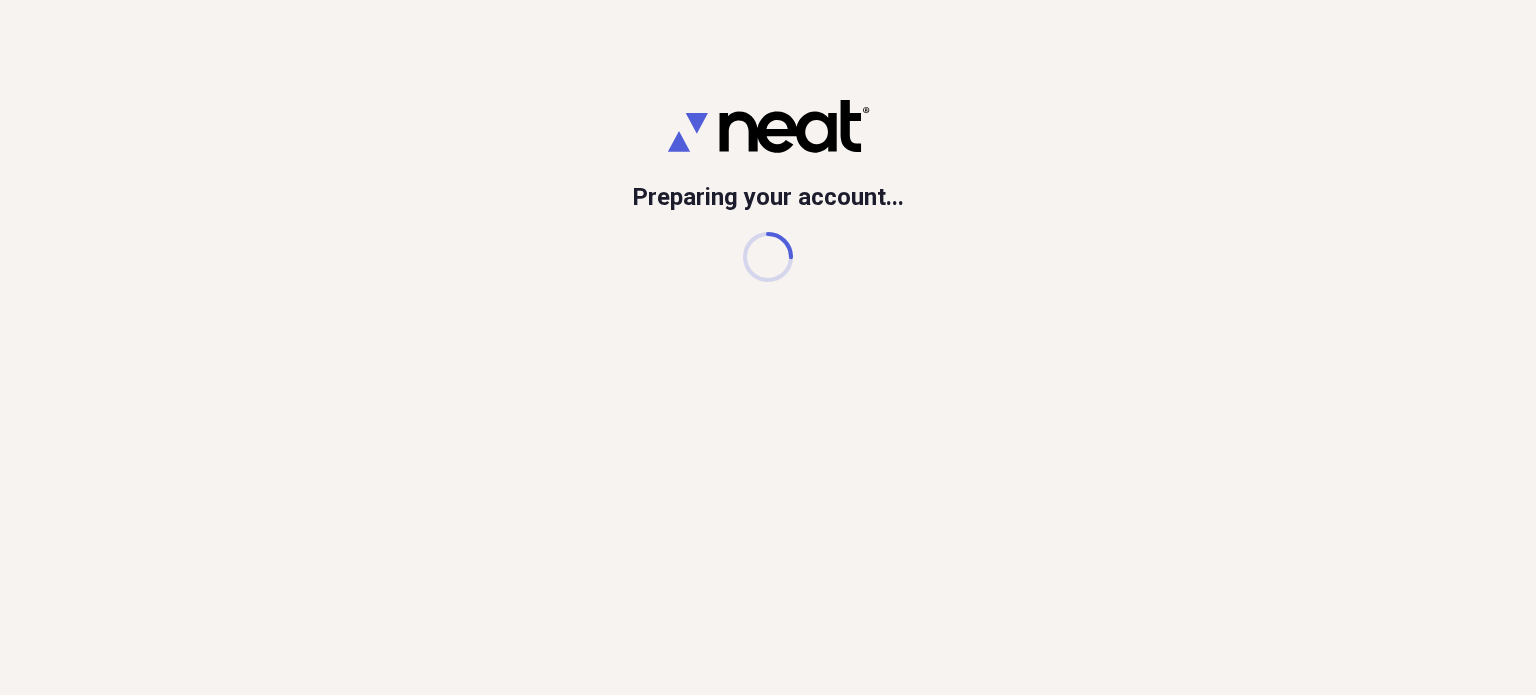 scroll, scrollTop: 0, scrollLeft: 0, axis: both 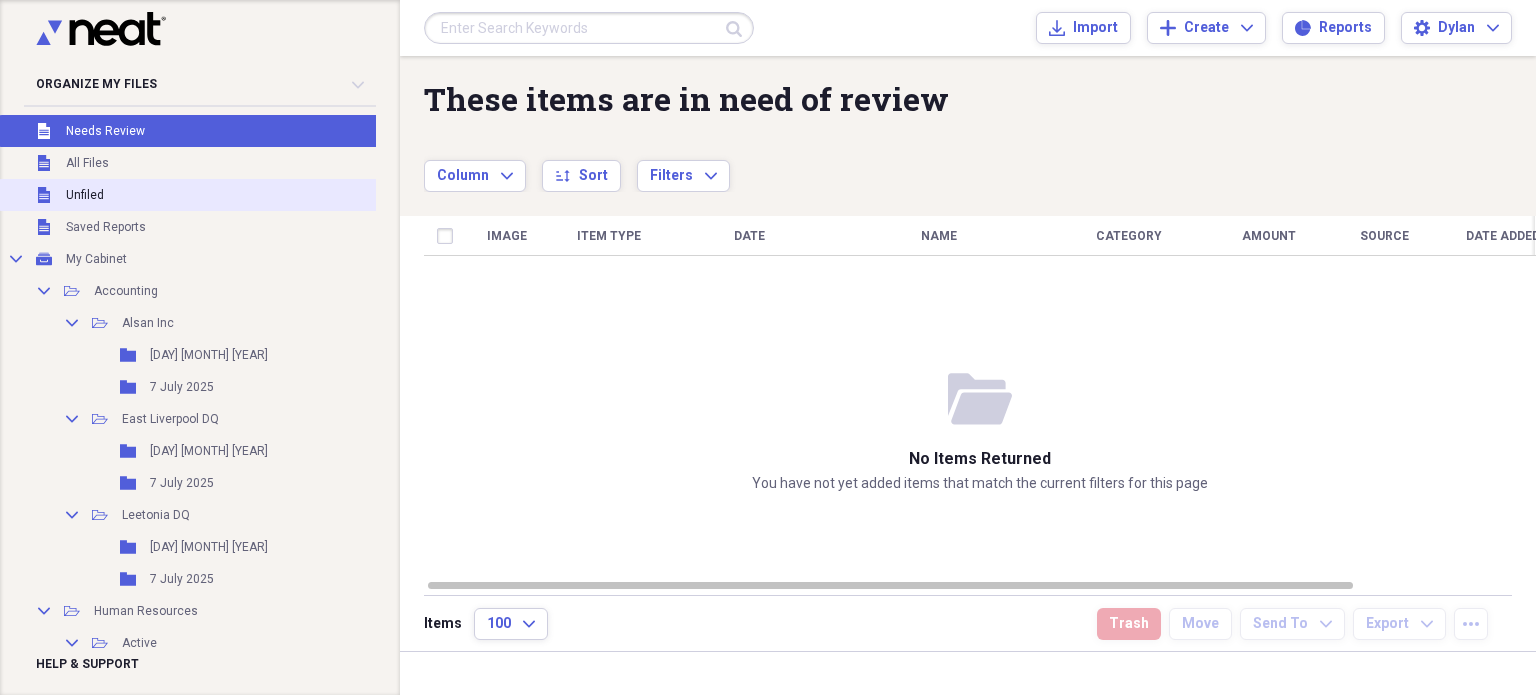 click on "Unfiled Unfiled" at bounding box center (221, 195) 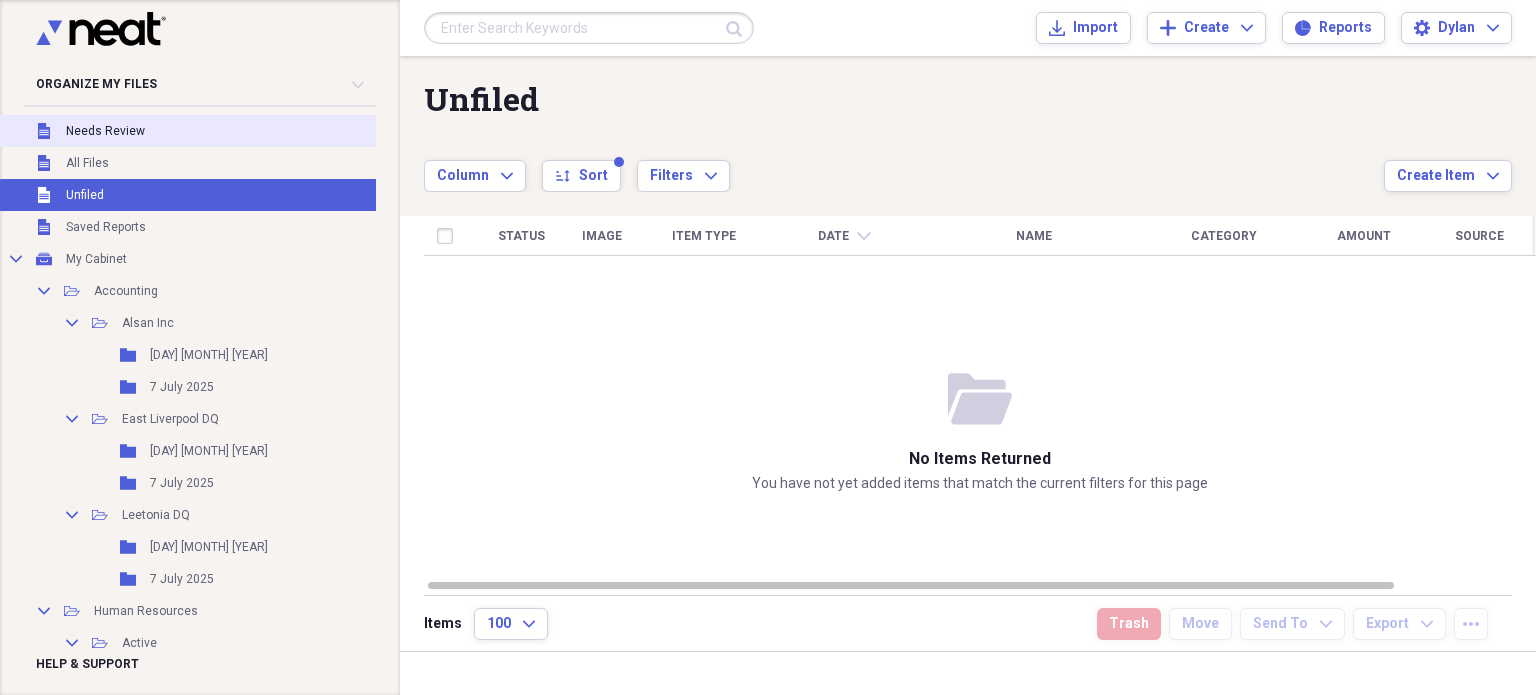 click on "Unfiled Needs Review" at bounding box center [221, 131] 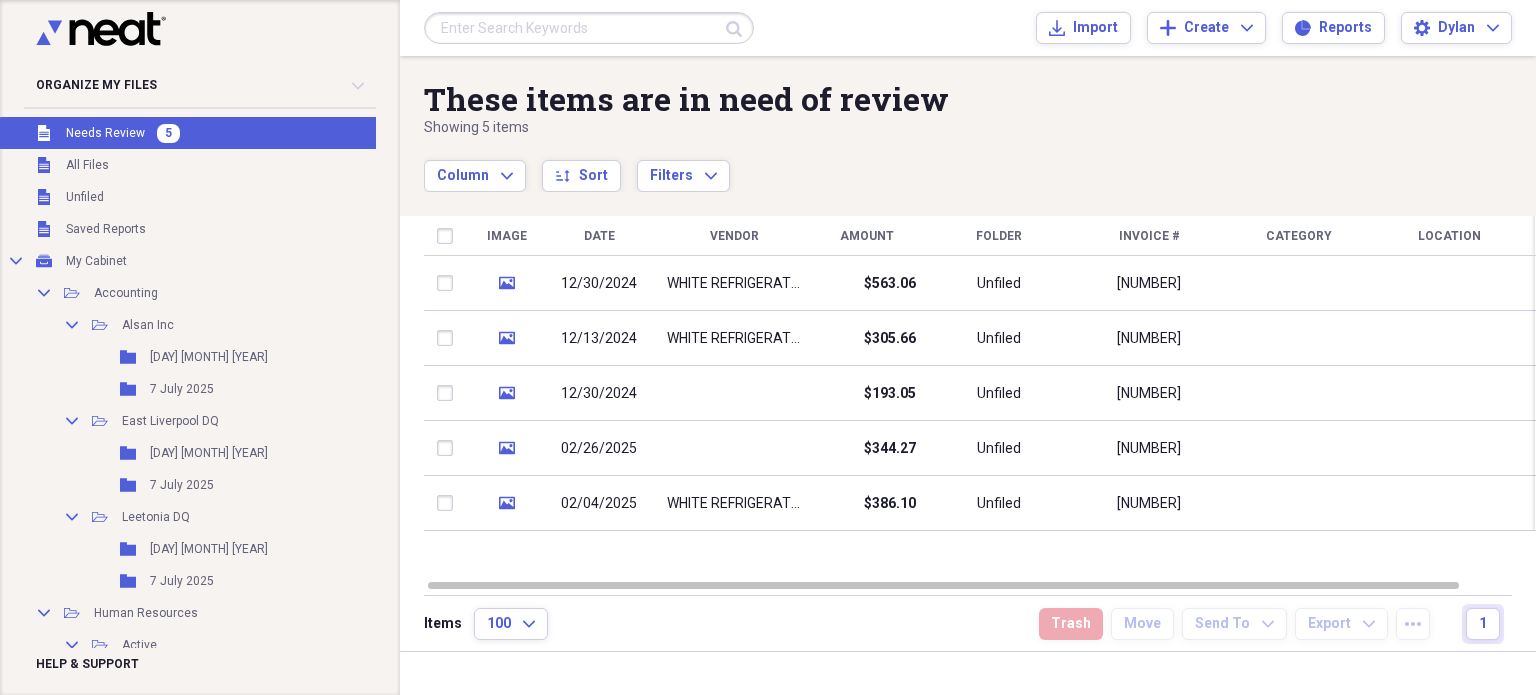 click on "These items are in need of review Showing 5 items Column Expand sort Sort Filters  Expand Create Item Expand" at bounding box center [968, 124] 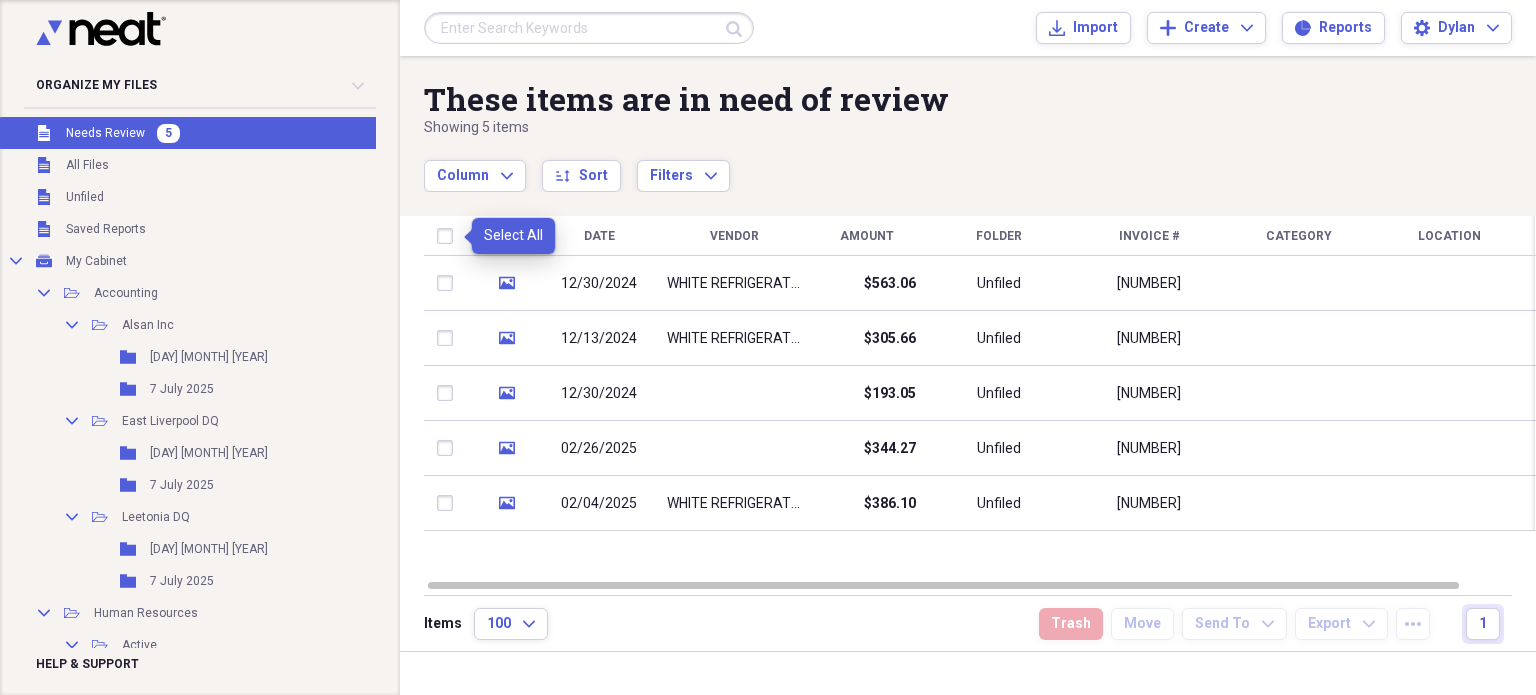 click at bounding box center [449, 236] 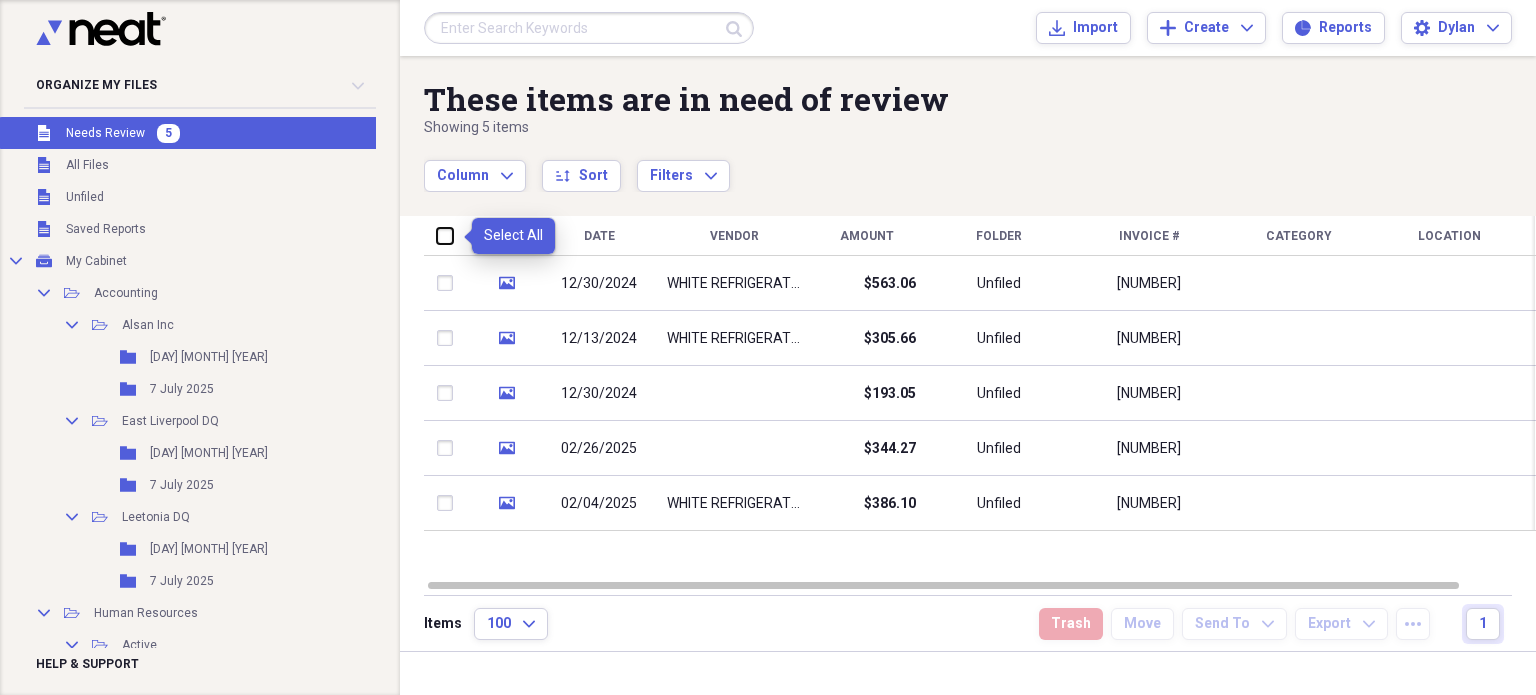 click at bounding box center [437, 235] 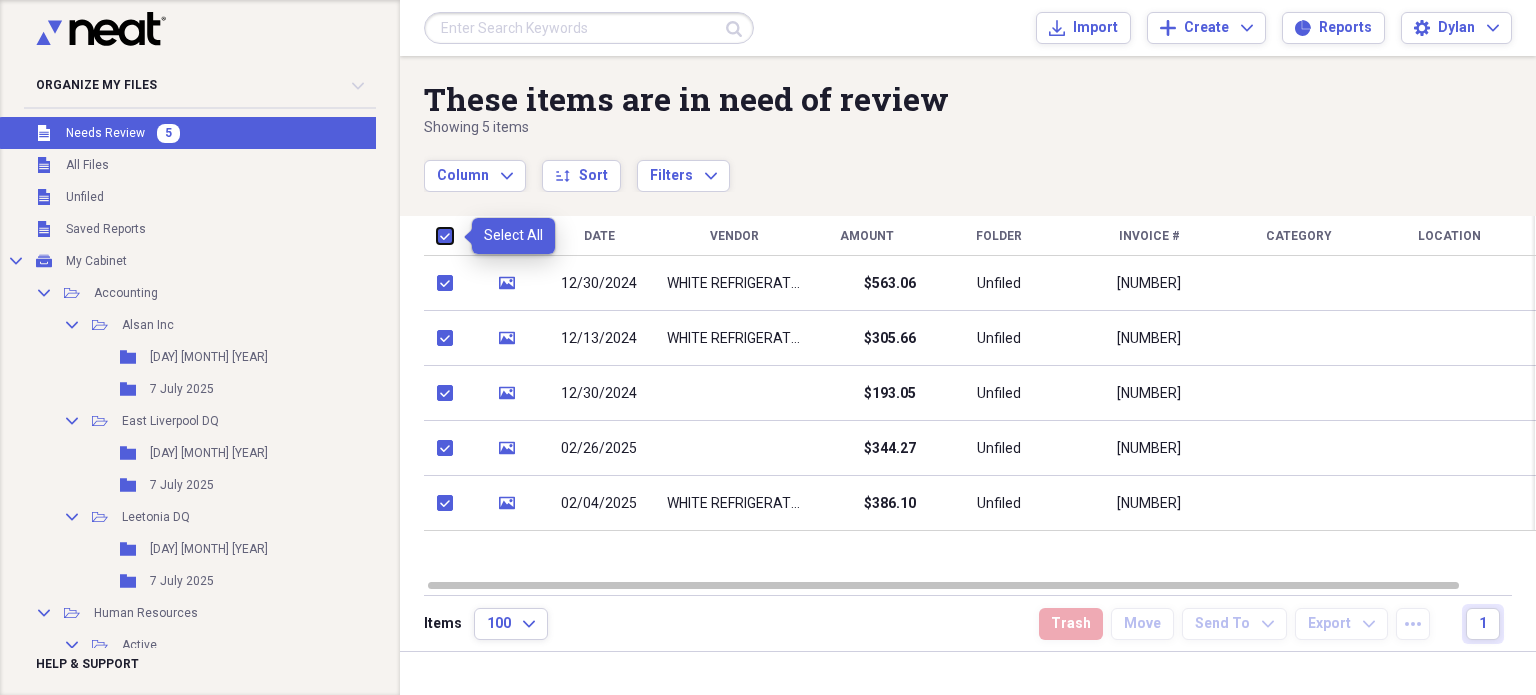 checkbox on "true" 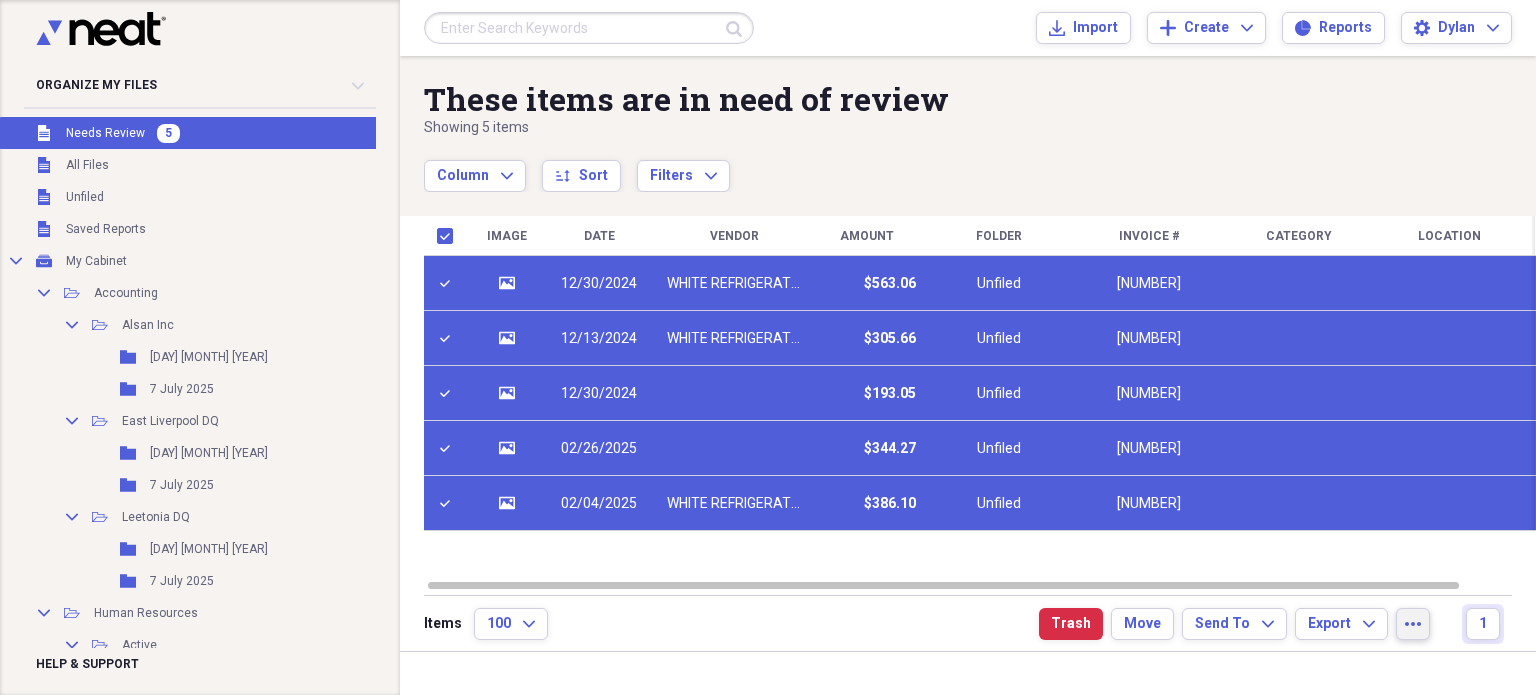 click on "more" 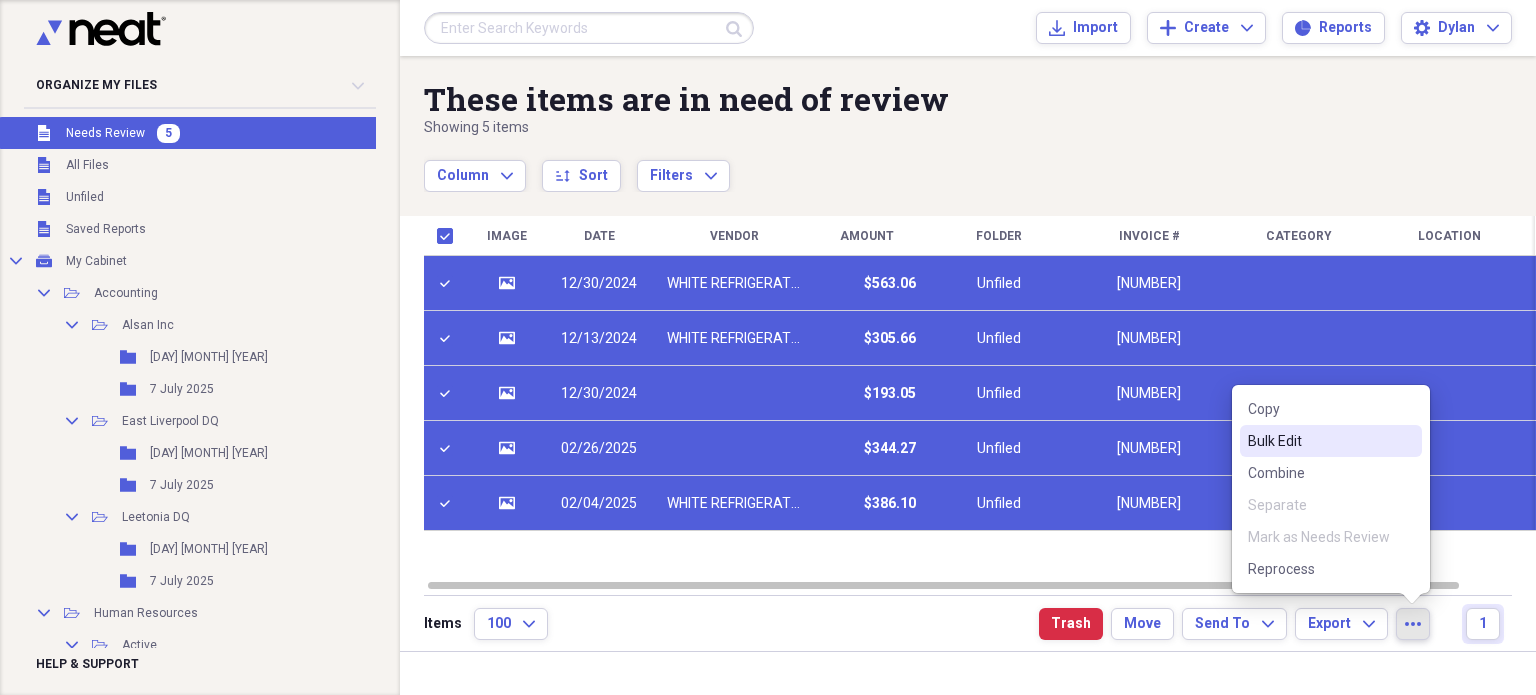 click on "Bulk Edit" at bounding box center (1319, 441) 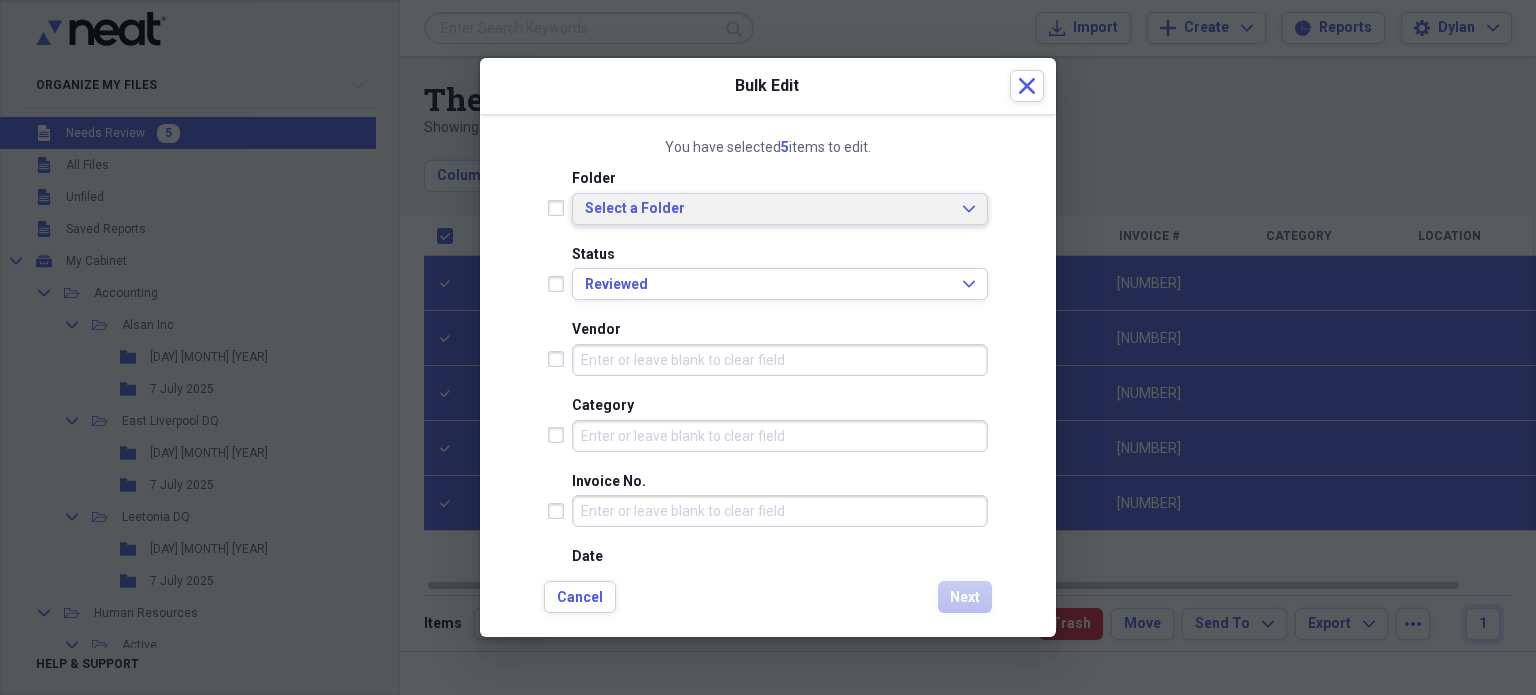 click on "Select a Folder" at bounding box center [768, 209] 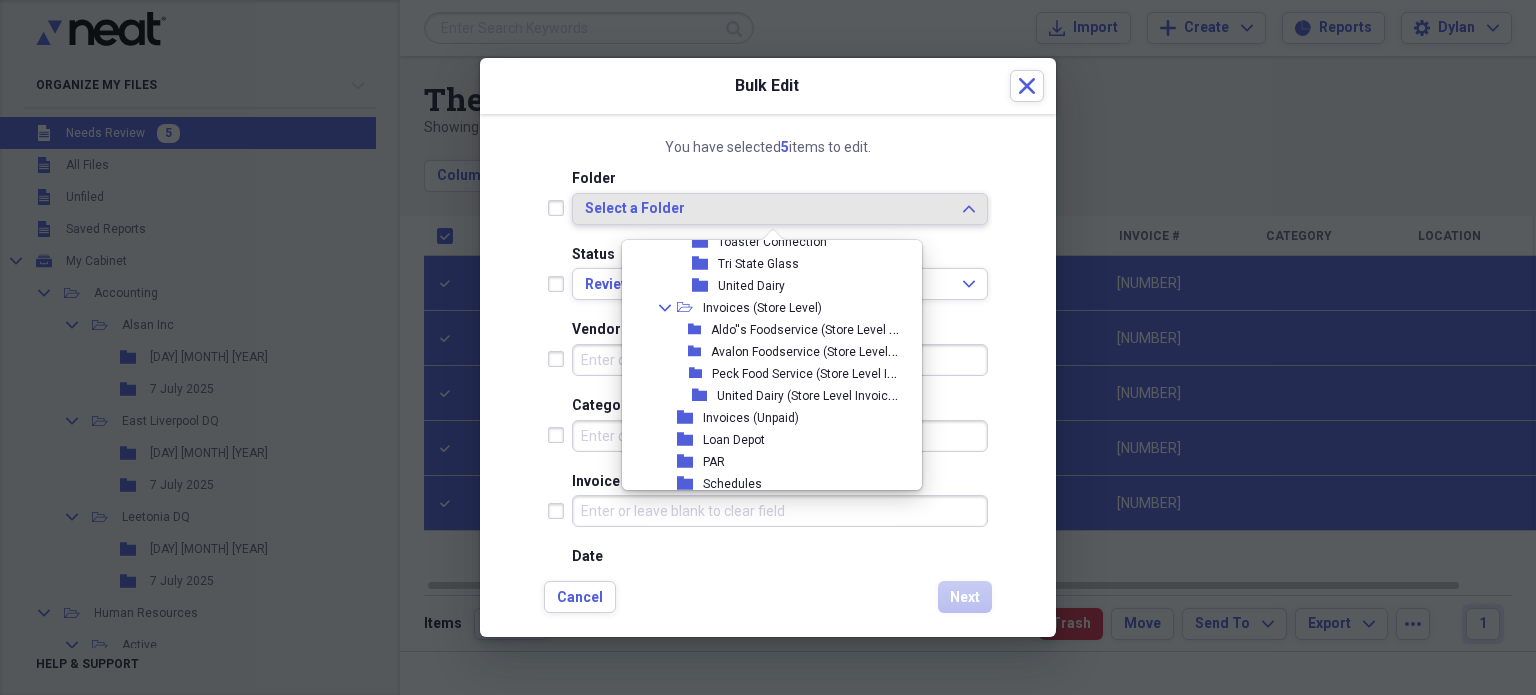 scroll, scrollTop: 3728, scrollLeft: 0, axis: vertical 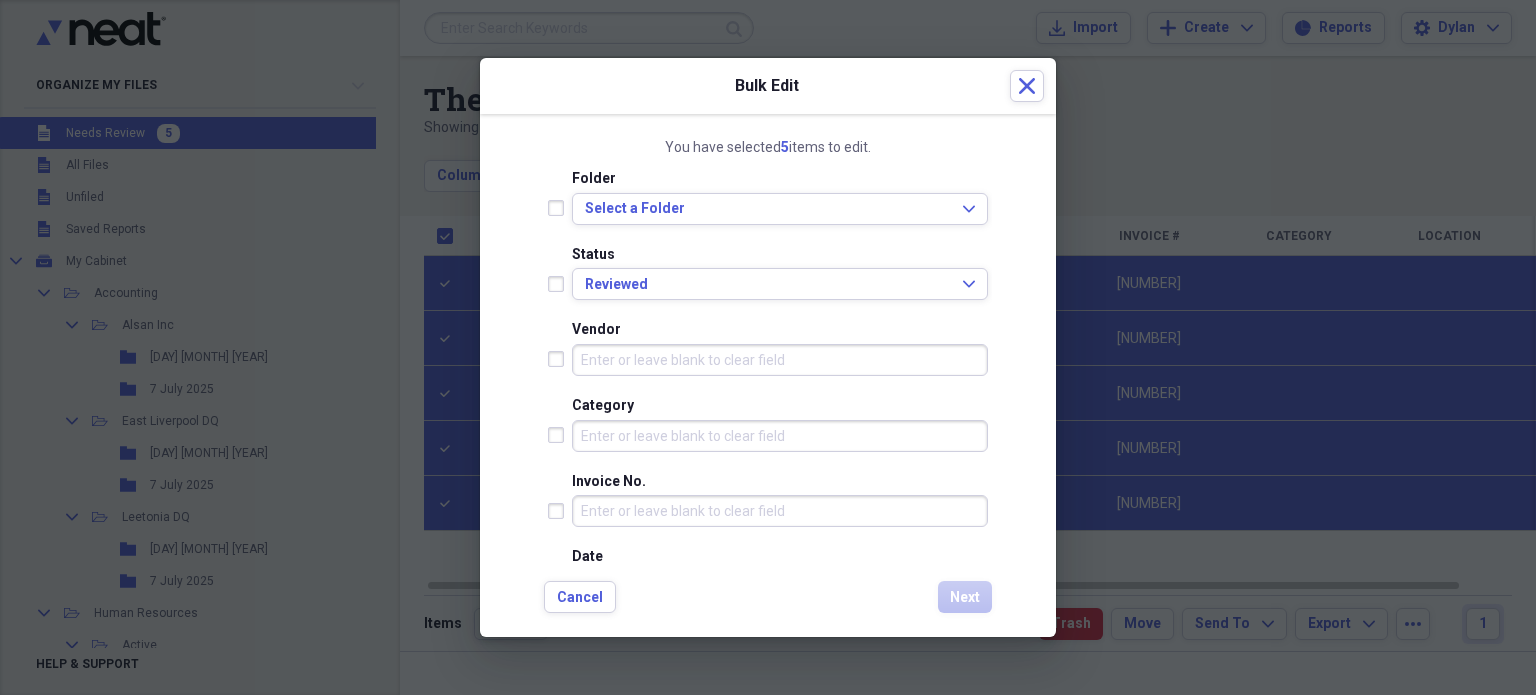 click on "You have selected  5  items to edit." at bounding box center [768, 148] 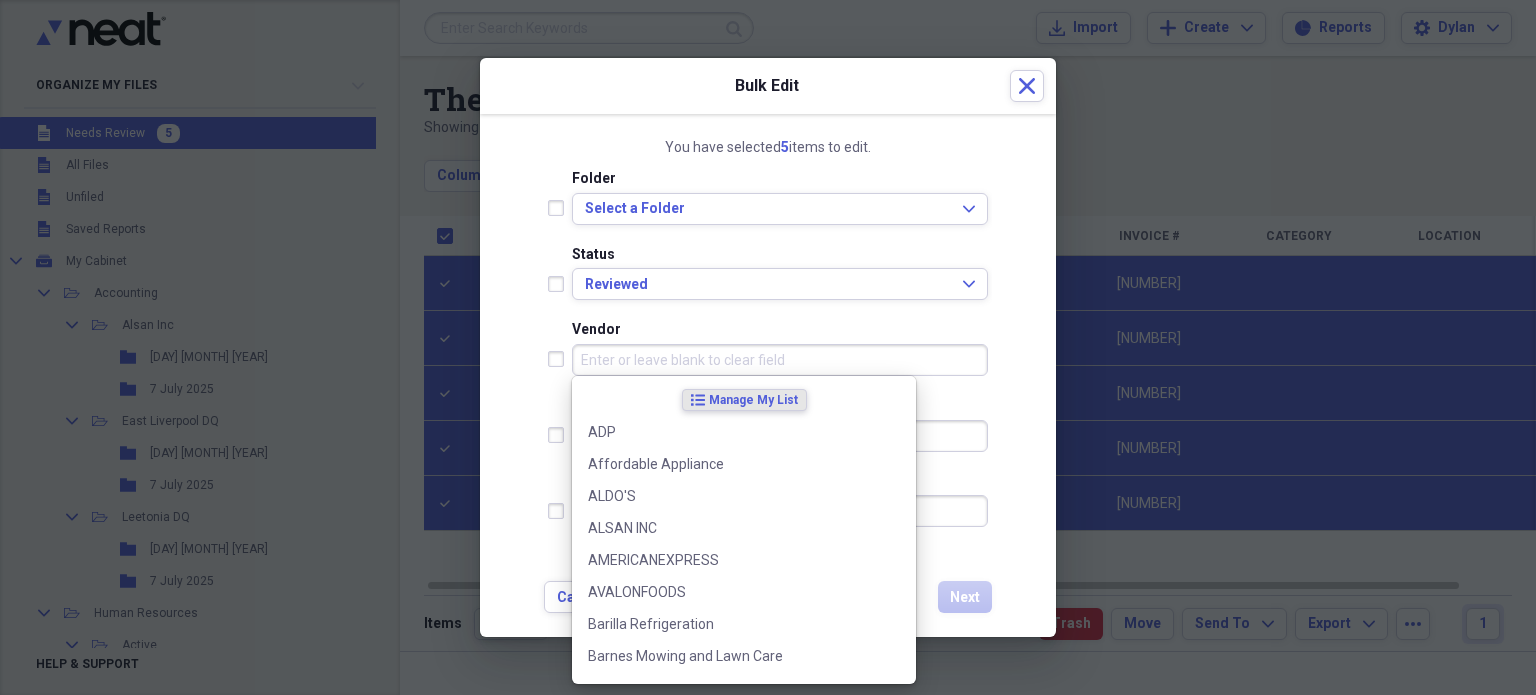 click on "Vendor" at bounding box center (780, 360) 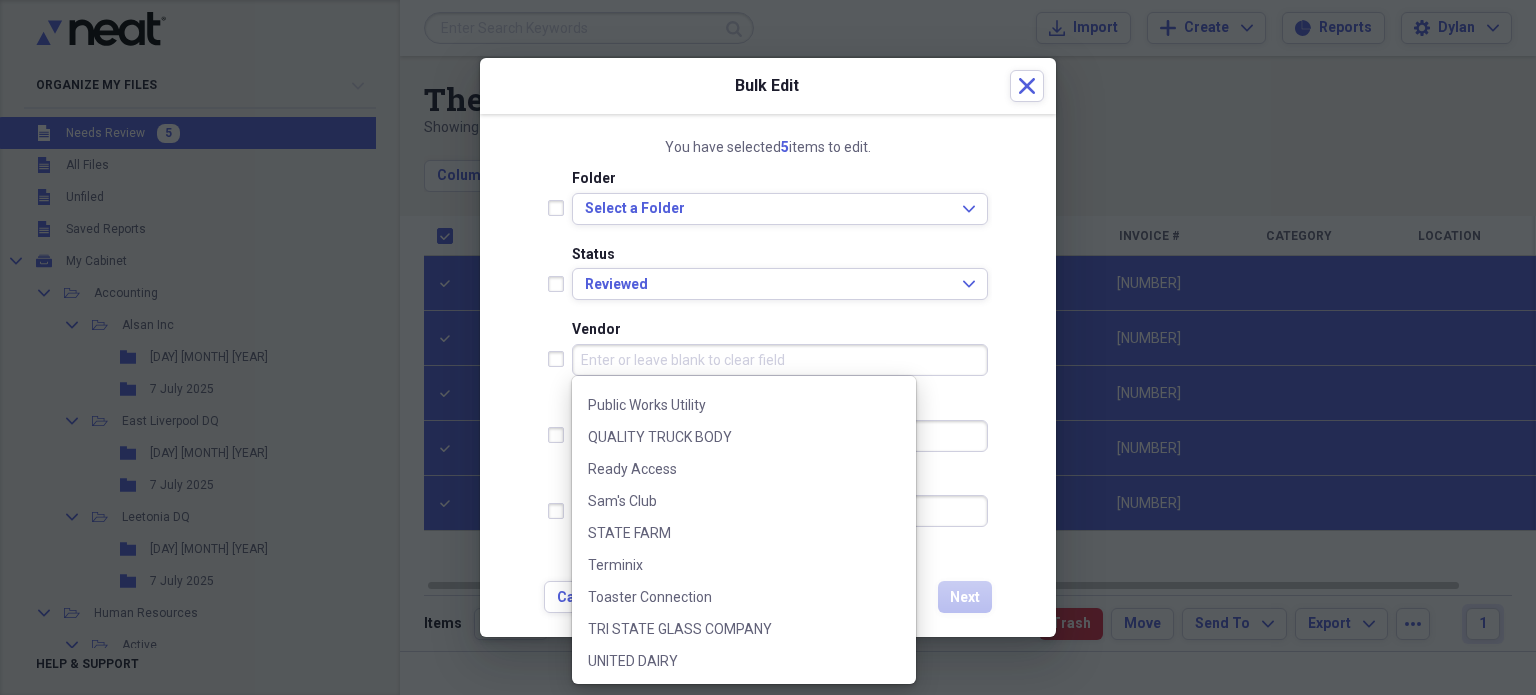 scroll, scrollTop: 1436, scrollLeft: 0, axis: vertical 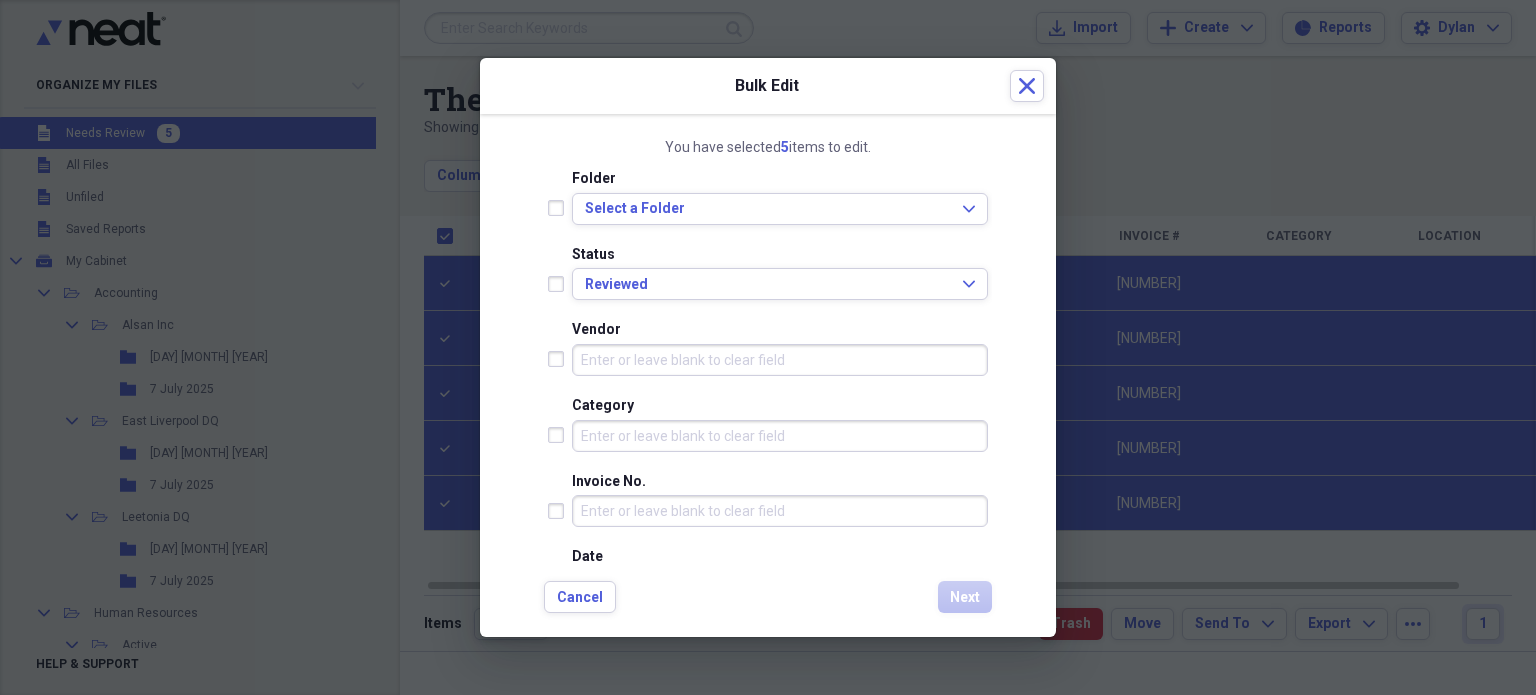 click on "You have selected  5  items to edit. Folder Select a Folder Expand Status Reviewed Expand Vendor Category Invoice No. Date calendar Calendar Date Due calendar Calendar Terms Currency USD Expand Product Customer Project Account Number Purchase Order Number Class Location Notes Cancel Next" at bounding box center [768, 376] 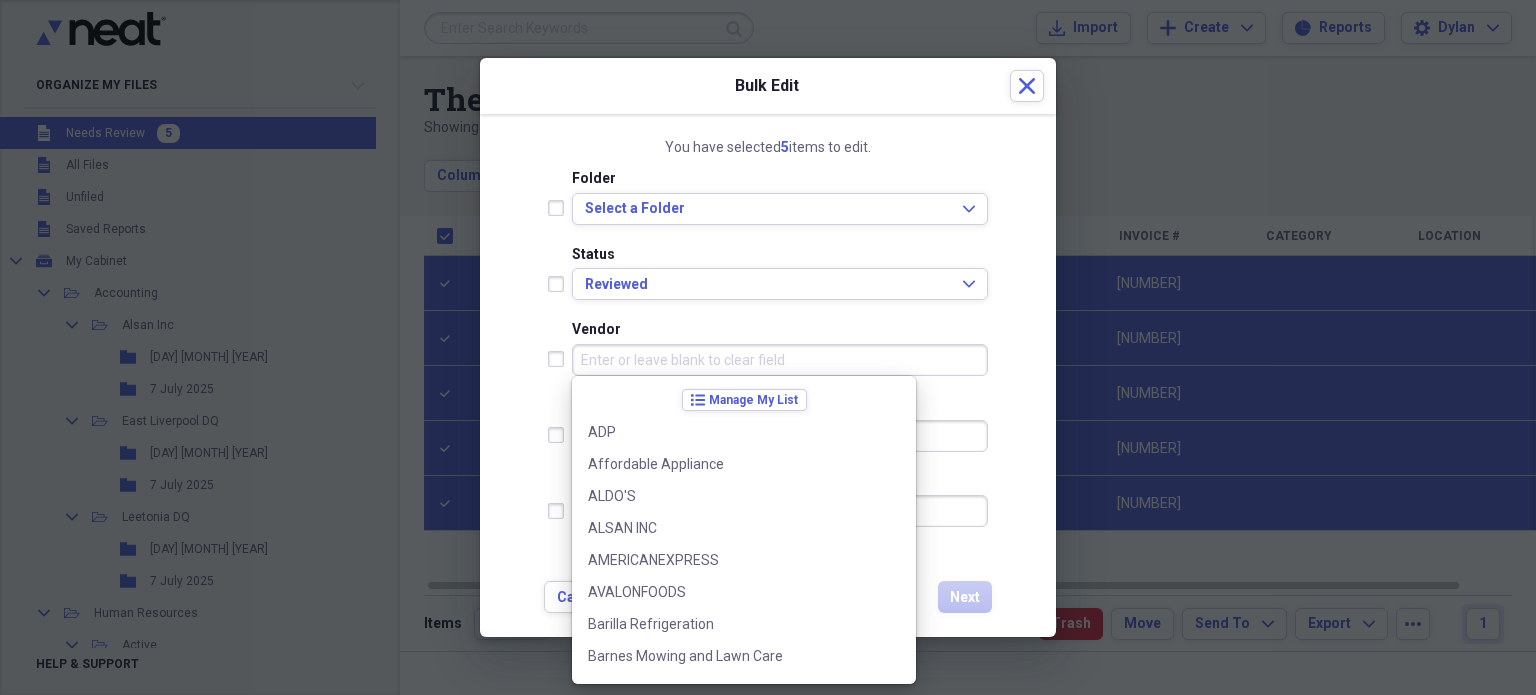 scroll, scrollTop: 1180, scrollLeft: 0, axis: vertical 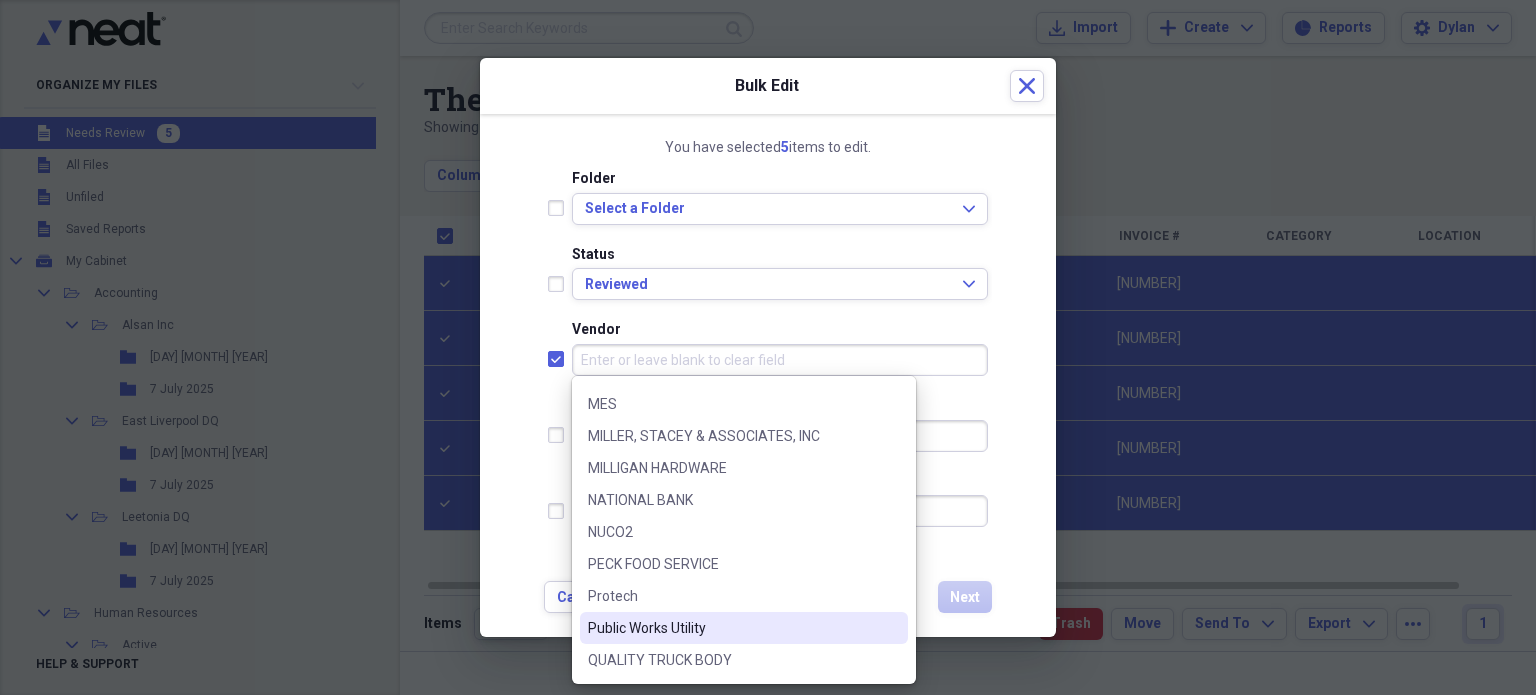 checkbox on "true" 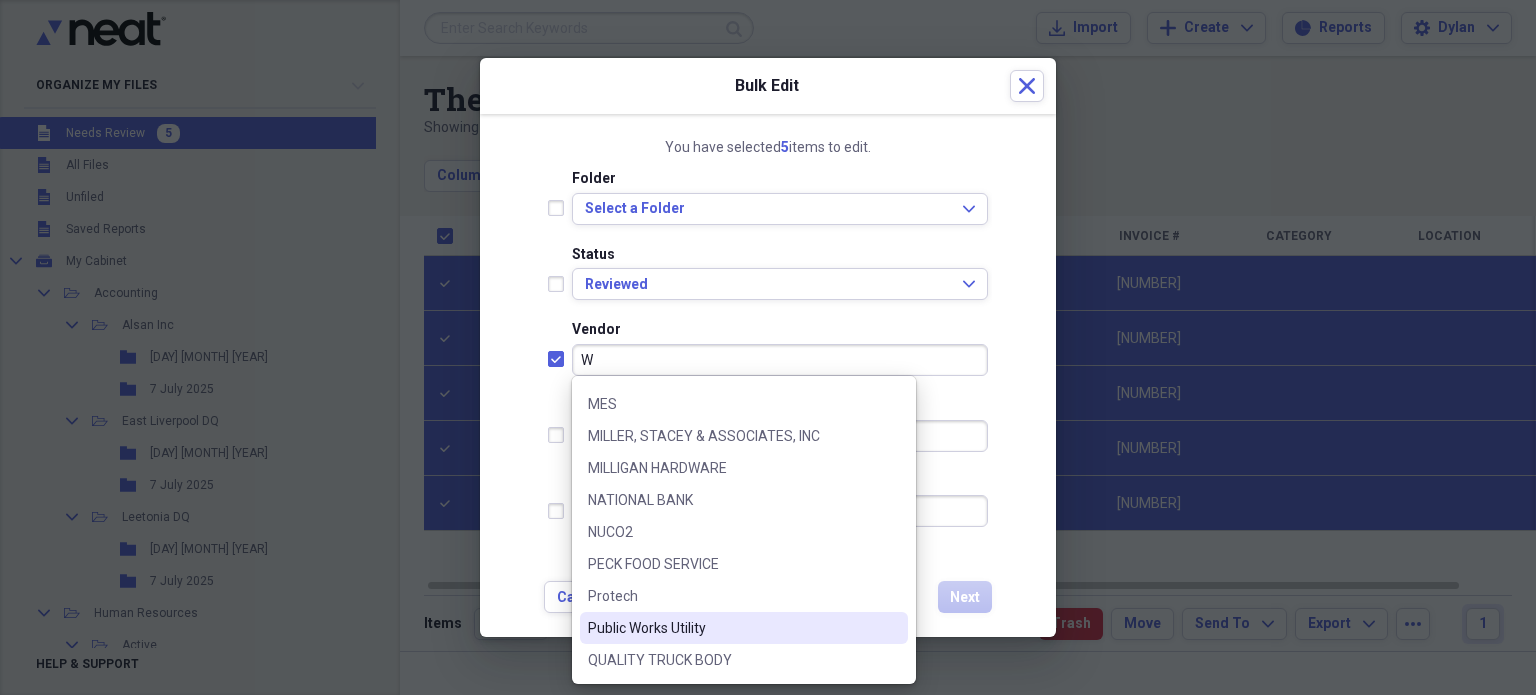 scroll, scrollTop: 0, scrollLeft: 0, axis: both 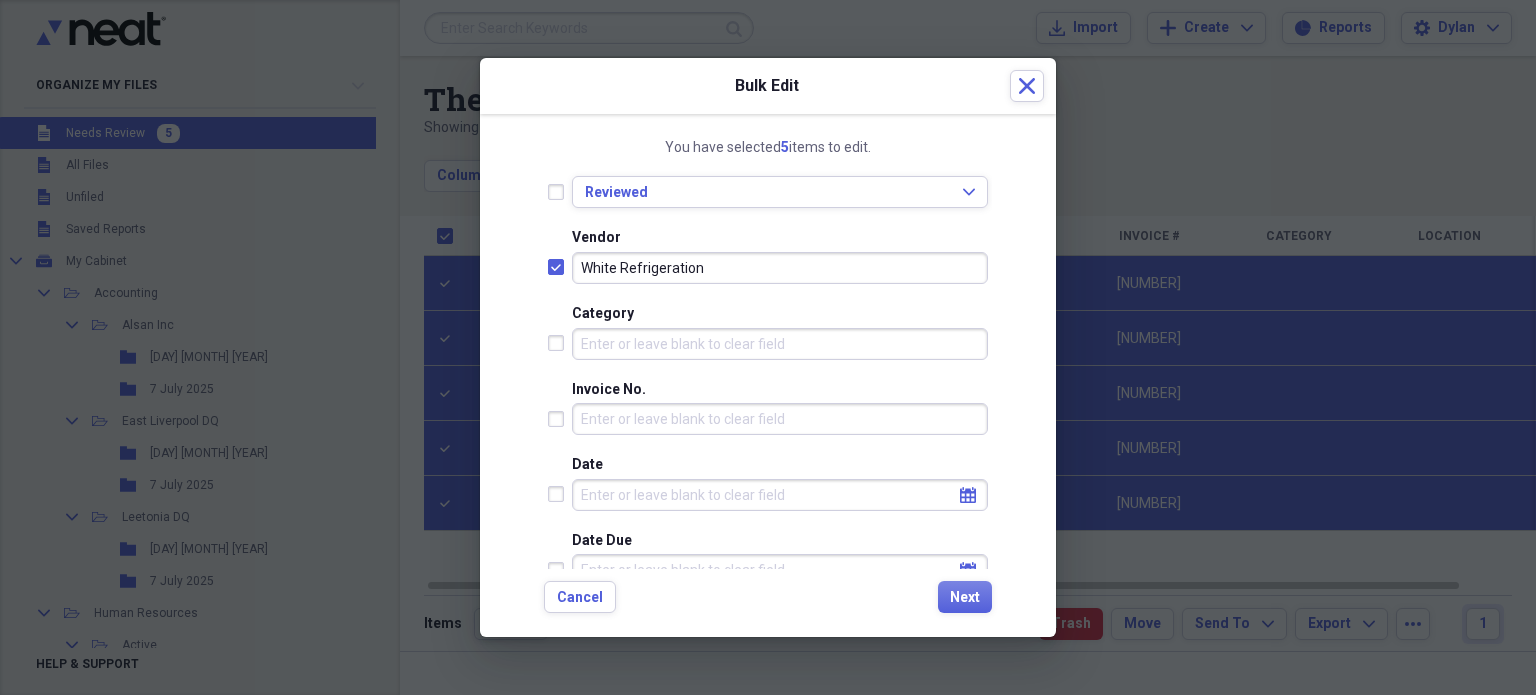 type on "White Refrigeration" 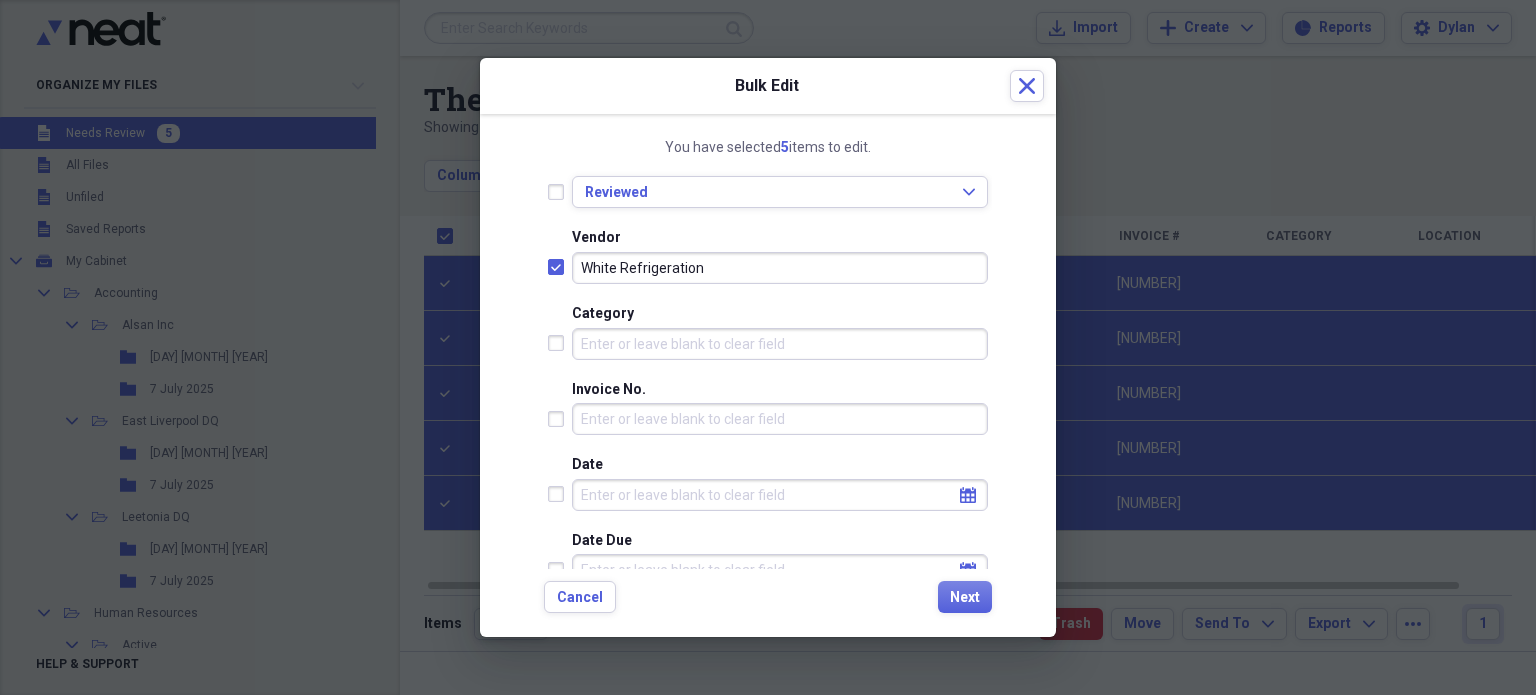 click at bounding box center (560, 343) 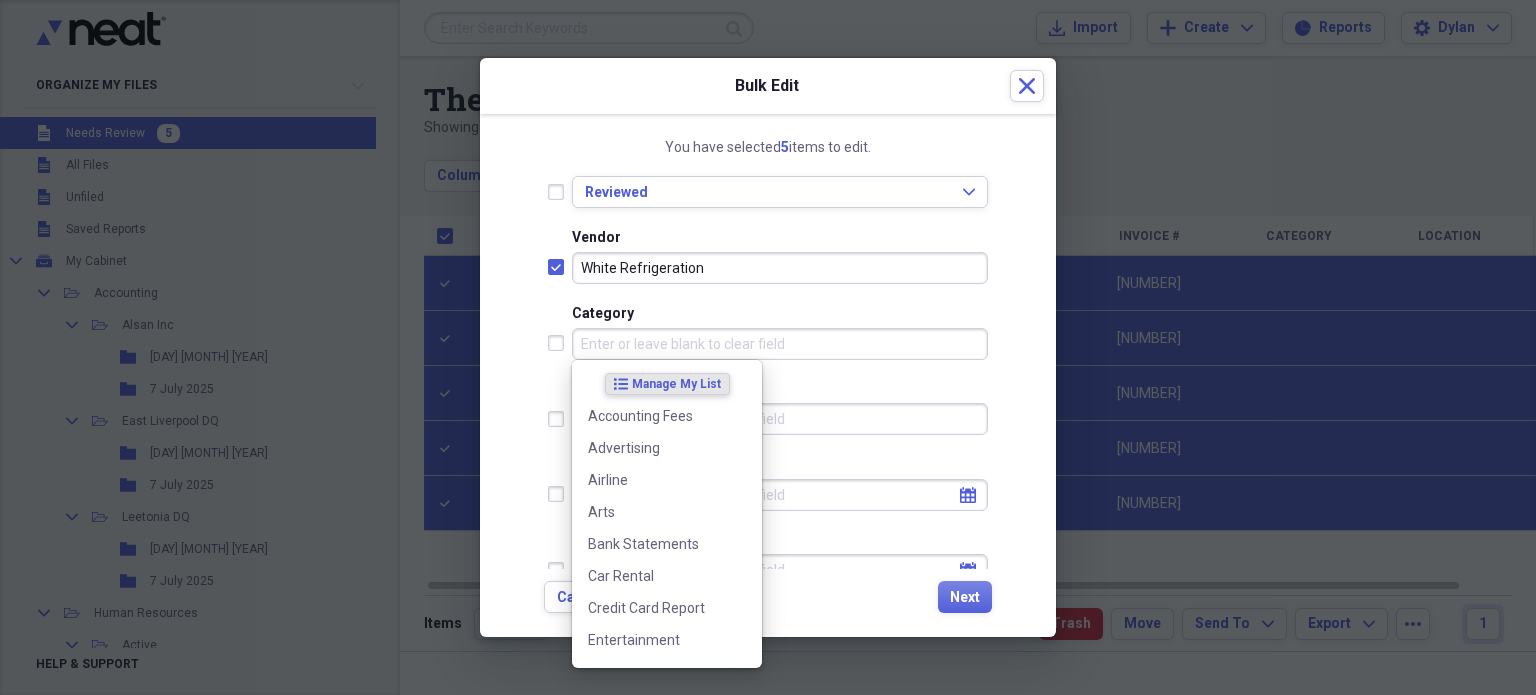 click on "Category" at bounding box center (780, 344) 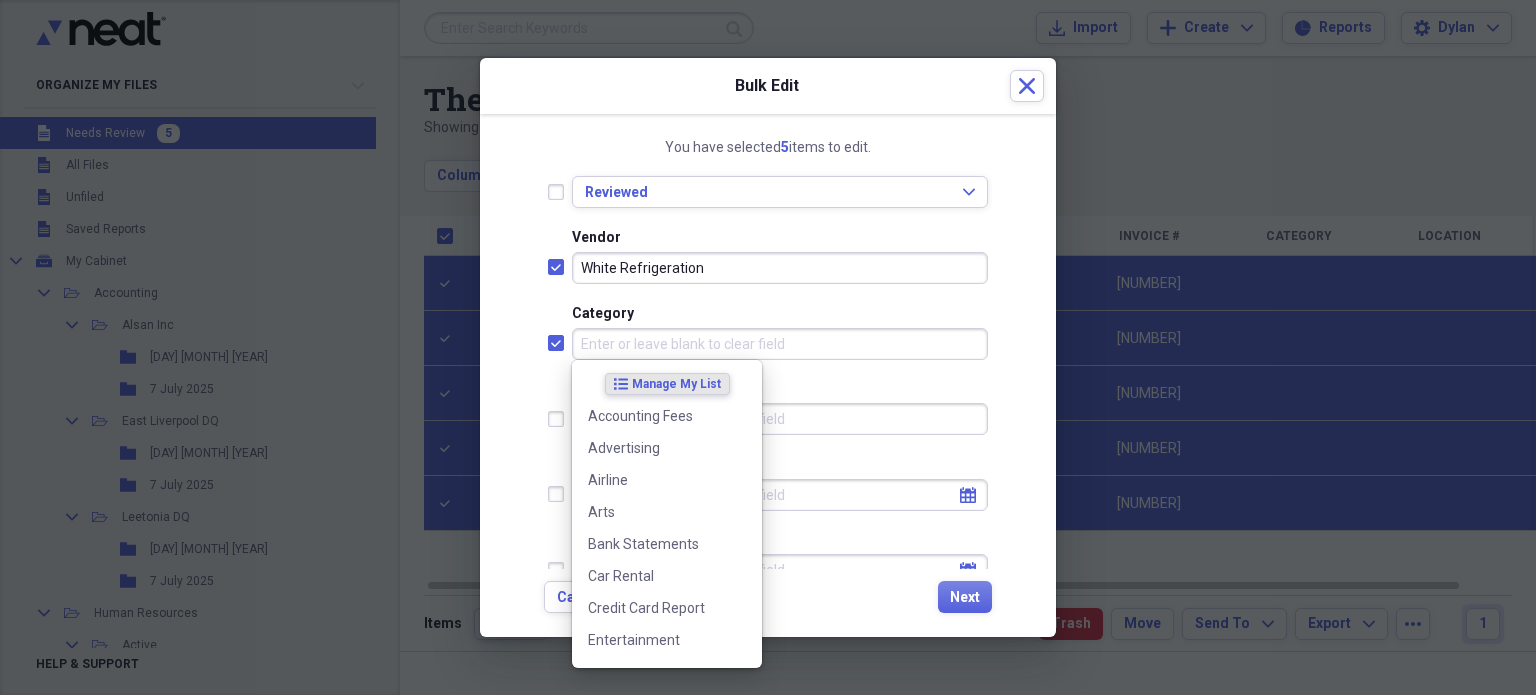 checkbox on "true" 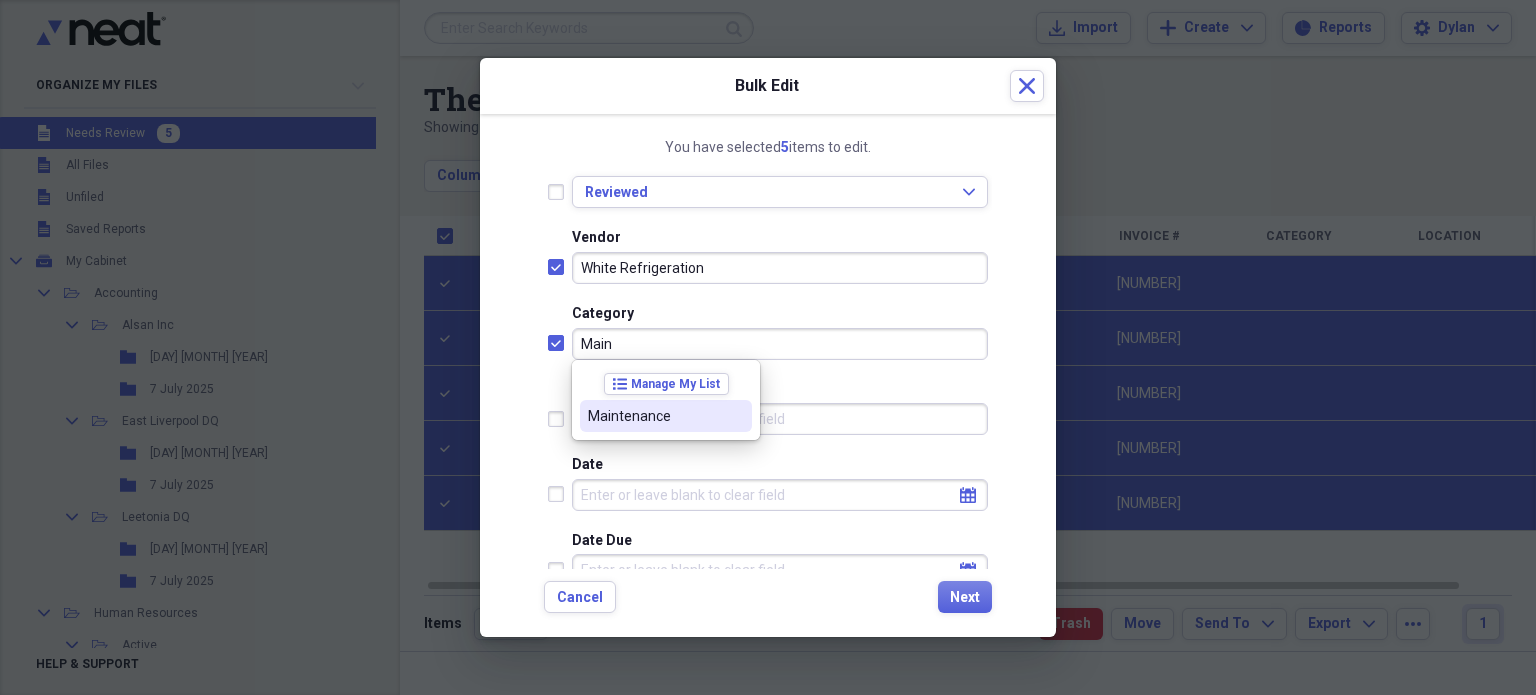 click on "Maintenance" at bounding box center [654, 416] 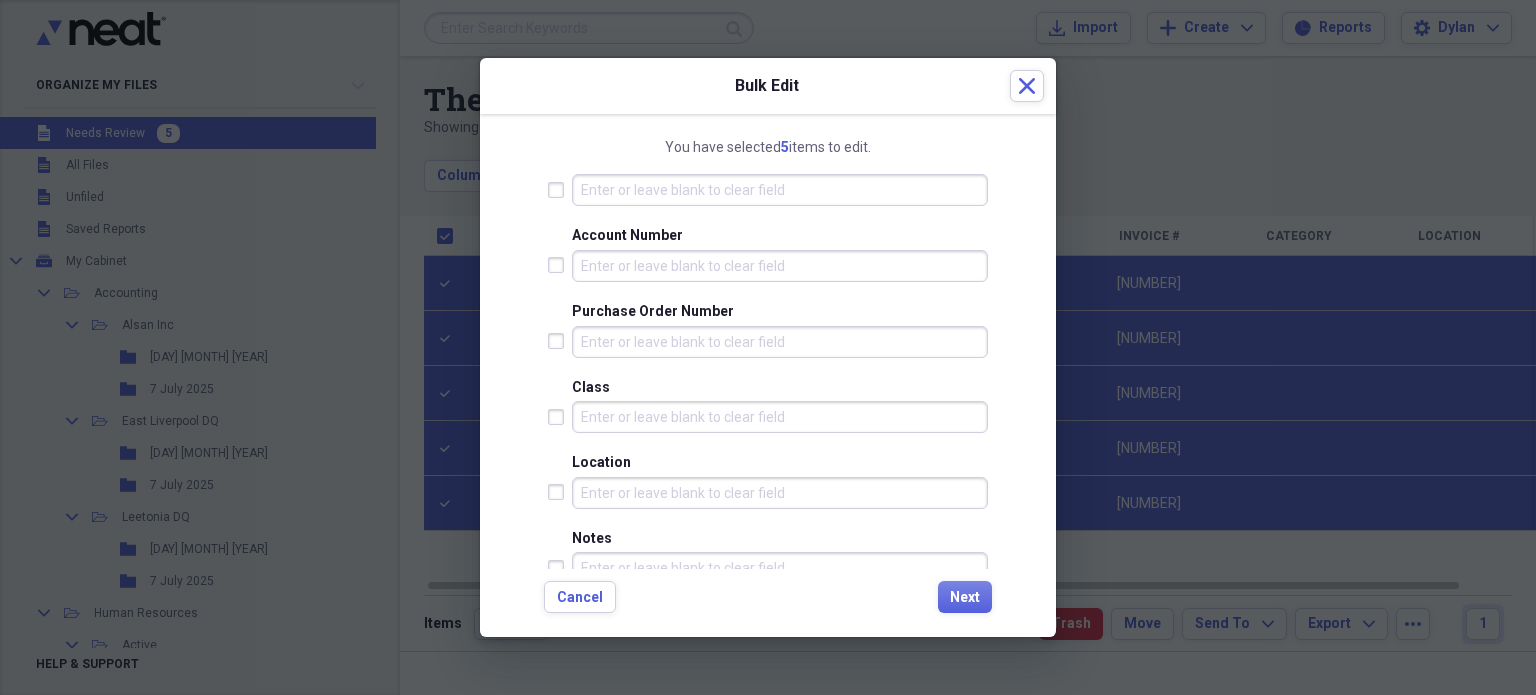 scroll, scrollTop: 870, scrollLeft: 0, axis: vertical 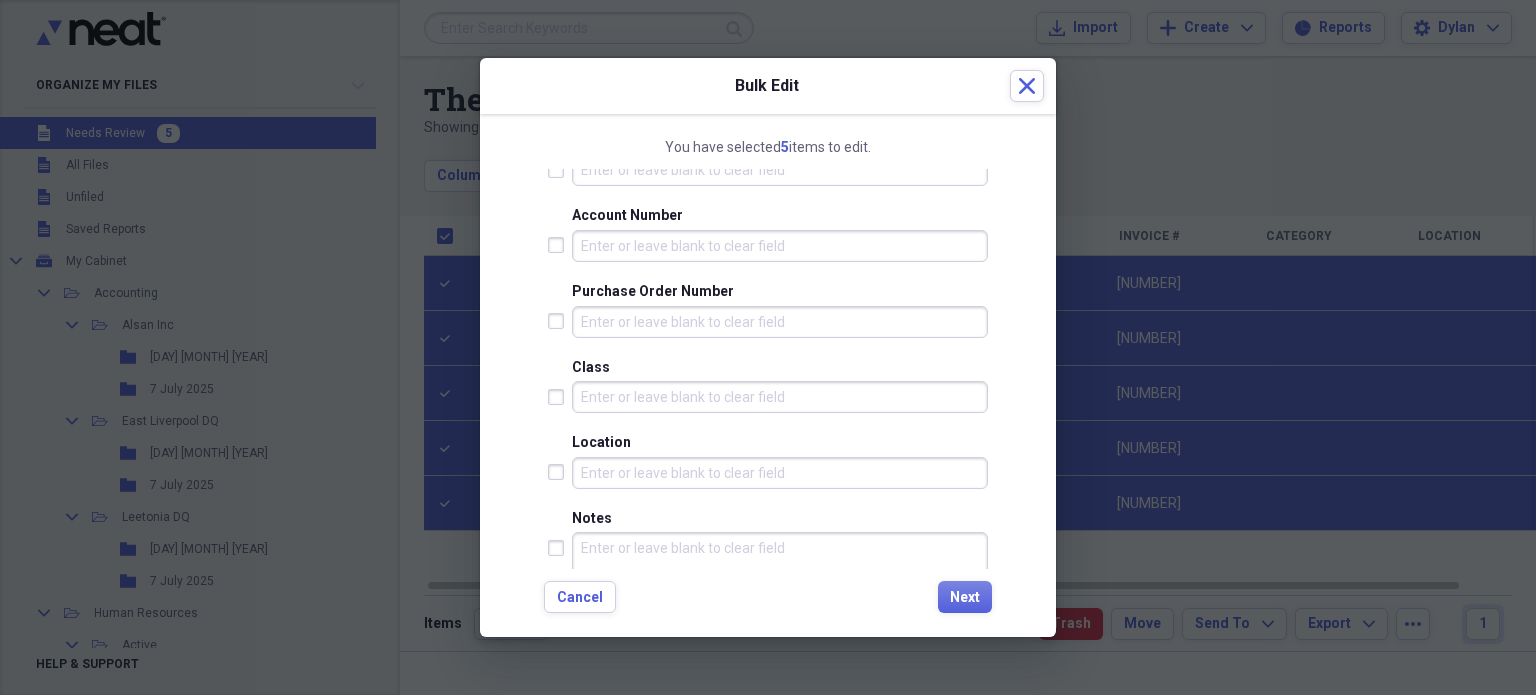 click on "Location" at bounding box center [780, 473] 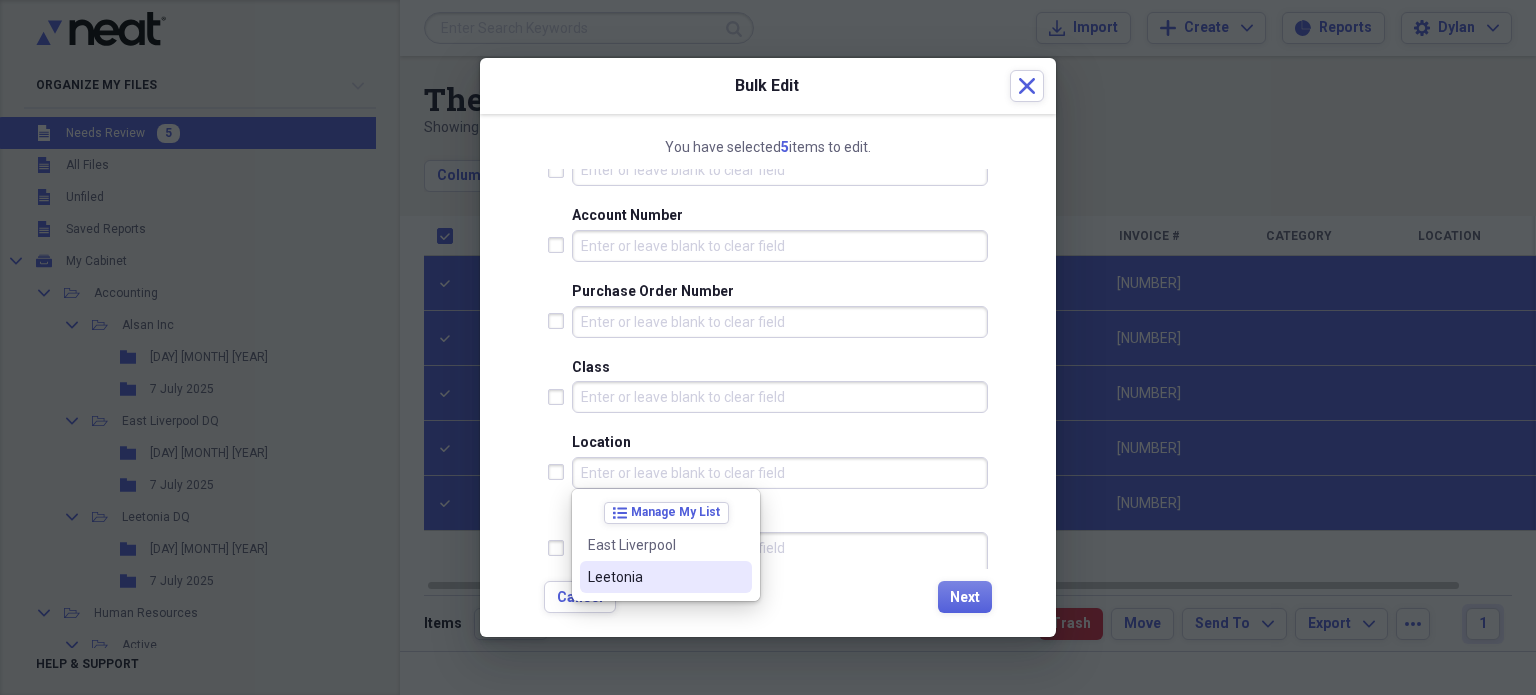 click on "Leetonia" at bounding box center [654, 577] 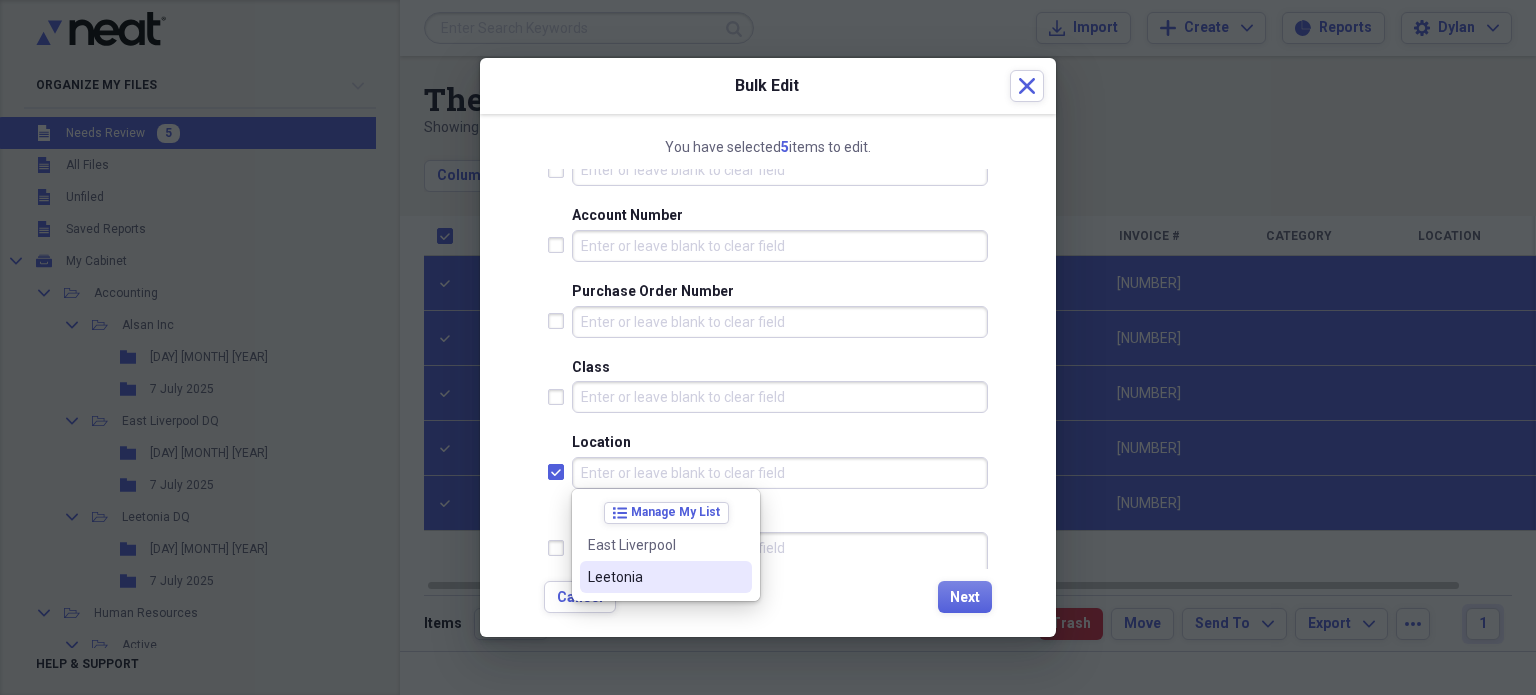 checkbox on "true" 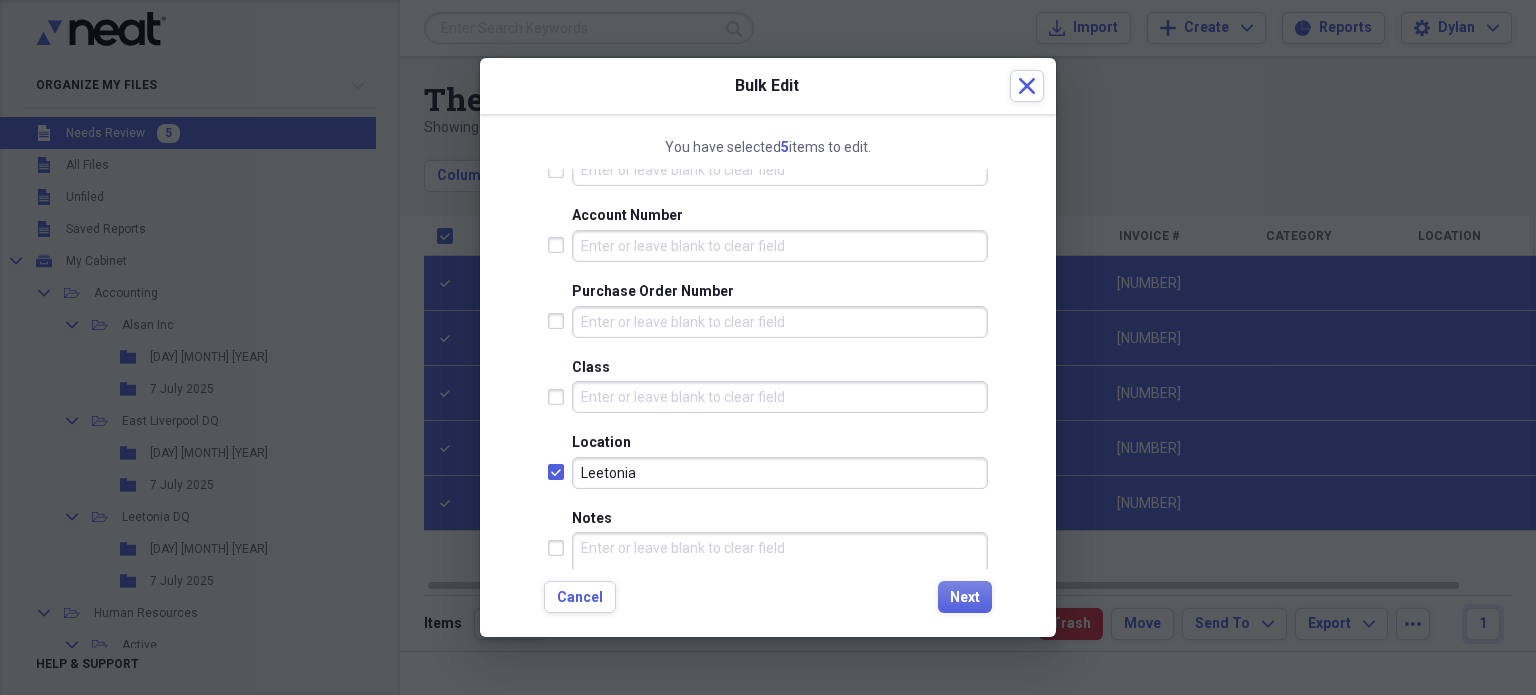 scroll, scrollTop: 898, scrollLeft: 0, axis: vertical 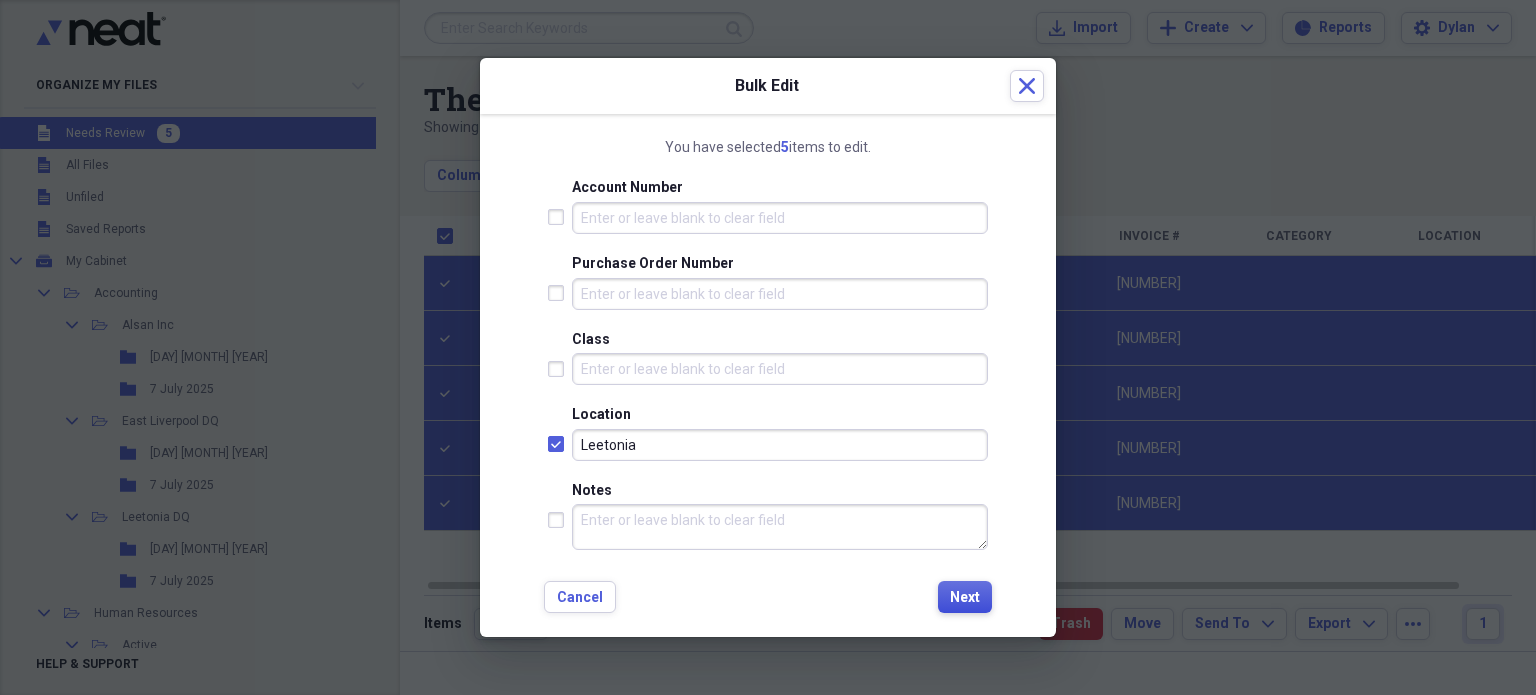 click on "Next" at bounding box center (965, 598) 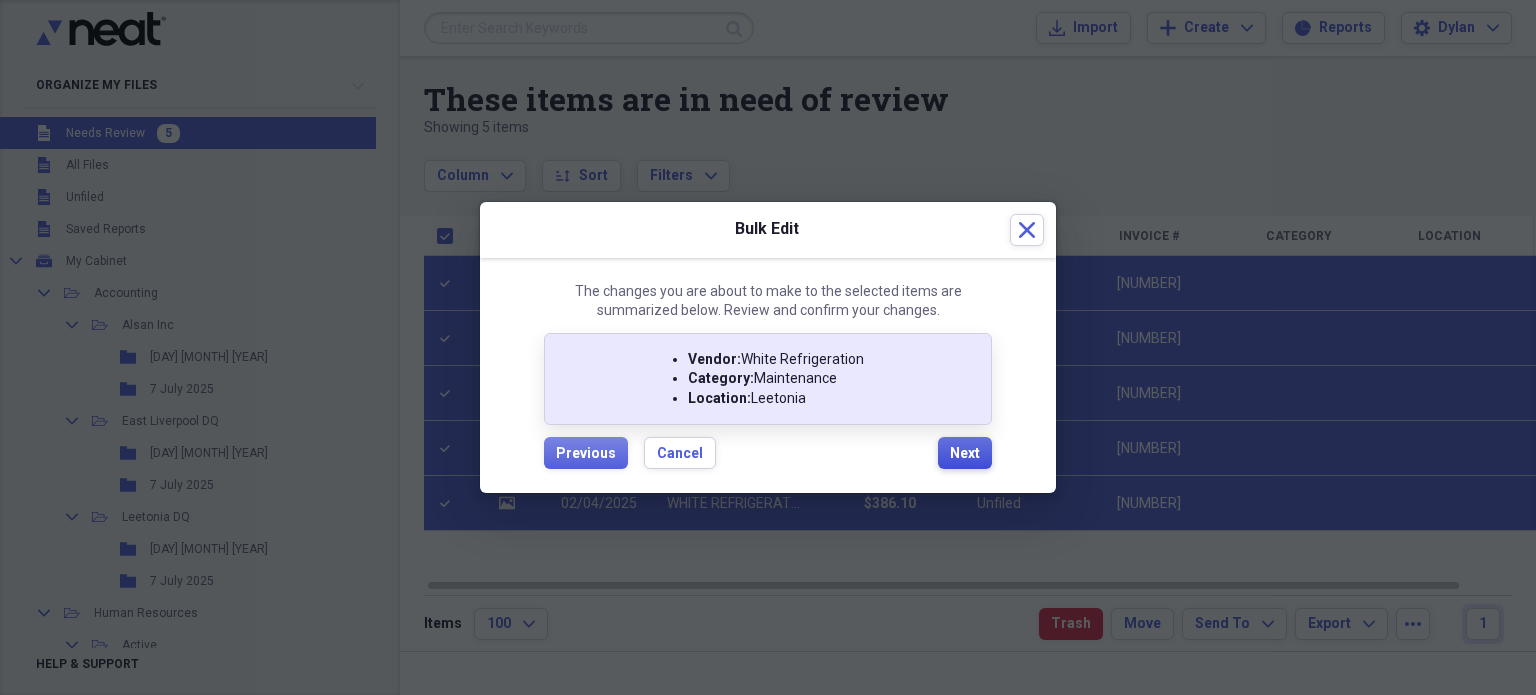 click on "Next" at bounding box center (965, 454) 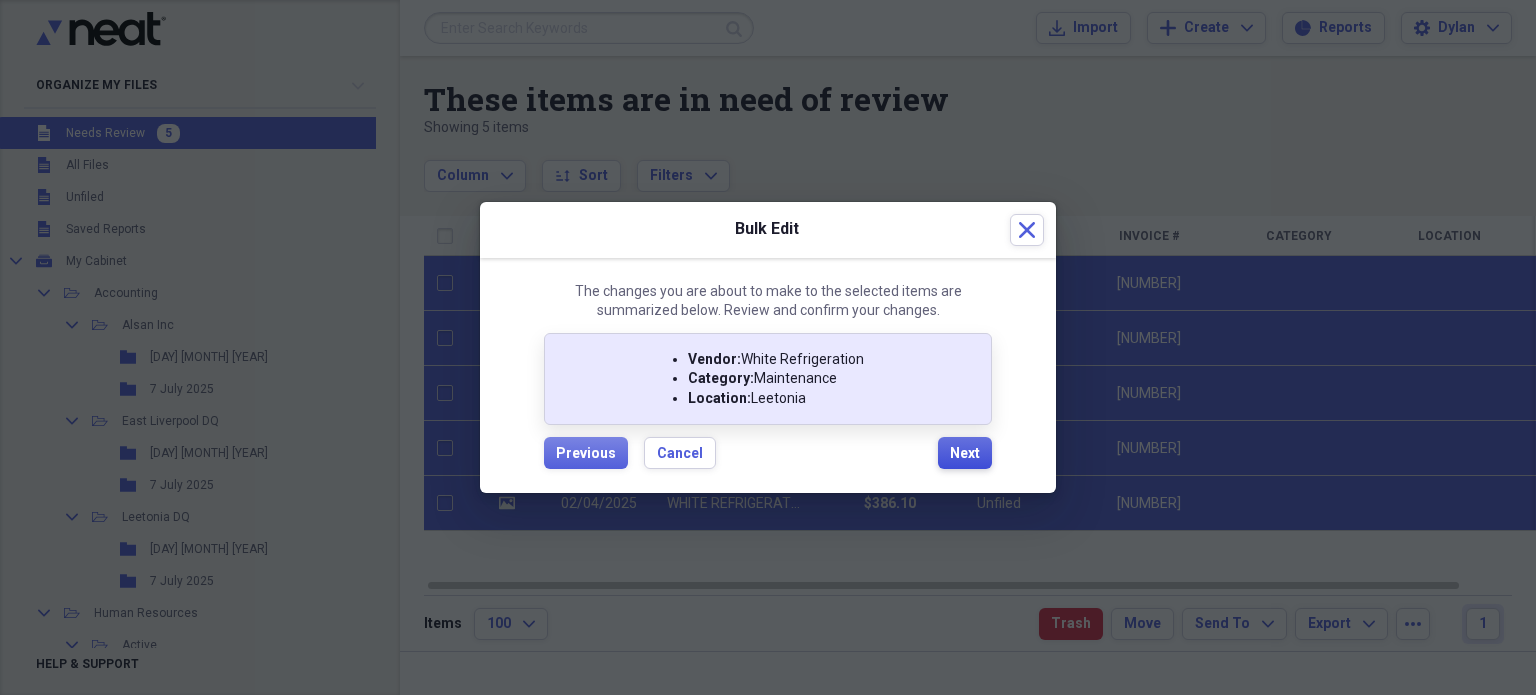 checkbox on "false" 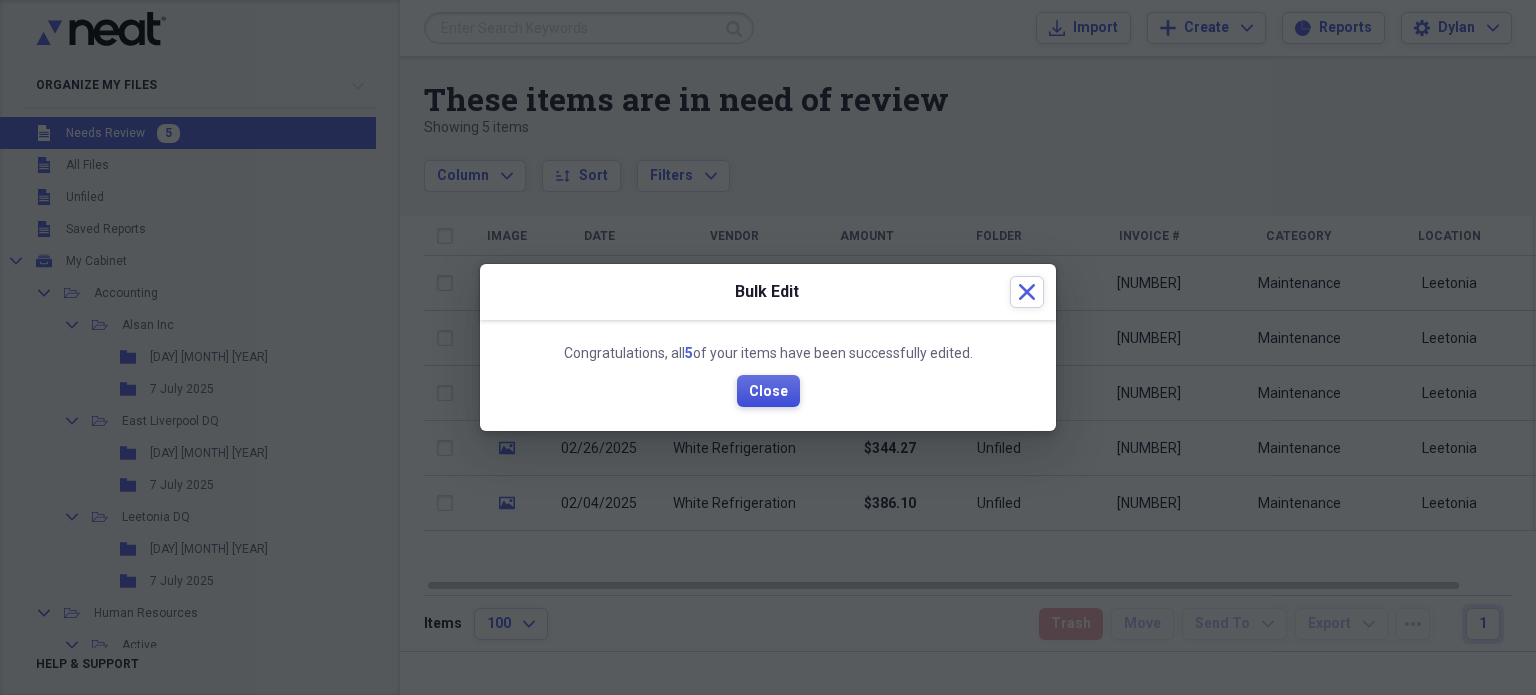 click on "Close" at bounding box center (768, 391) 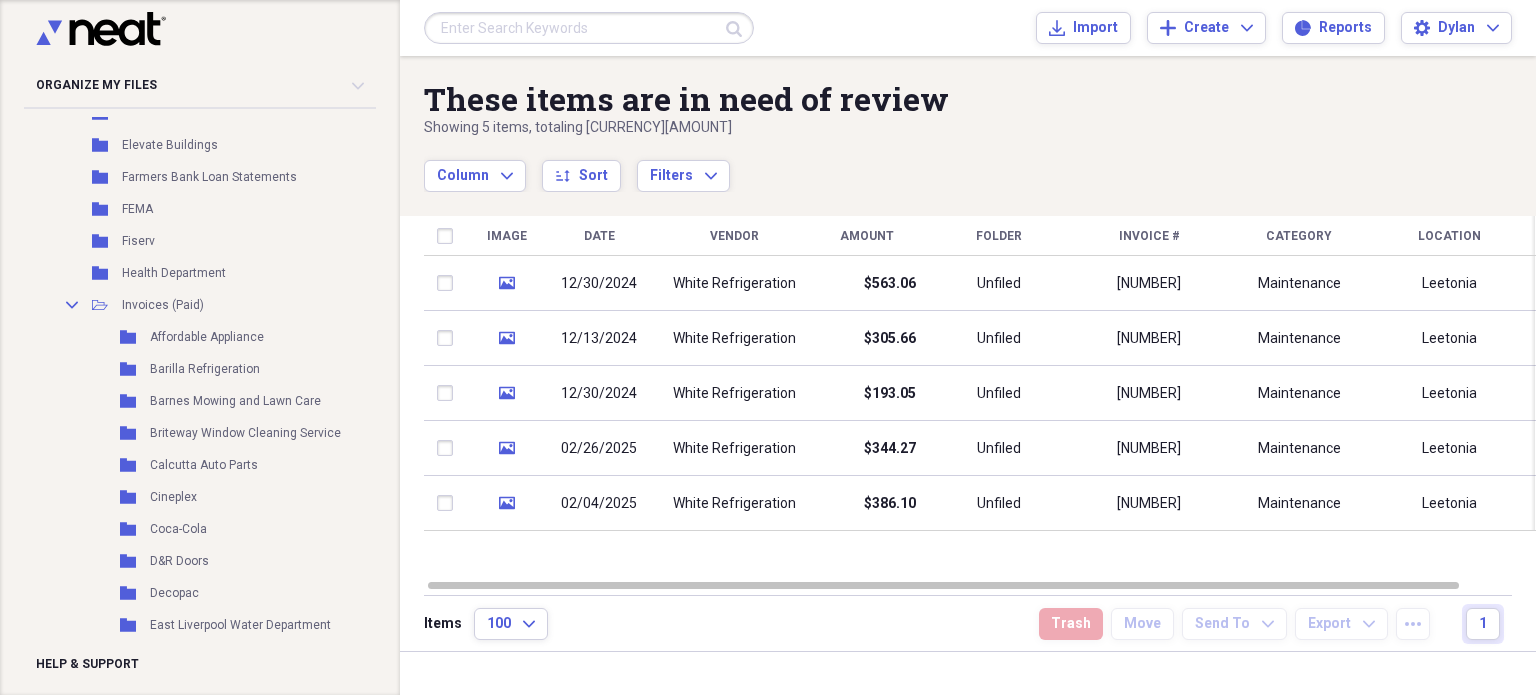 scroll, scrollTop: 4342, scrollLeft: 0, axis: vertical 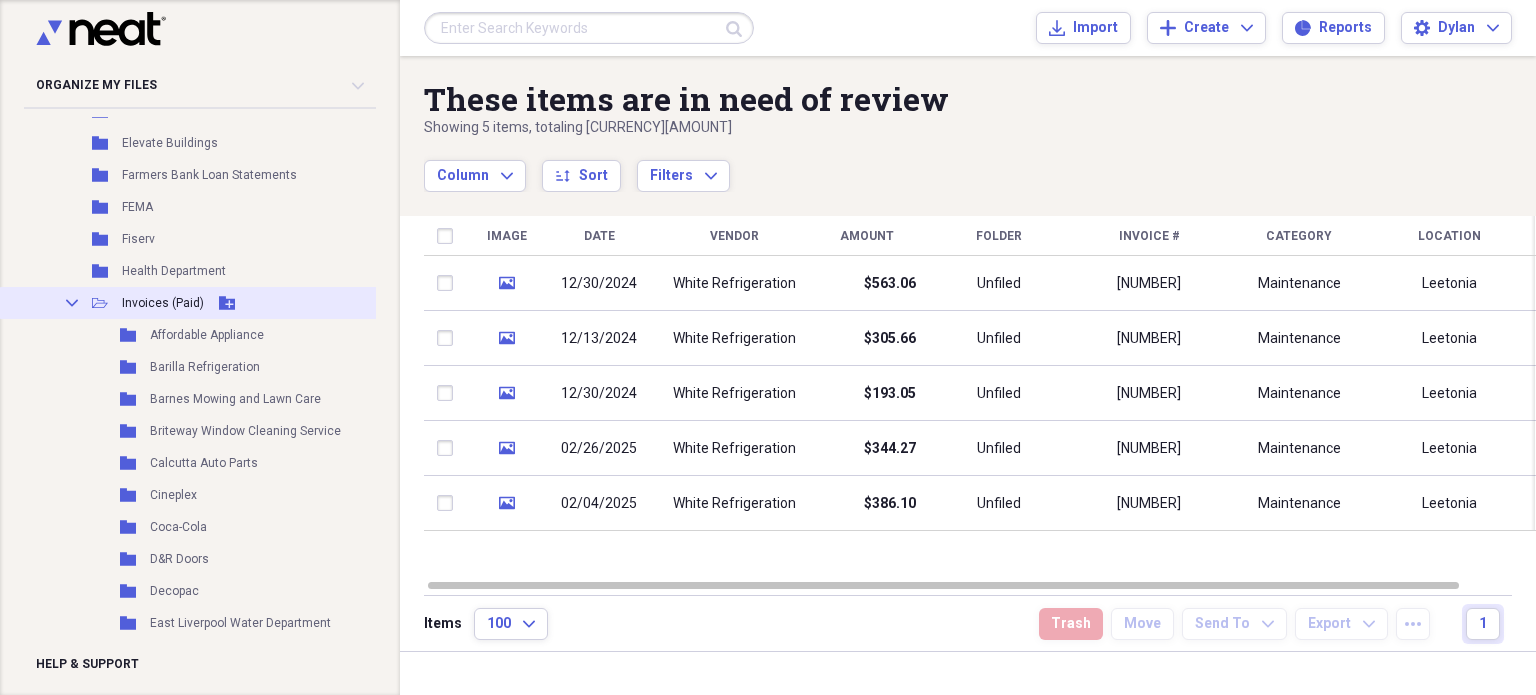 click 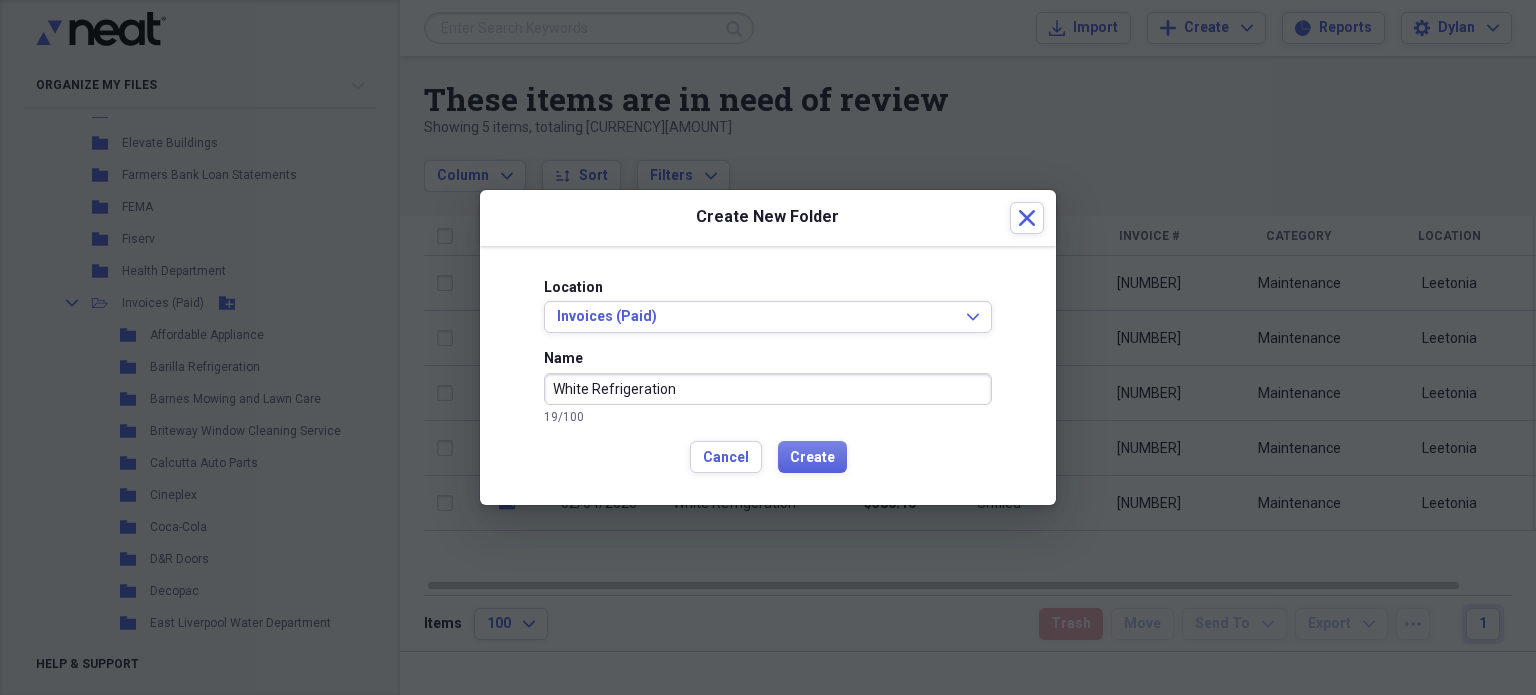 type on "White Refrigeration" 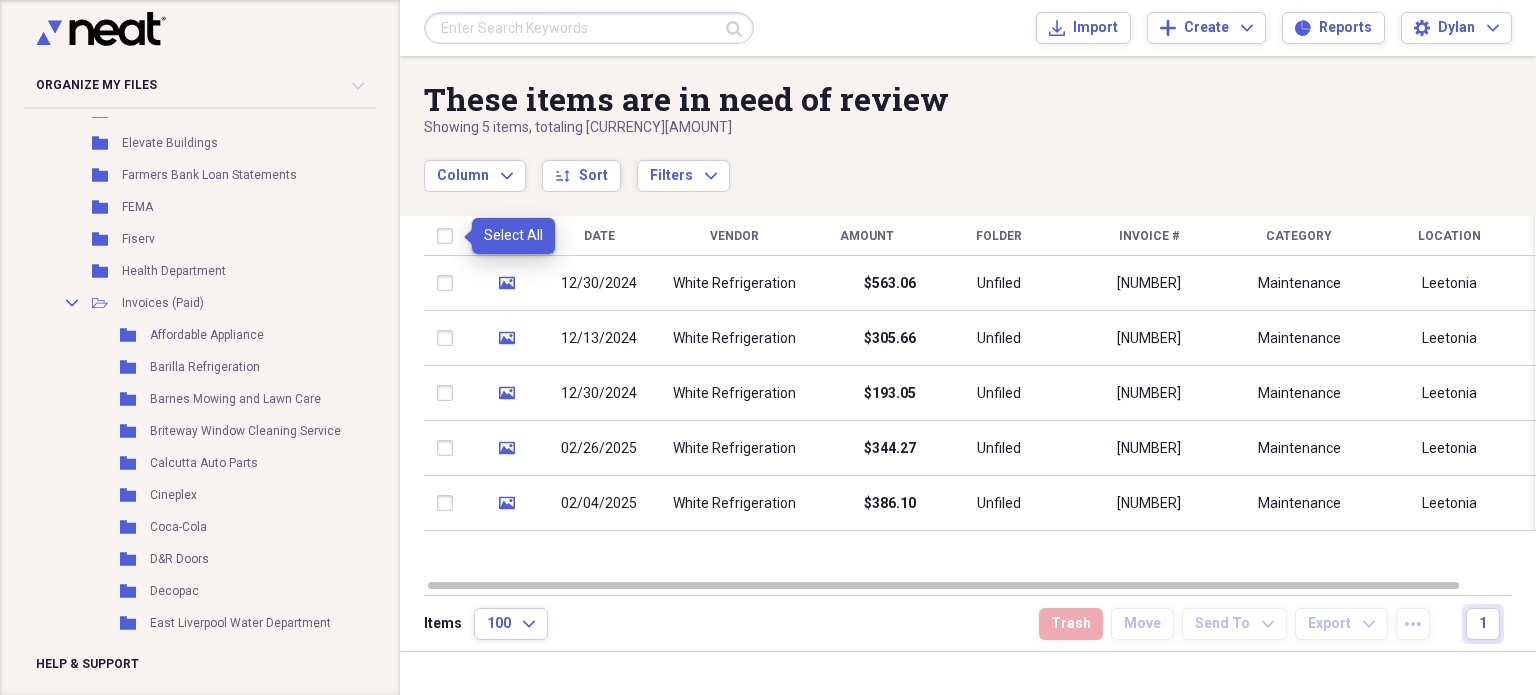 click at bounding box center (449, 236) 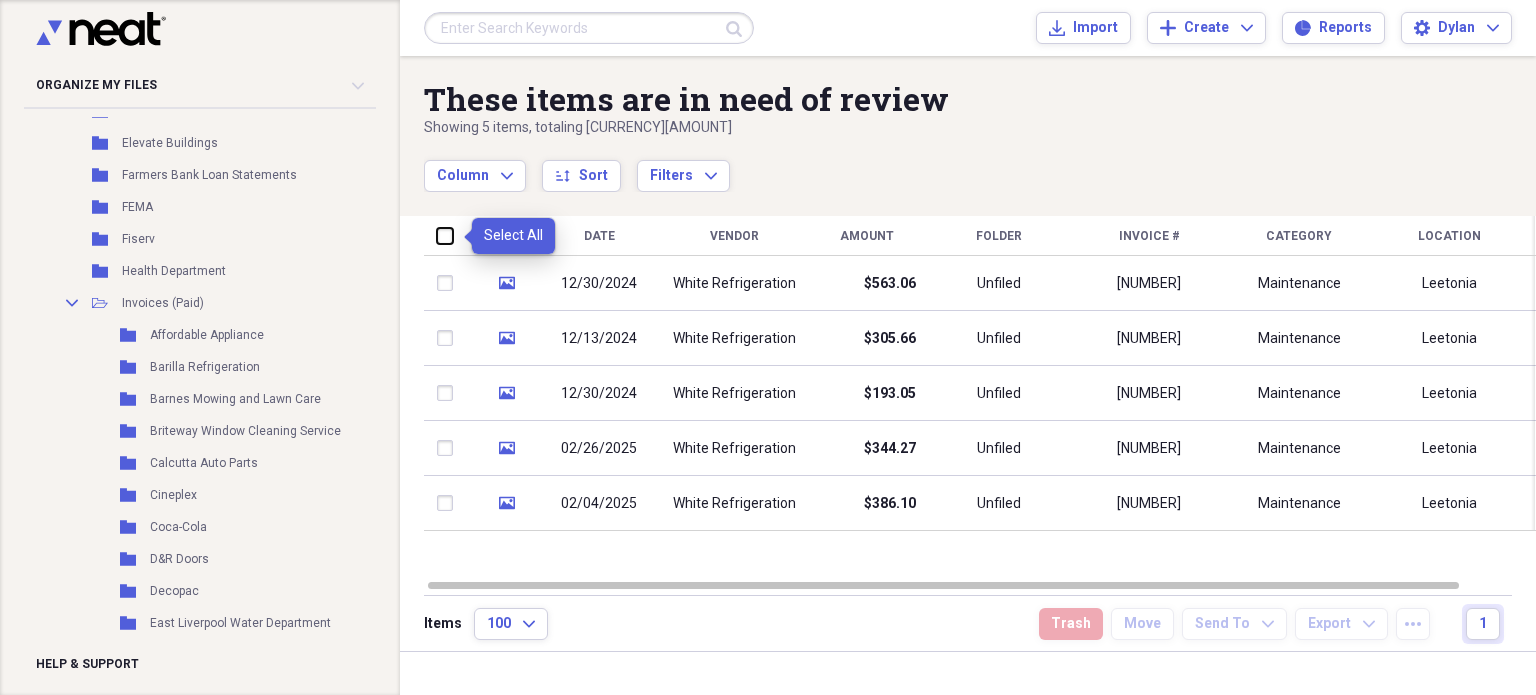 click at bounding box center (437, 235) 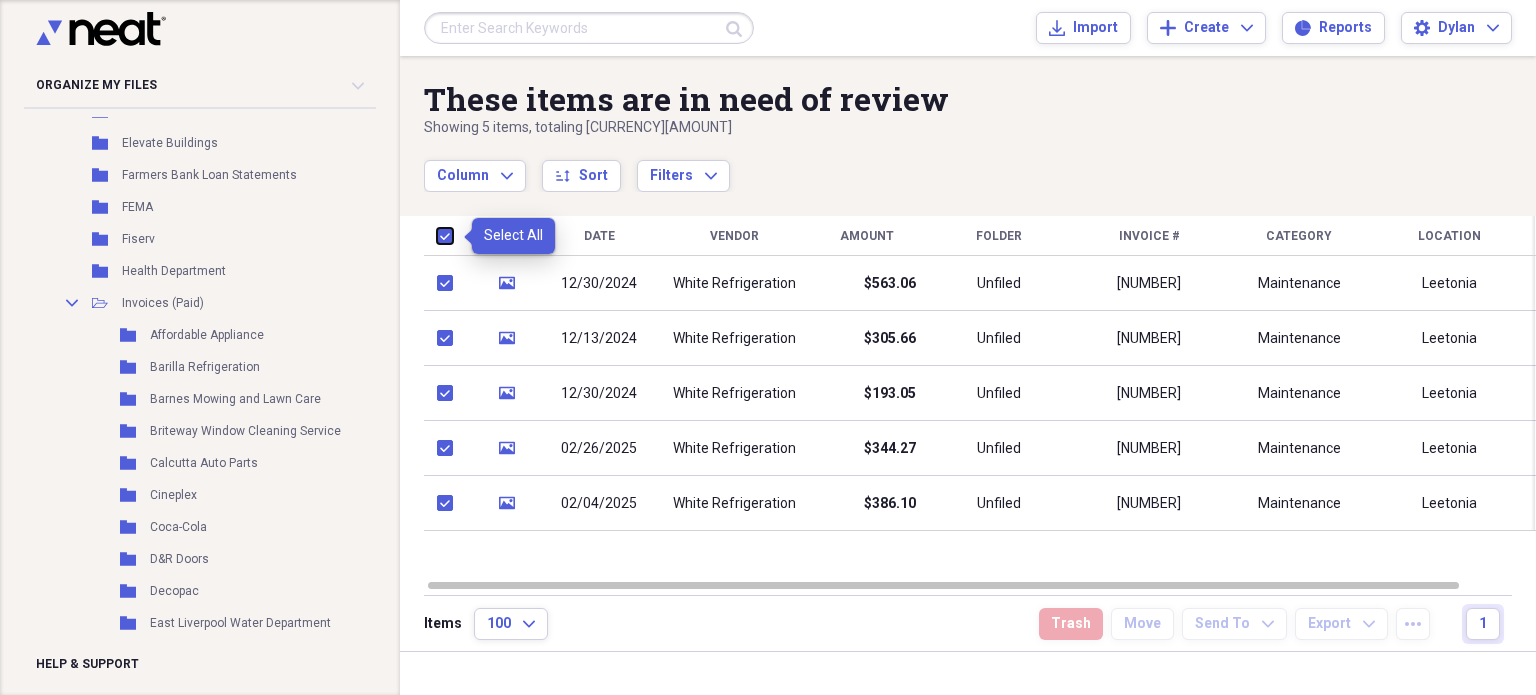 checkbox on "true" 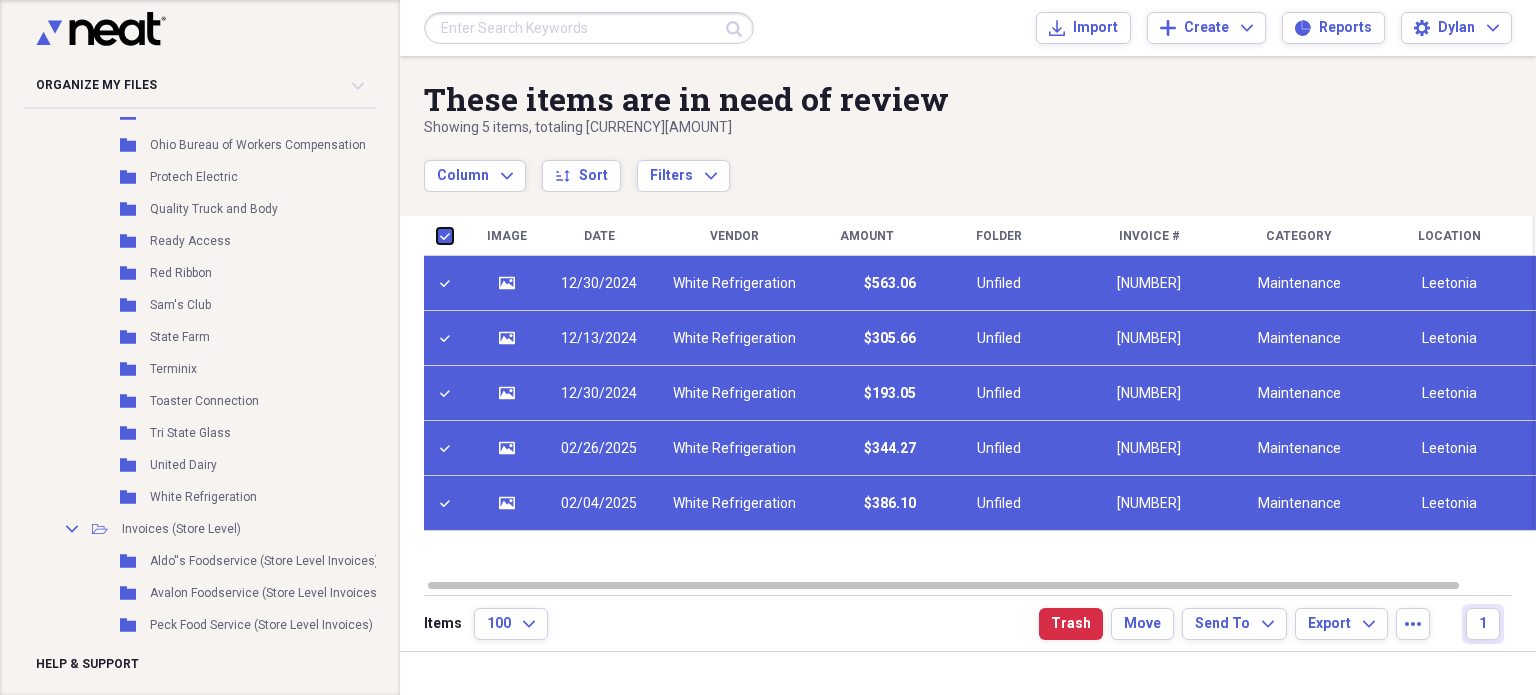 scroll, scrollTop: 5268, scrollLeft: 0, axis: vertical 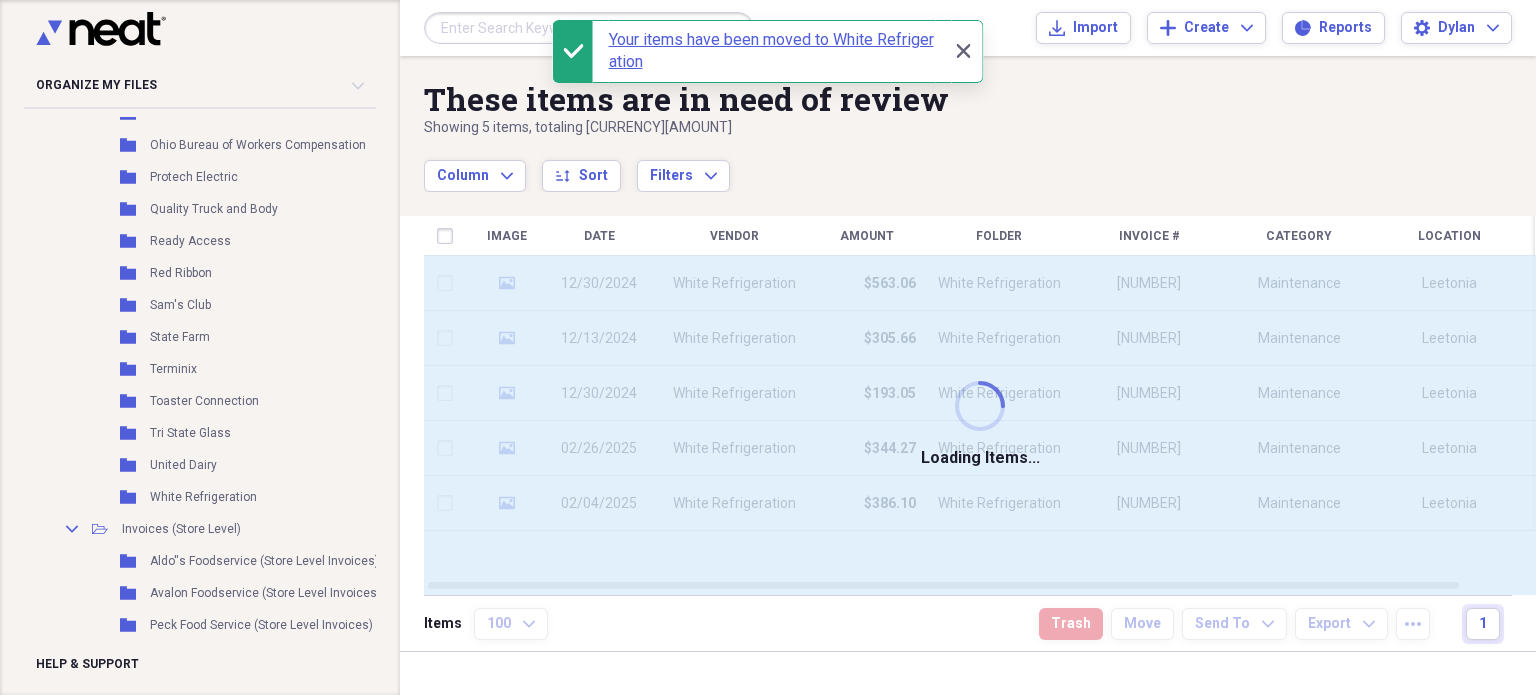 checkbox on "false" 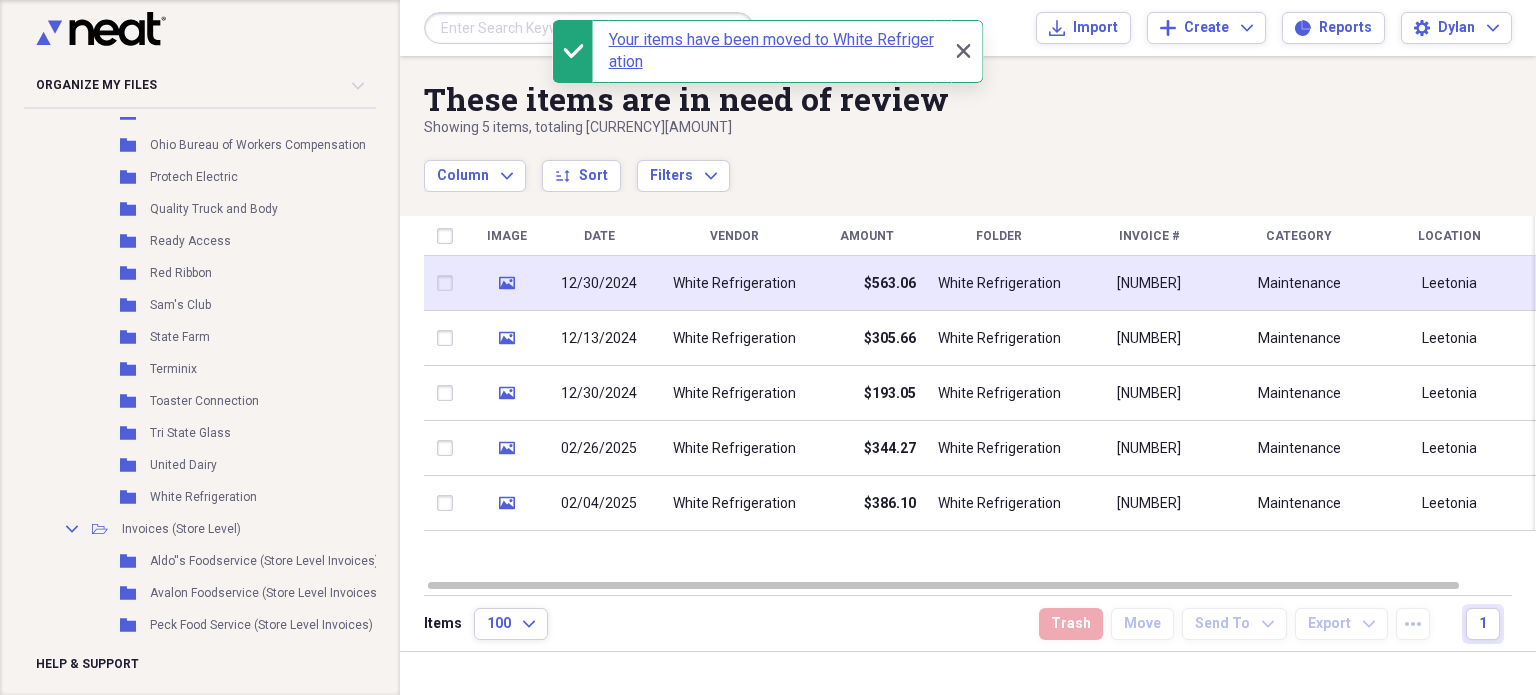 click on "White Refrigeration" at bounding box center (734, 284) 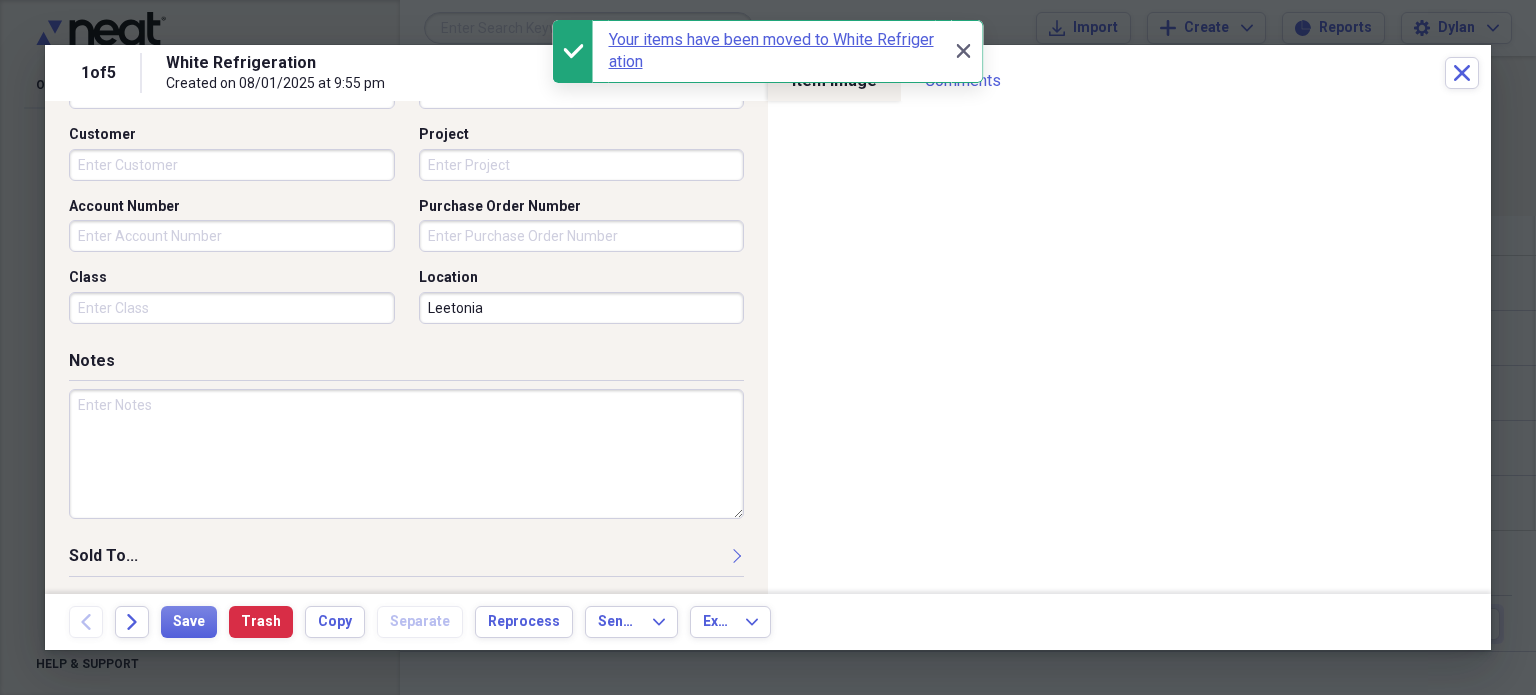 scroll, scrollTop: 697, scrollLeft: 0, axis: vertical 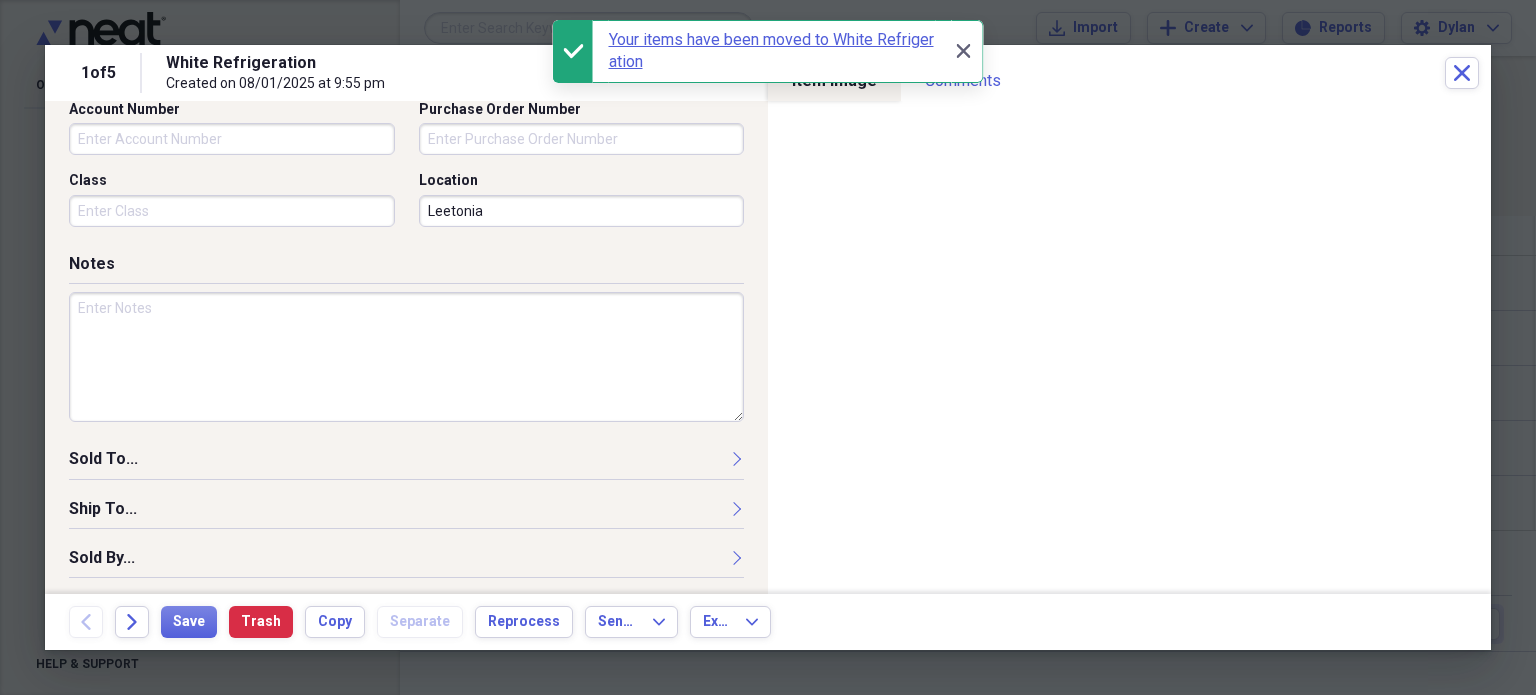 click at bounding box center (406, 357) 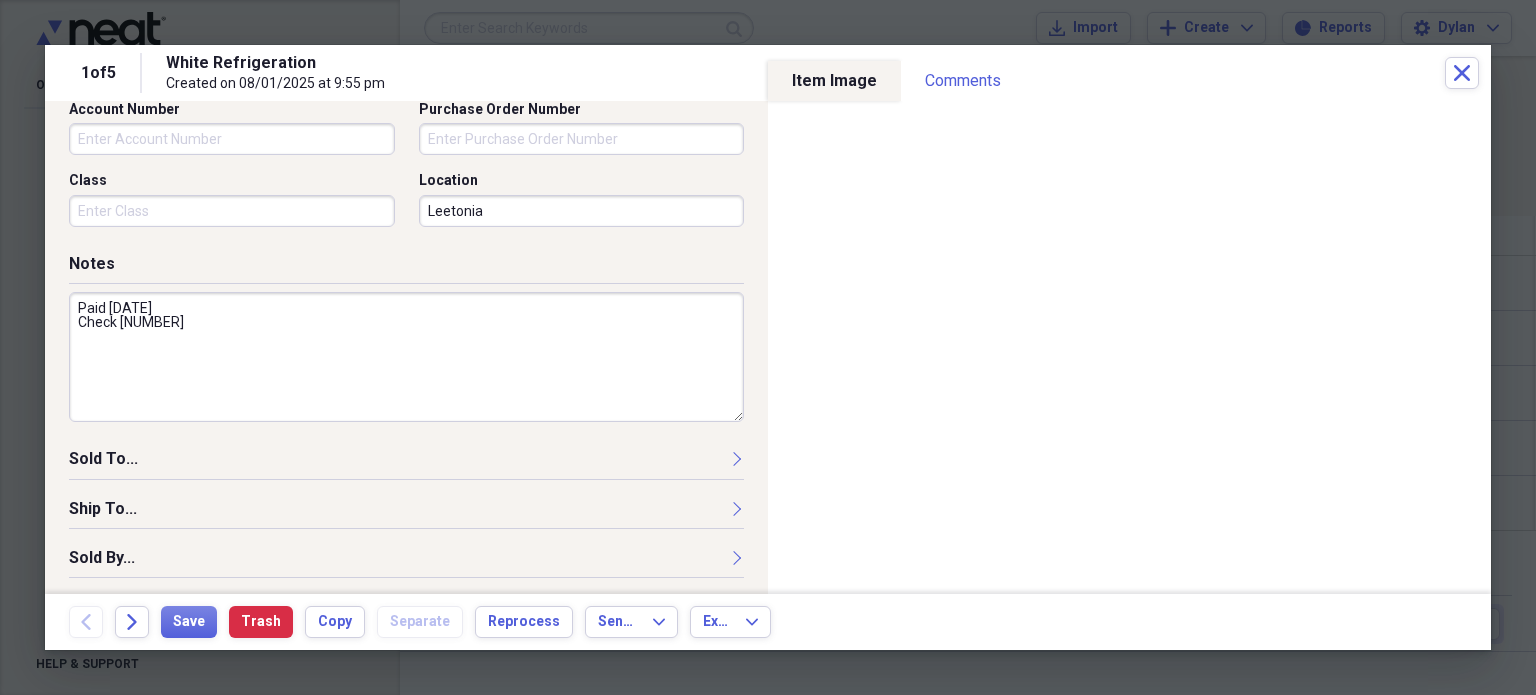 scroll, scrollTop: 562, scrollLeft: 0, axis: vertical 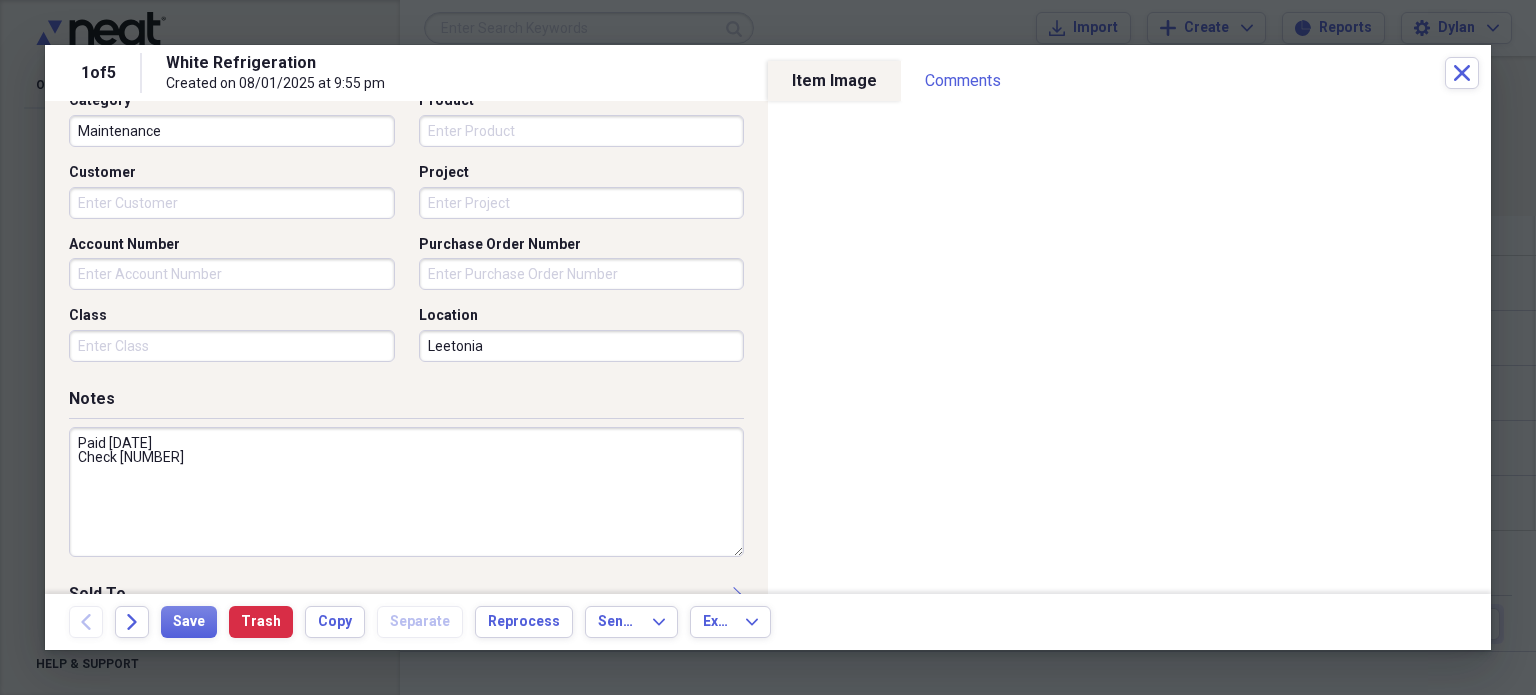 type on "Paid 1-7-25
Check 13729" 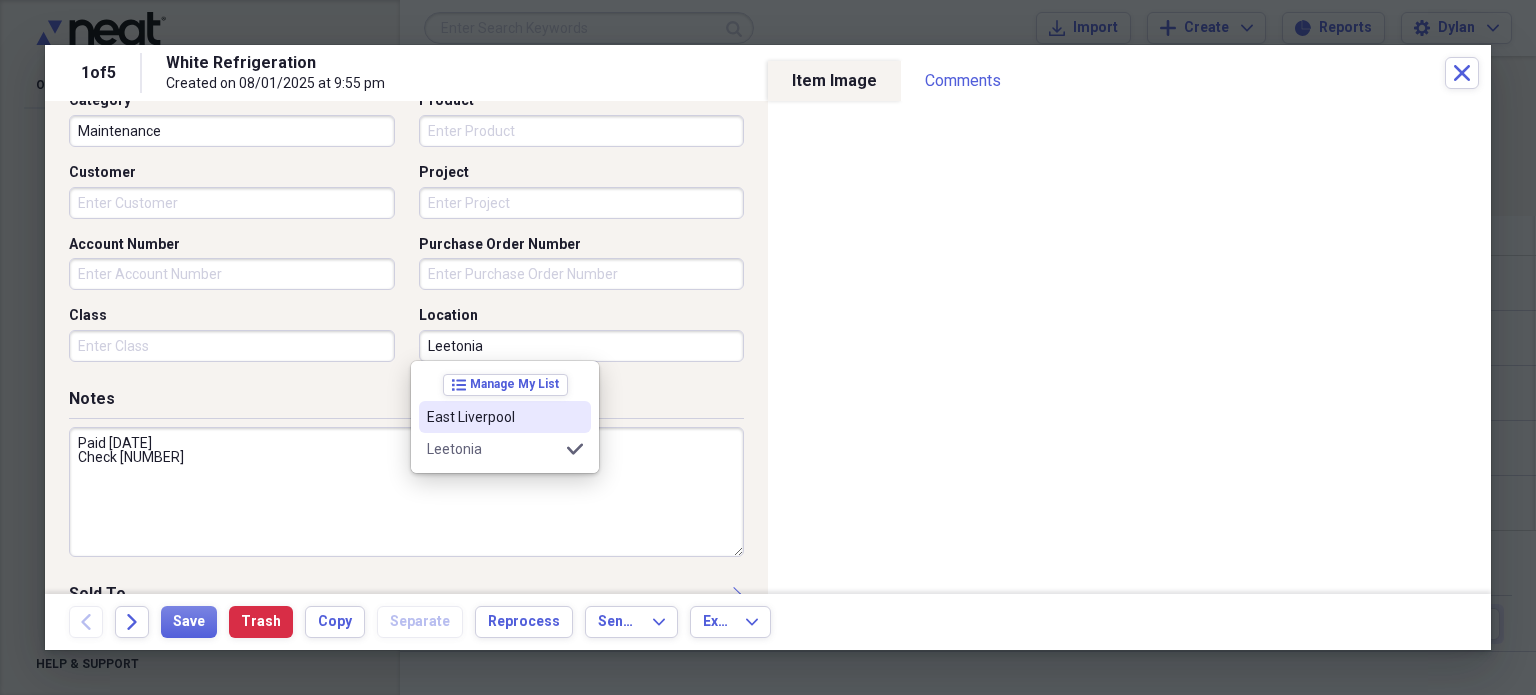 click on "East Liverpool" at bounding box center (493, 417) 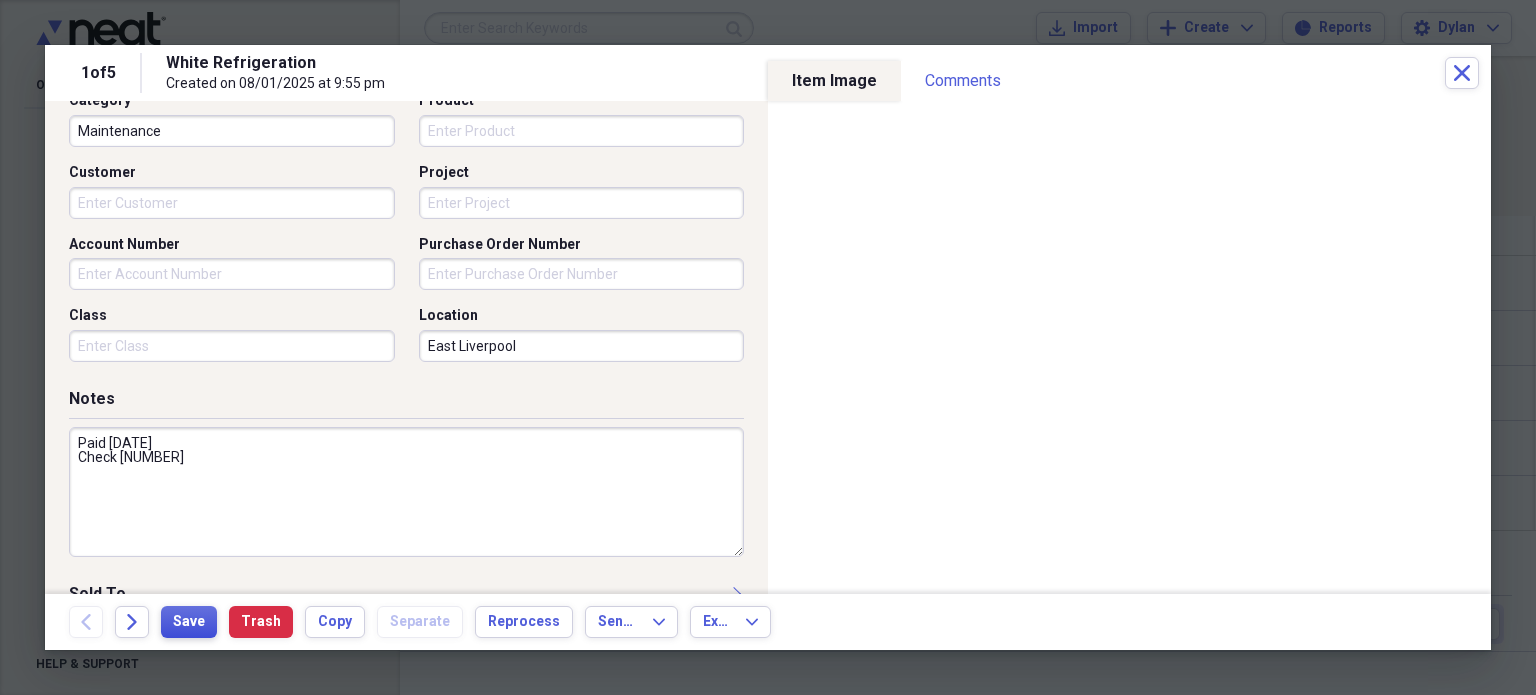 click on "Save" at bounding box center (189, 622) 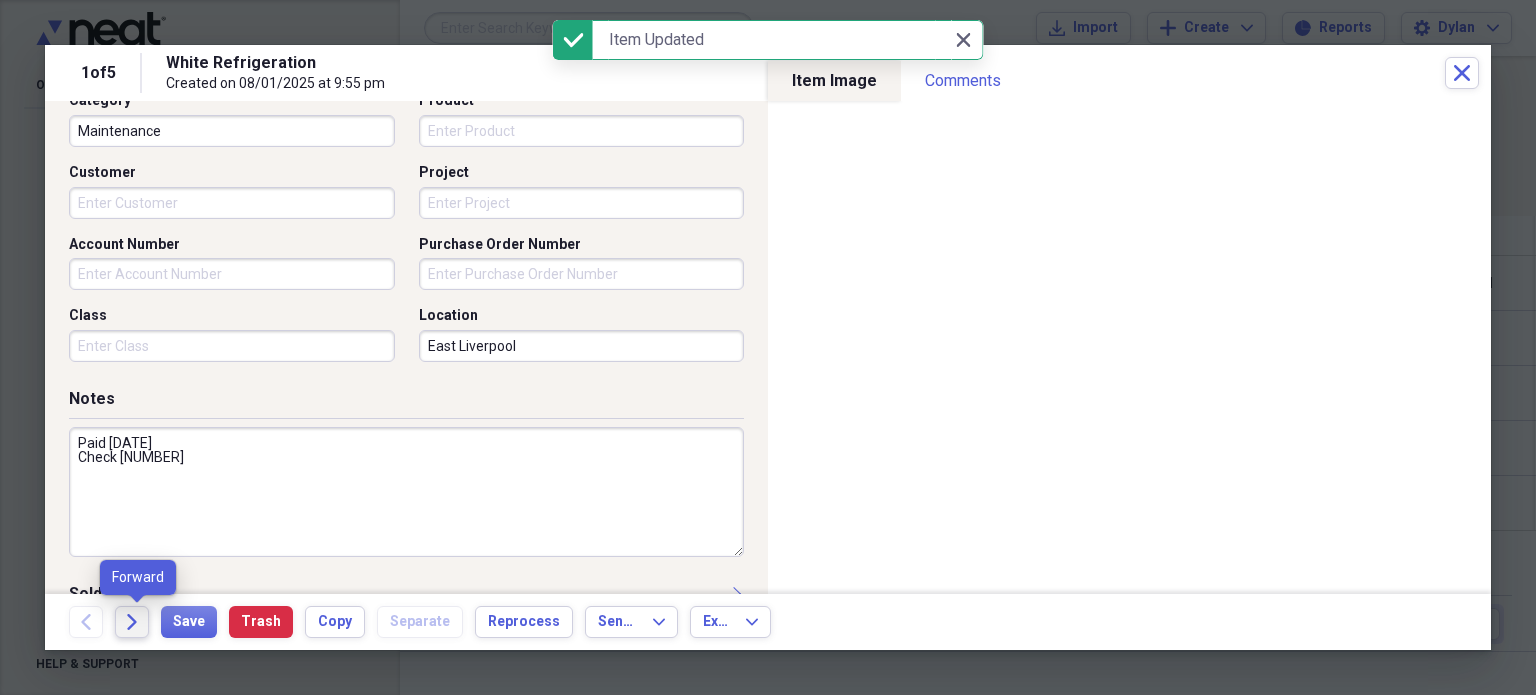 click on "Forward" at bounding box center (132, 622) 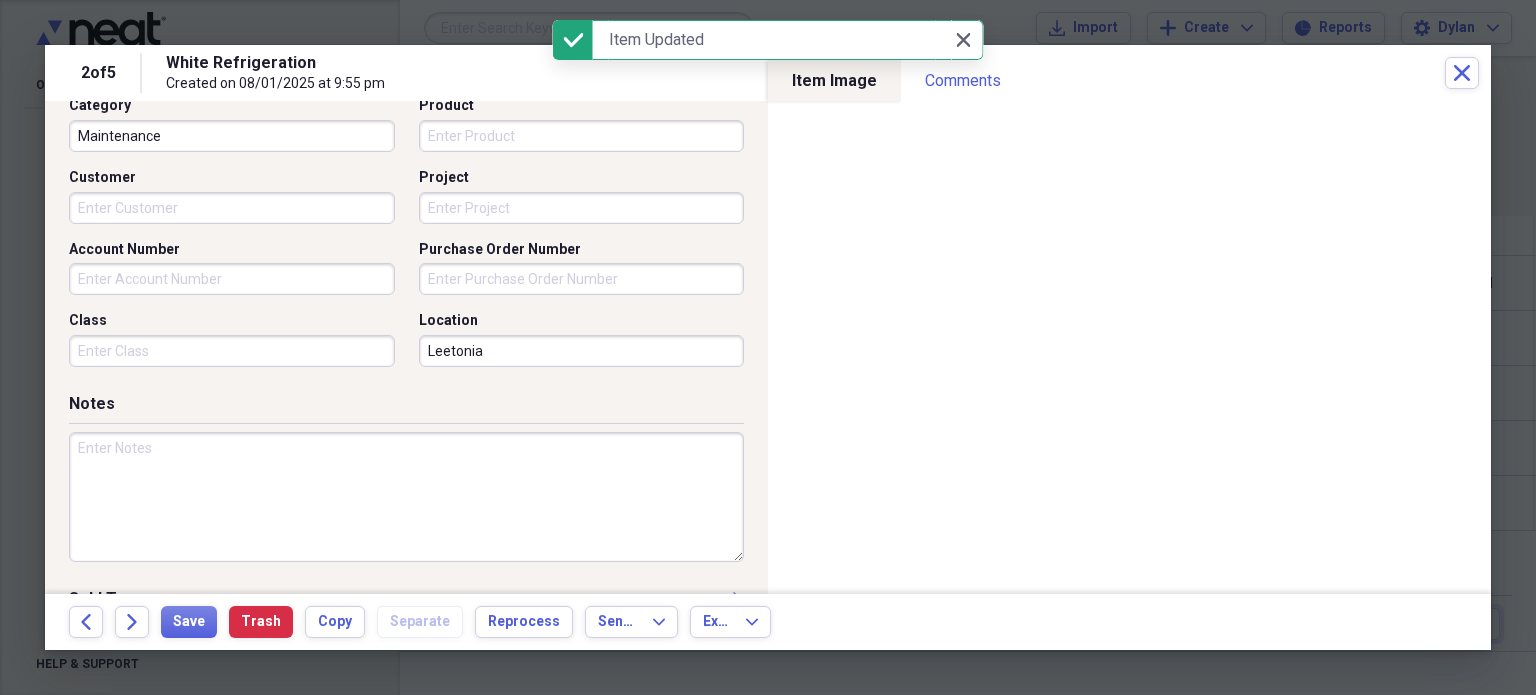 scroll, scrollTop: 541, scrollLeft: 0, axis: vertical 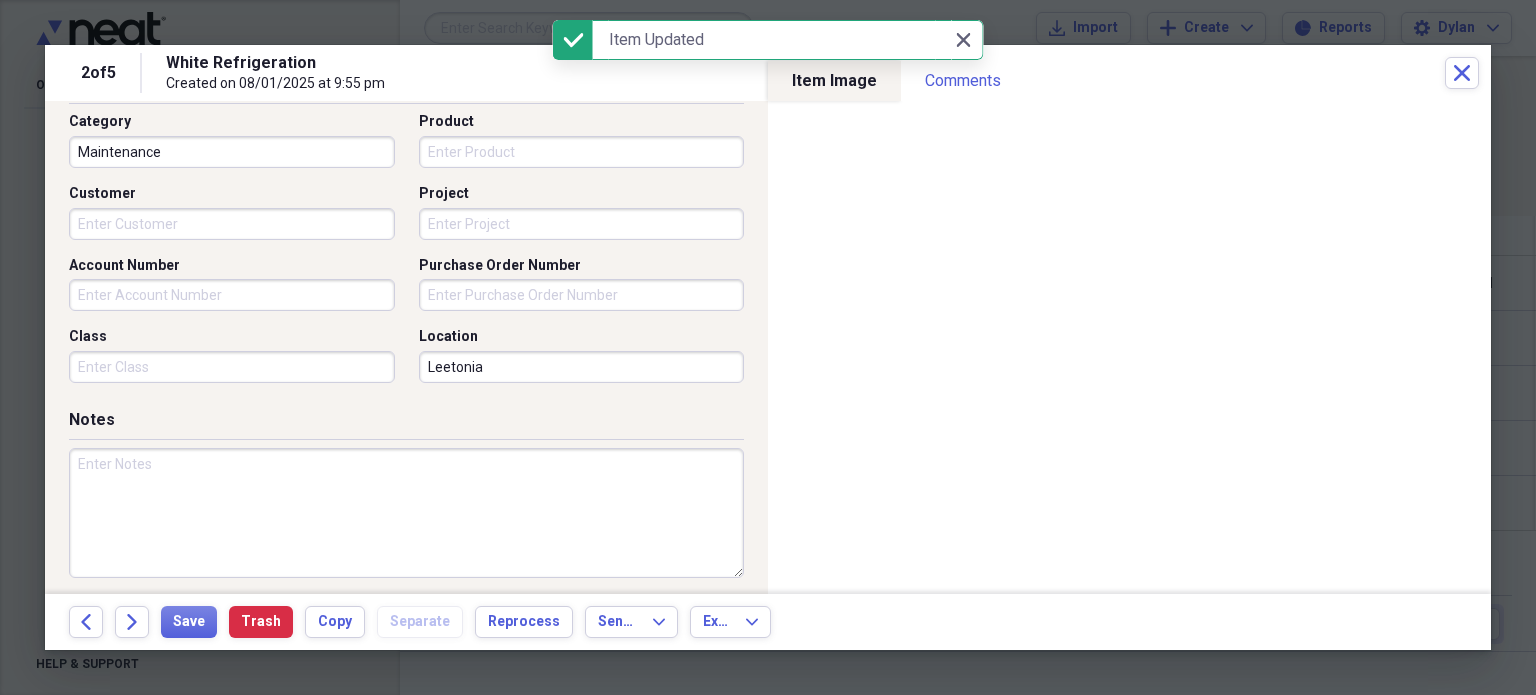 click at bounding box center [406, 513] 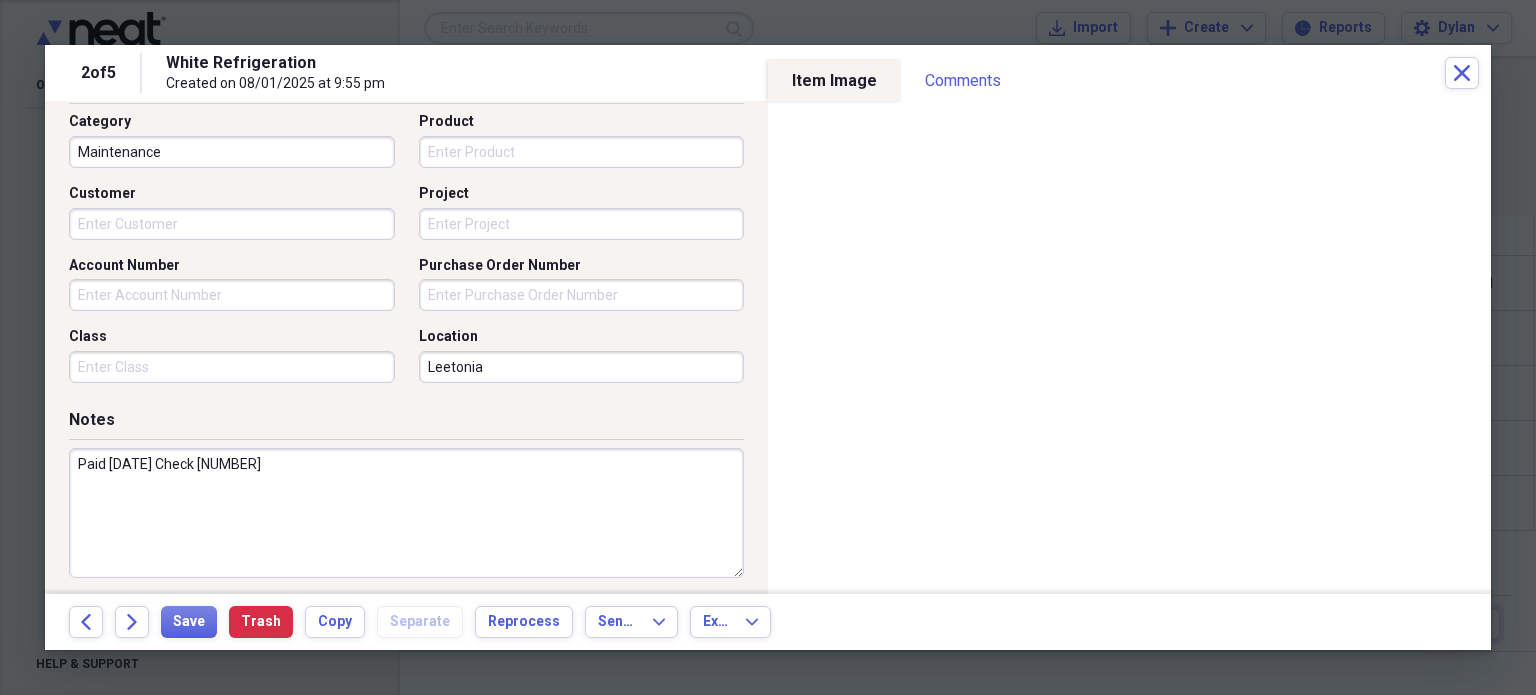 click on "Paid 1-7-25 Check 13739" at bounding box center (406, 513) 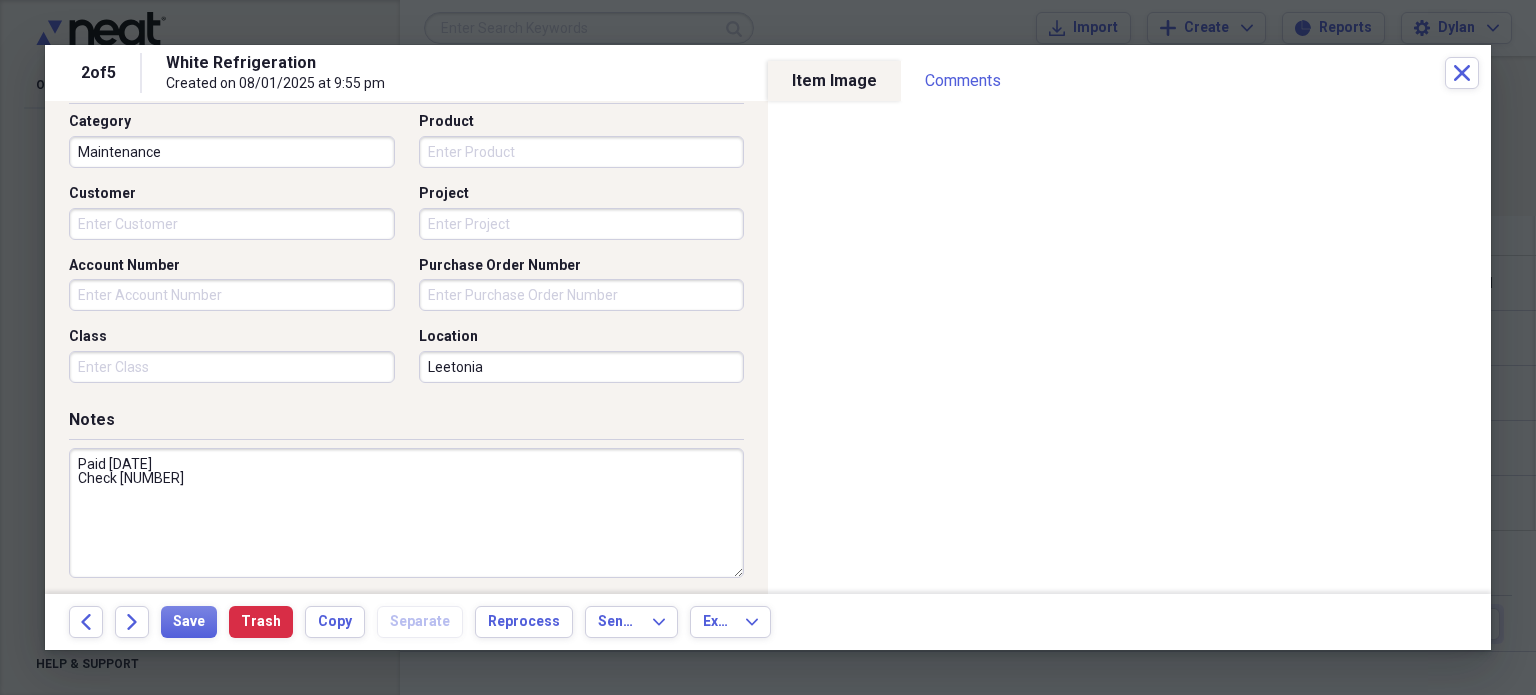 type on "Paid 1-7-25
Check 13739" 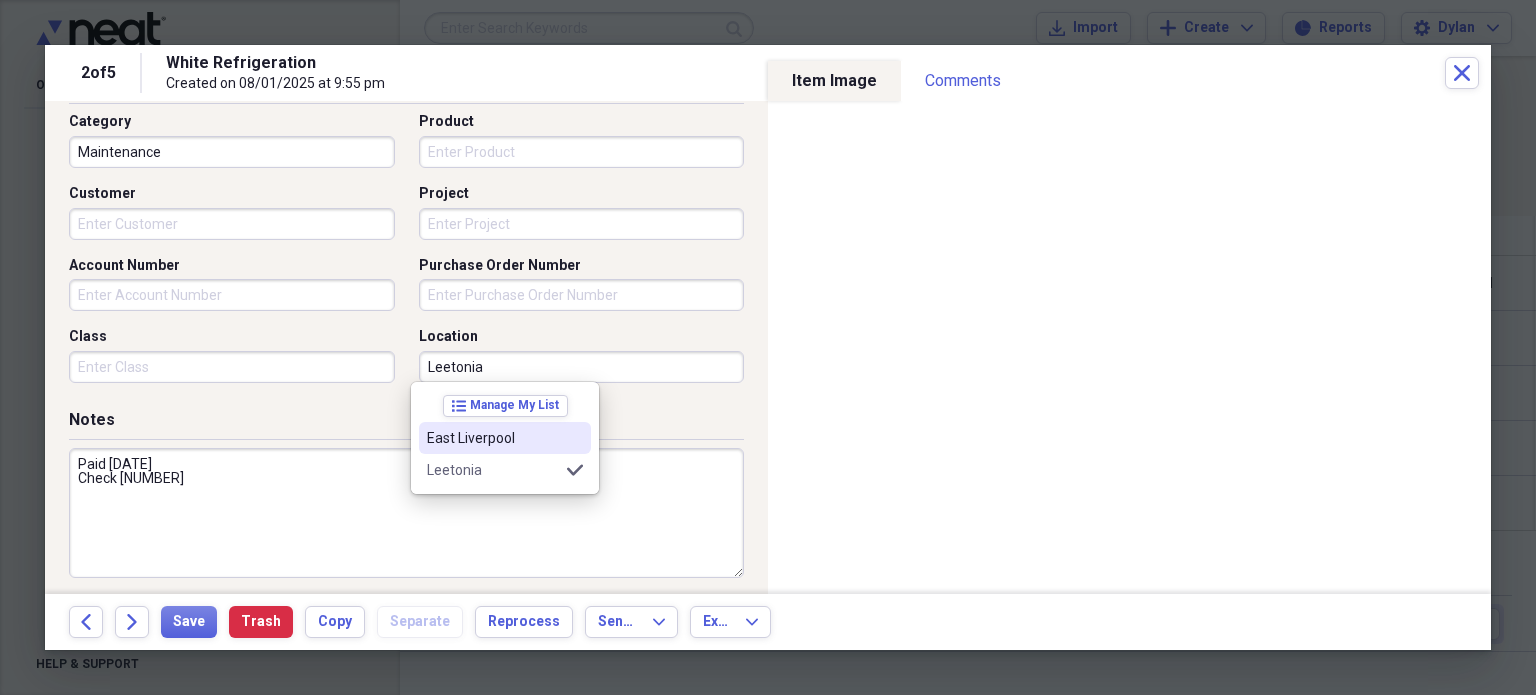 click on "East Liverpool" at bounding box center (505, 438) 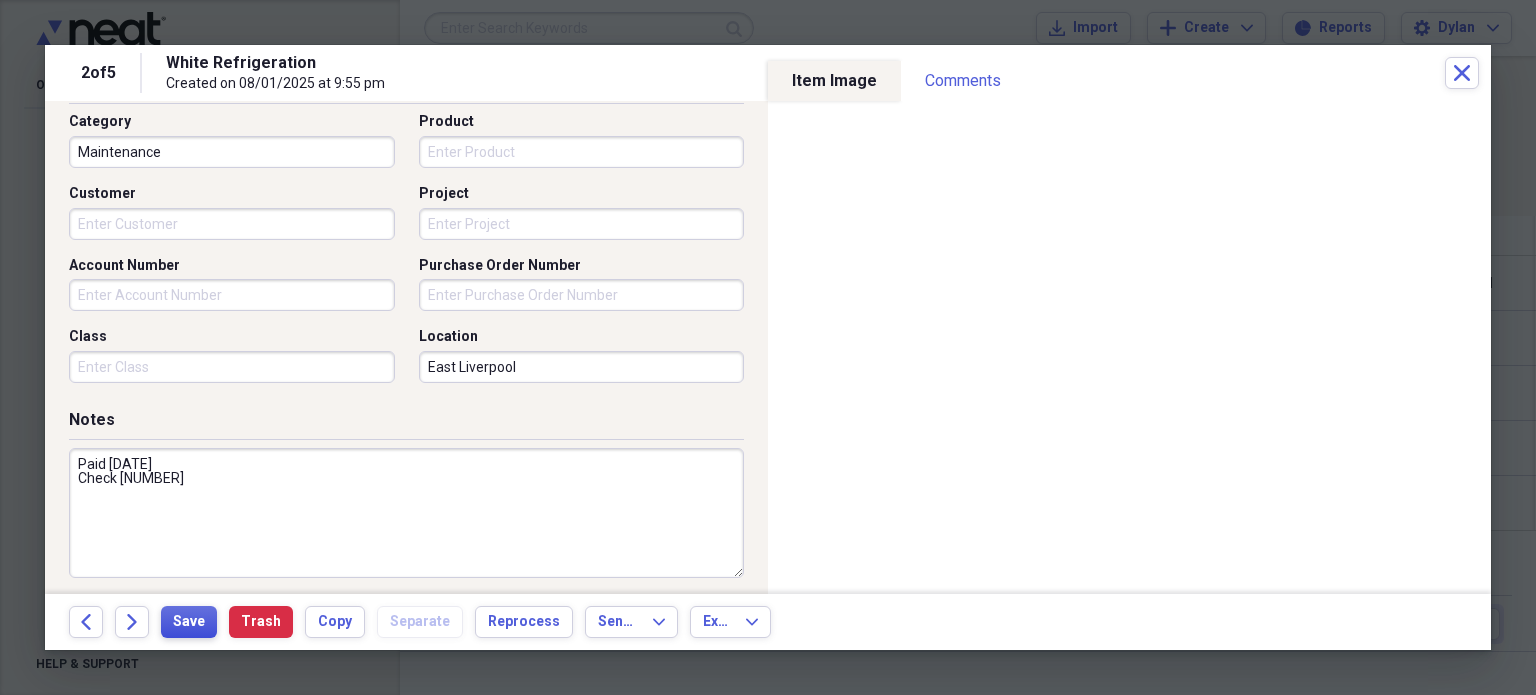 click on "Save" at bounding box center (189, 622) 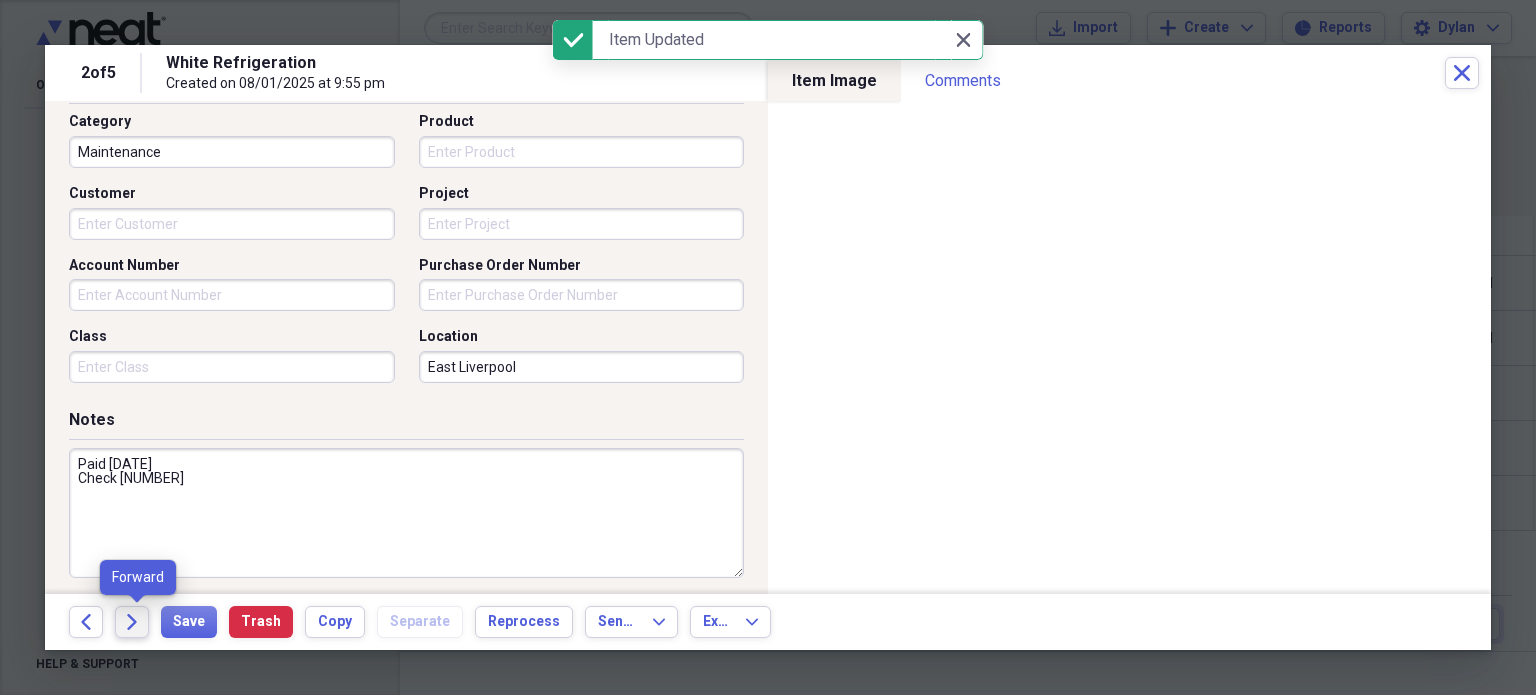 click on "Forward" at bounding box center (132, 622) 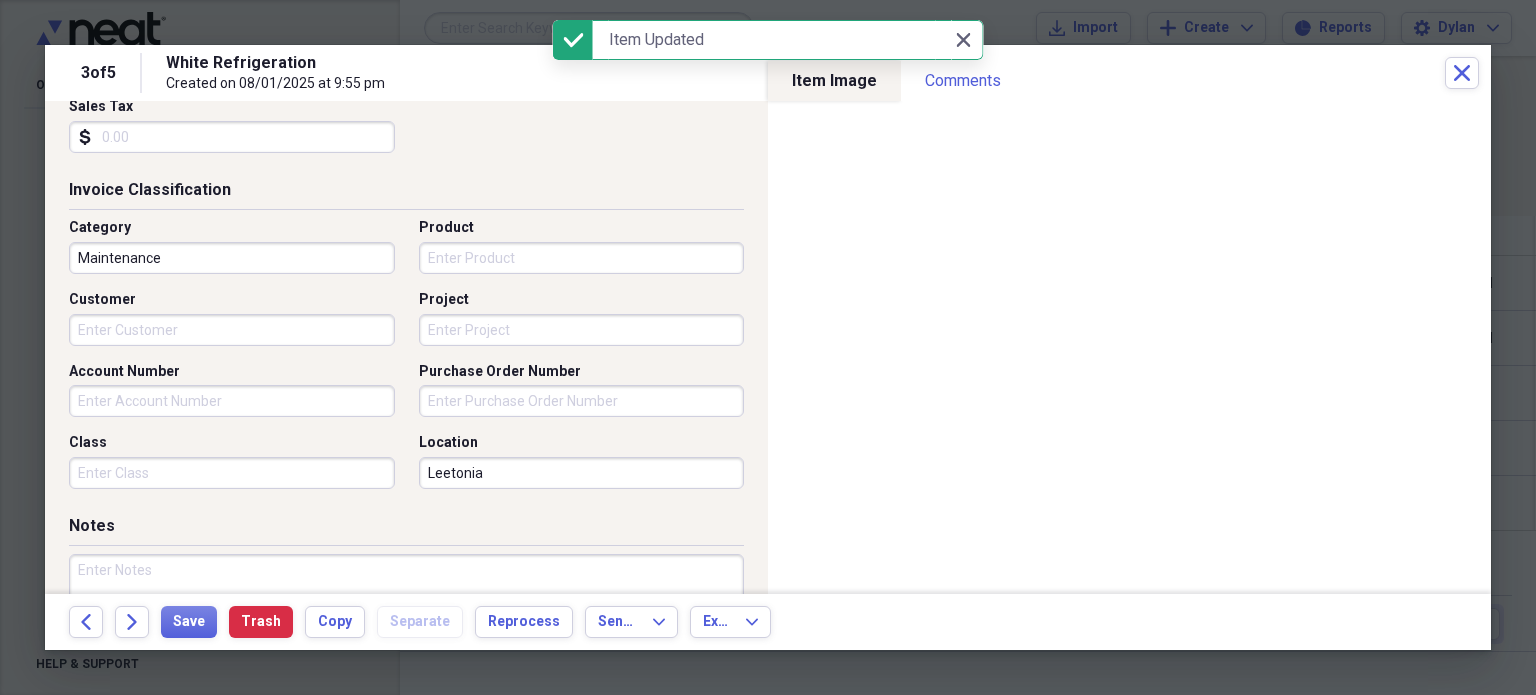 scroll, scrollTop: 551, scrollLeft: 0, axis: vertical 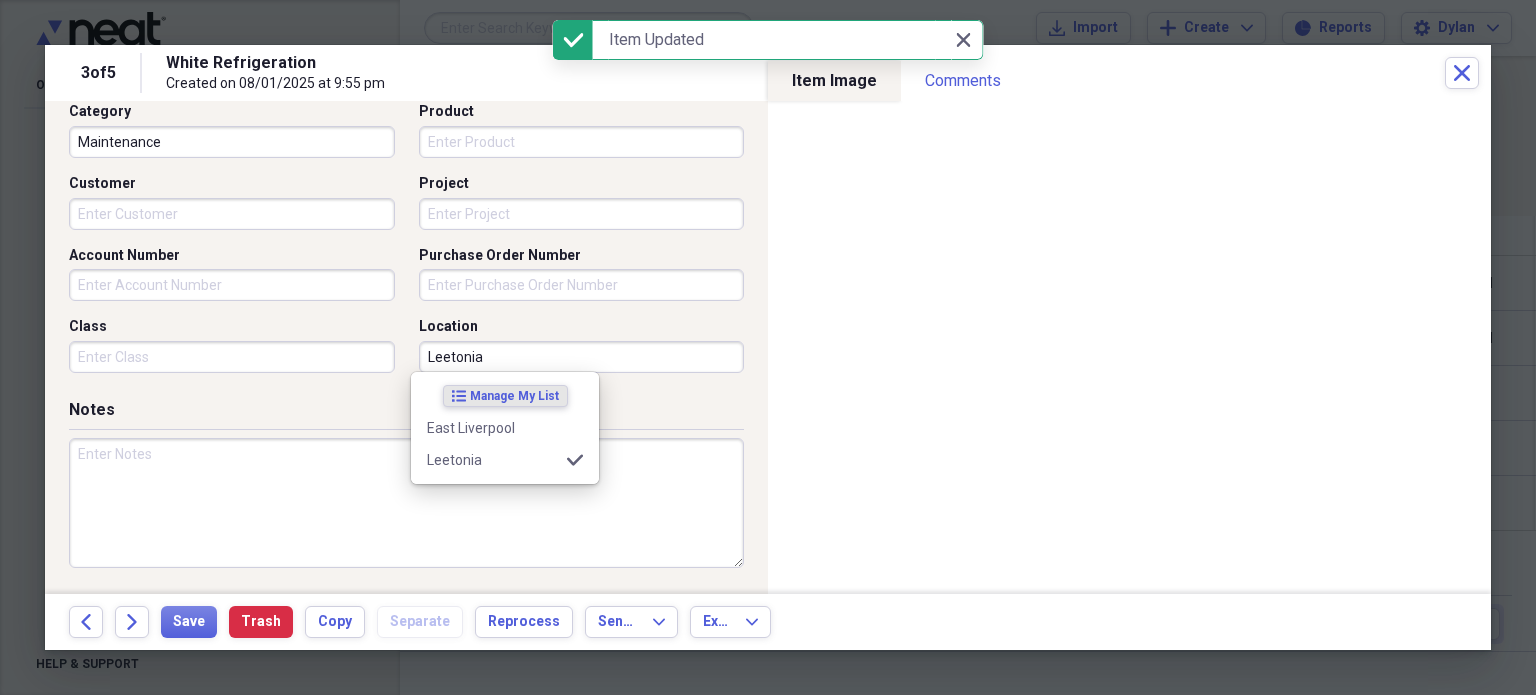 click on "Leetonia" at bounding box center (582, 357) 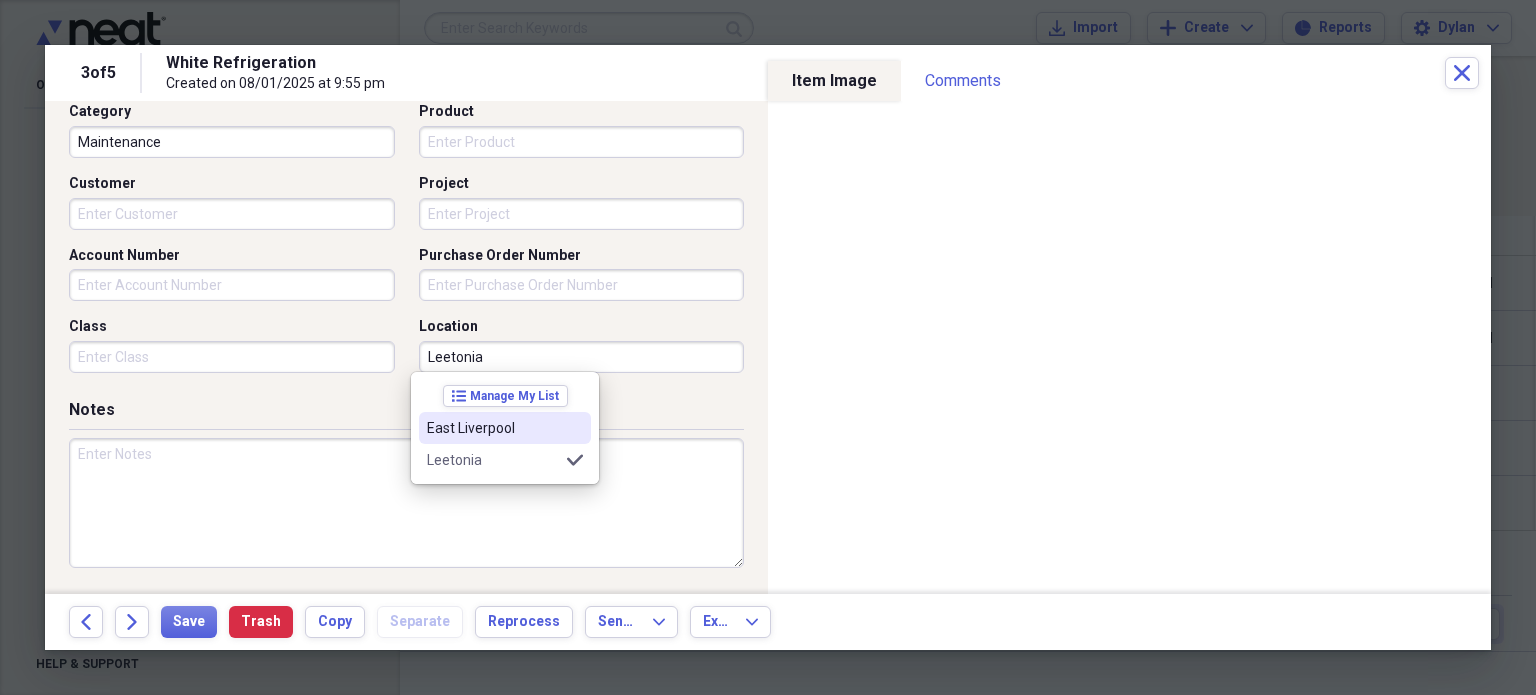 click on "East Liverpool" at bounding box center [493, 428] 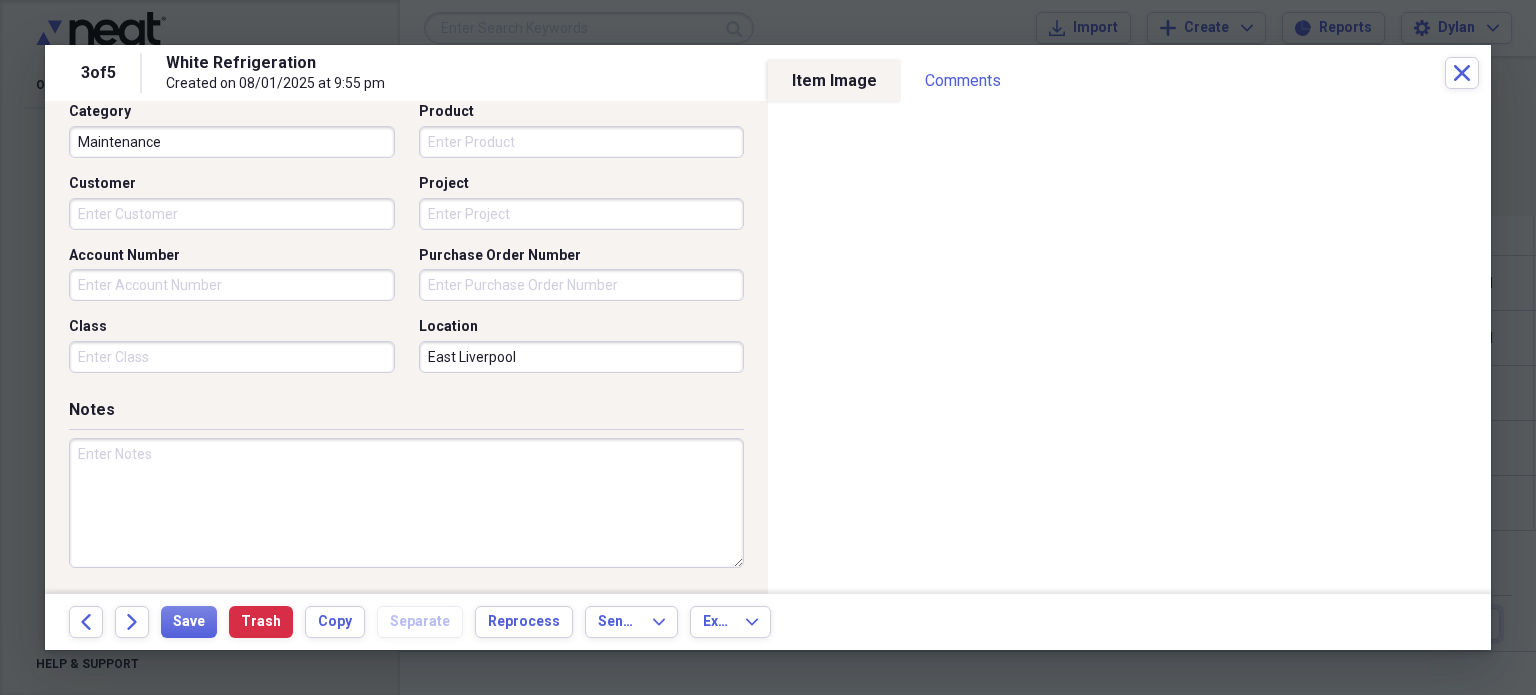click at bounding box center (406, 503) 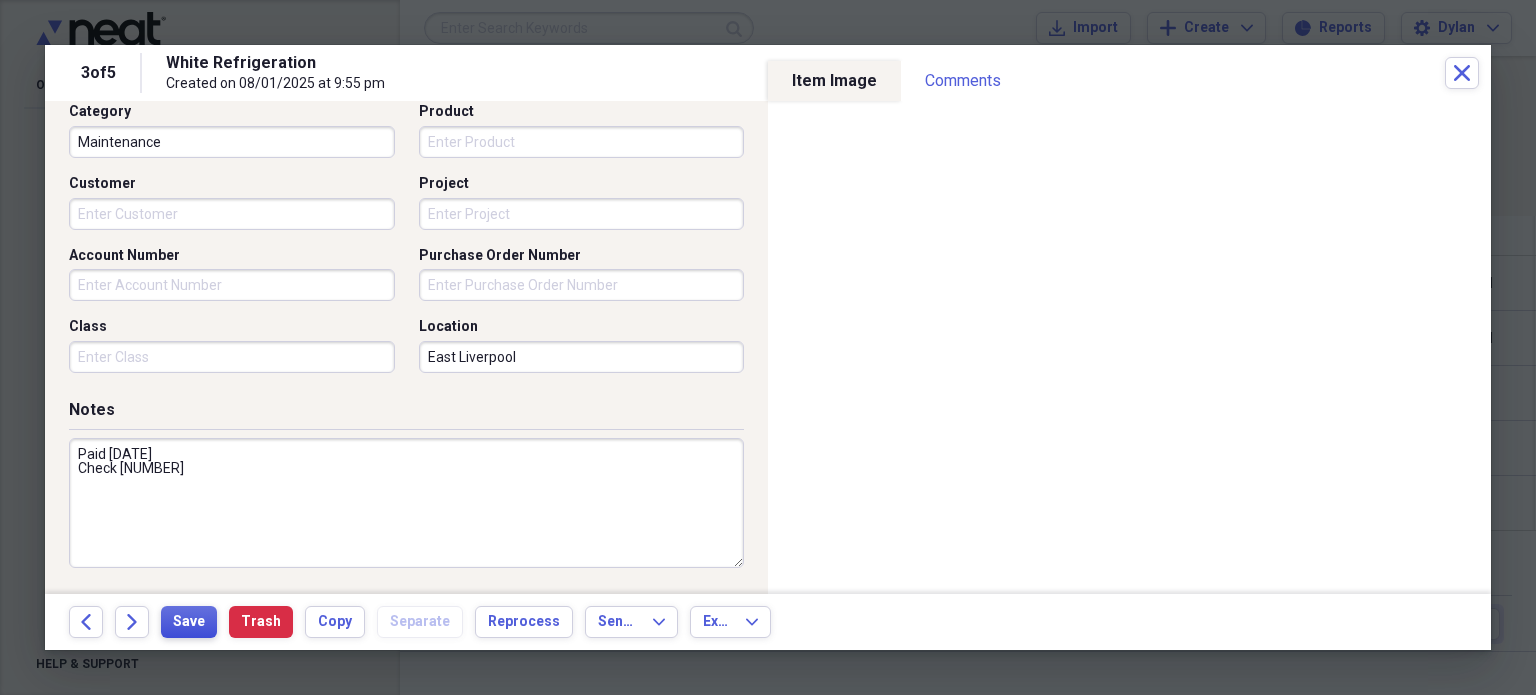 type on "Paid 1-20-25
Check 13751" 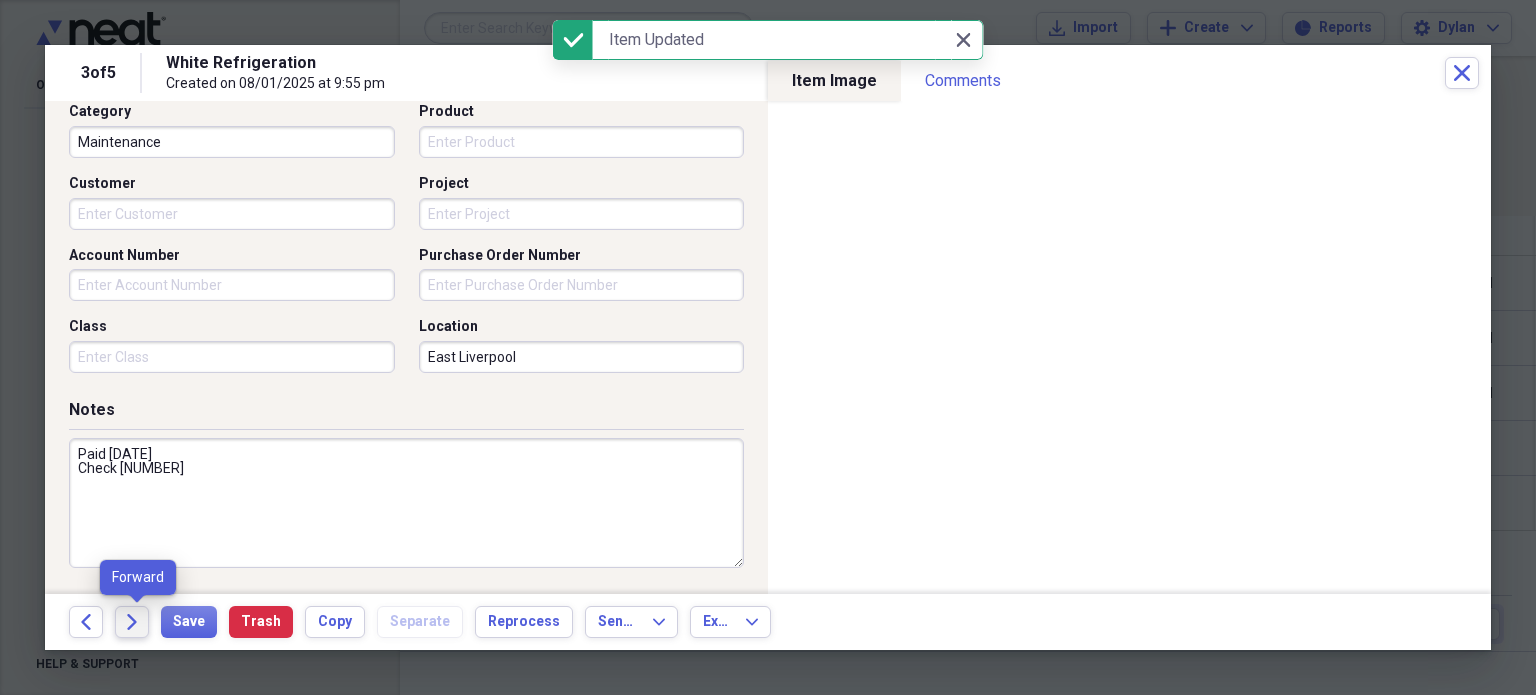 click on "Forward" 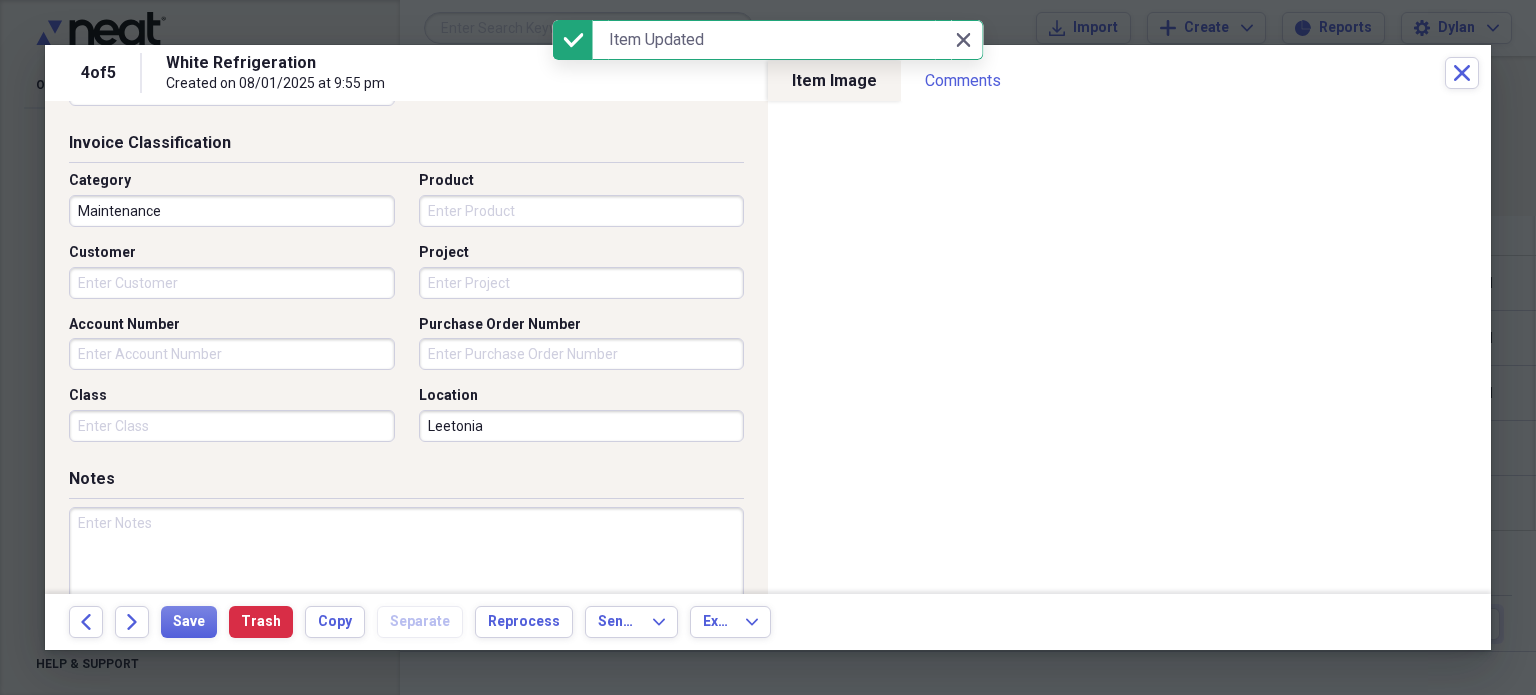 scroll, scrollTop: 697, scrollLeft: 0, axis: vertical 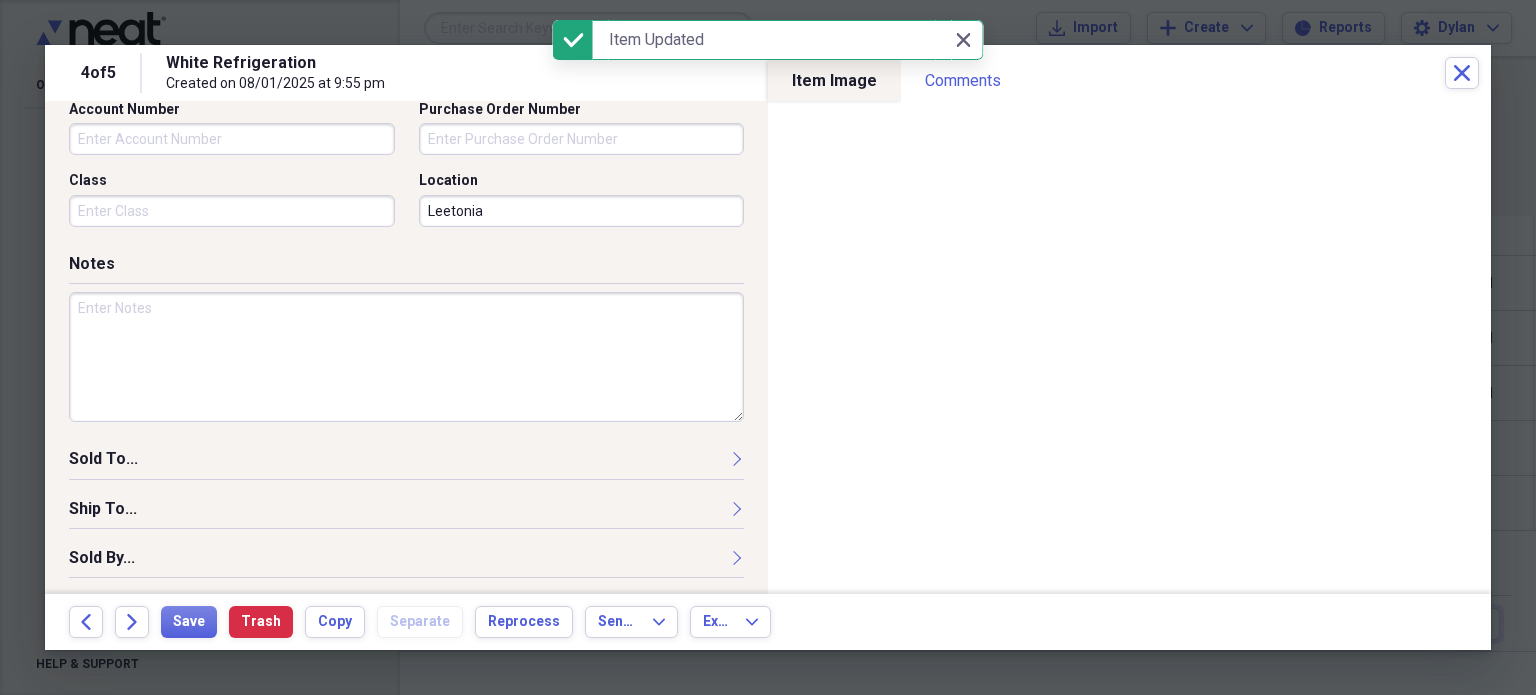 click on "Leetonia" at bounding box center [582, 211] 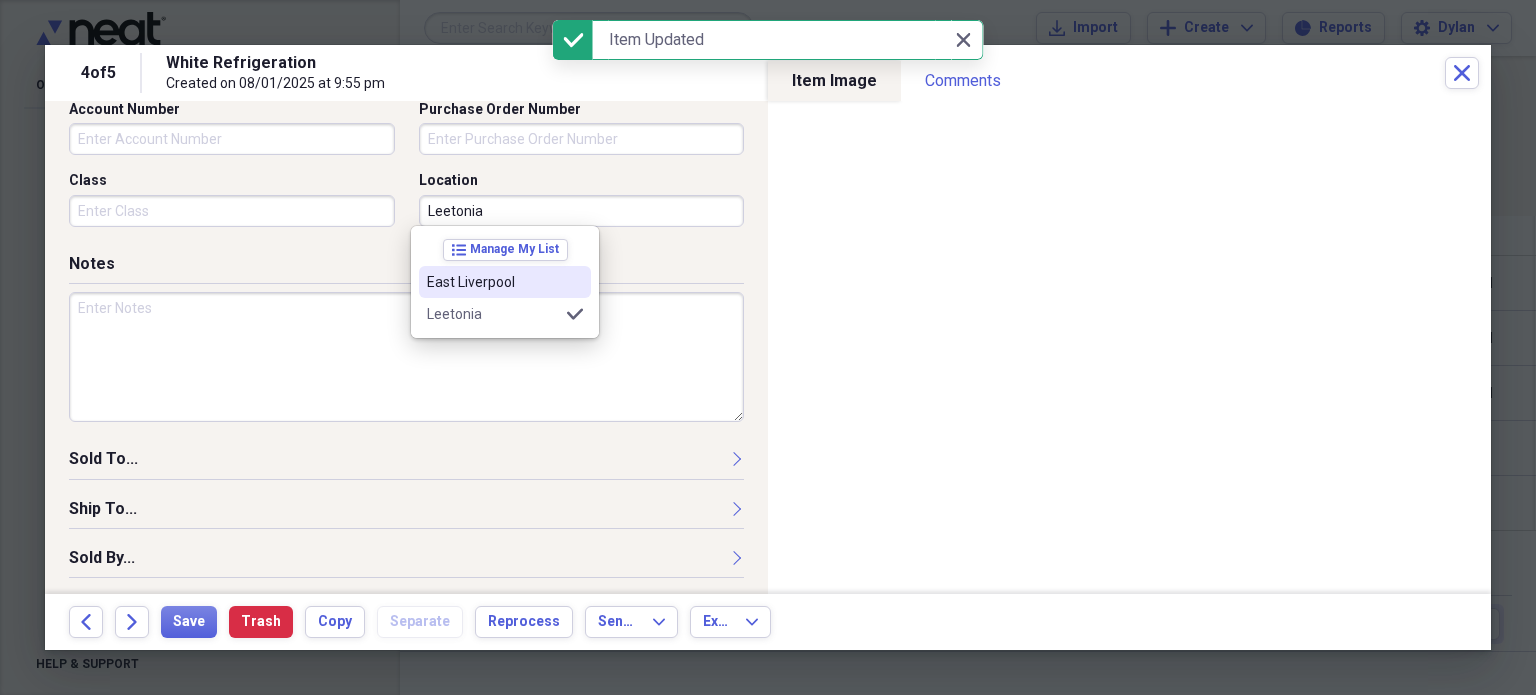 click at bounding box center (406, 357) 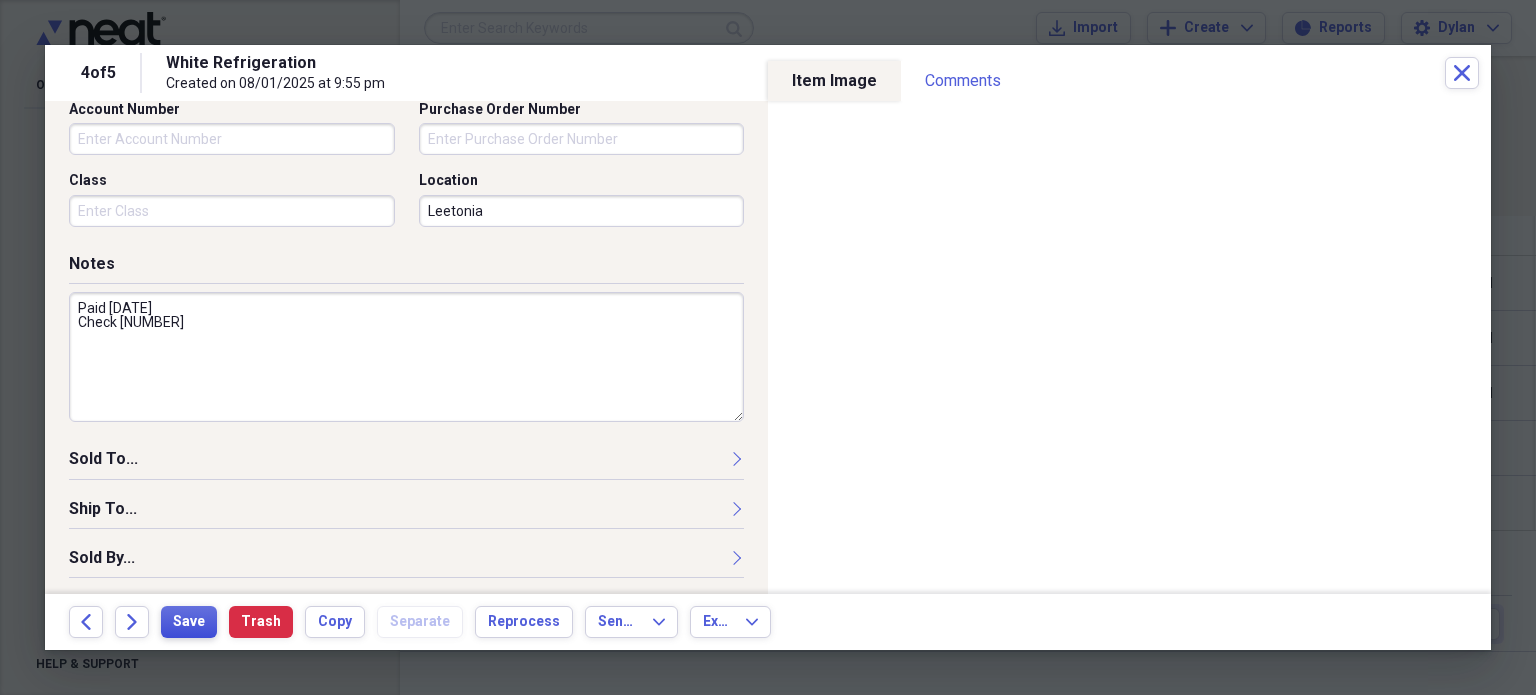 type on "Paid 3-24-25
Check 413" 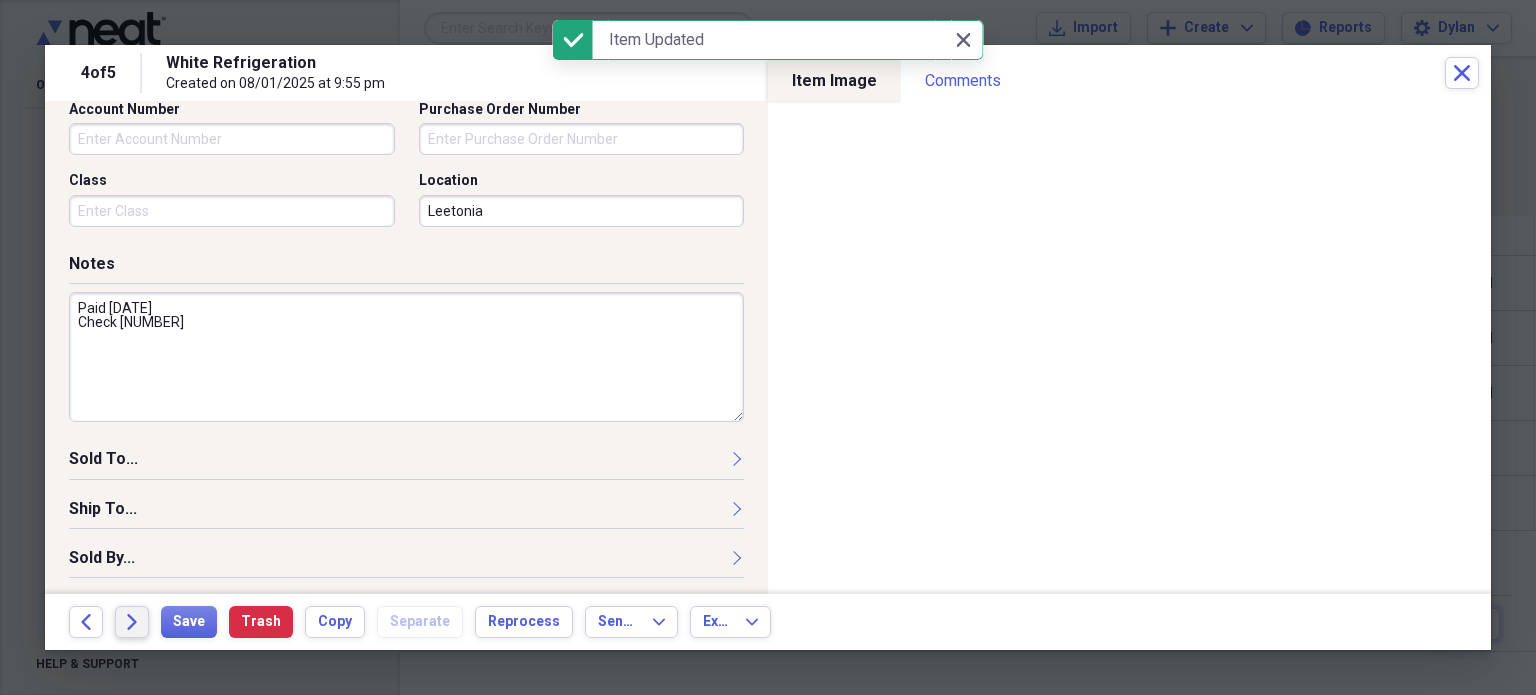 click on "Forward" at bounding box center (132, 622) 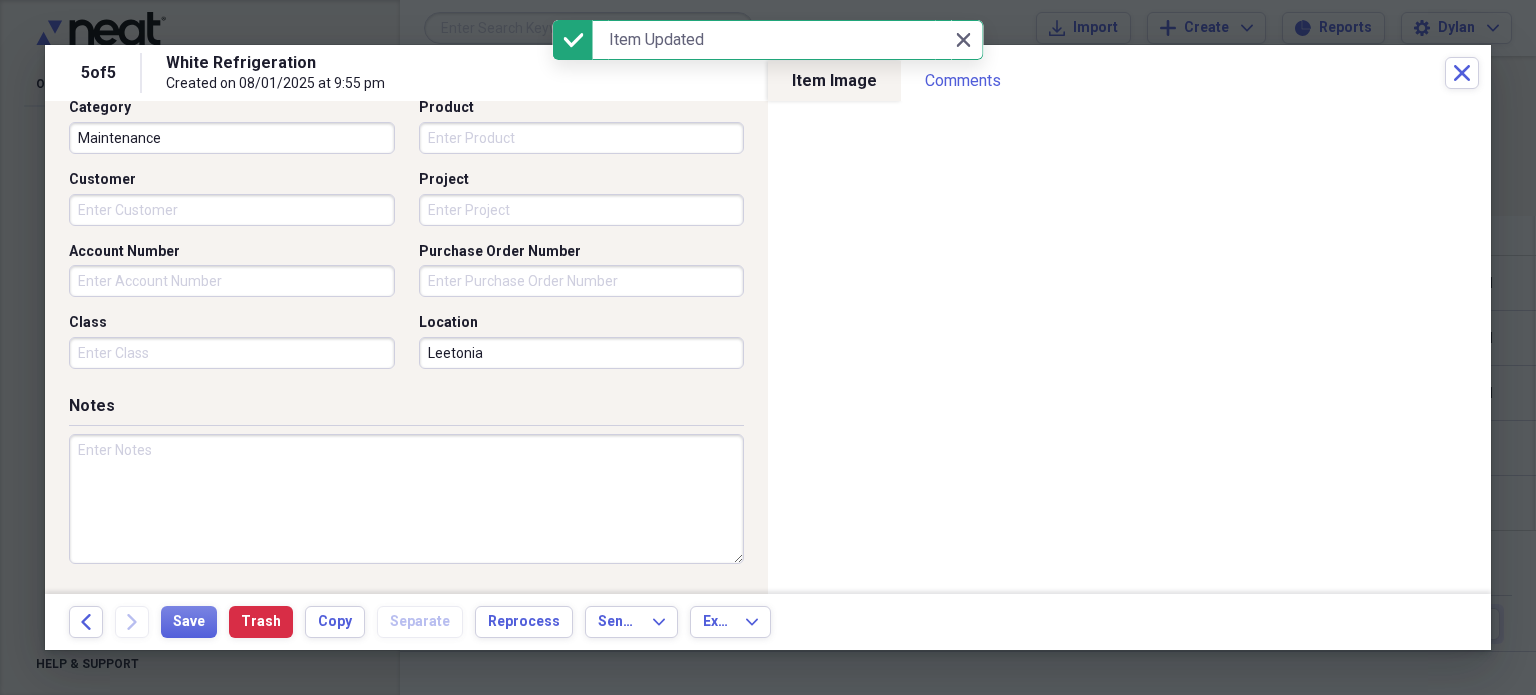 scroll, scrollTop: 697, scrollLeft: 0, axis: vertical 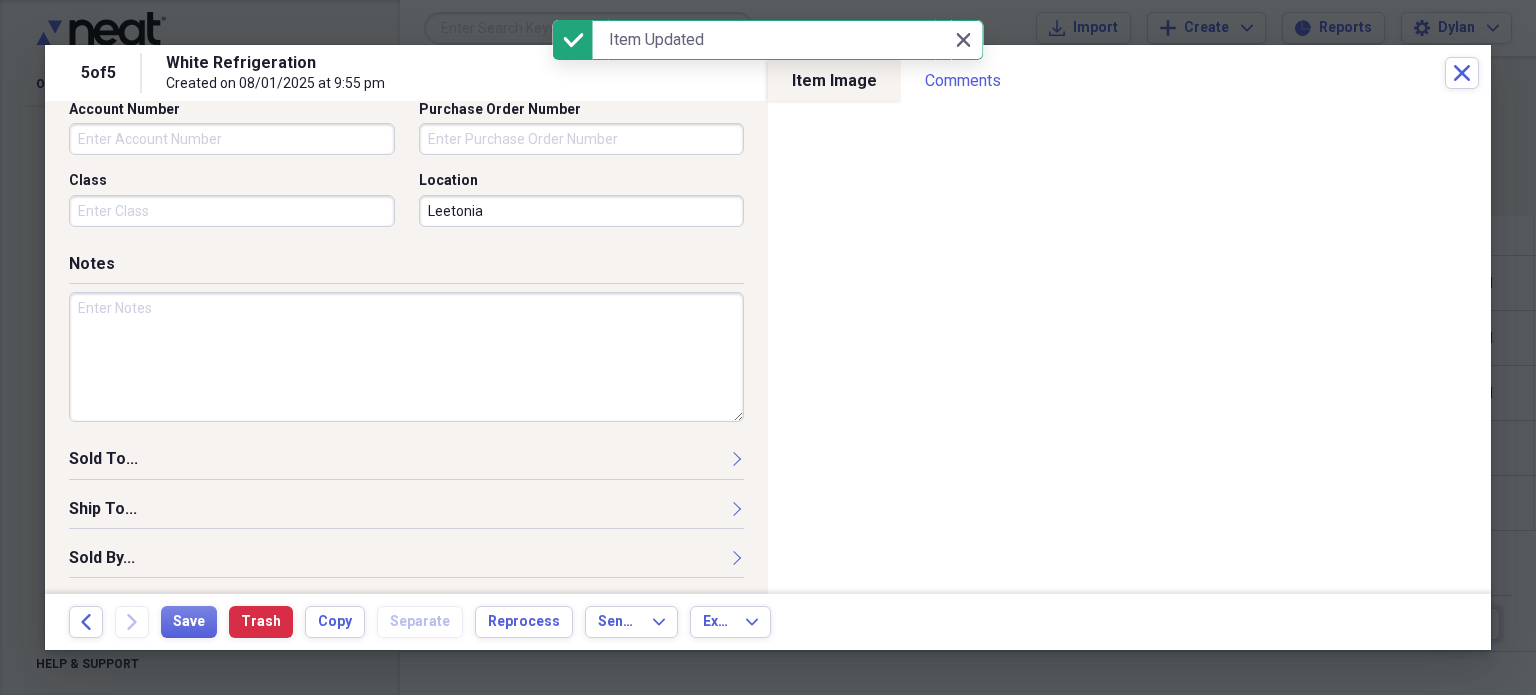 click at bounding box center [406, 357] 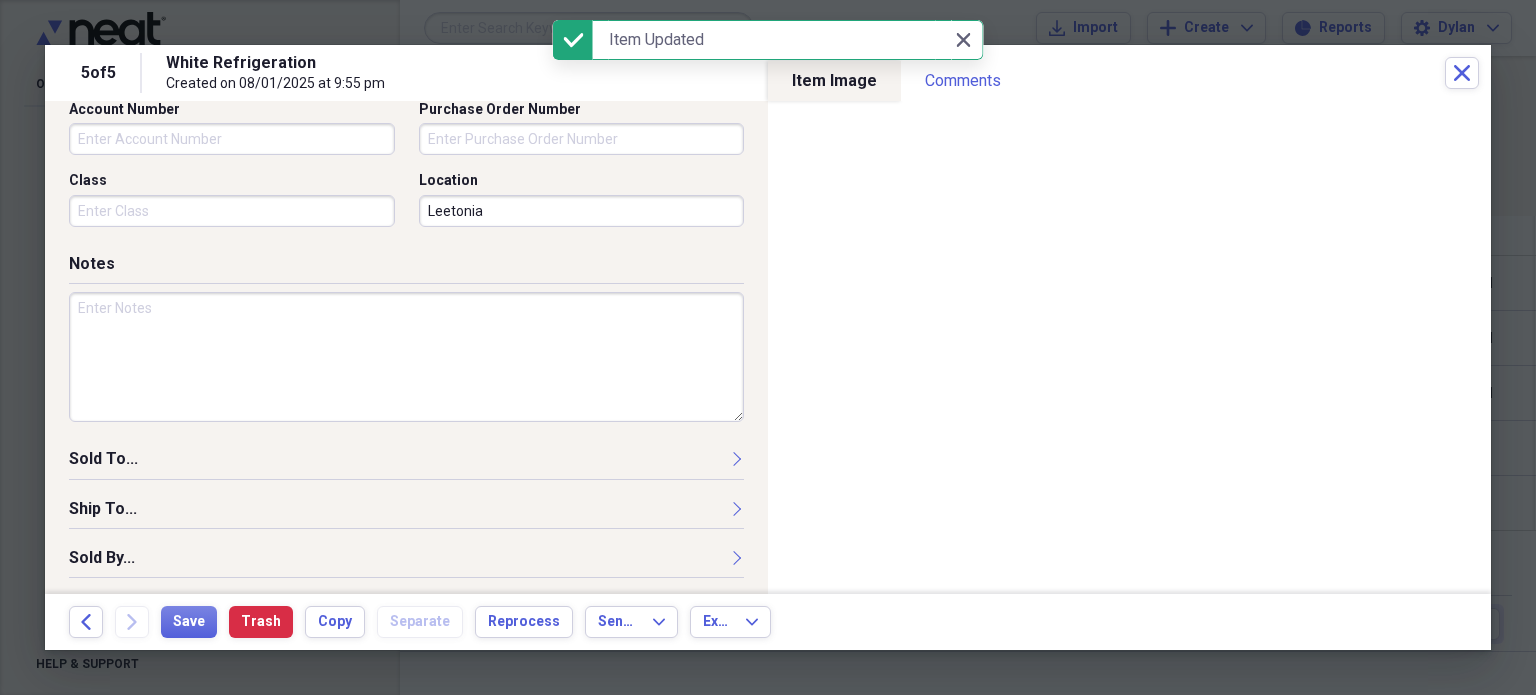 click on "Leetonia" at bounding box center (582, 211) 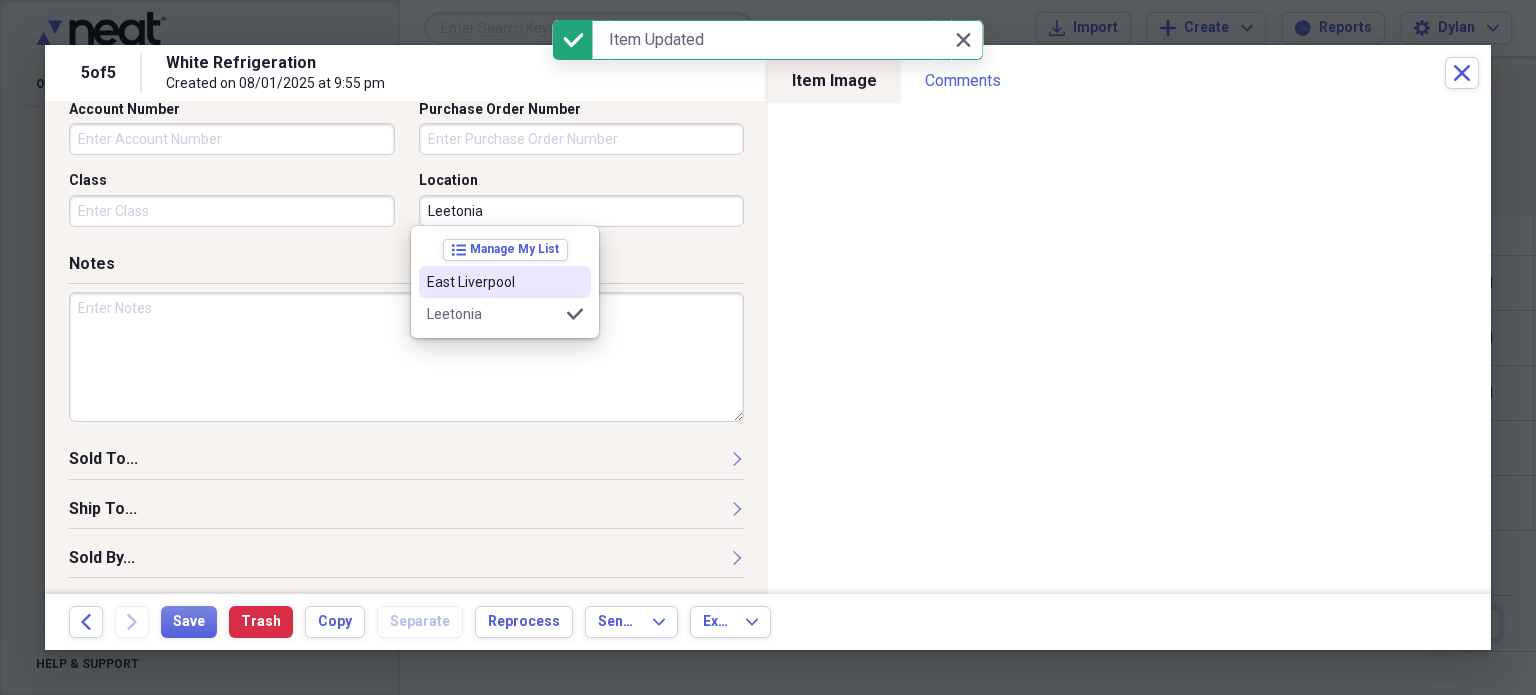 click on "East Liverpool" at bounding box center (493, 282) 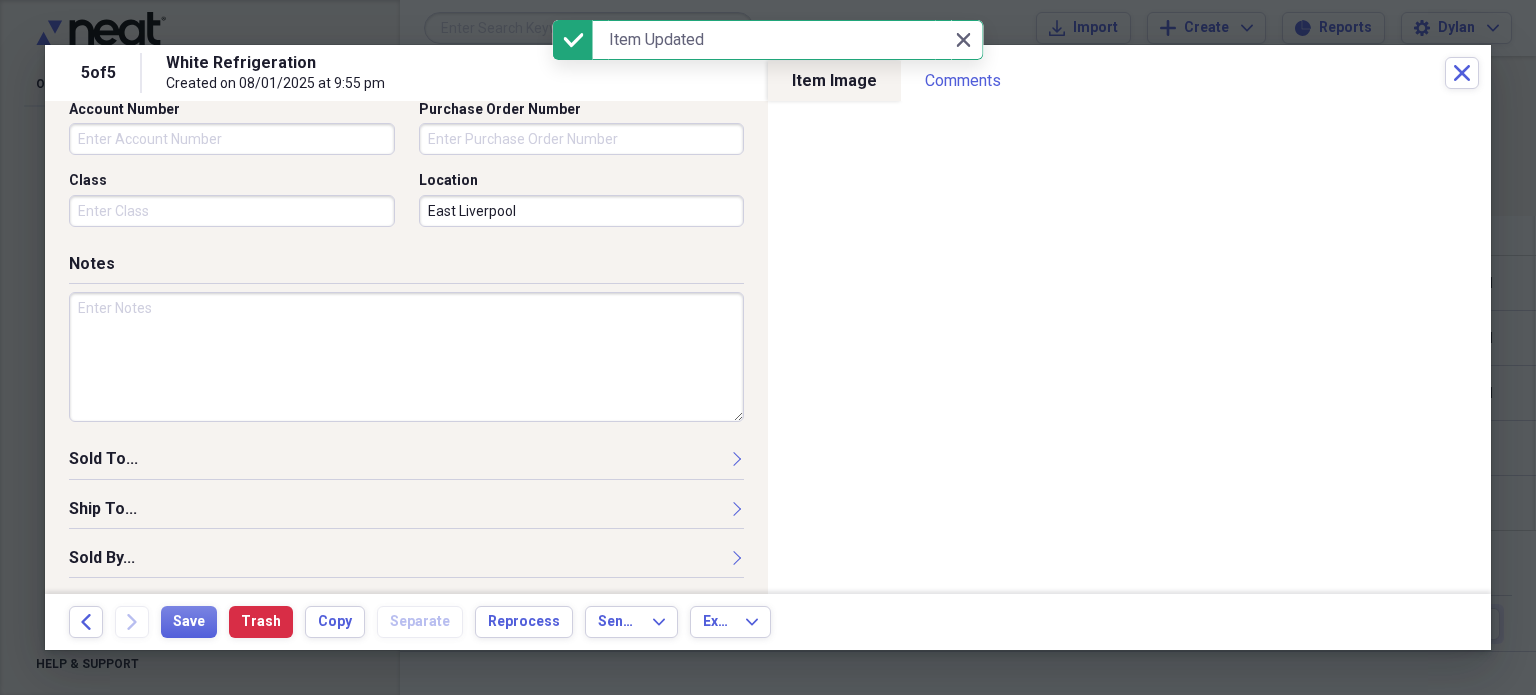 type on "East Liverpool" 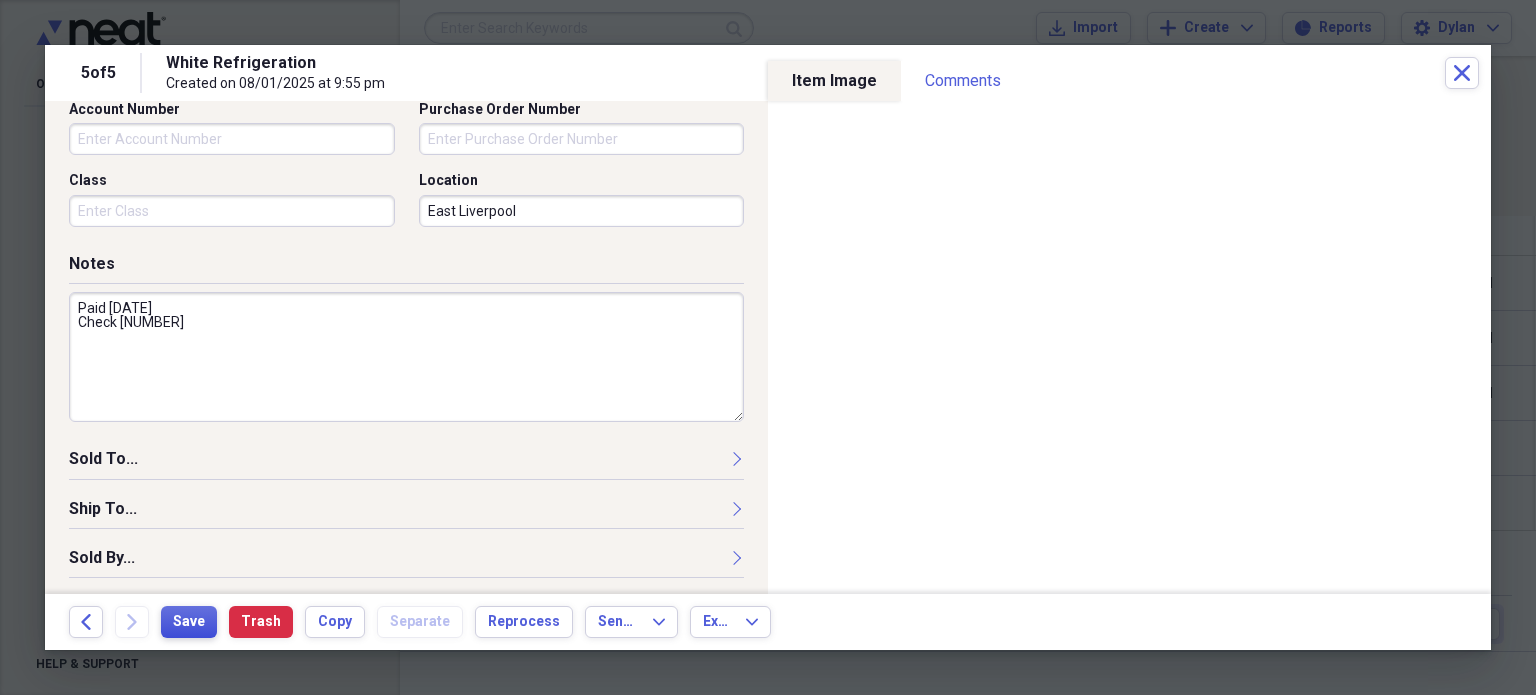 type on "Paid 4-23-25
Check 13800" 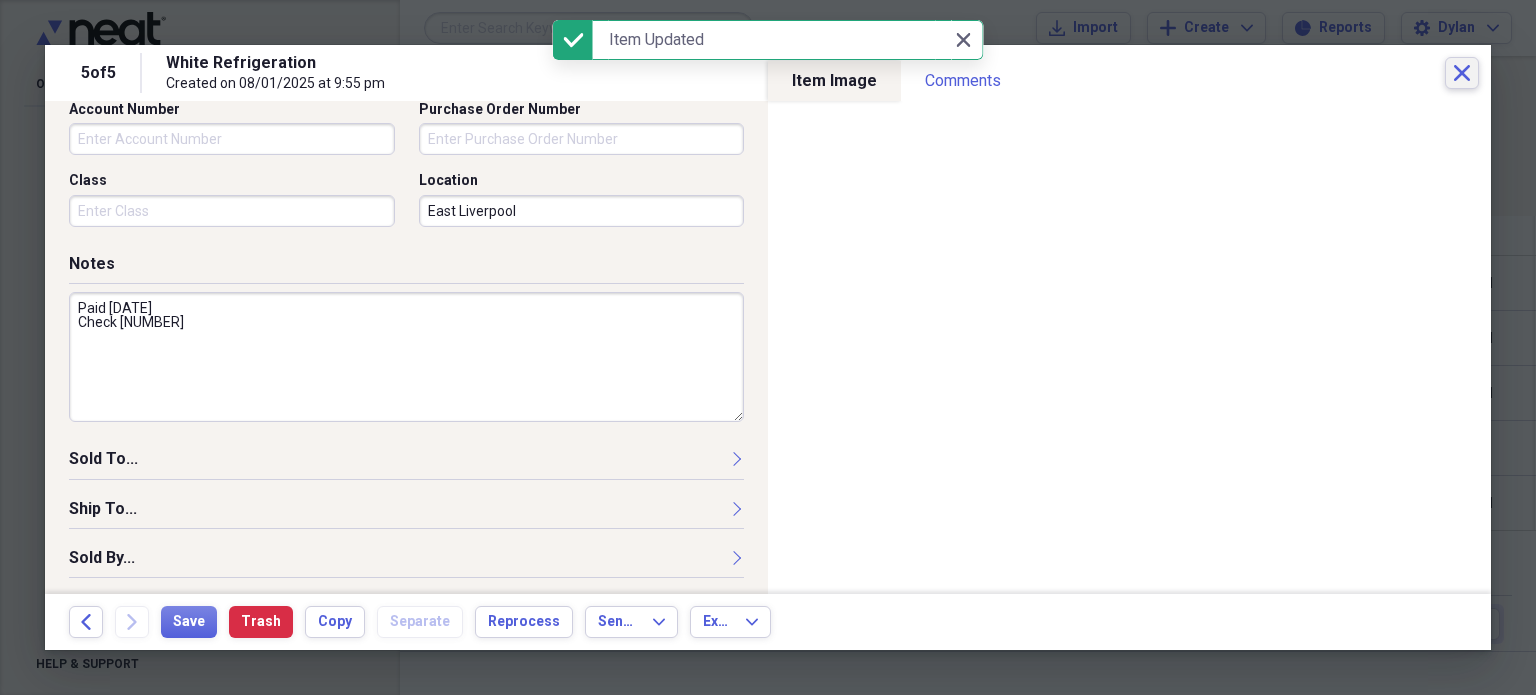 click on "Close" 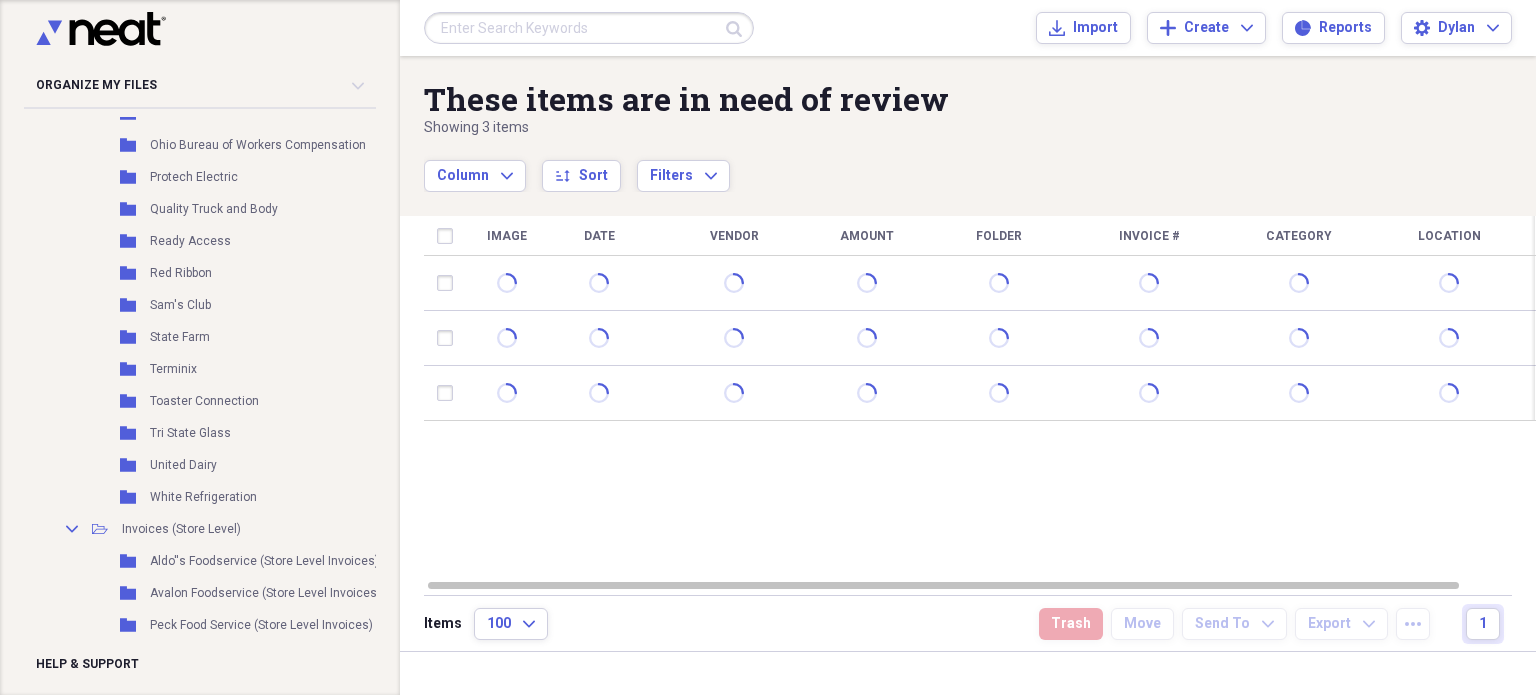 click on "These items are in need of review Showing 3 items Column Expand sort Sort Filters  Expand Create Item Expand" at bounding box center (968, 124) 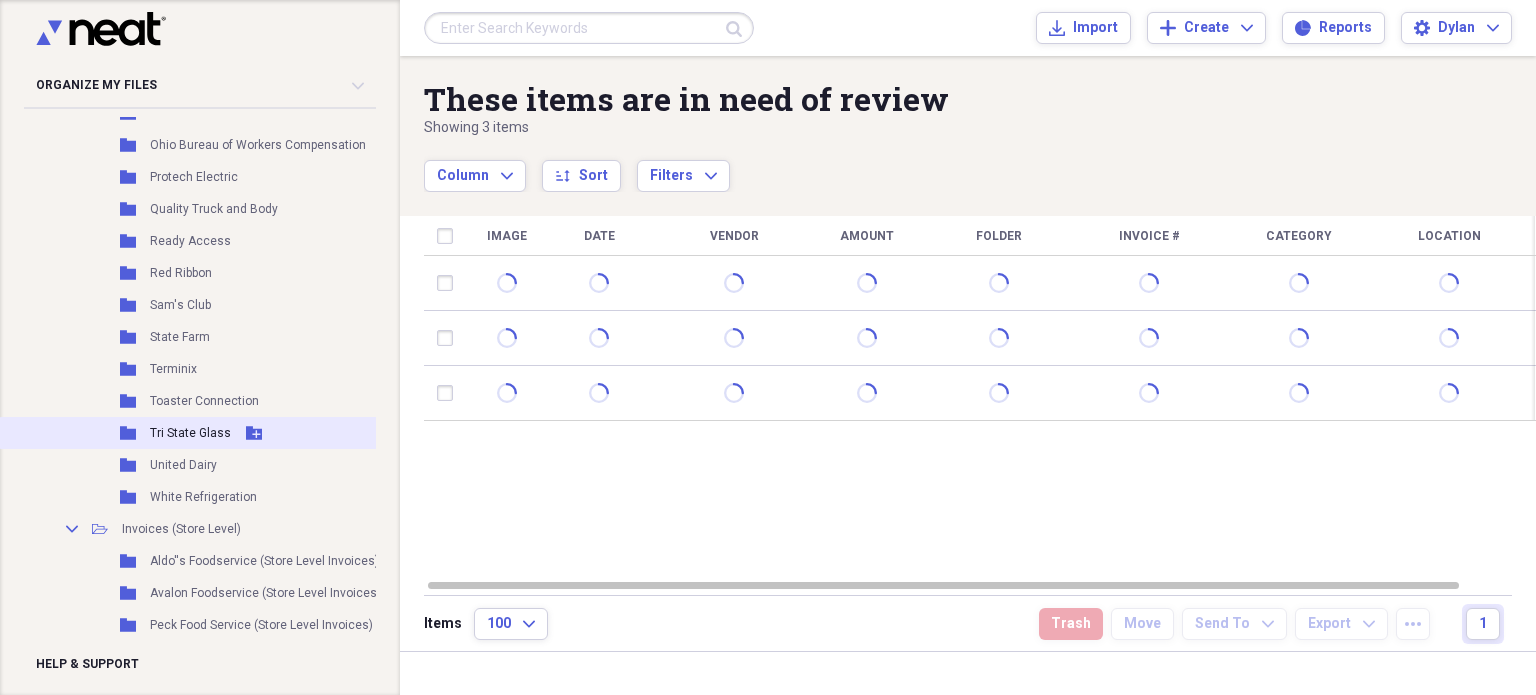 click on "Folder Tri State Glass Add Folder" at bounding box center (221, 433) 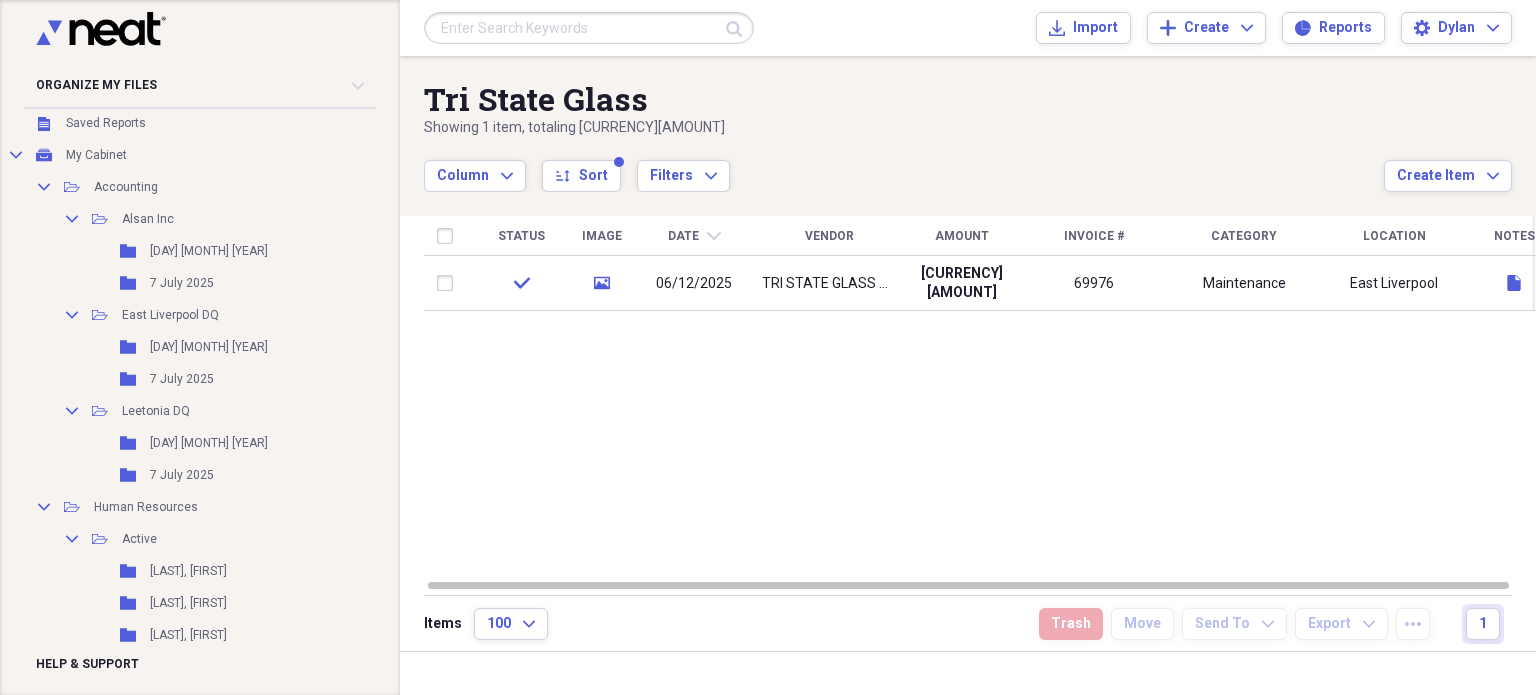 scroll, scrollTop: 0, scrollLeft: 0, axis: both 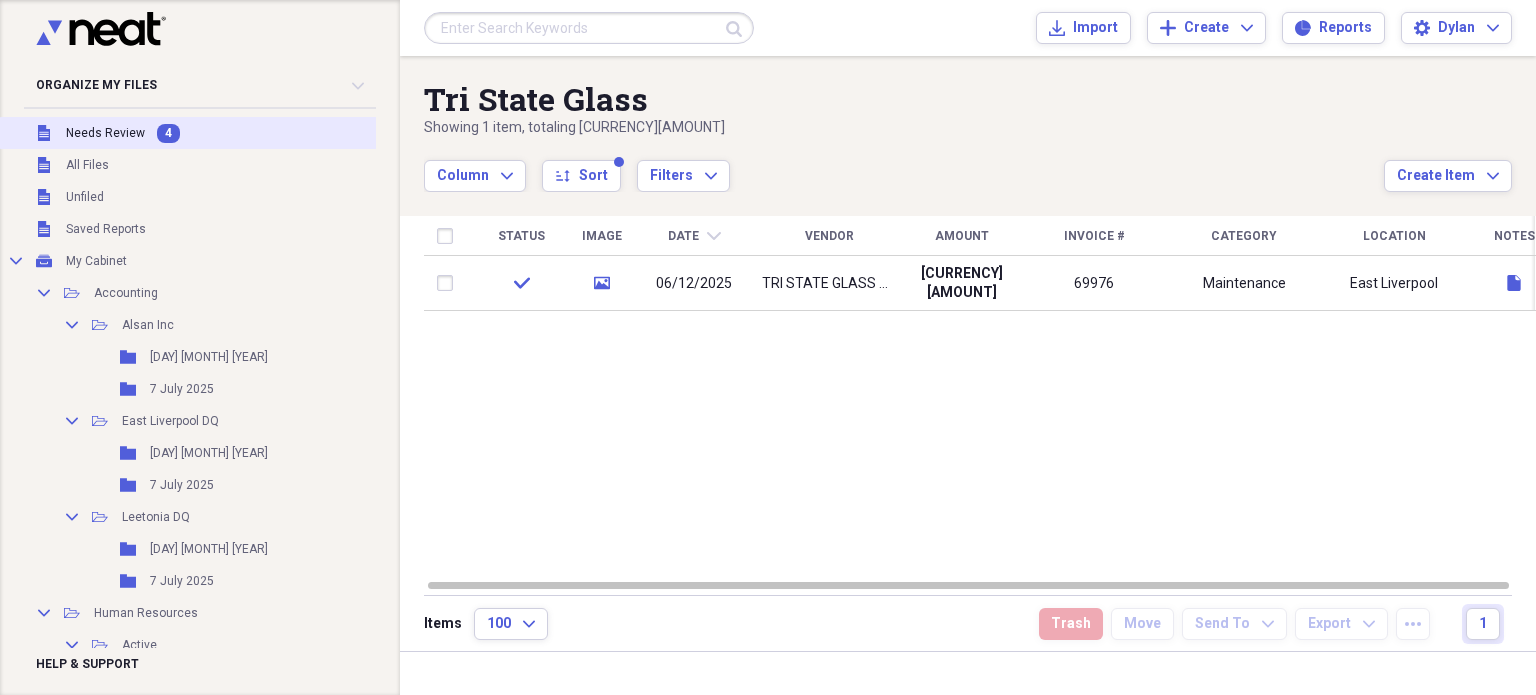 click on "Unfiled Needs Review 4" at bounding box center [221, 133] 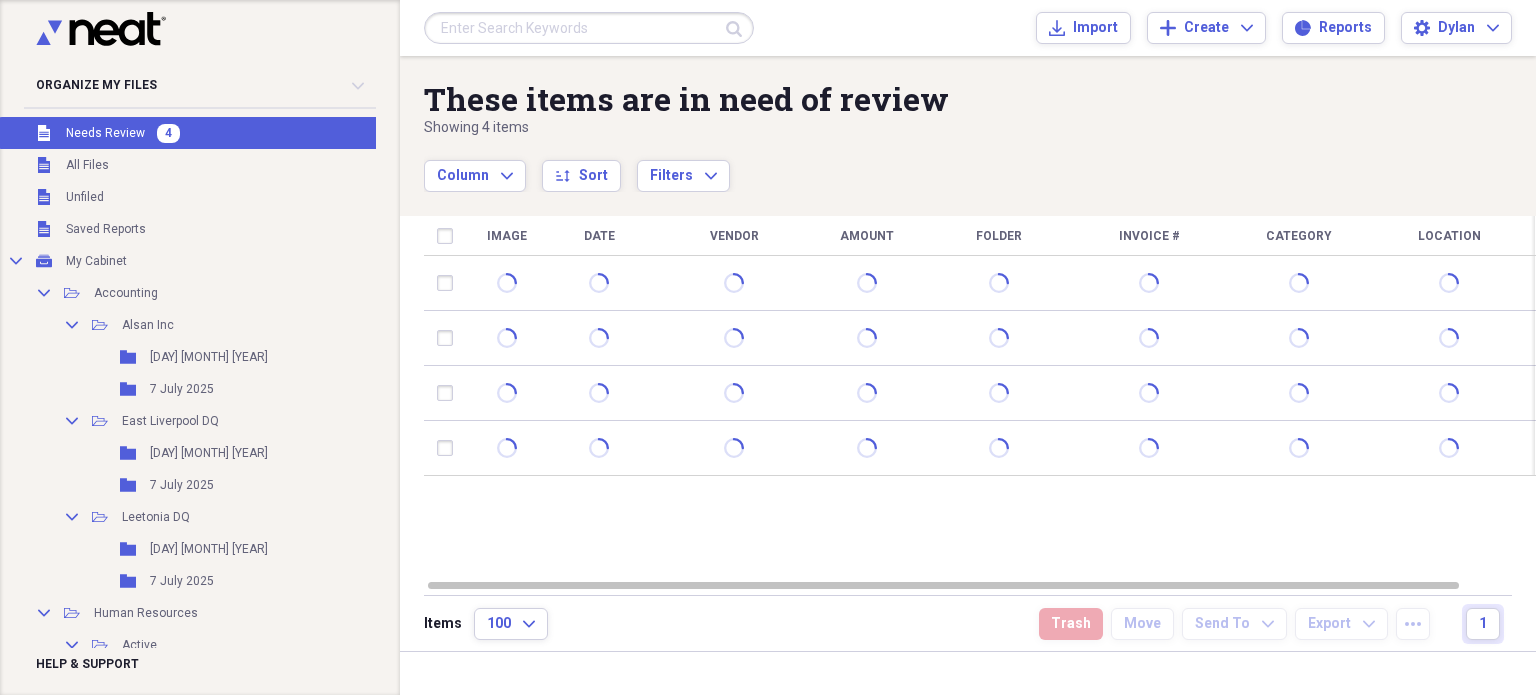 click at bounding box center (449, 236) 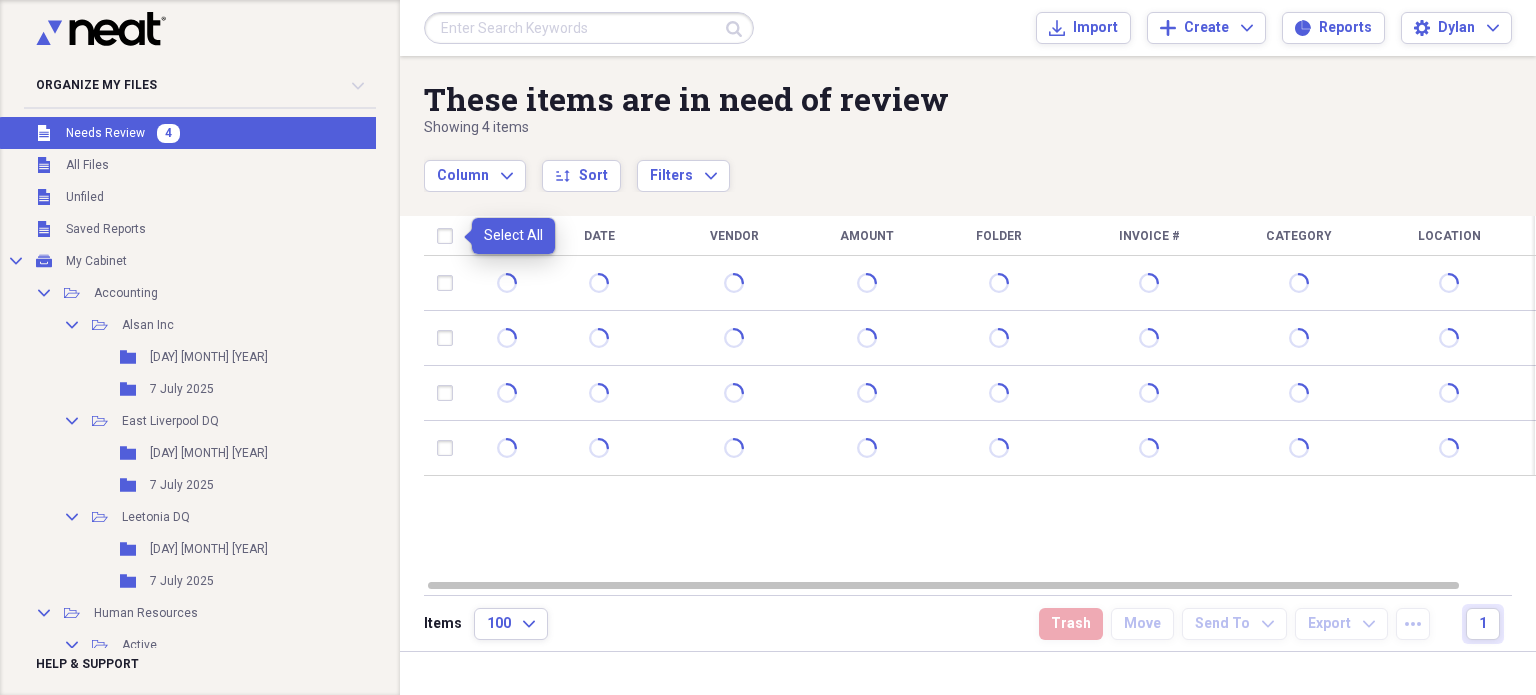click at bounding box center (449, 236) 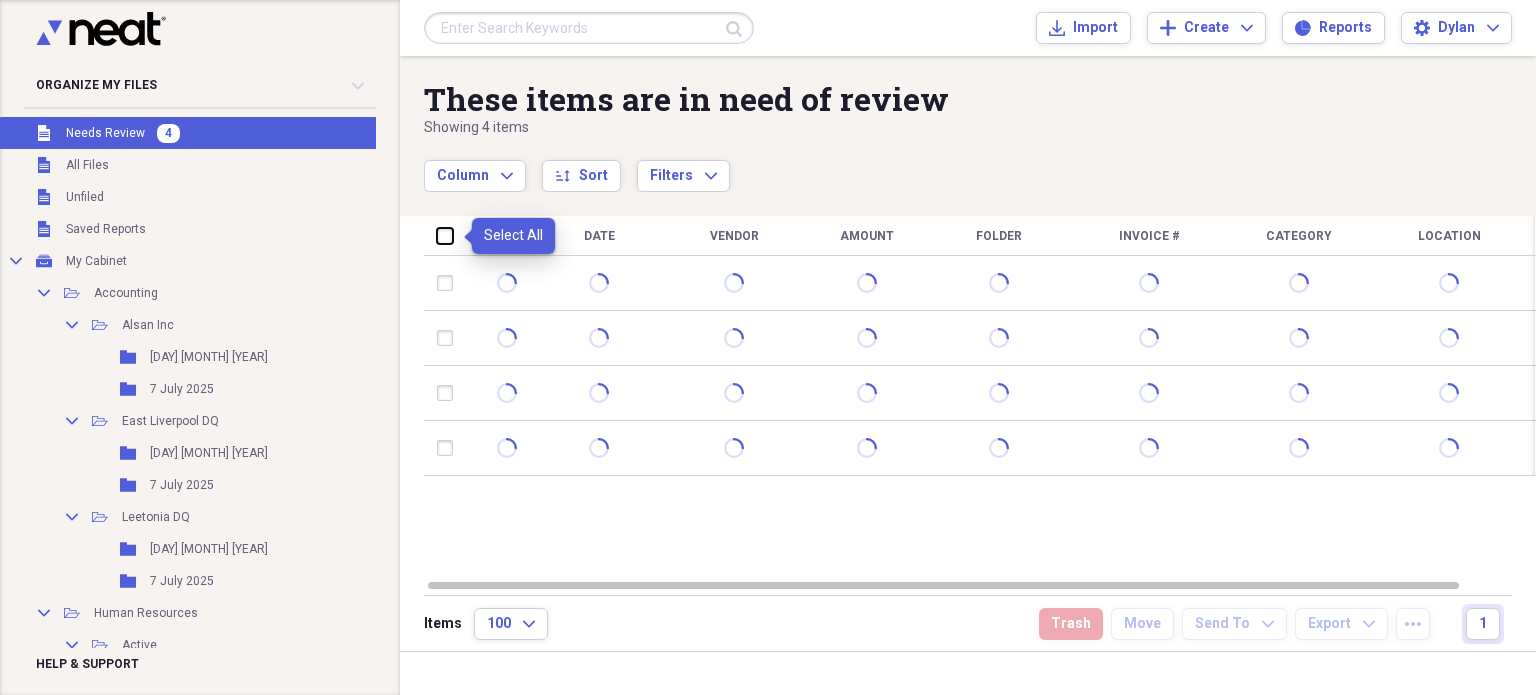 click at bounding box center (437, 235) 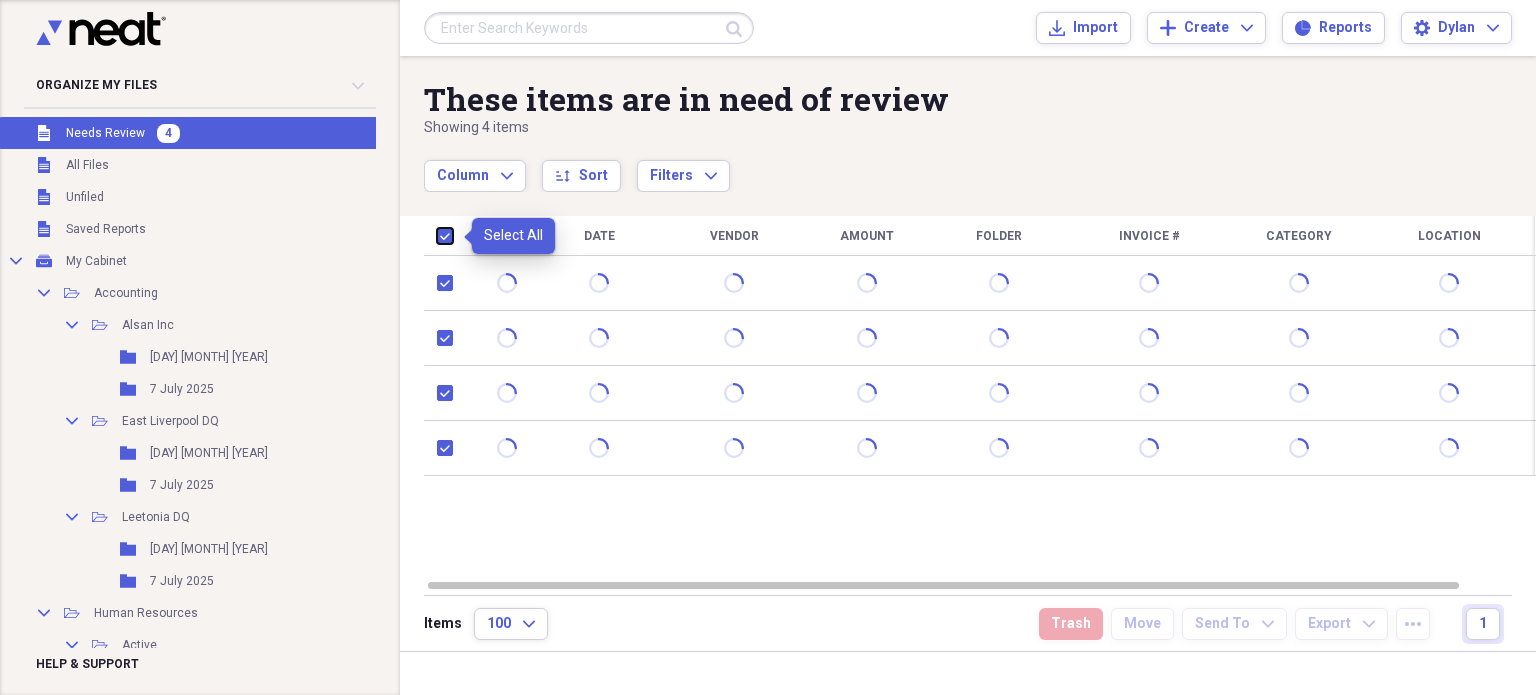 checkbox on "true" 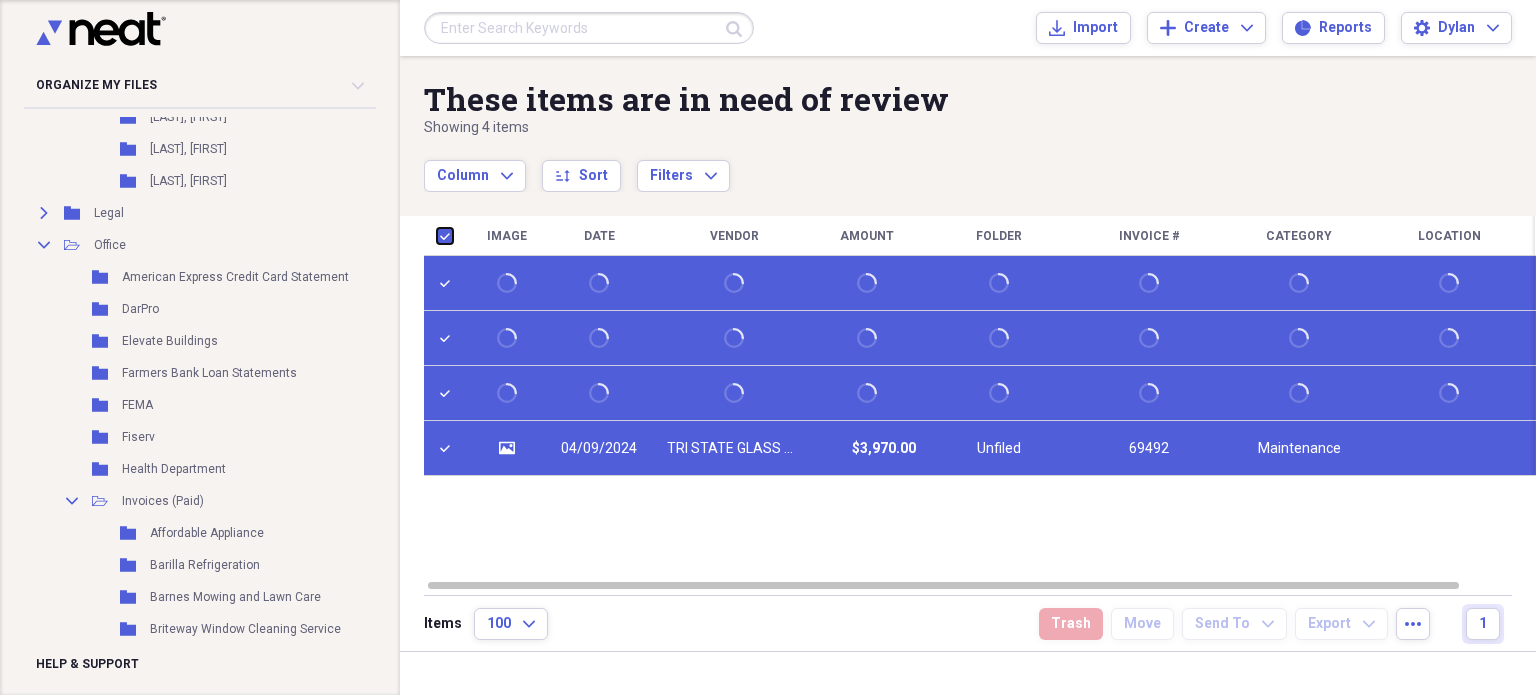 scroll, scrollTop: 4140, scrollLeft: 0, axis: vertical 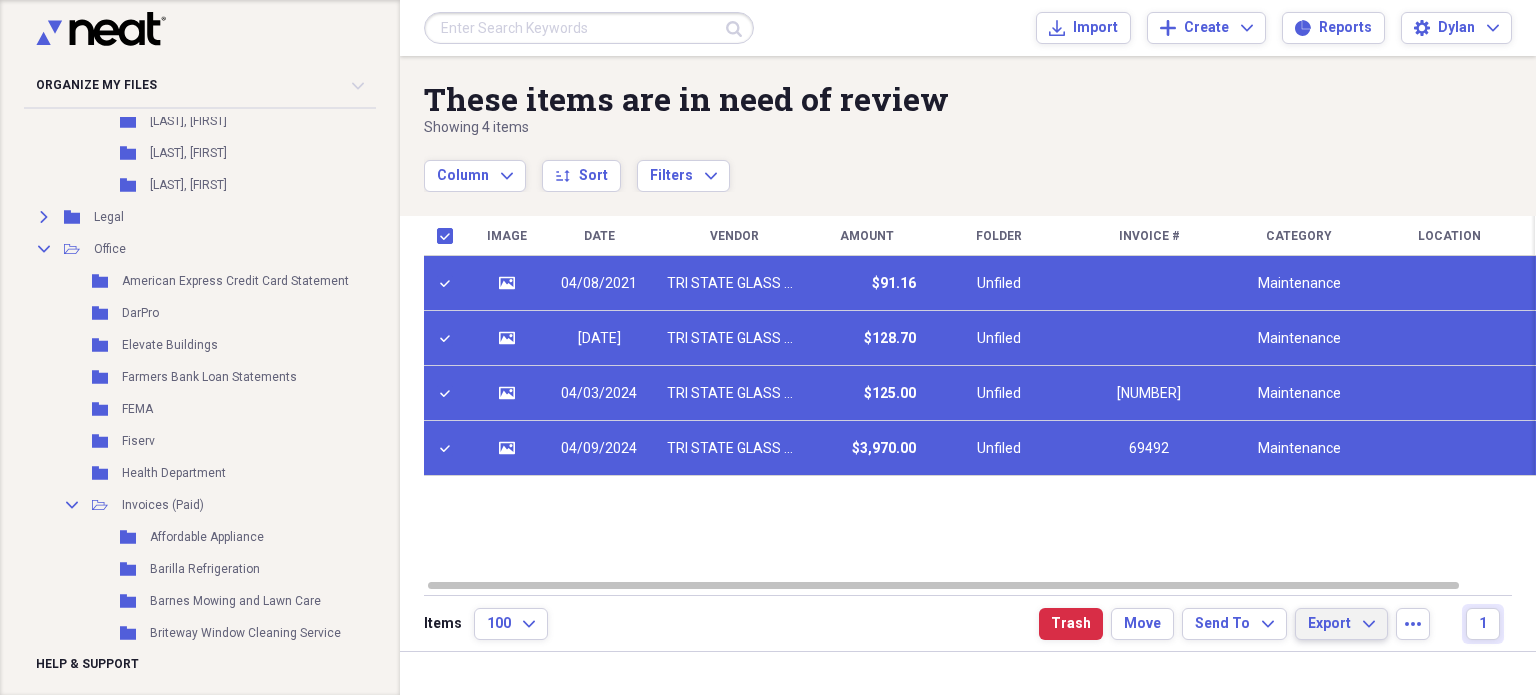 click on "Export" at bounding box center [1329, 624] 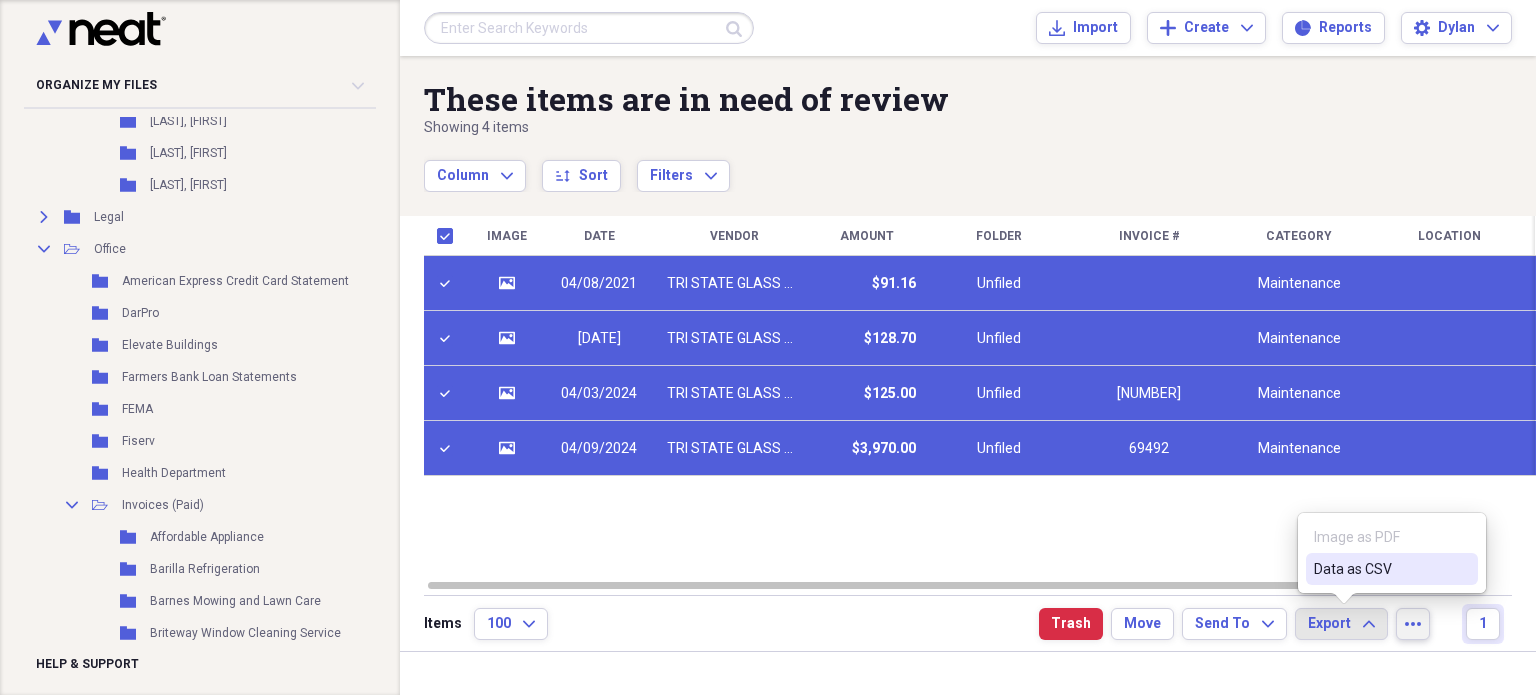 click on "more" 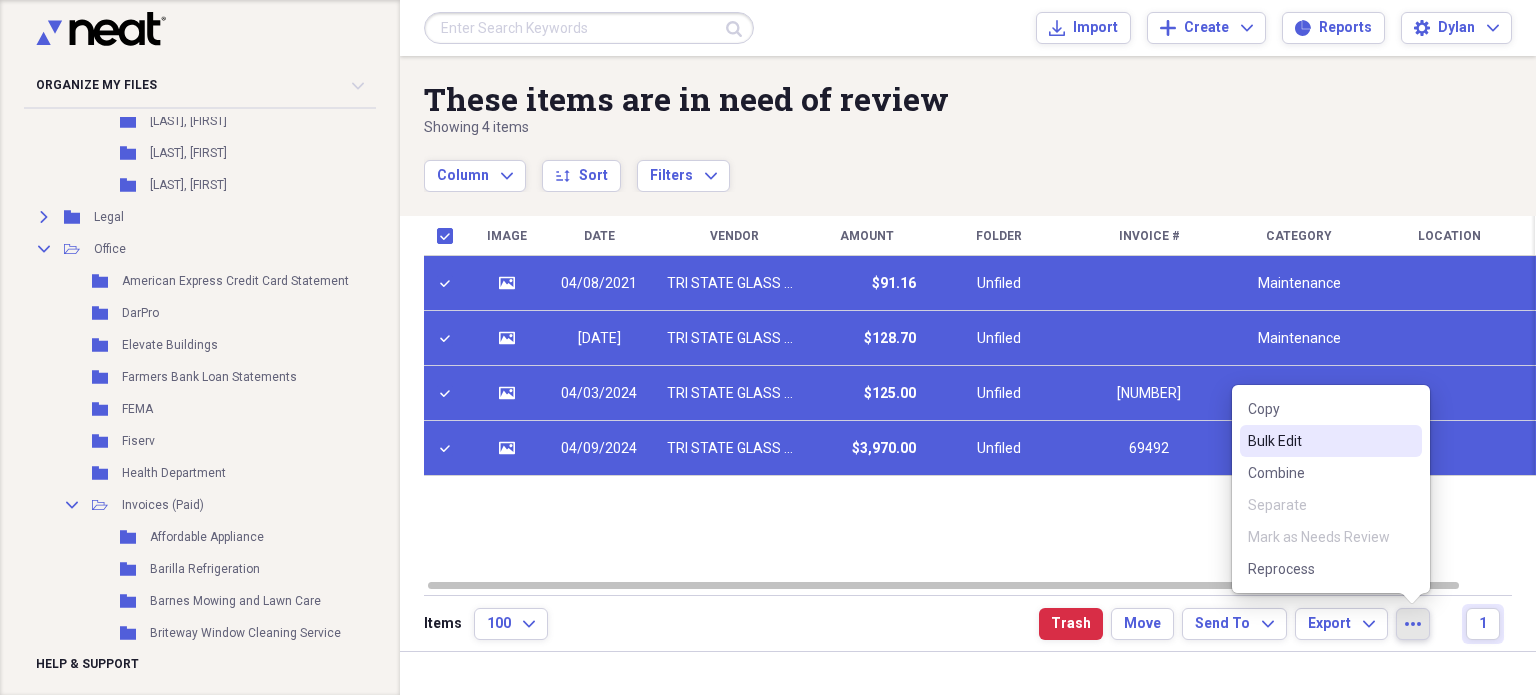 click on "Bulk Edit" at bounding box center (1319, 441) 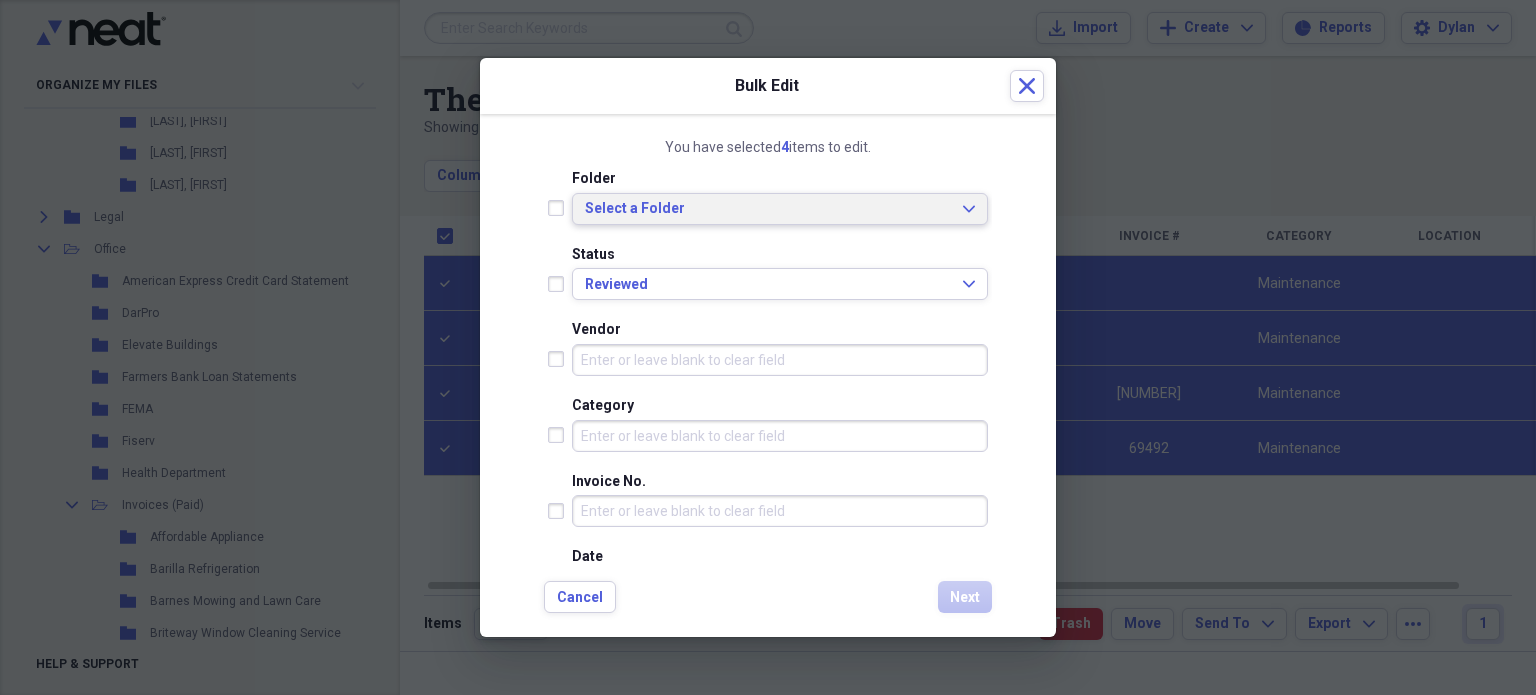 click on "Select a Folder" at bounding box center [768, 209] 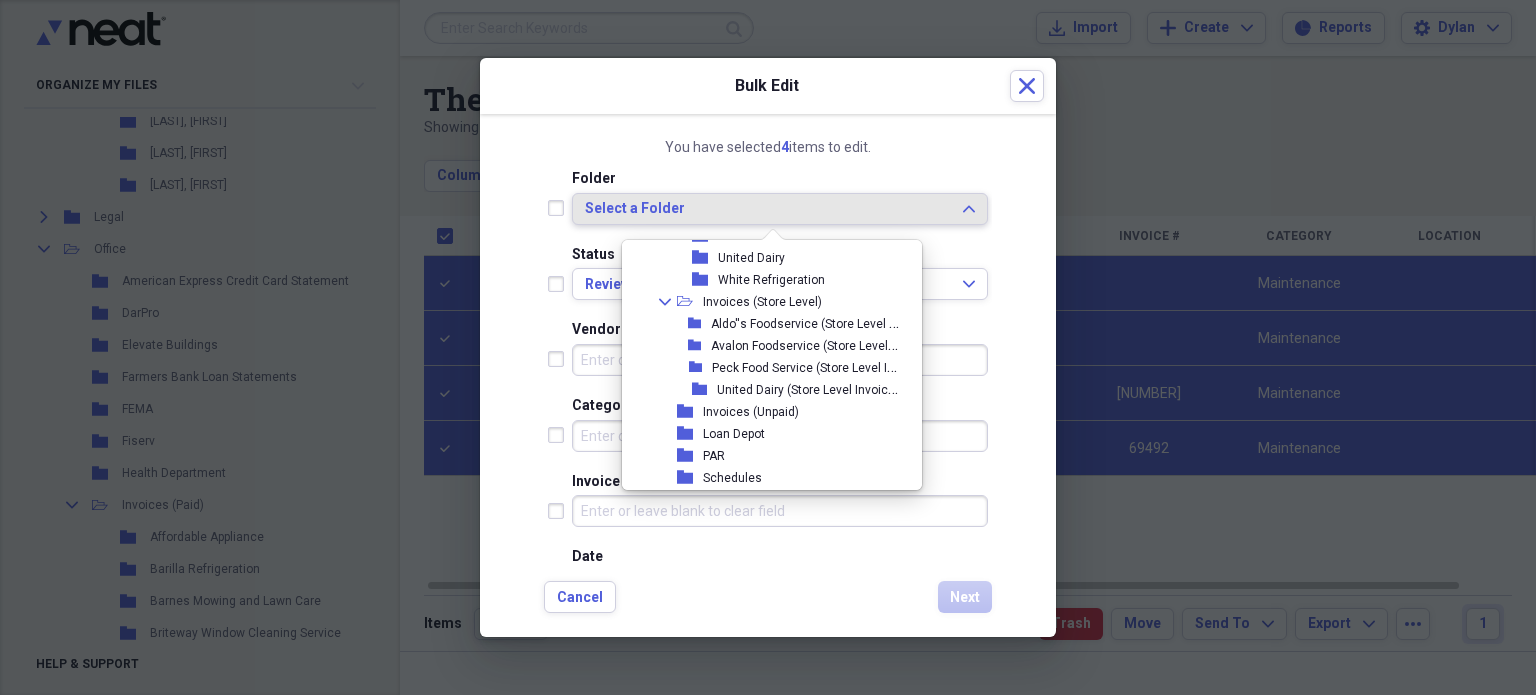 scroll, scrollTop: 3603, scrollLeft: 0, axis: vertical 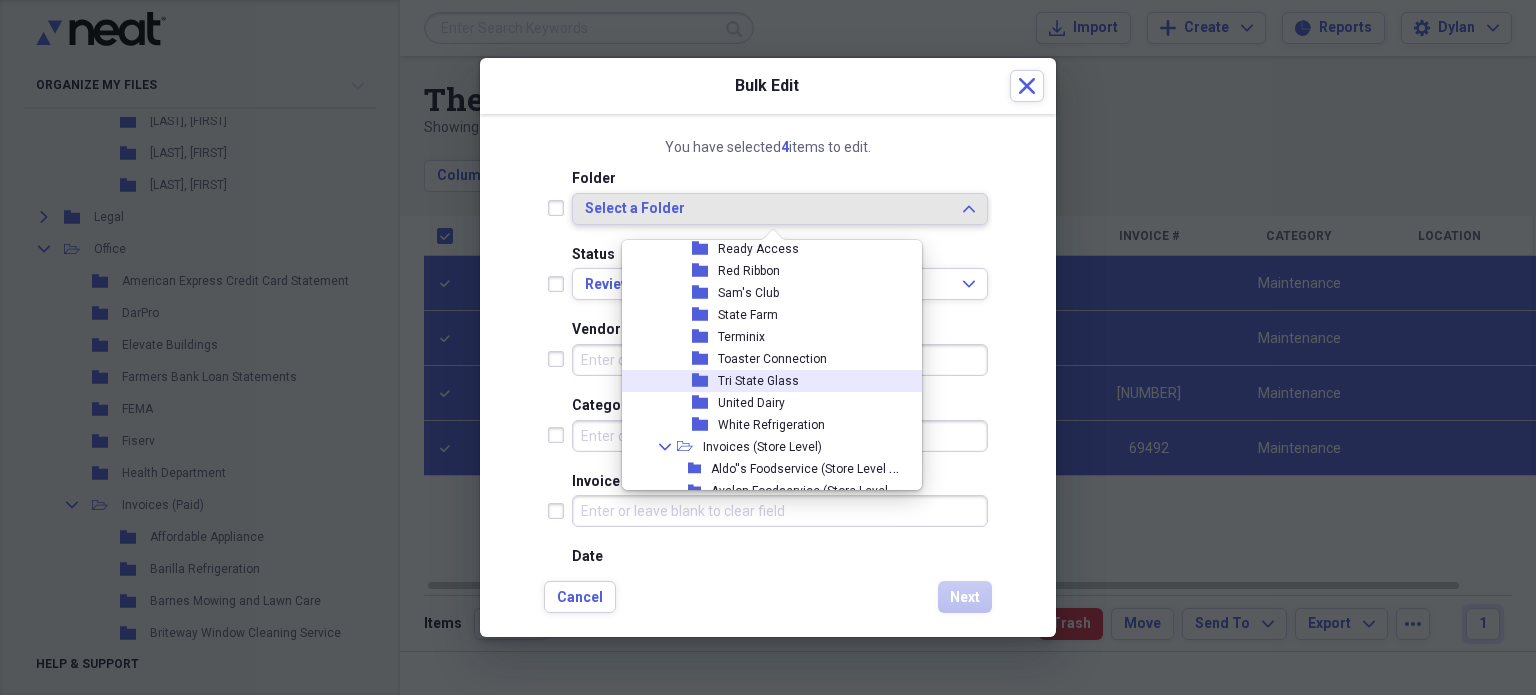 click on "folder Tri State Glass" at bounding box center (764, 381) 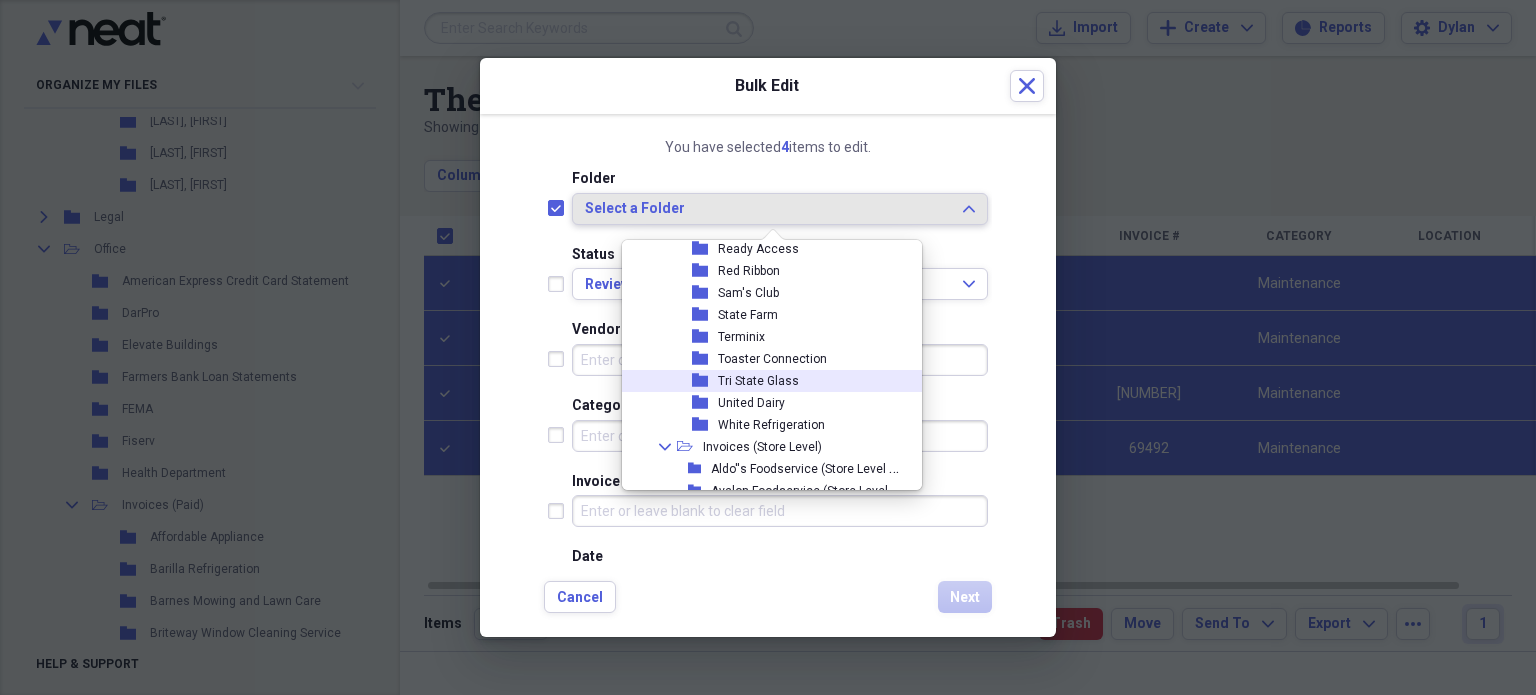 checkbox on "true" 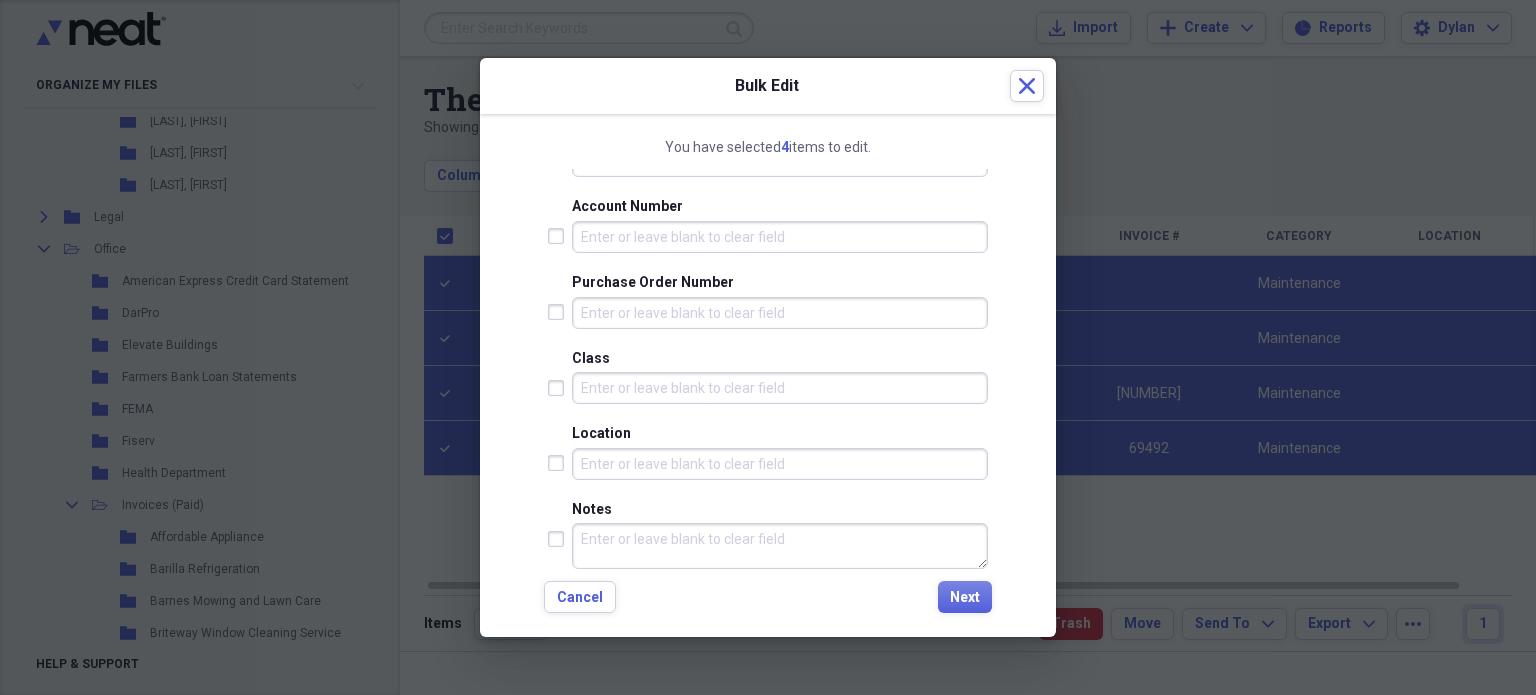 scroll, scrollTop: 898, scrollLeft: 0, axis: vertical 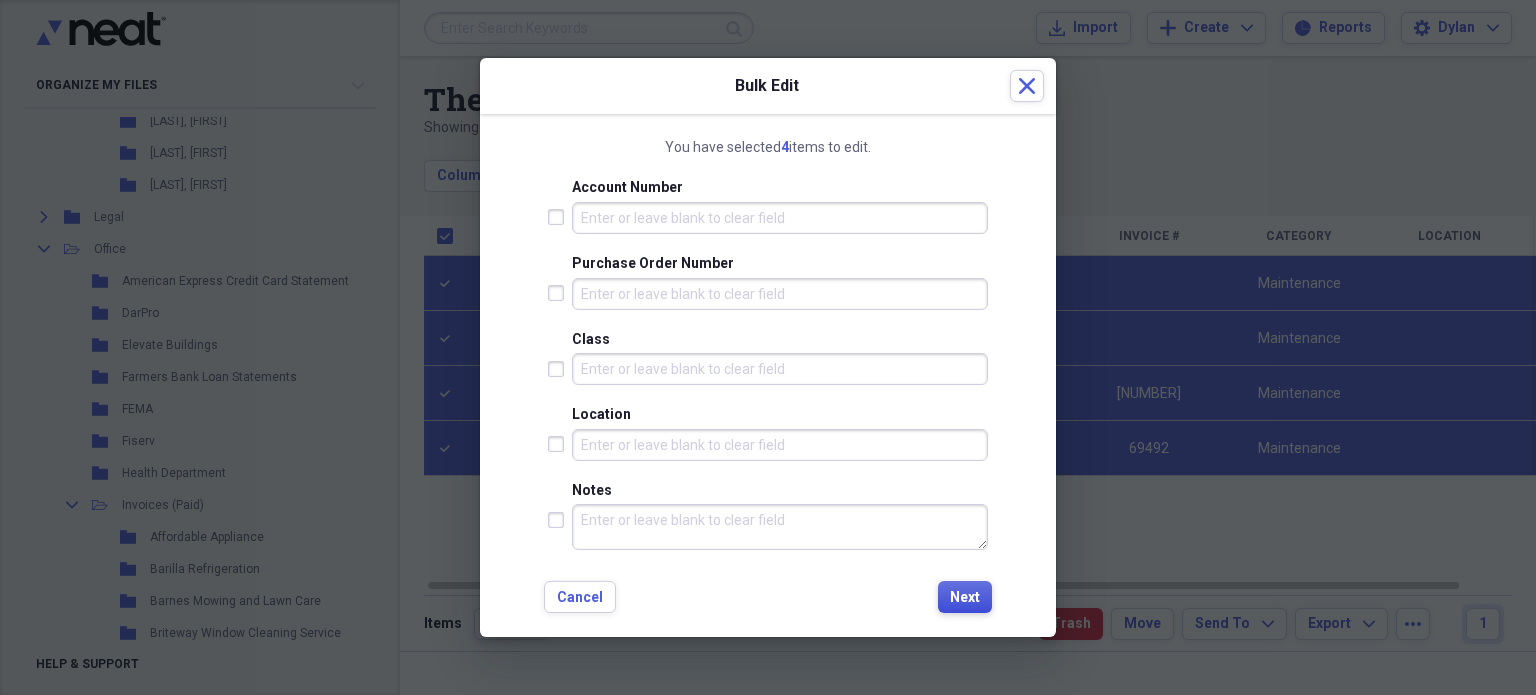 click on "Next" at bounding box center [965, 597] 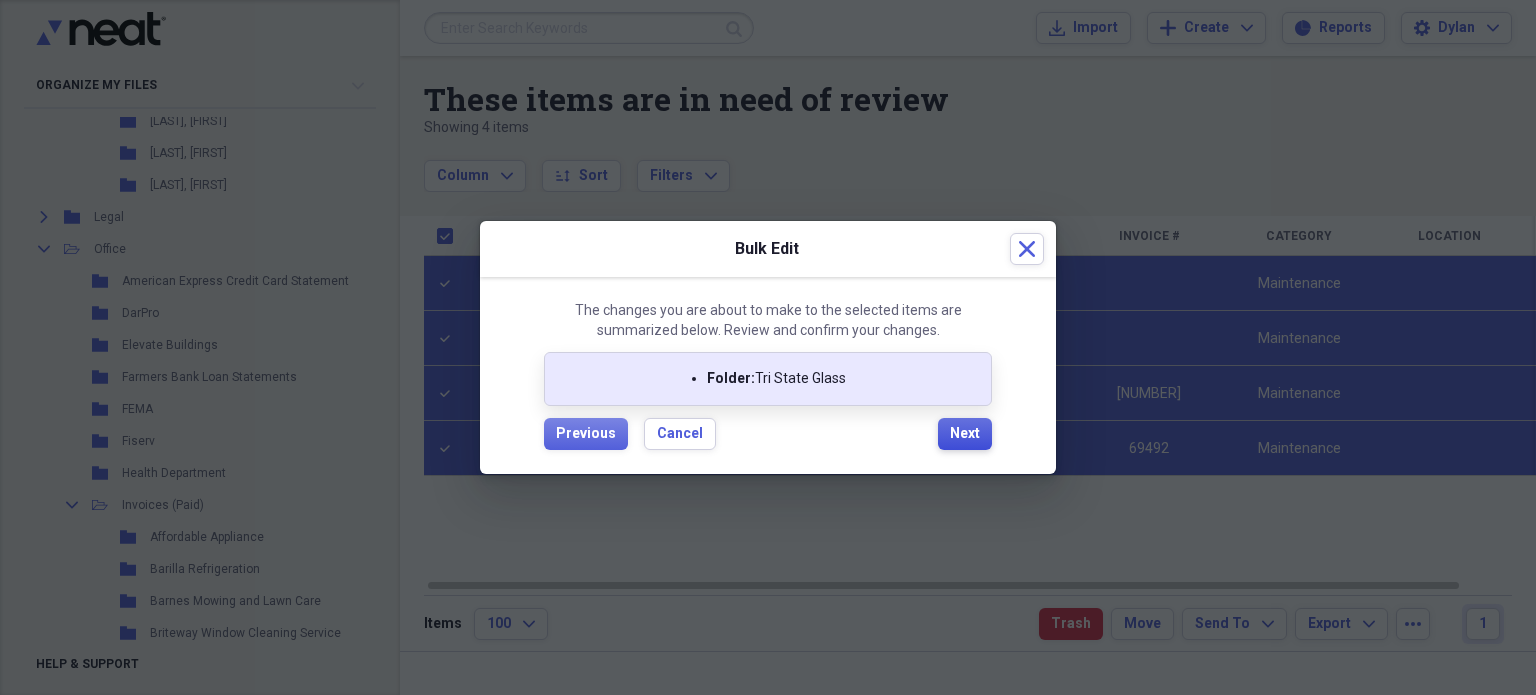 click on "Next" at bounding box center (965, 434) 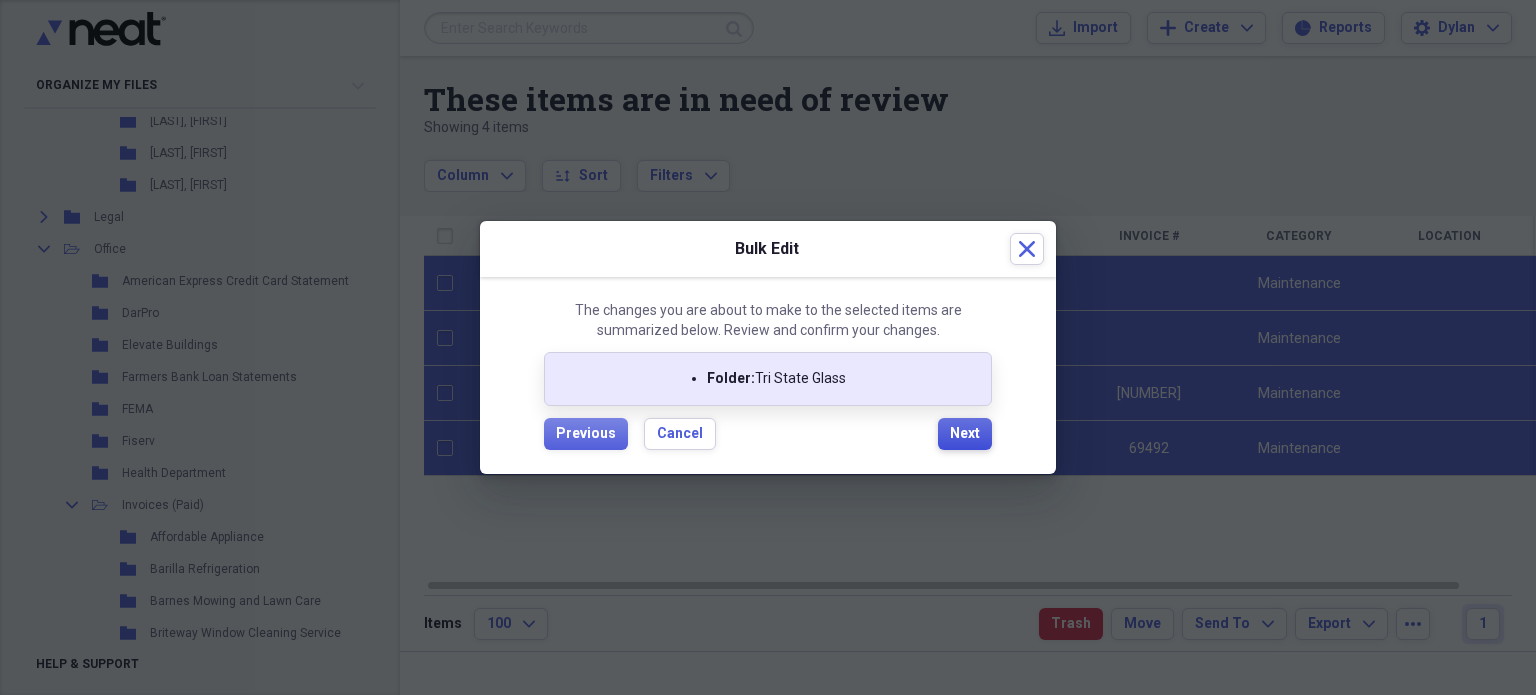 checkbox on "false" 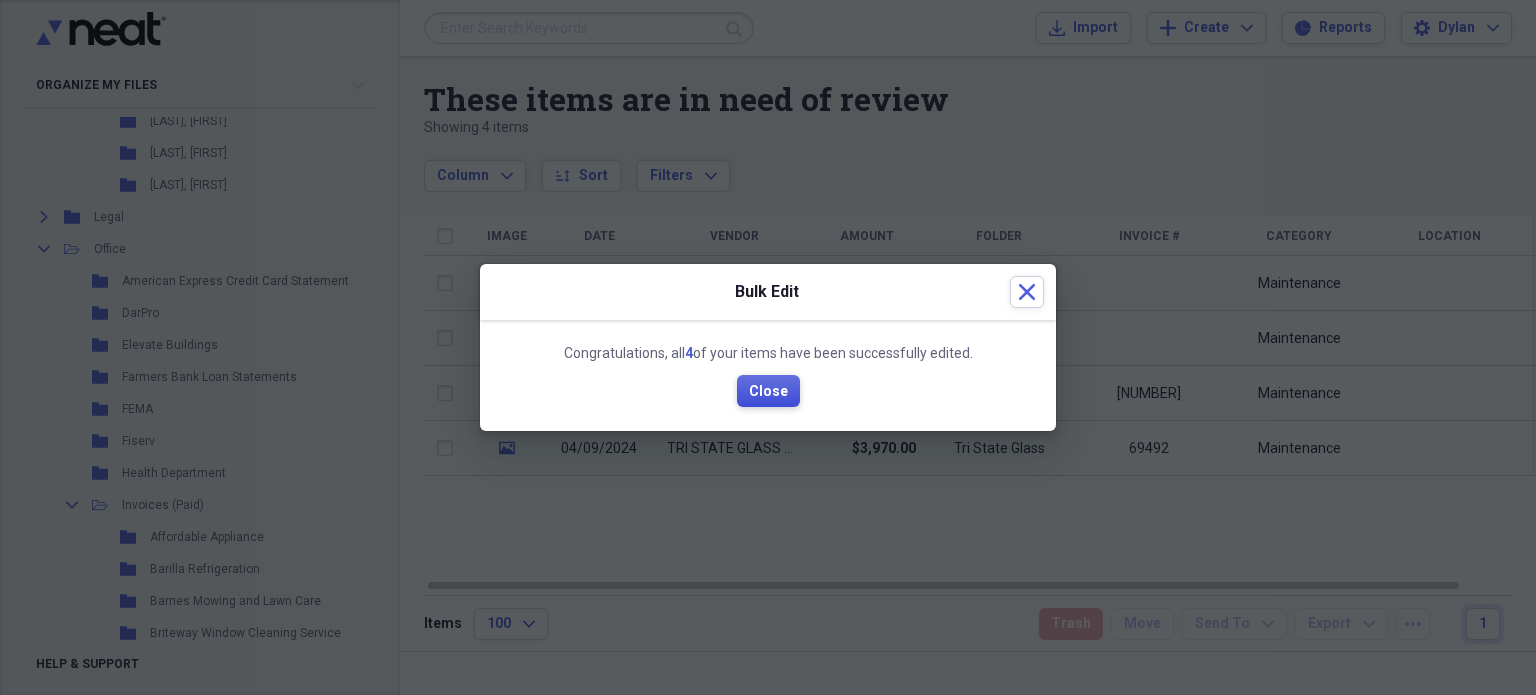 click on "Close" at bounding box center [768, 392] 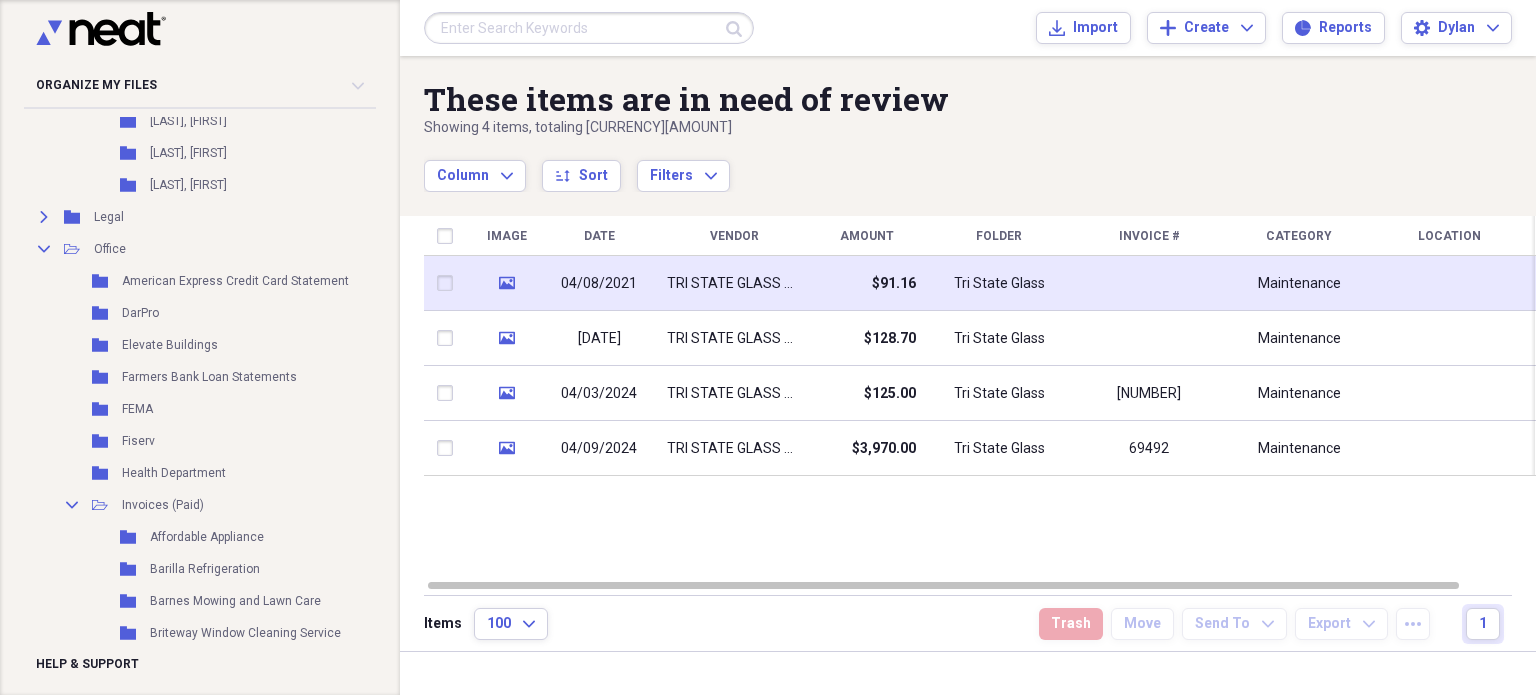 click on "$91.16" at bounding box center (866, 283) 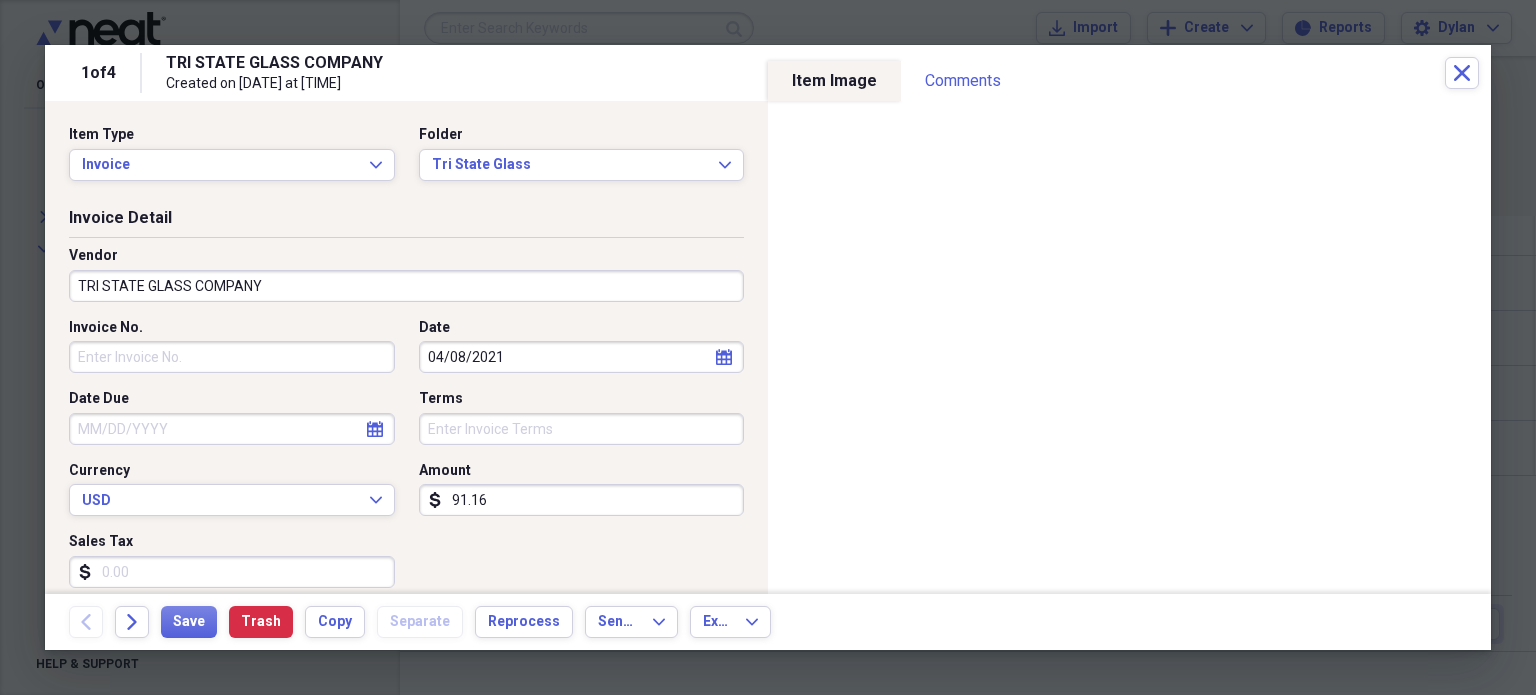 click on "Invoice No." at bounding box center [232, 357] 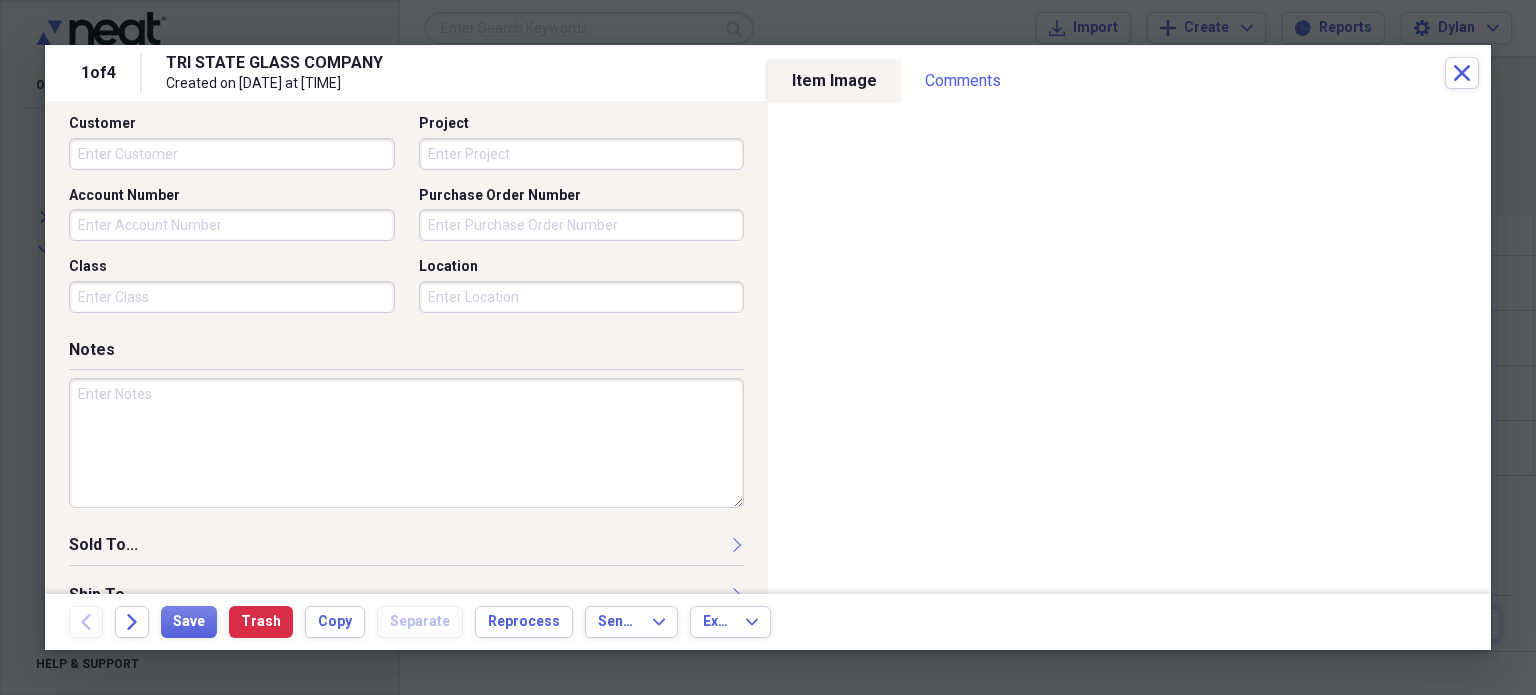 scroll, scrollTop: 526, scrollLeft: 0, axis: vertical 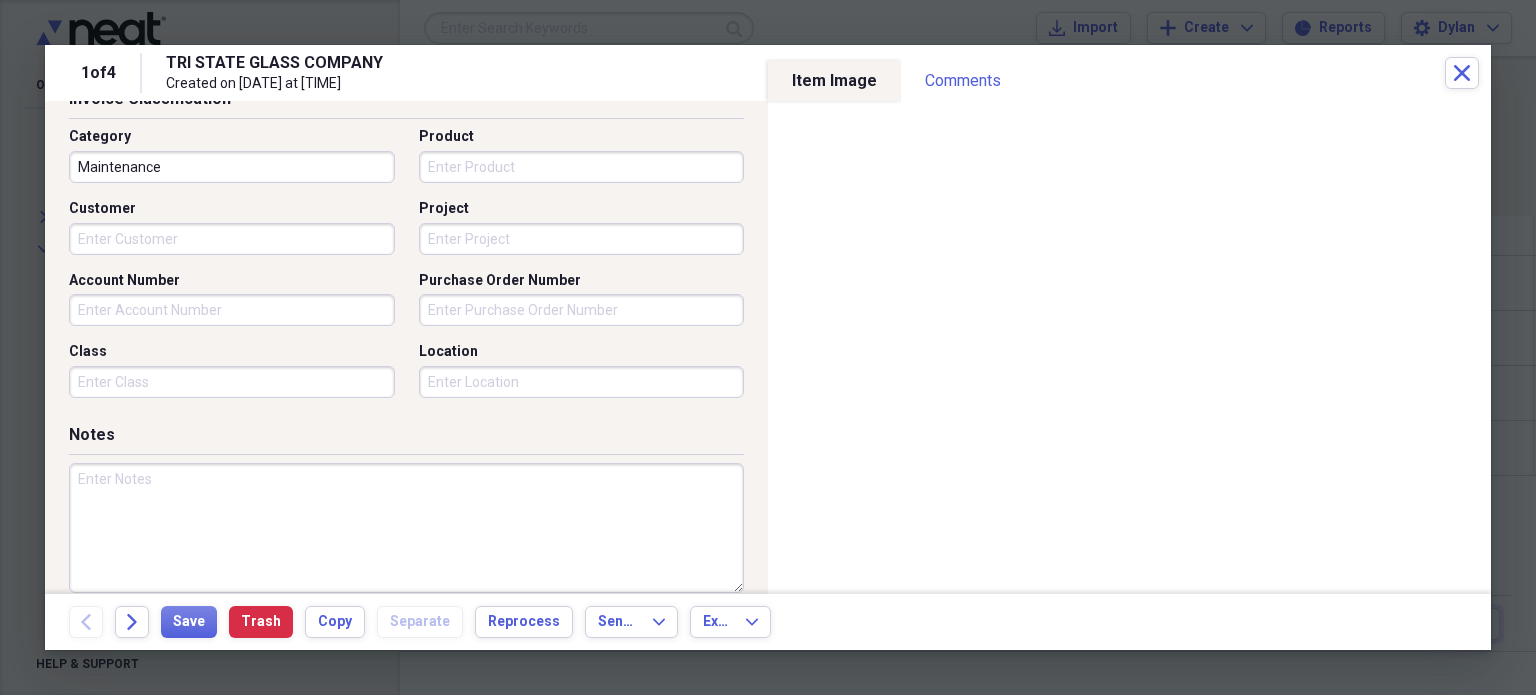 type on "68979" 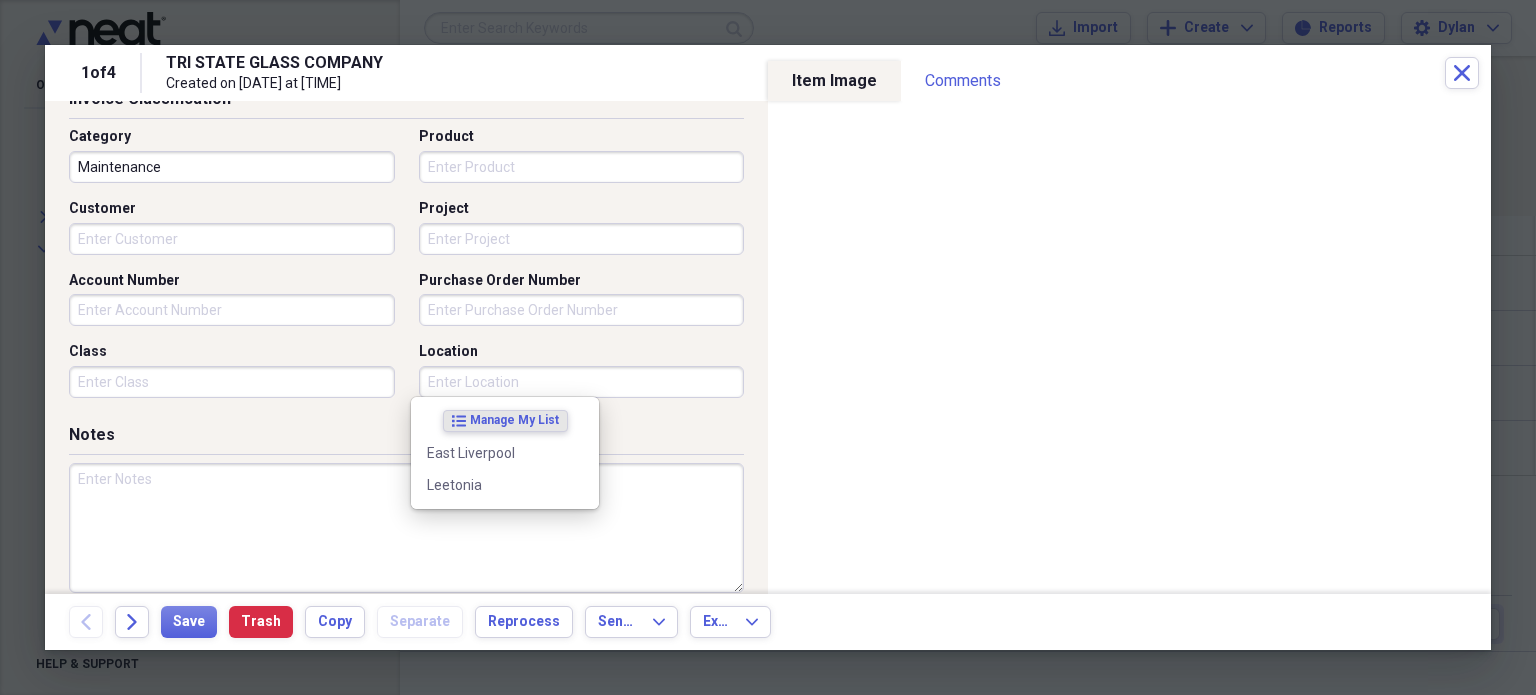 click on "Location" at bounding box center [582, 382] 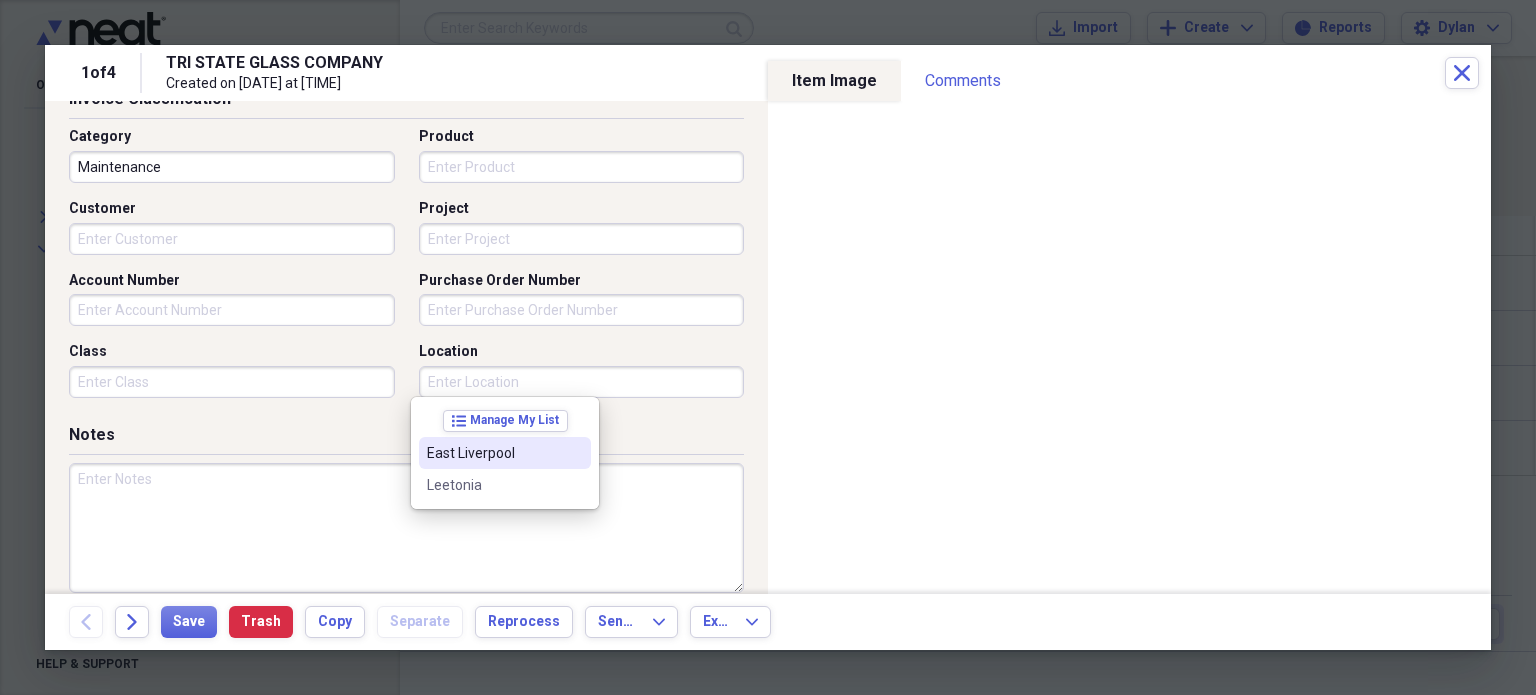 click on "East Liverpool" at bounding box center [493, 453] 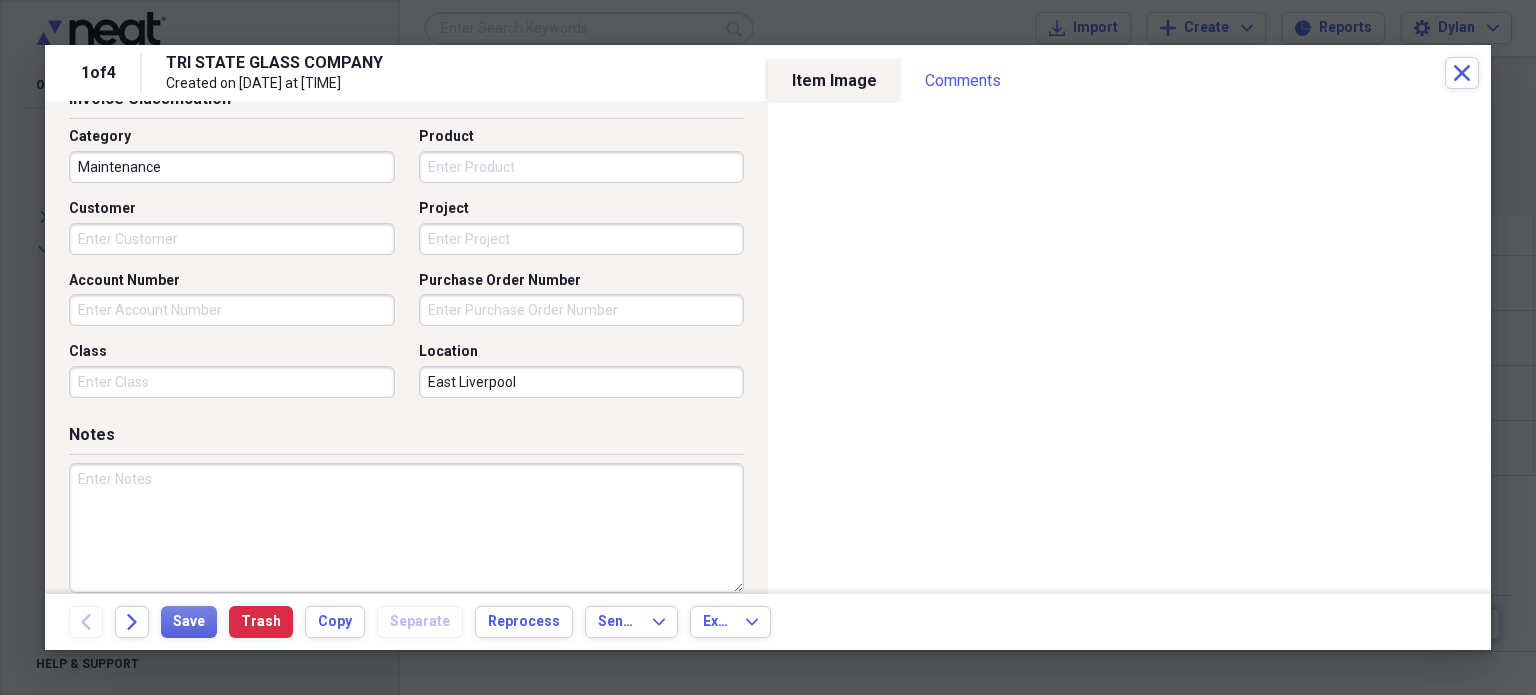 click at bounding box center [406, 528] 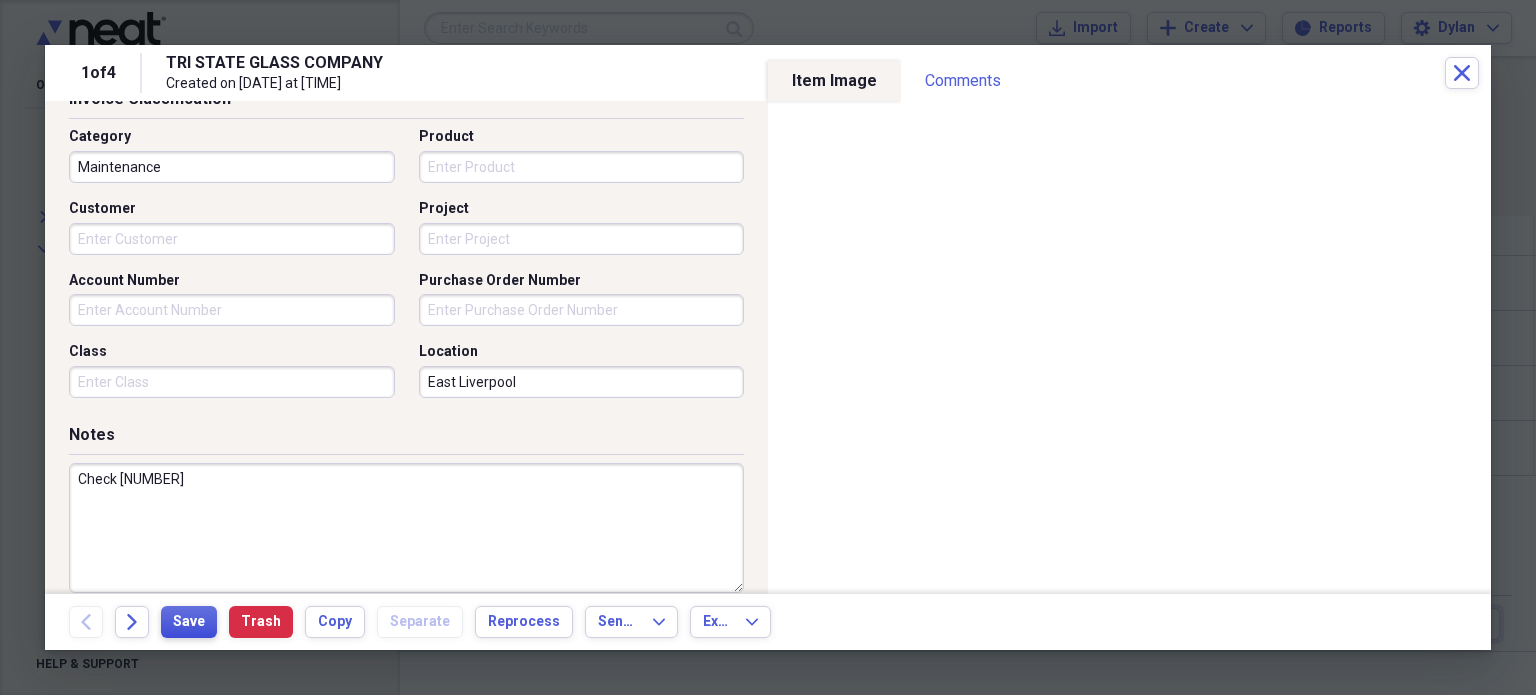 click on "Save" at bounding box center [189, 622] 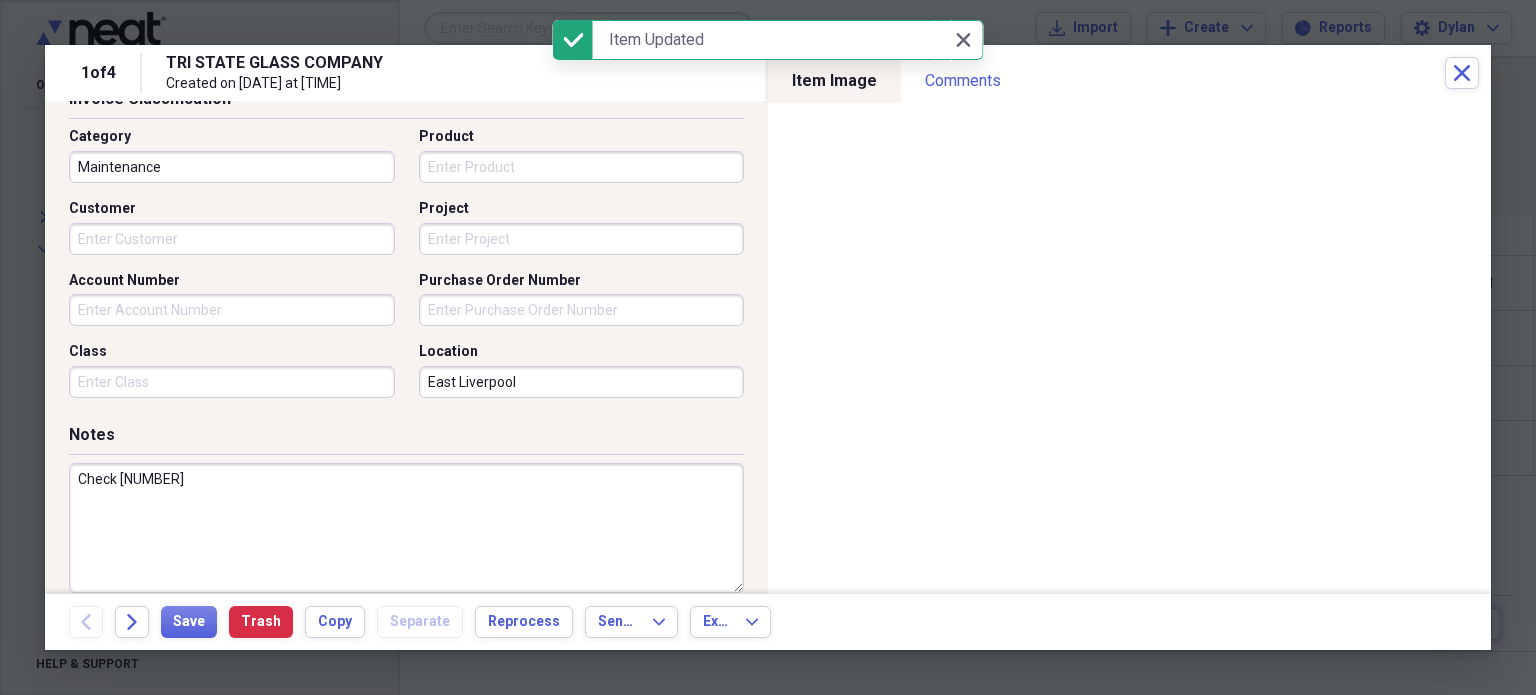 click on "Check 12316" at bounding box center [406, 528] 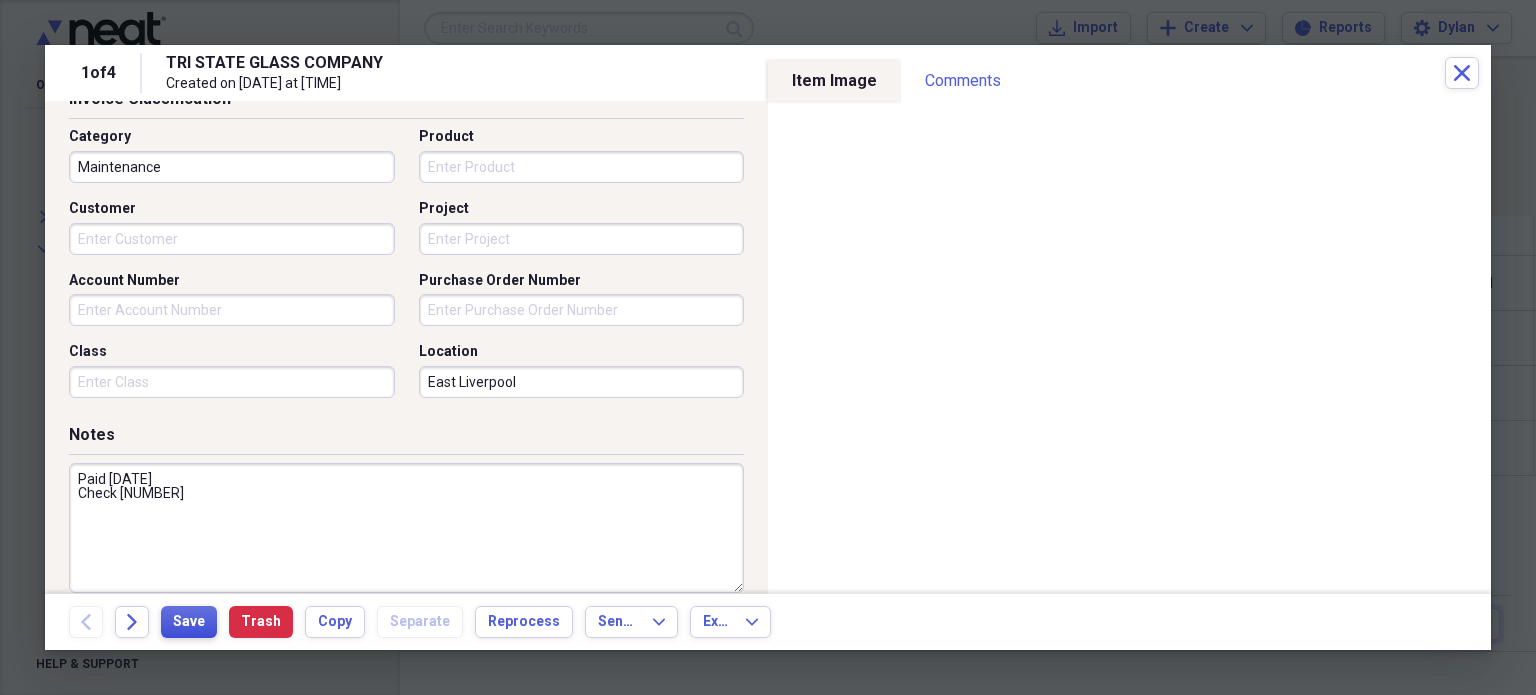 type on "Paid 4-8-21
Check 12316" 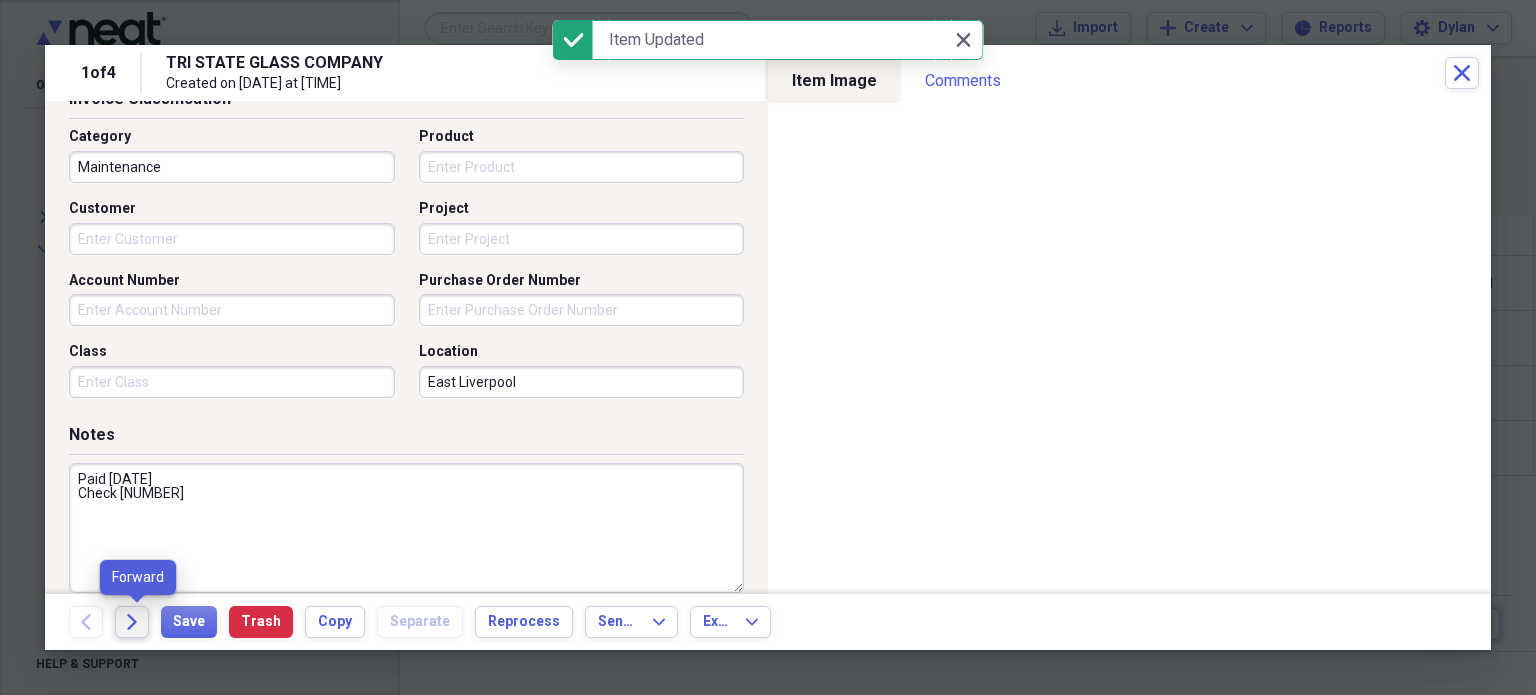 click on "Forward" 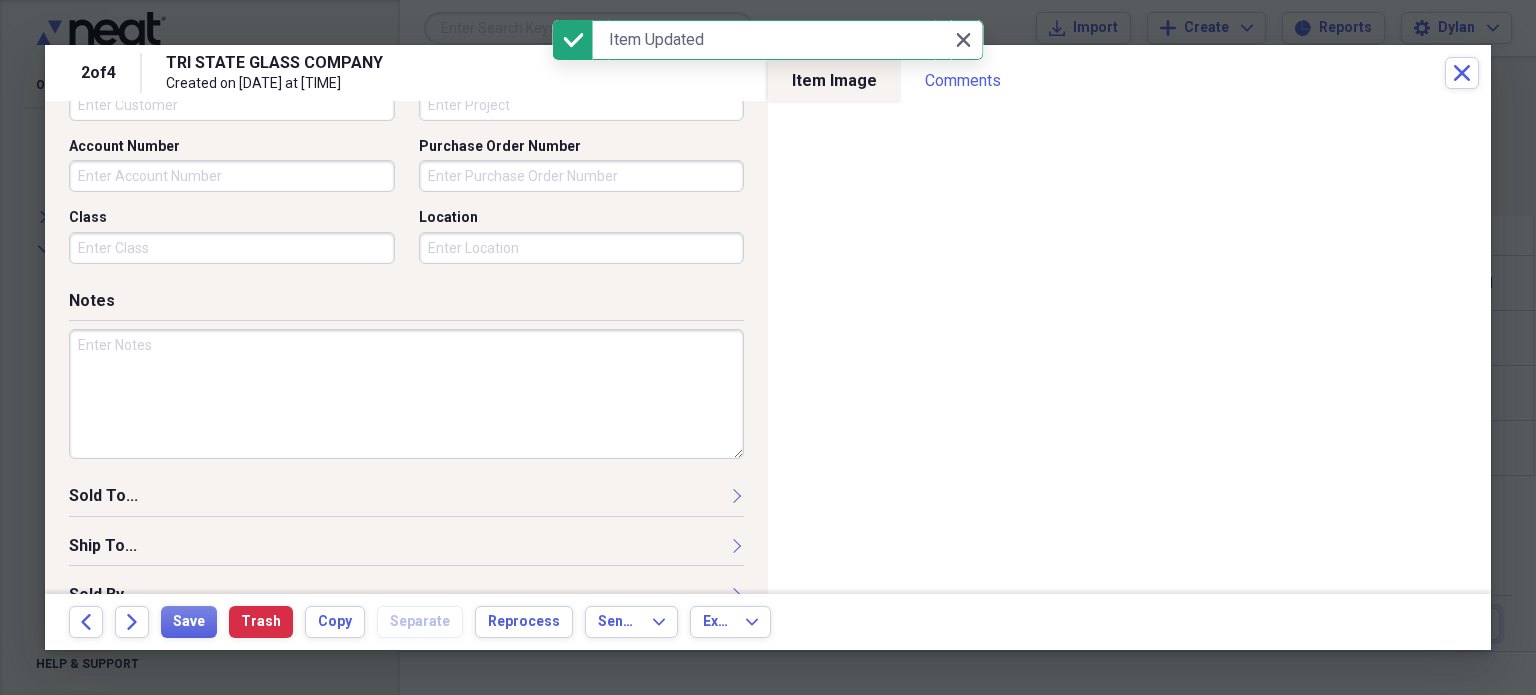 scroll, scrollTop: 697, scrollLeft: 0, axis: vertical 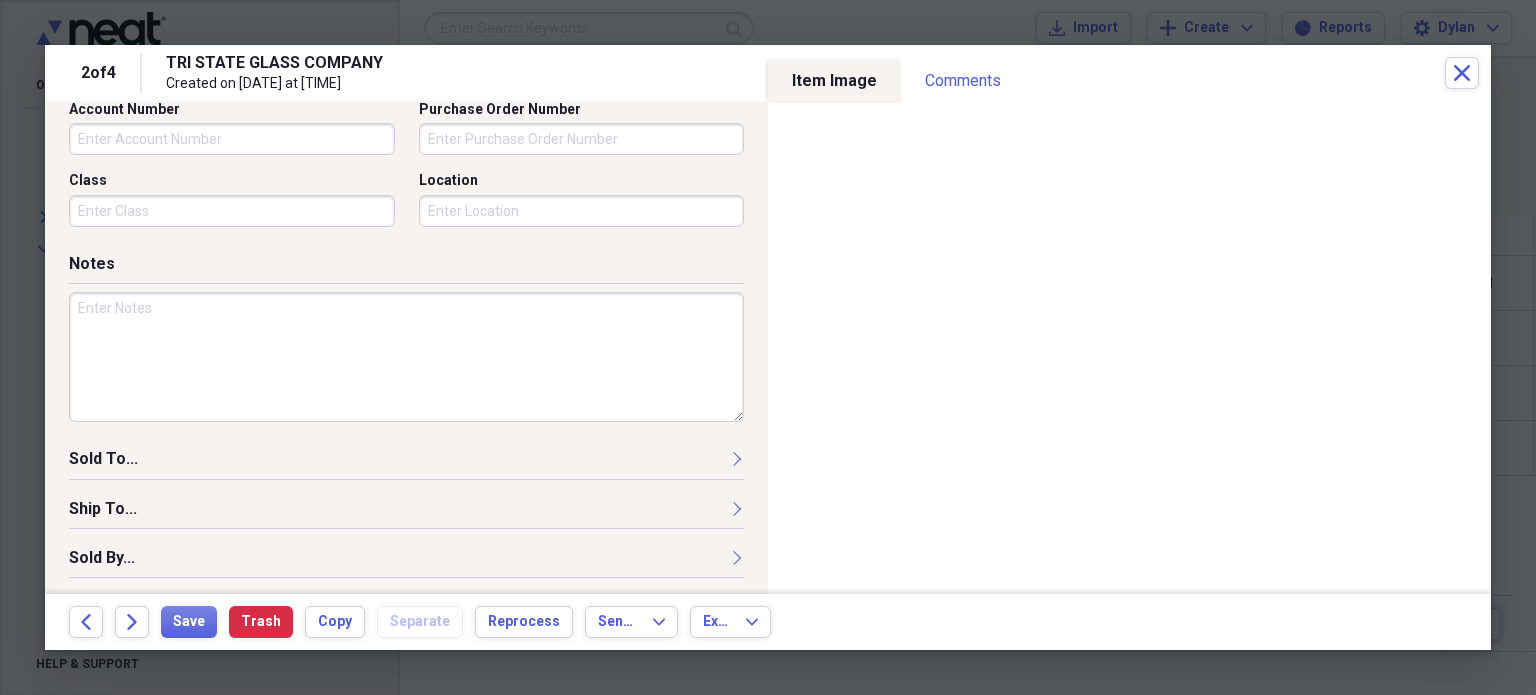 click at bounding box center [406, 357] 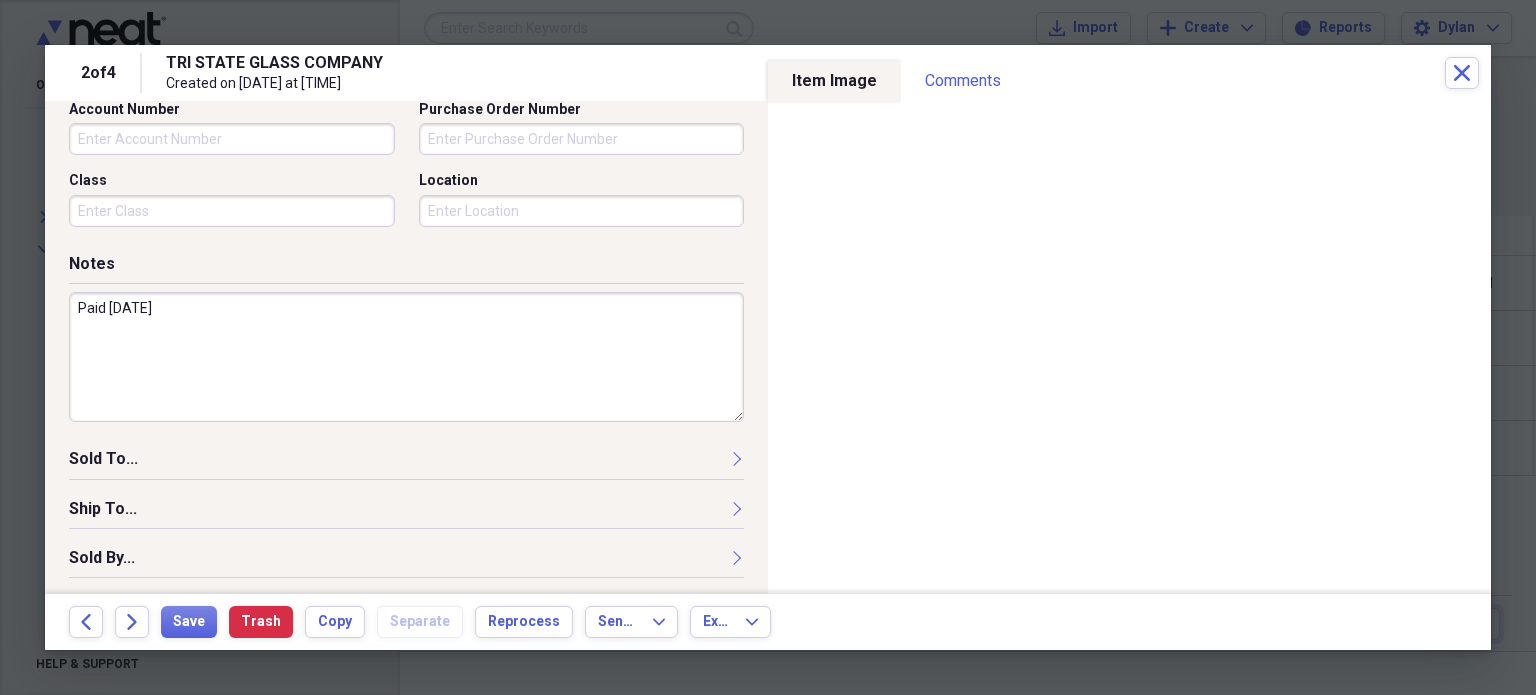 type on "Paid 3-26-21" 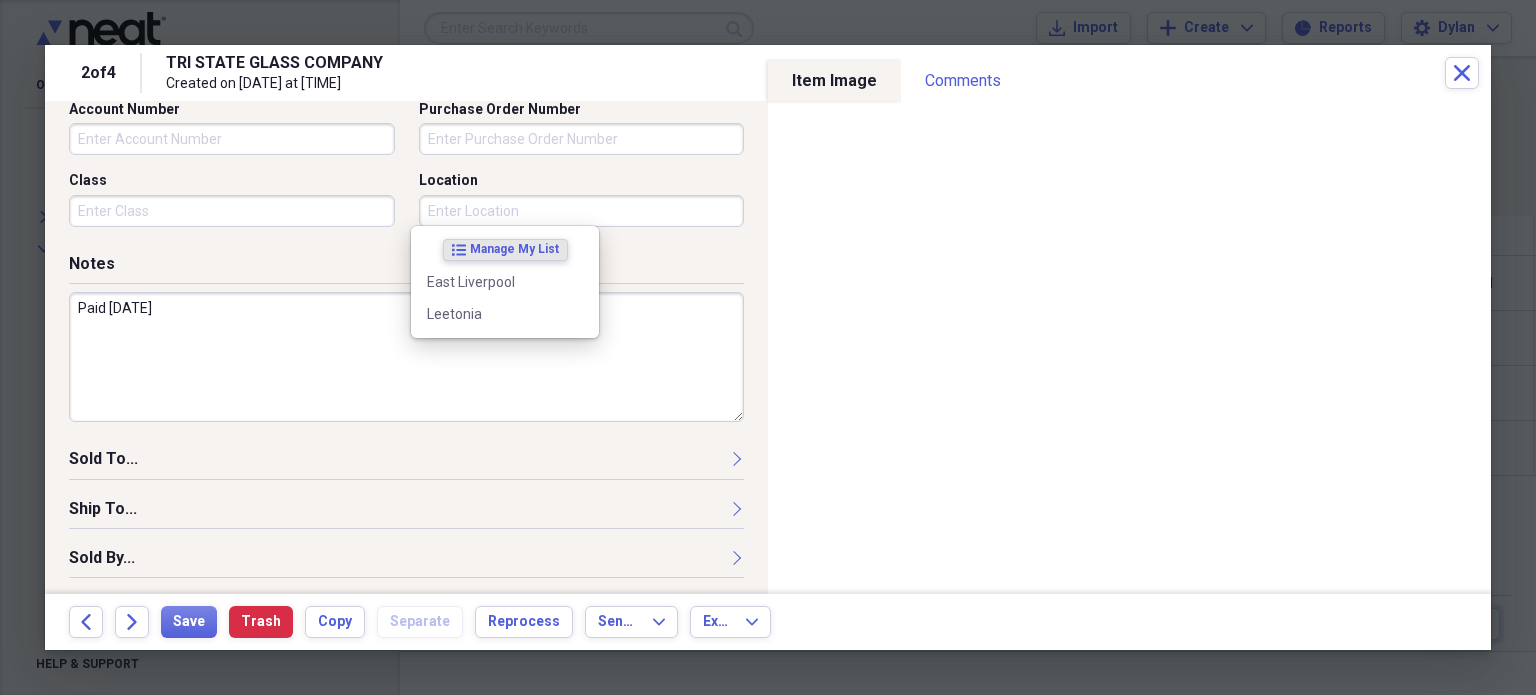 click on "Location" at bounding box center (582, 211) 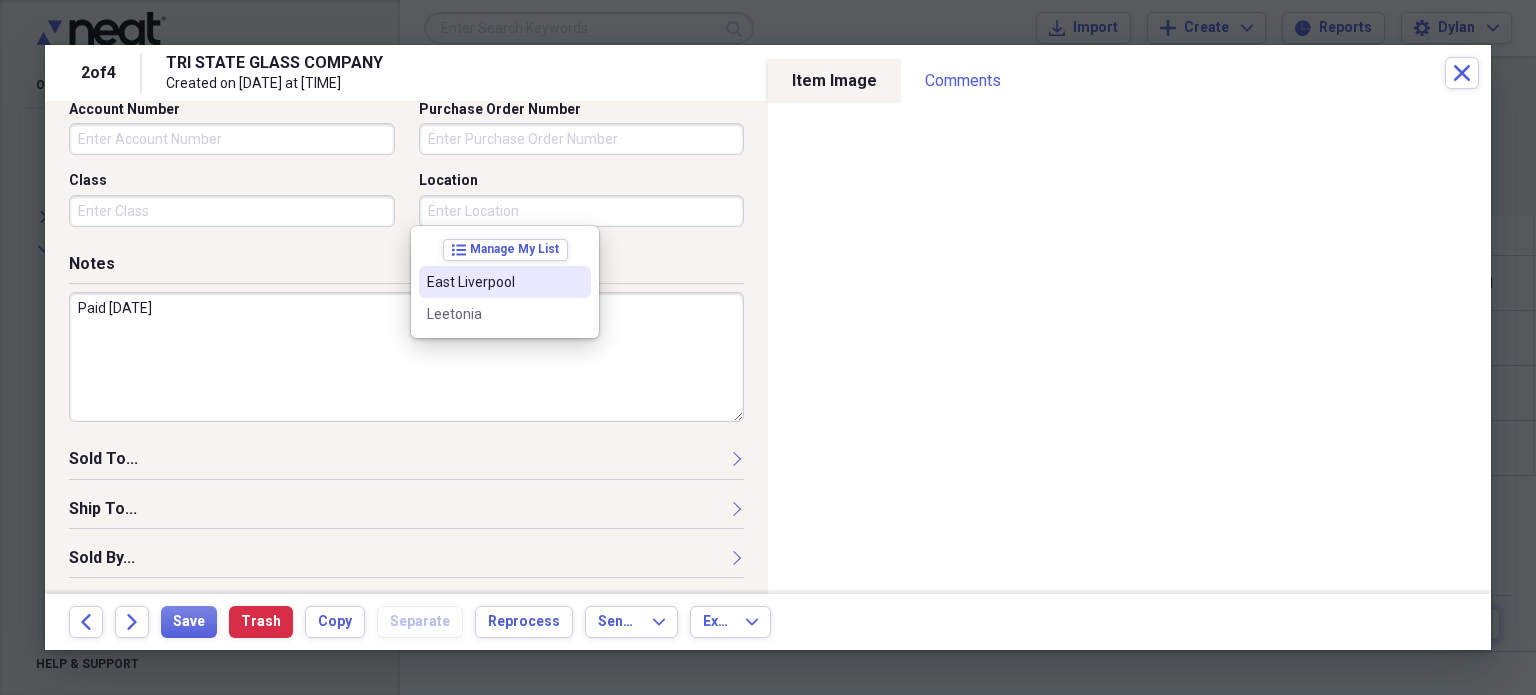 click on "East Liverpool" at bounding box center (505, 282) 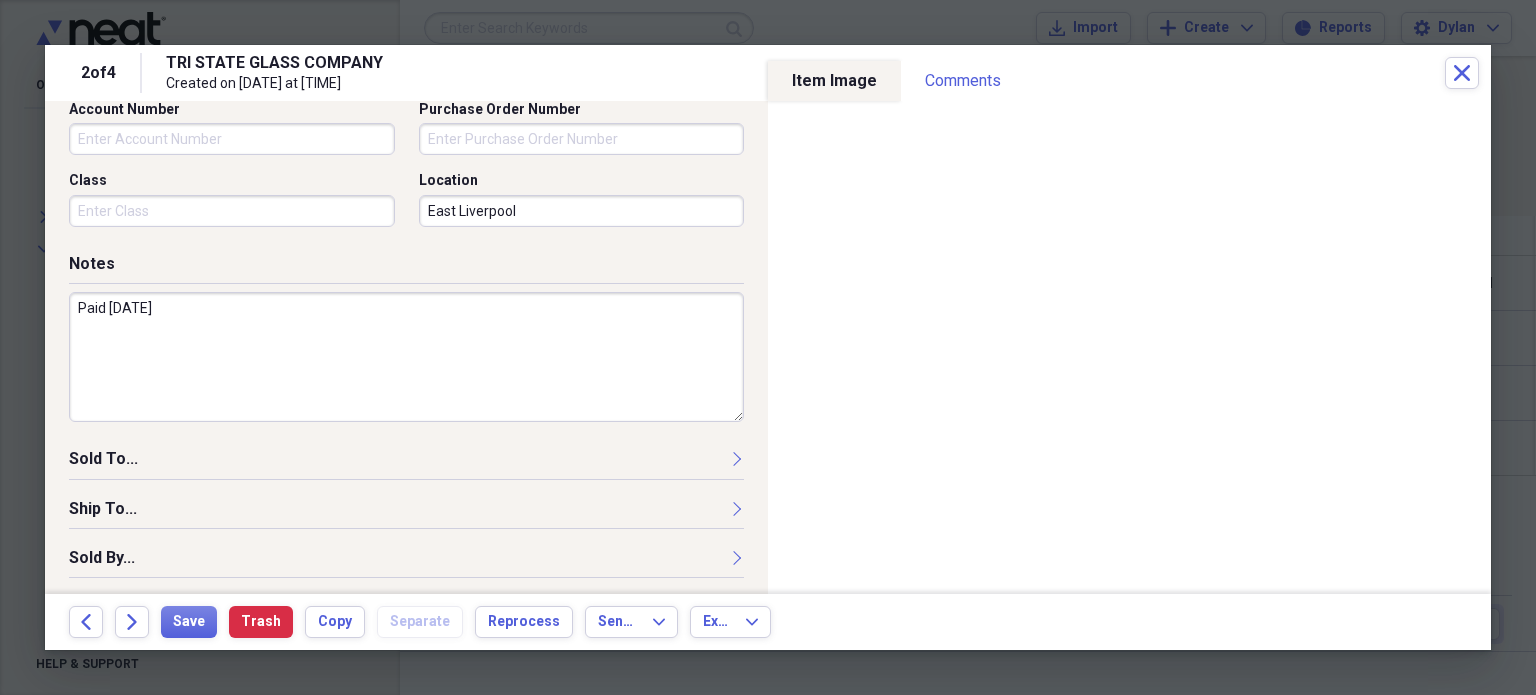 click on "Paid 3-26-21" at bounding box center [406, 357] 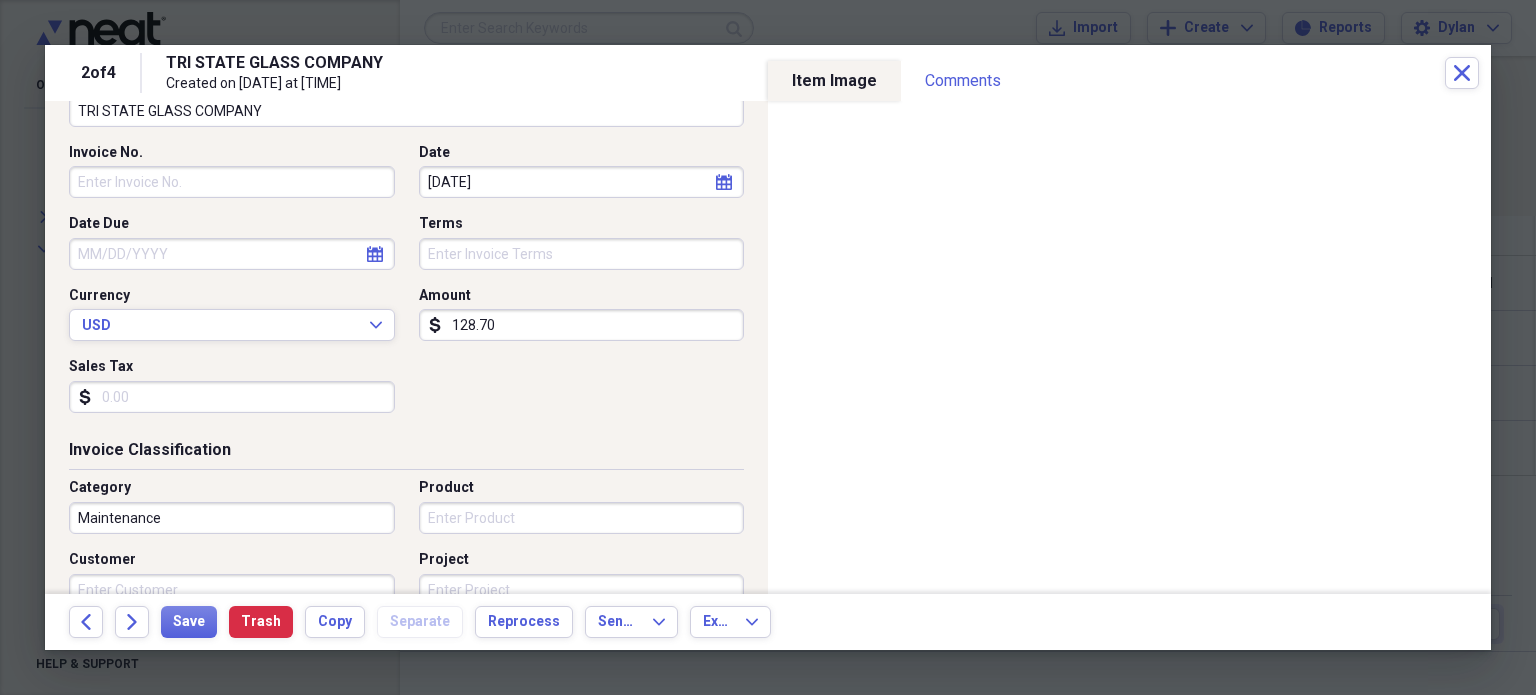 scroll, scrollTop: 98, scrollLeft: 0, axis: vertical 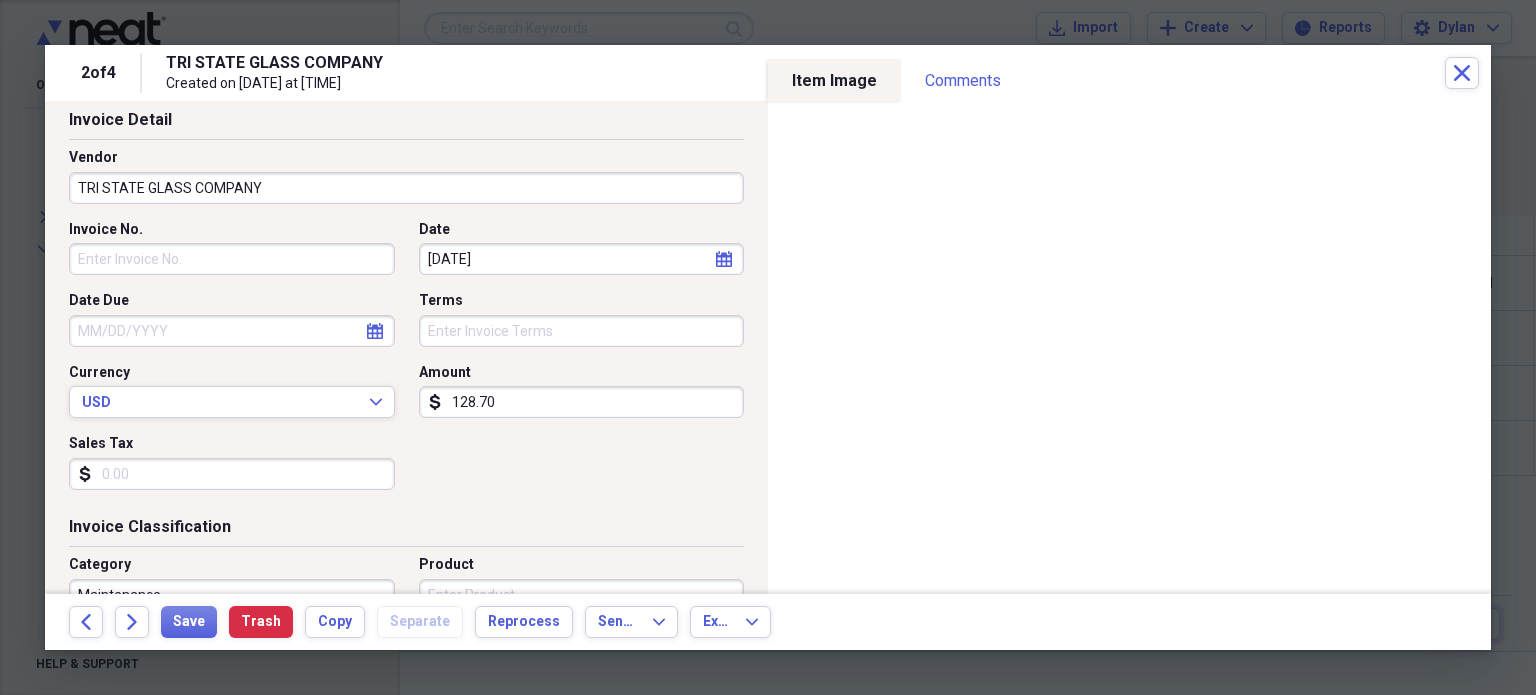 type on "Paid 3-26-21
Check 12300" 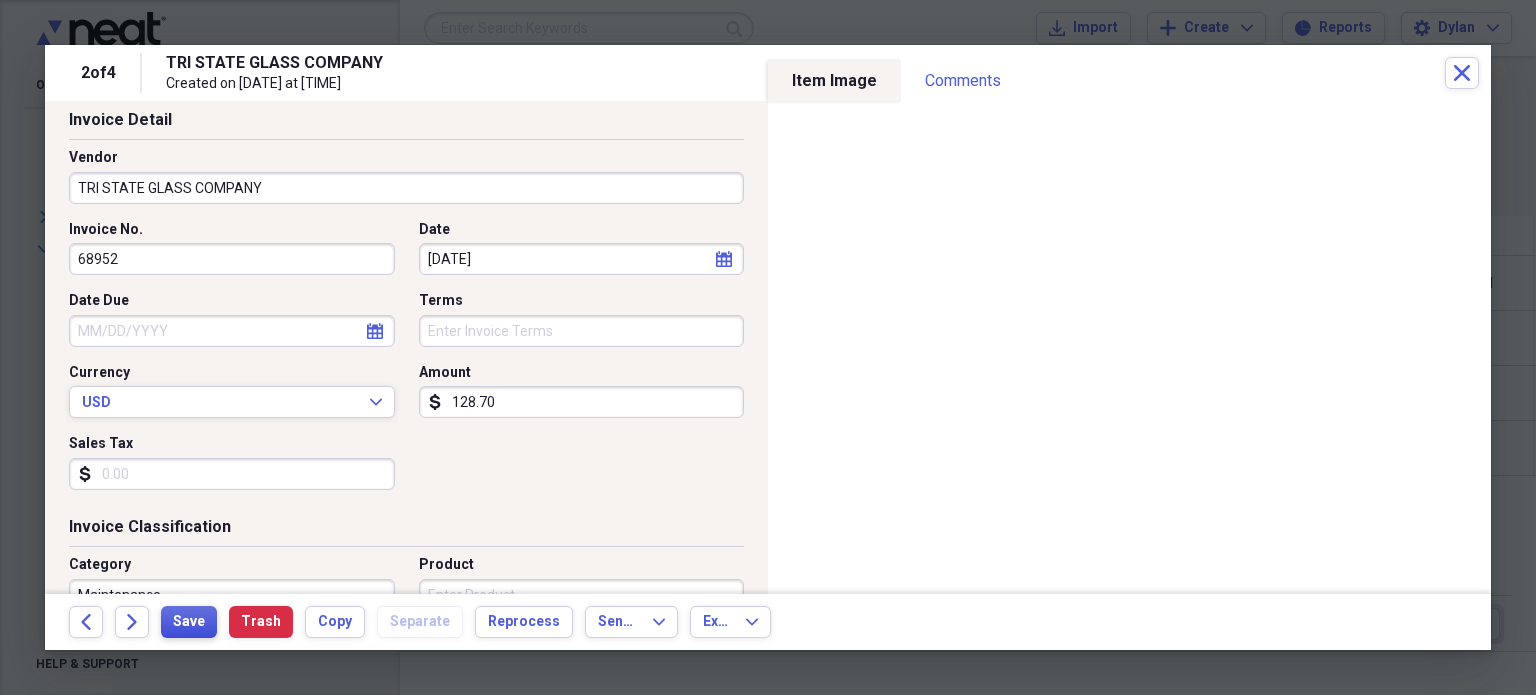 type on "68952" 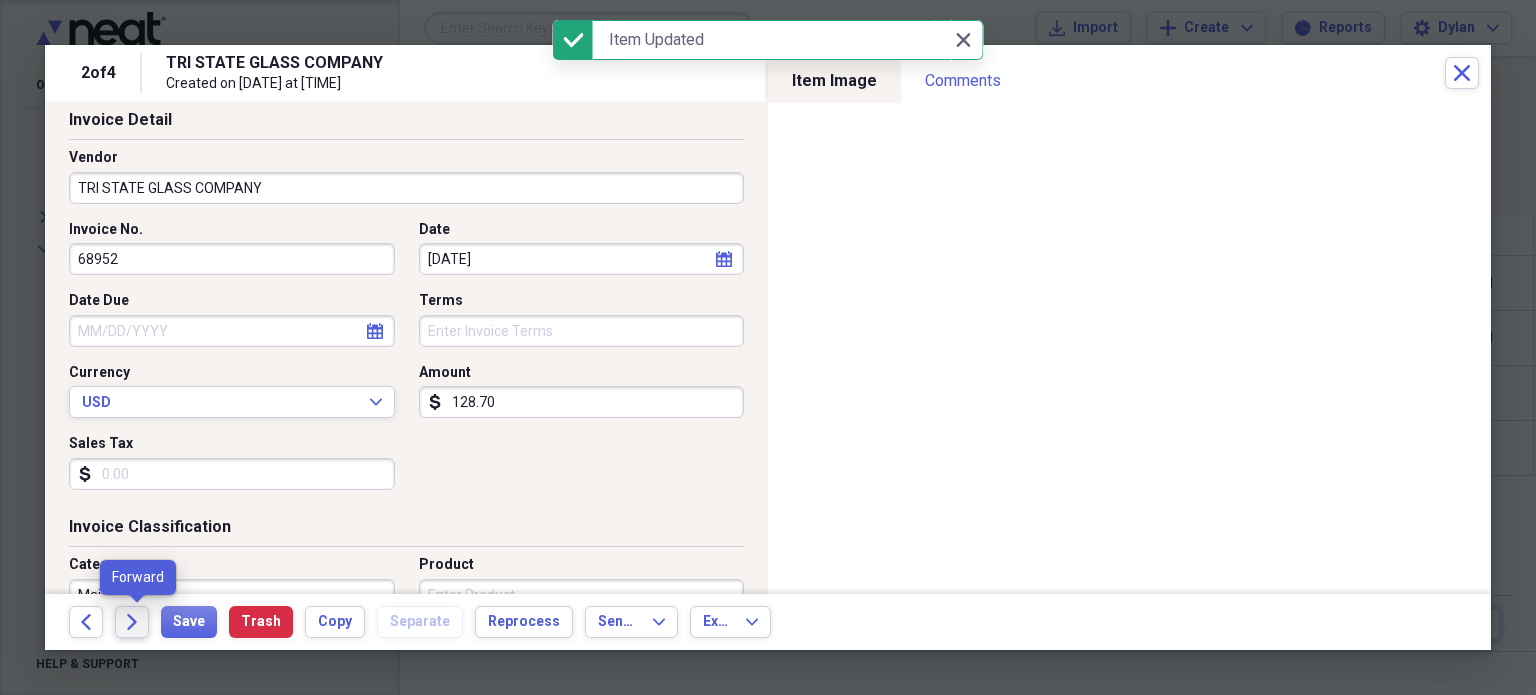 click on "Forward" at bounding box center [132, 622] 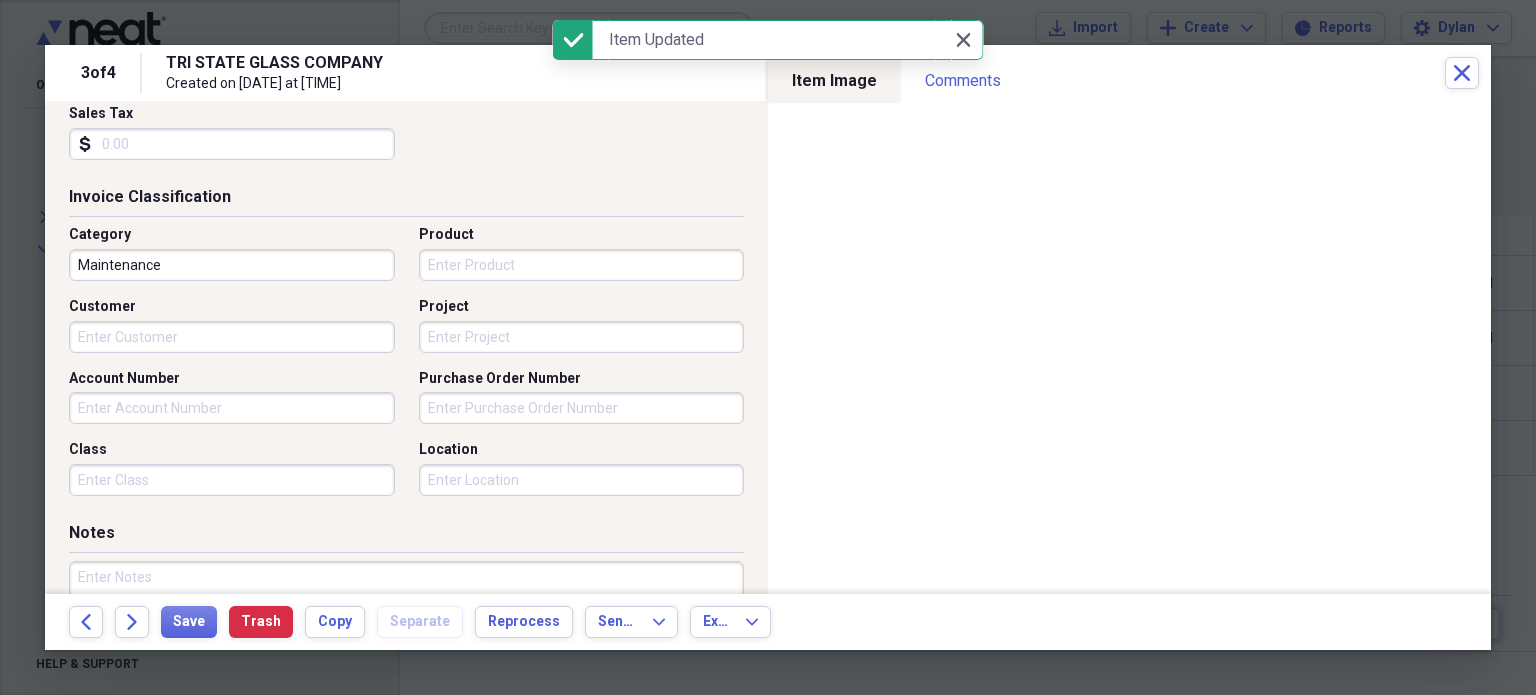 scroll, scrollTop: 697, scrollLeft: 0, axis: vertical 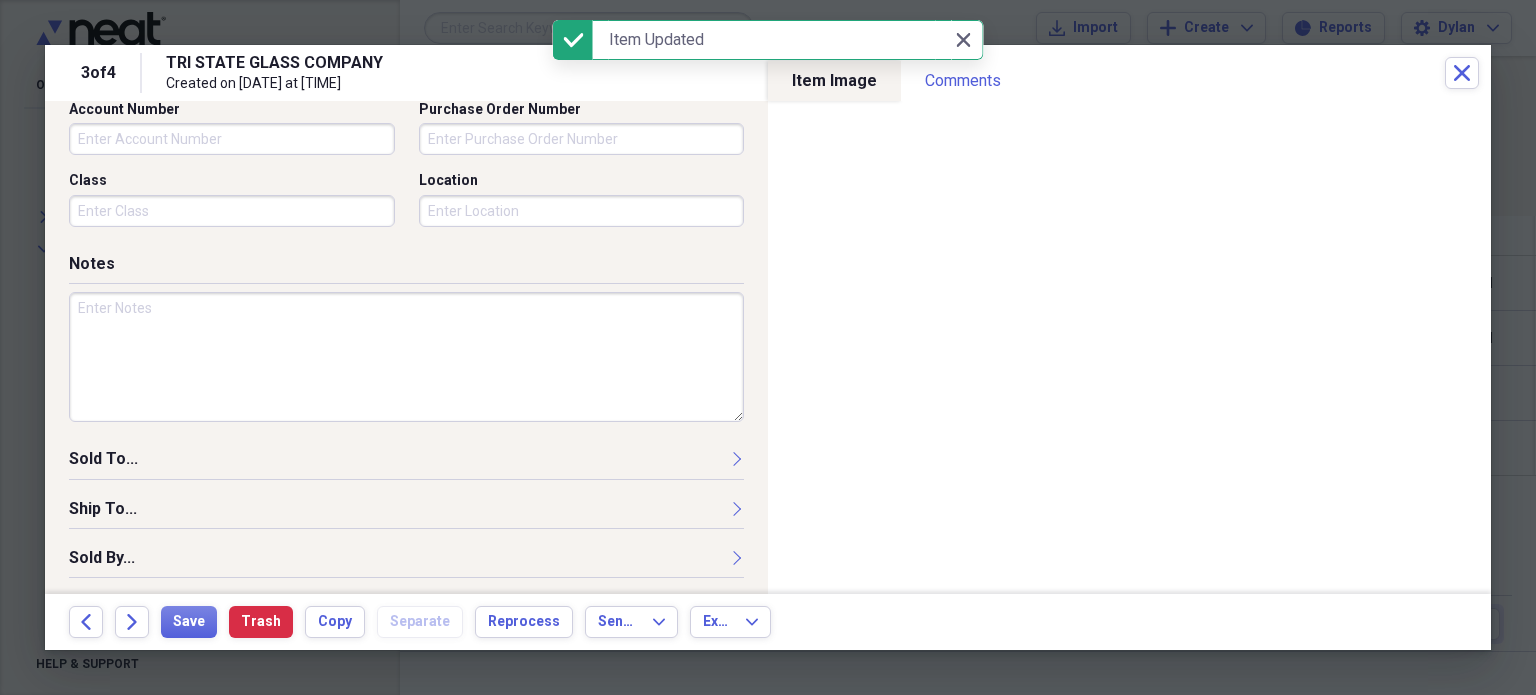 click at bounding box center [406, 357] 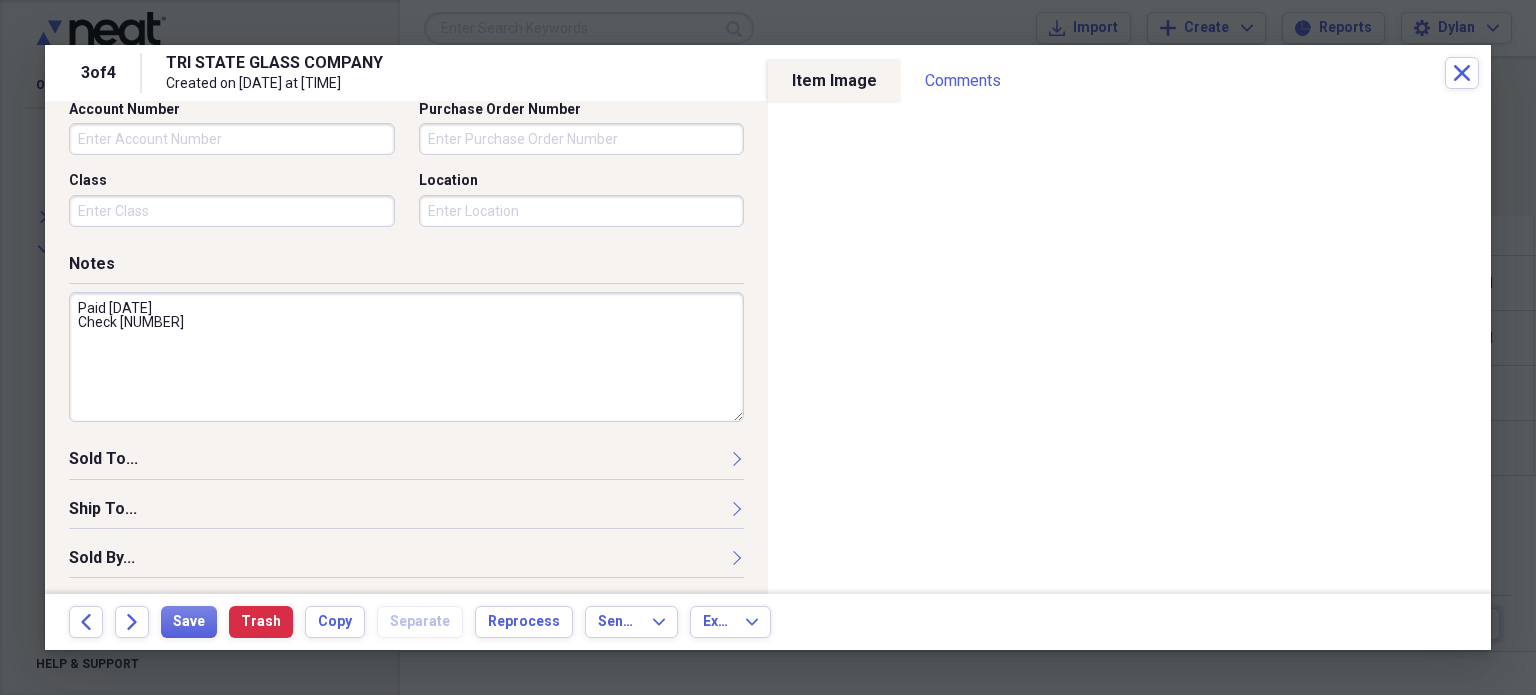 type on "Paid 4-11-24
Check 13482" 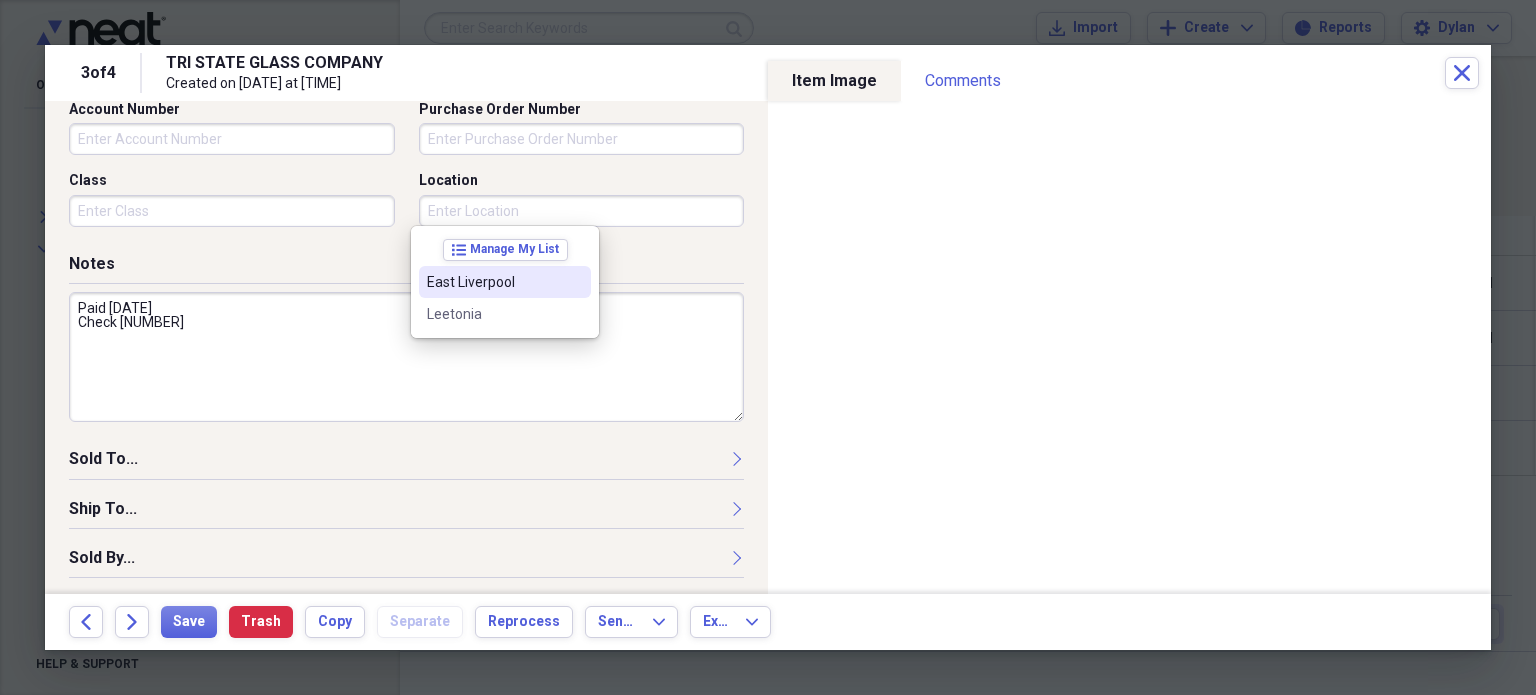 click on "East Liverpool" at bounding box center [493, 282] 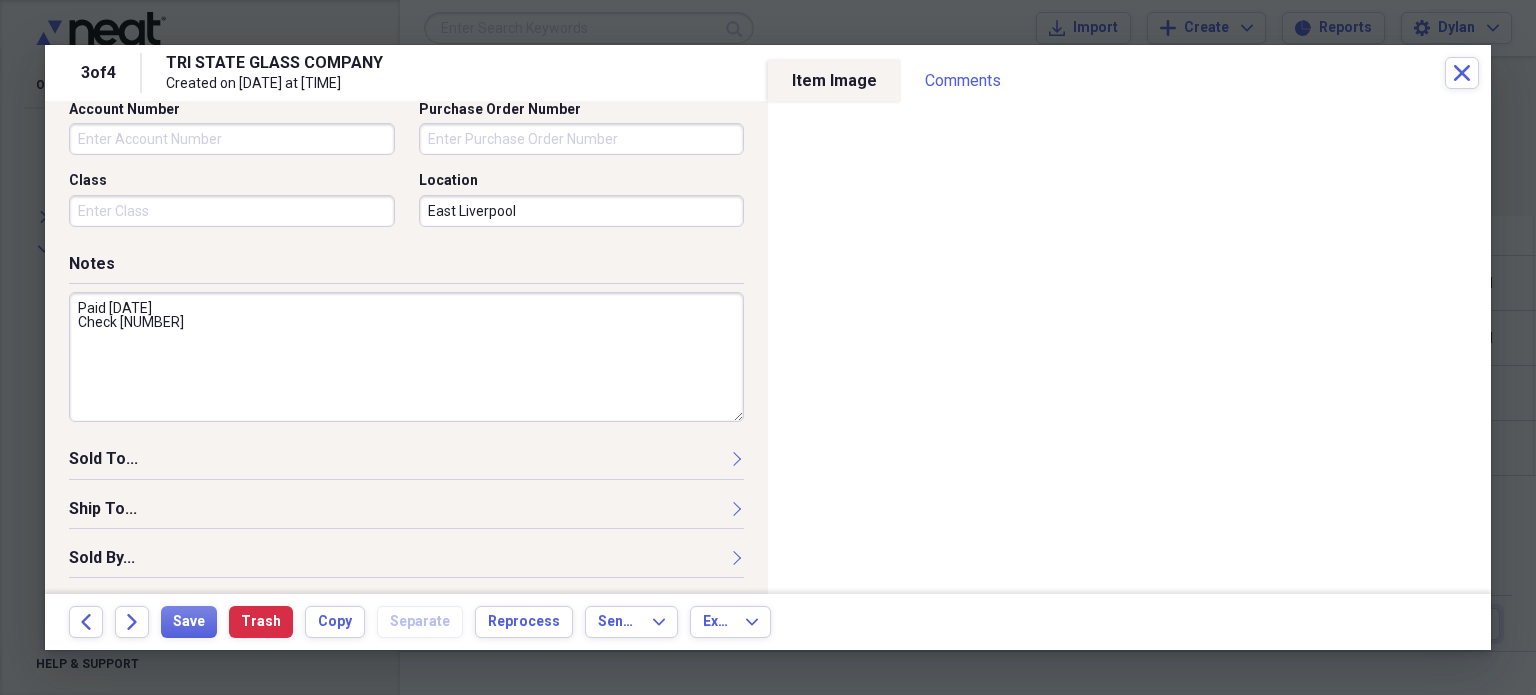 click on "Forward" at bounding box center [138, 622] 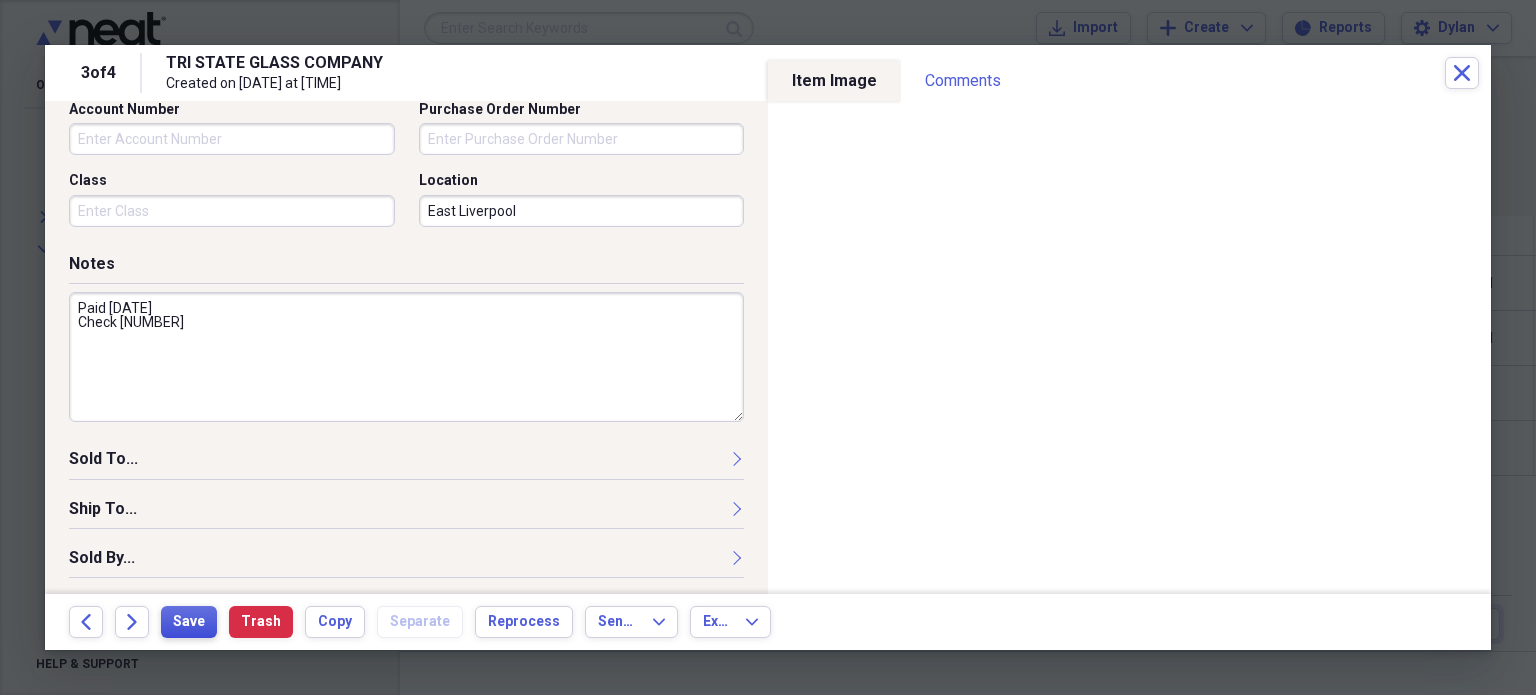 click on "Save" at bounding box center (189, 622) 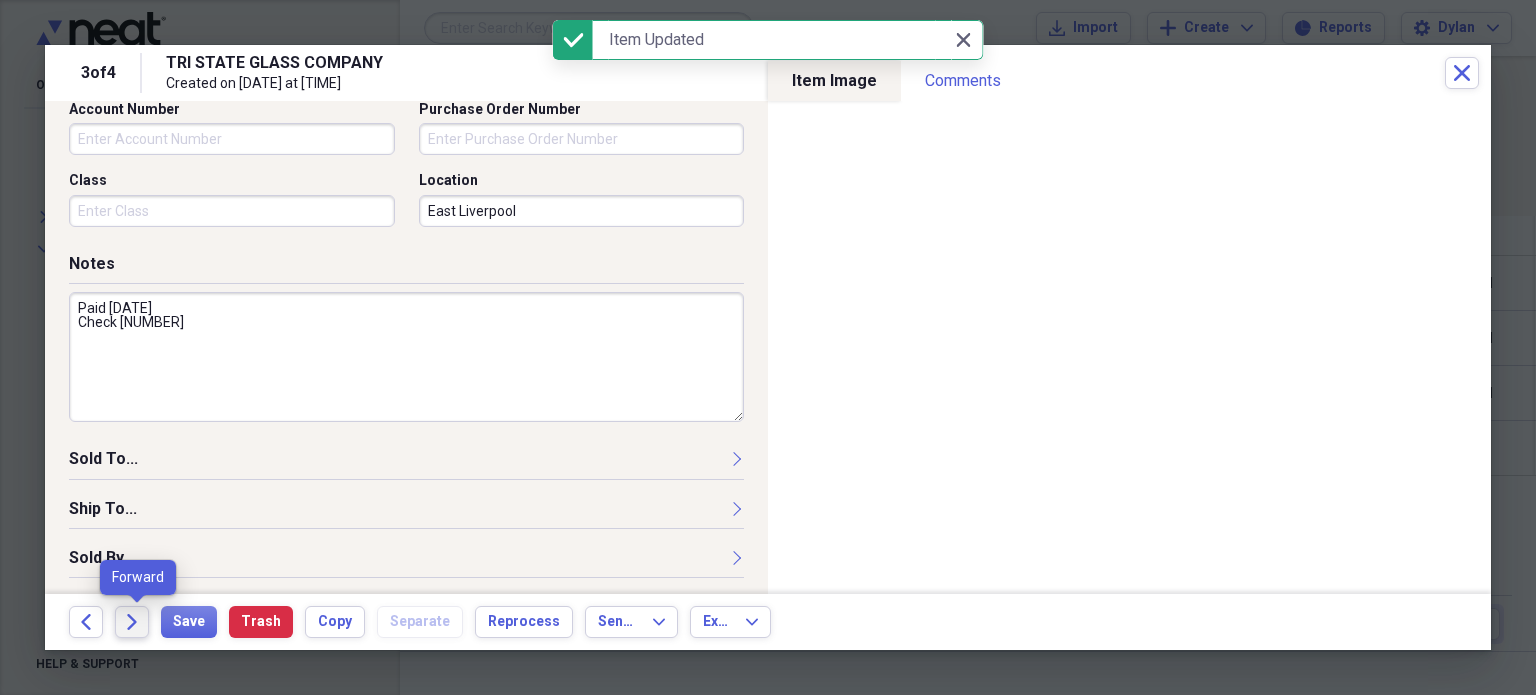 click on "Forward" 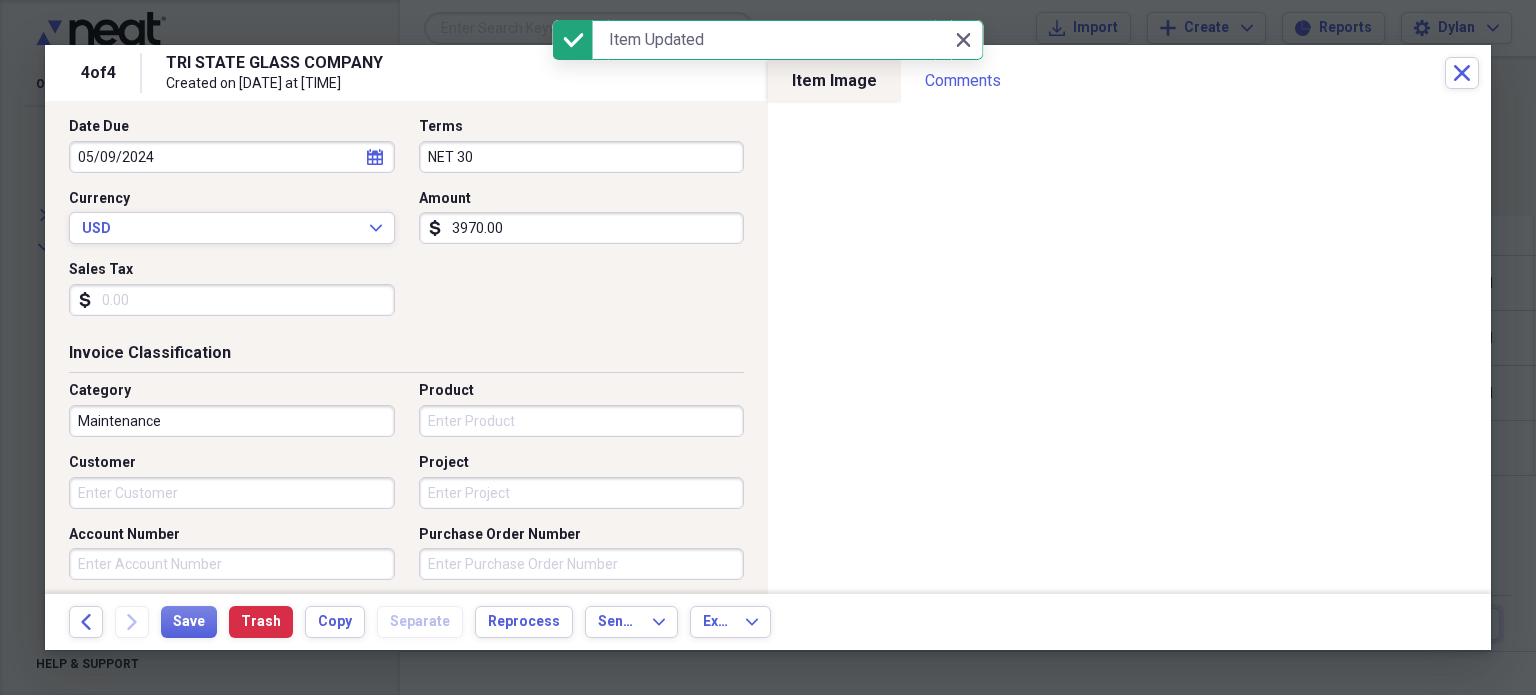 scroll, scrollTop: 274, scrollLeft: 0, axis: vertical 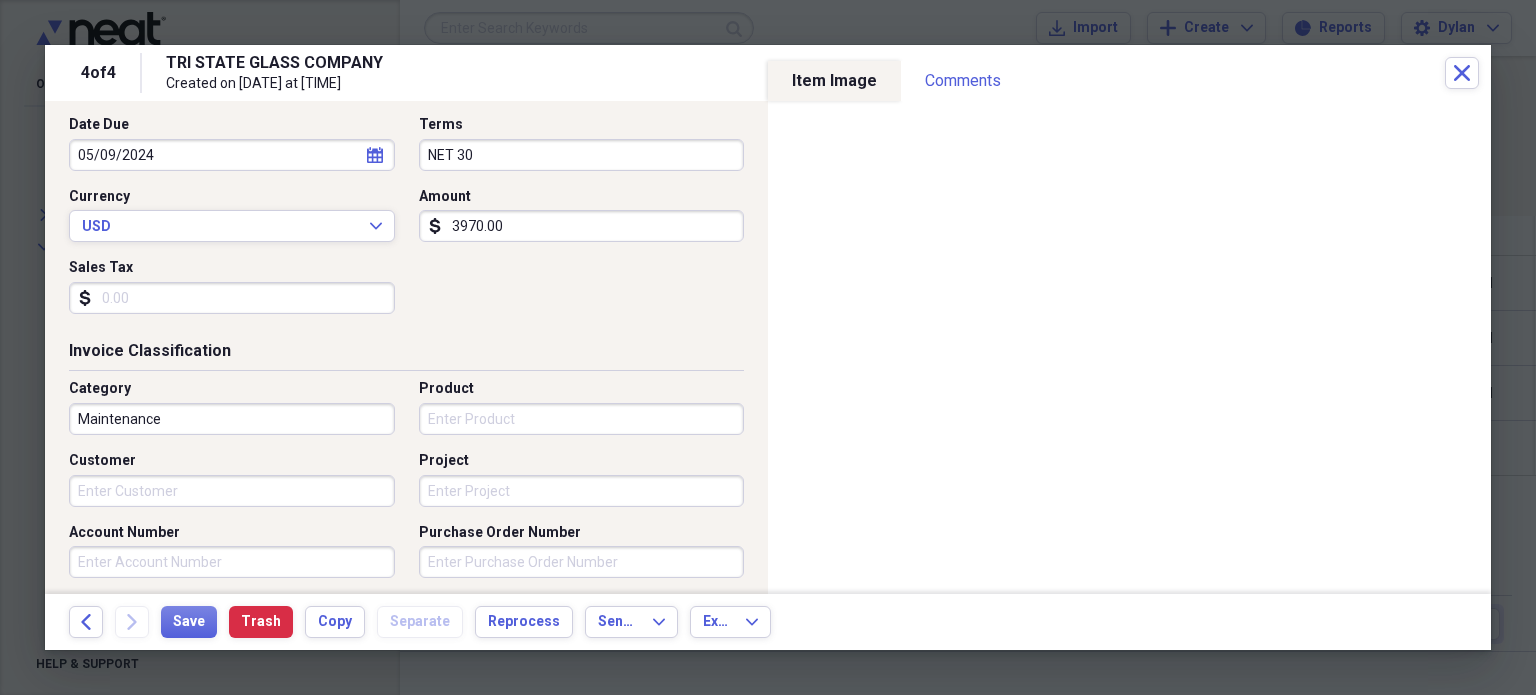 click on "05/09/2024" at bounding box center [232, 155] 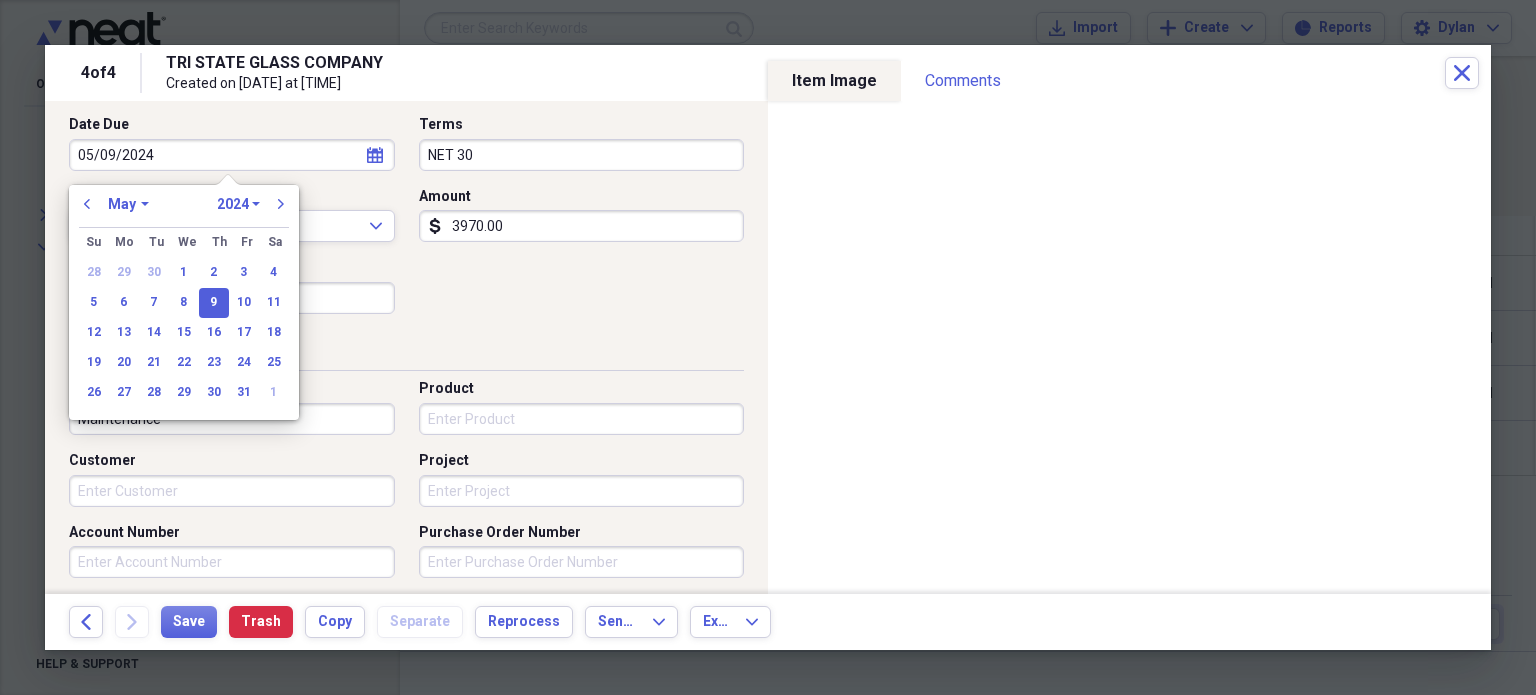 click on "Invoice No. 69492 Date 04/09/2024 calendar Calendar Date Due 05/09/2024 calendar Calendar Terms NET 30 Currency USD Expand Amount dollar-sign 3970.00 Sales Tax dollar-sign" at bounding box center (406, 187) 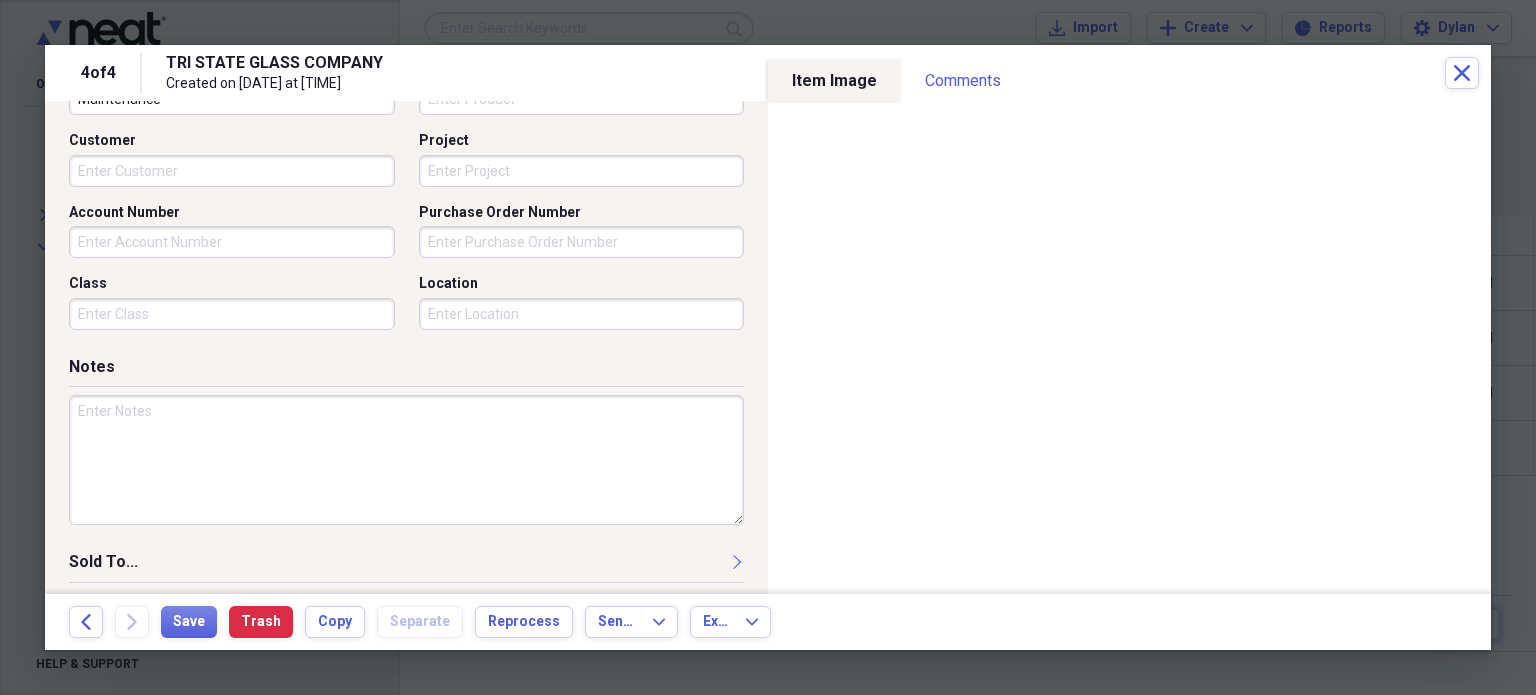 scroll, scrollTop: 595, scrollLeft: 0, axis: vertical 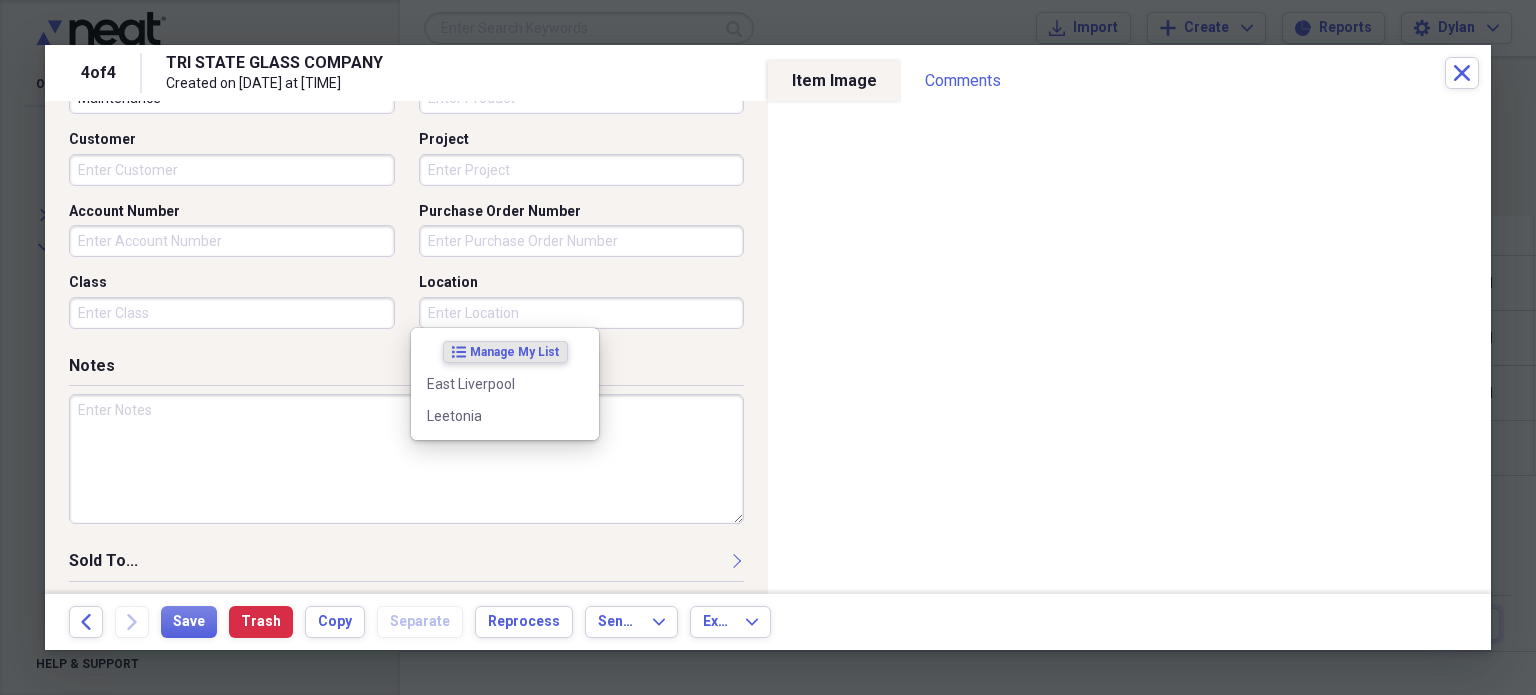 click on "Location" at bounding box center (582, 313) 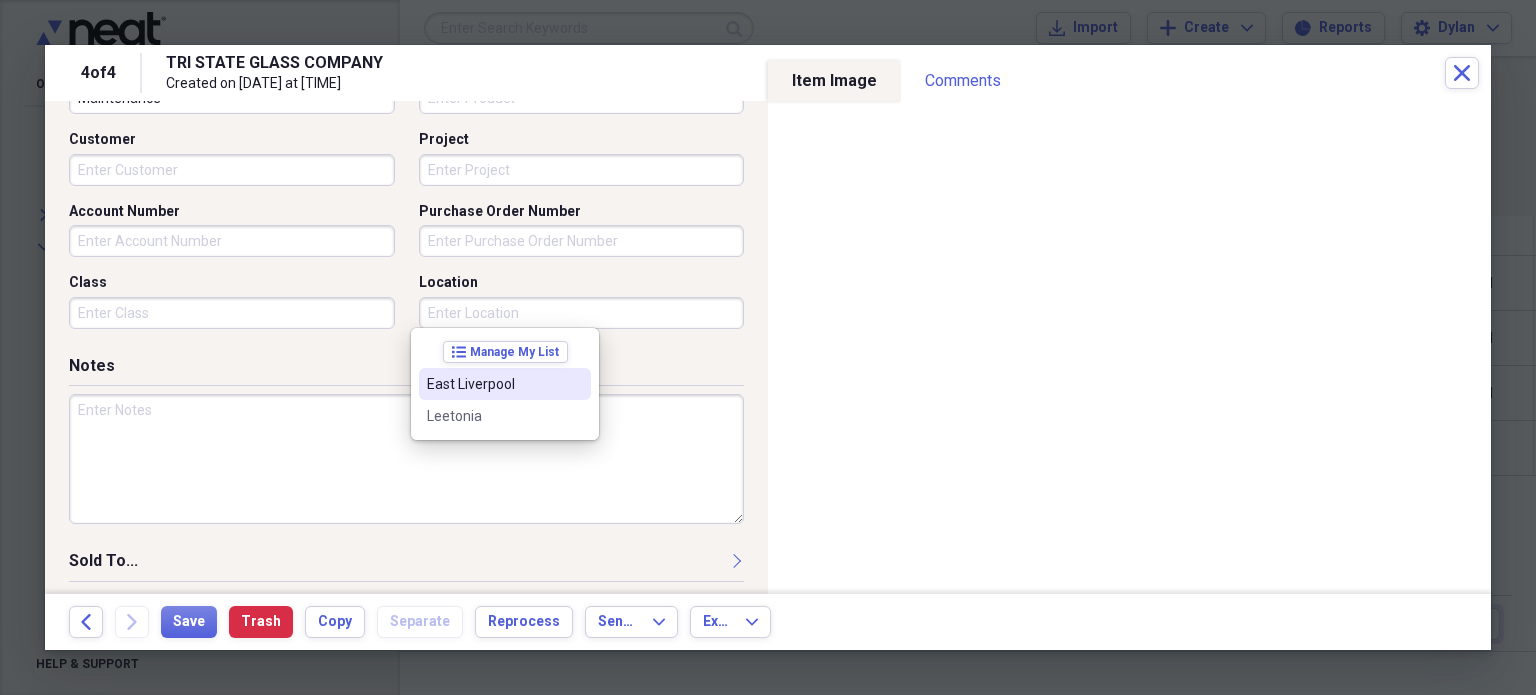 click on "East Liverpool" at bounding box center (493, 384) 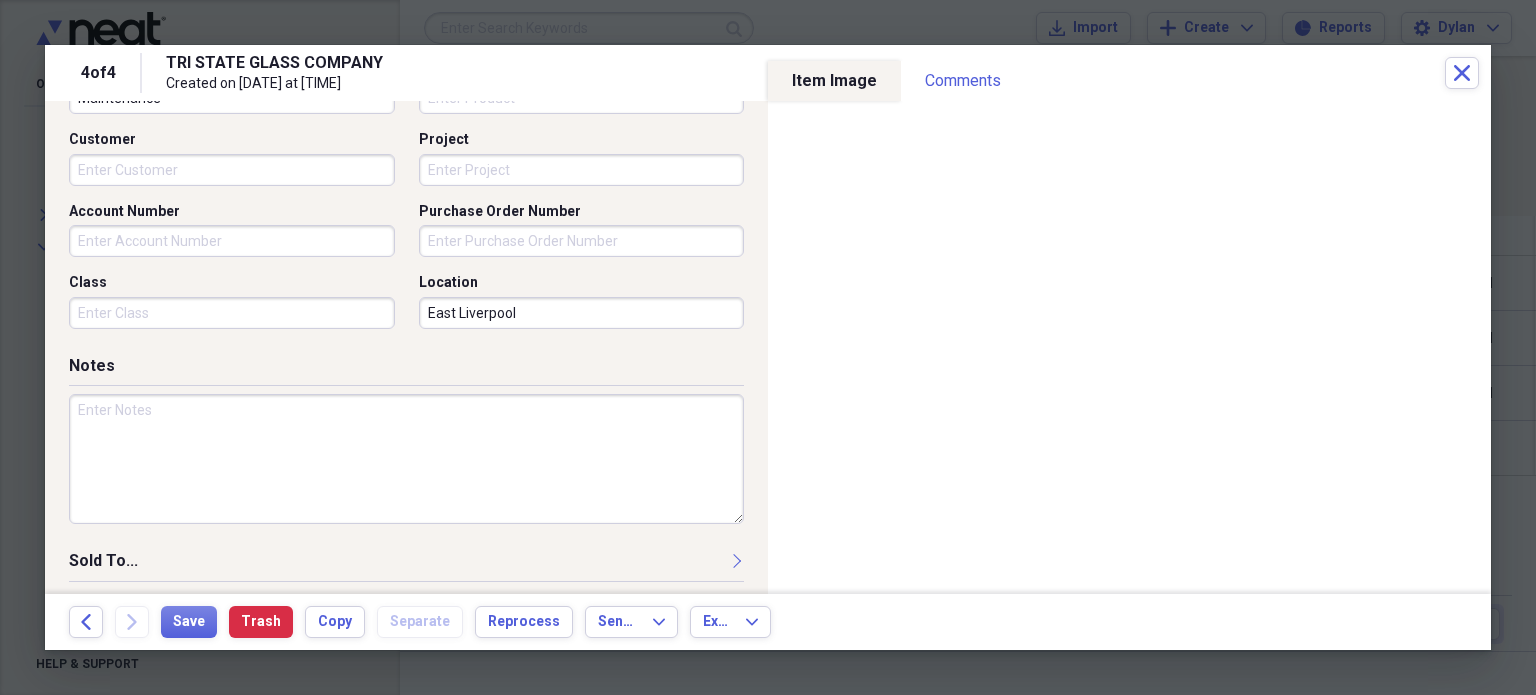click at bounding box center [406, 459] 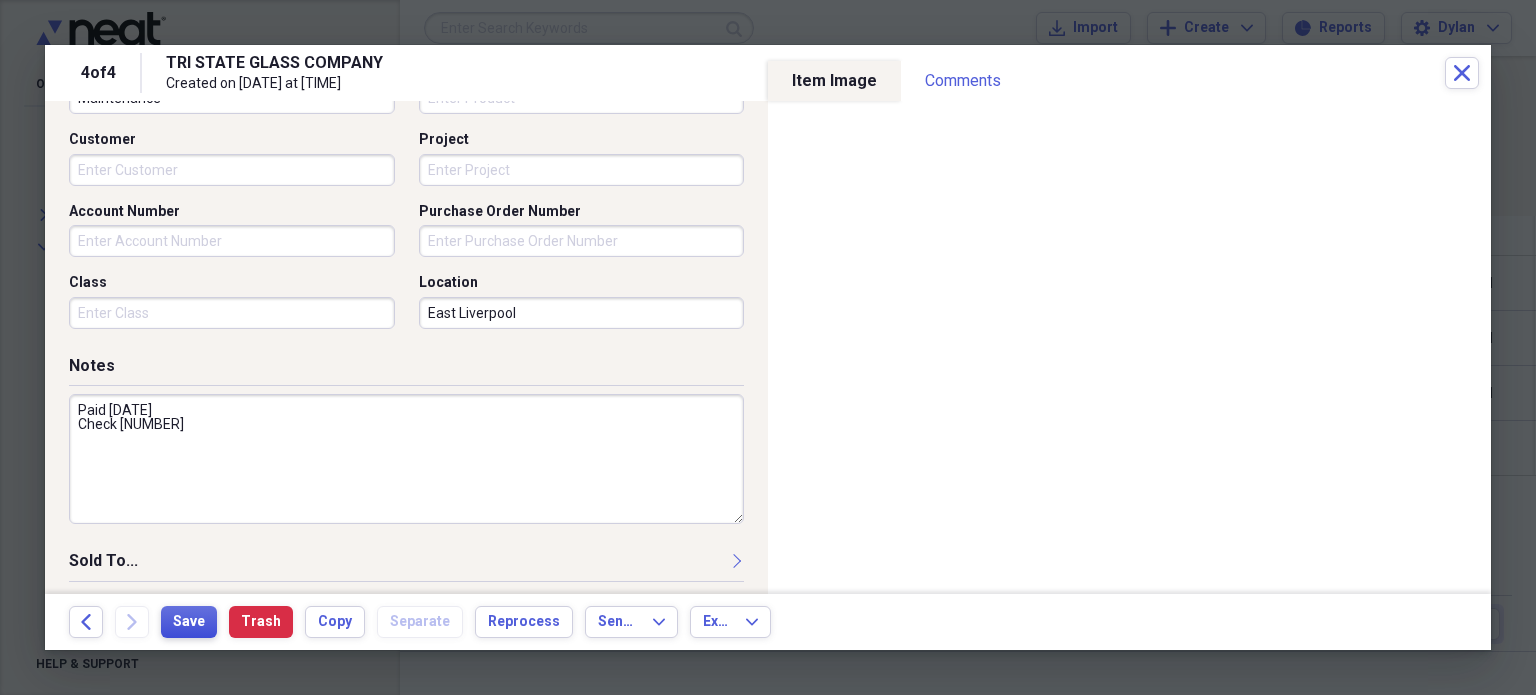 type on "Paid 4-25-24
Check 13496" 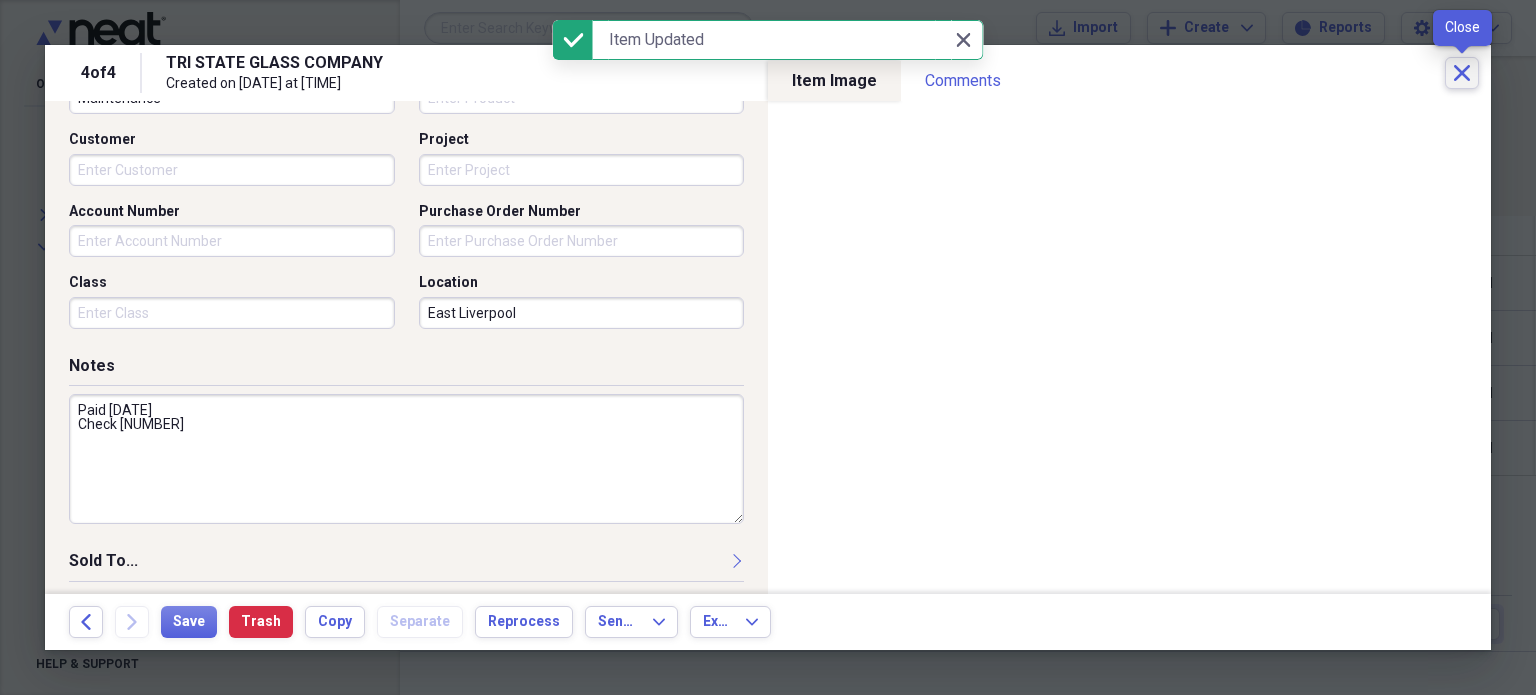 click on "Close" 